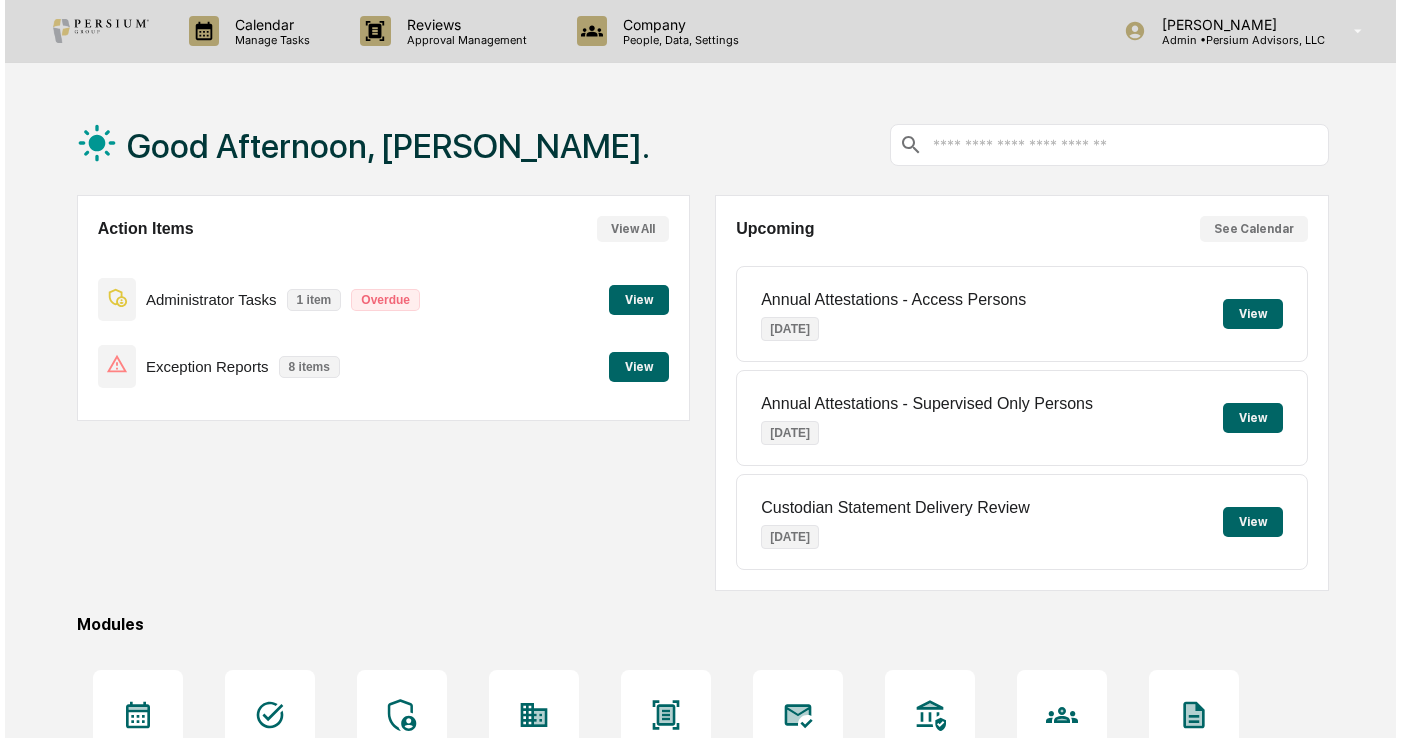 scroll, scrollTop: 0, scrollLeft: 0, axis: both 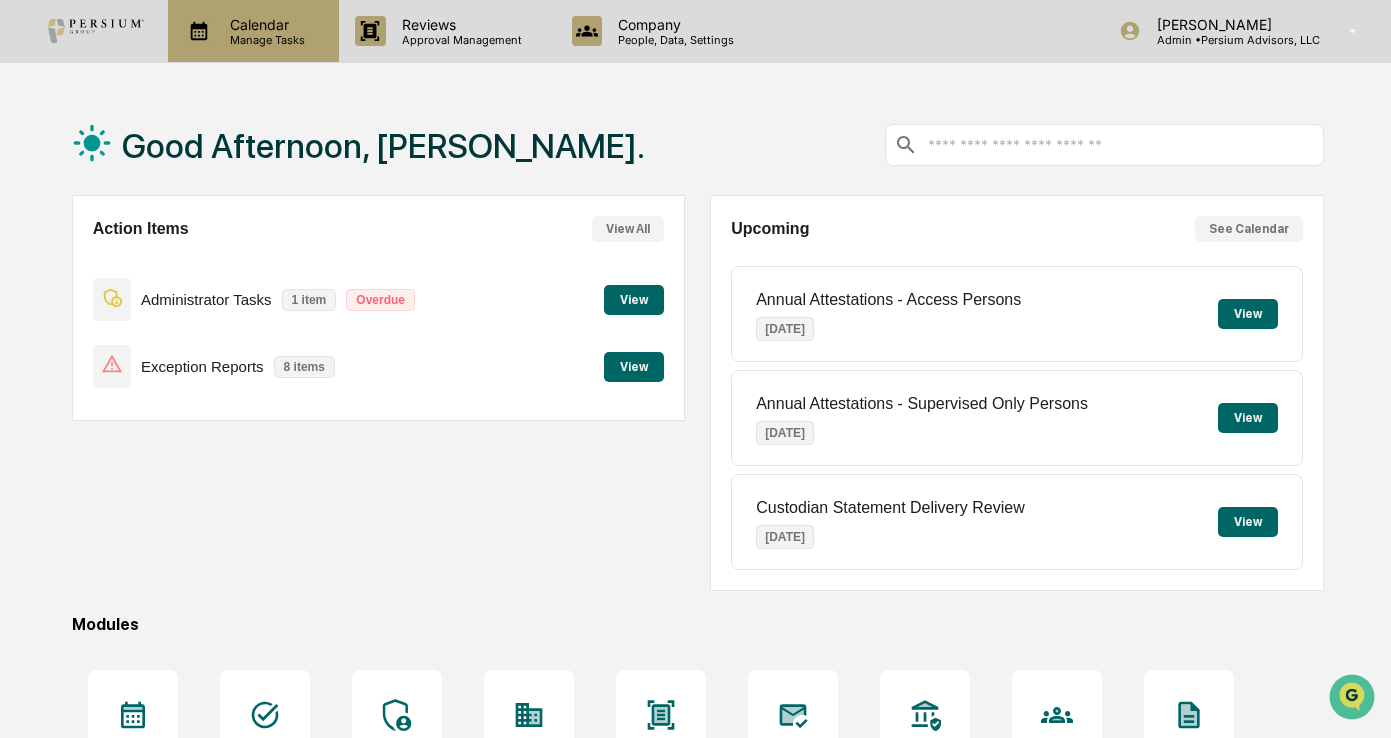 click on "Manage Tasks" at bounding box center (264, 40) 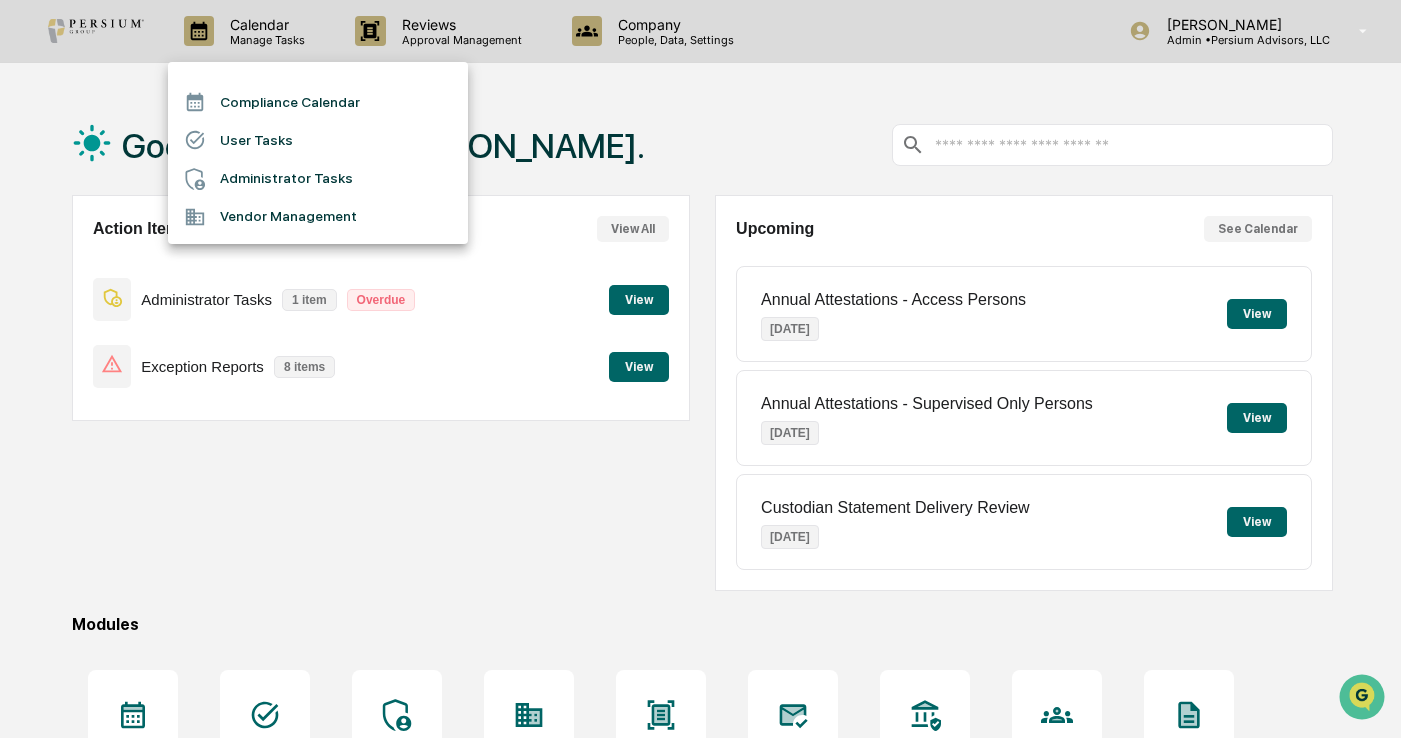 click on "User Tasks" at bounding box center (318, 140) 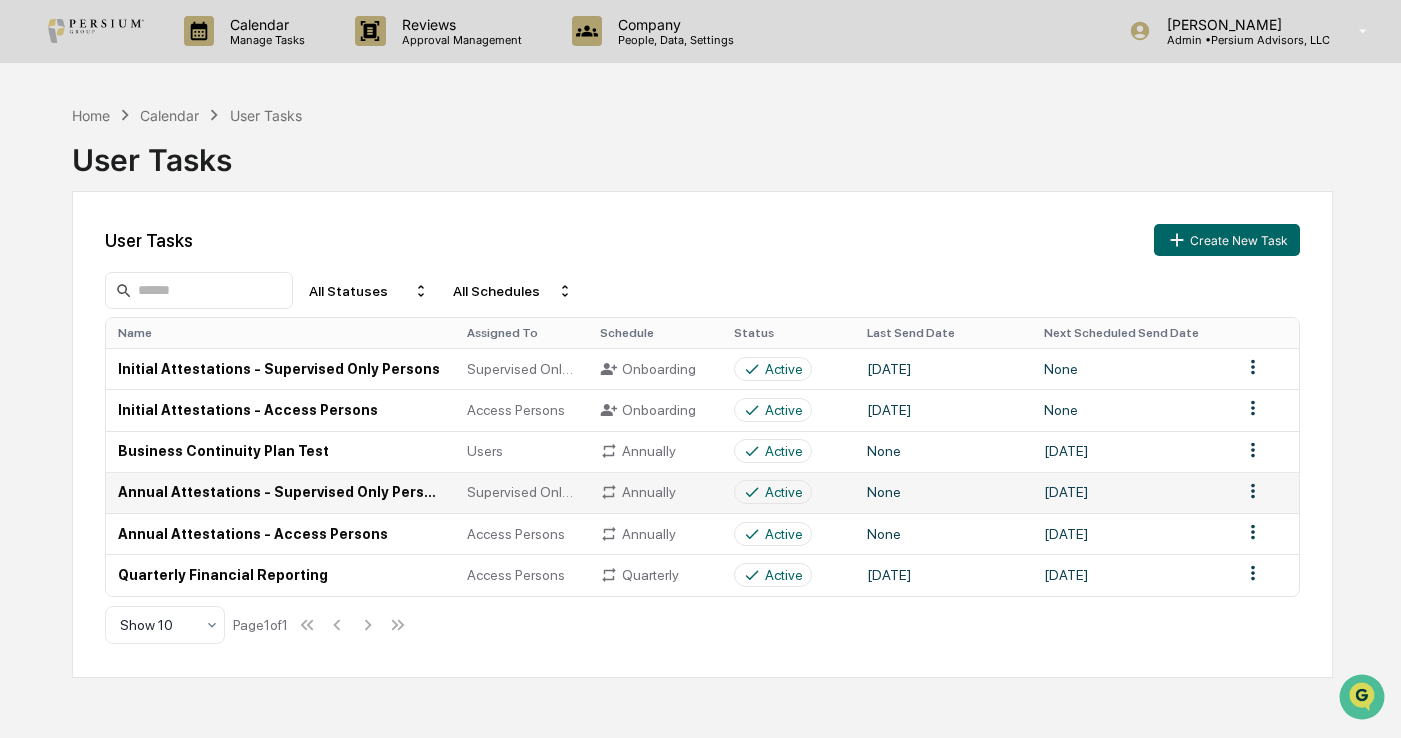 click on "[DATE]" at bounding box center [1131, 492] 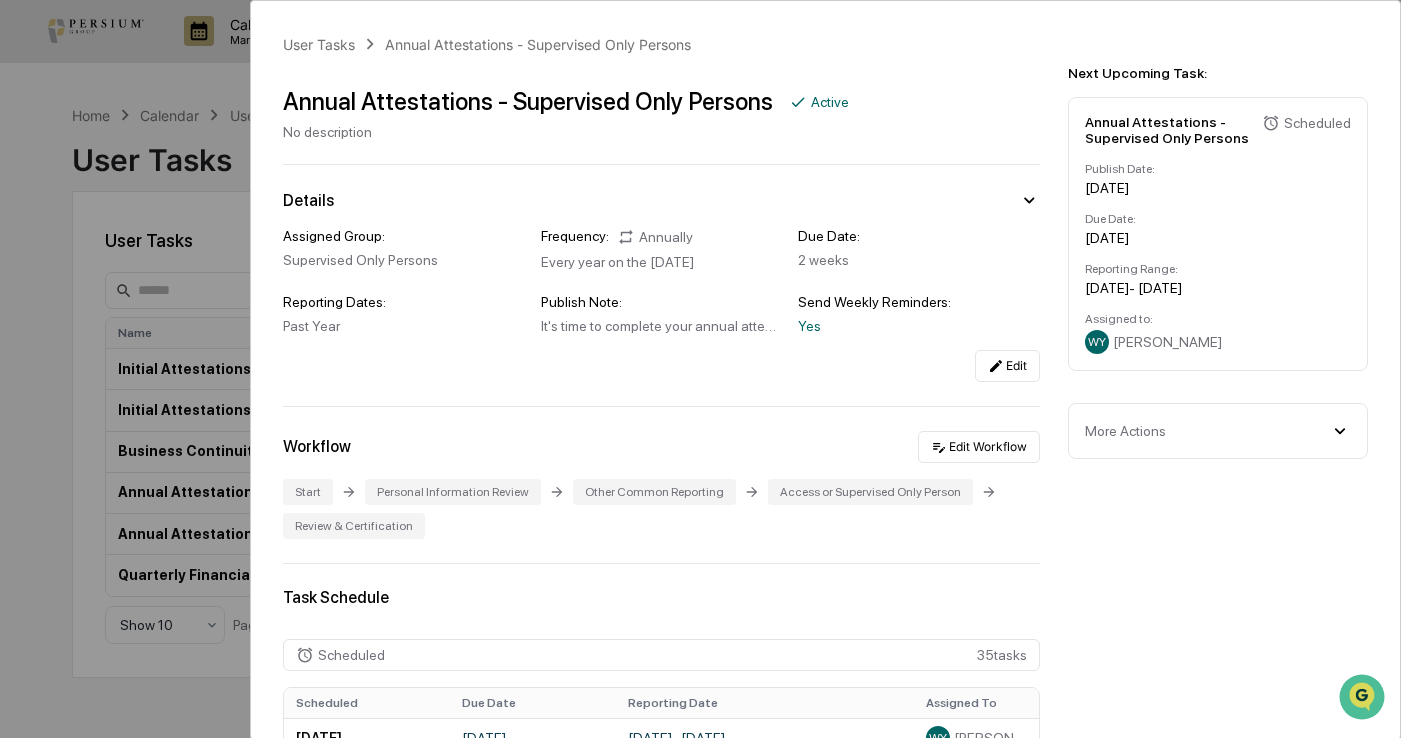 click on "Annually" at bounding box center [655, 237] 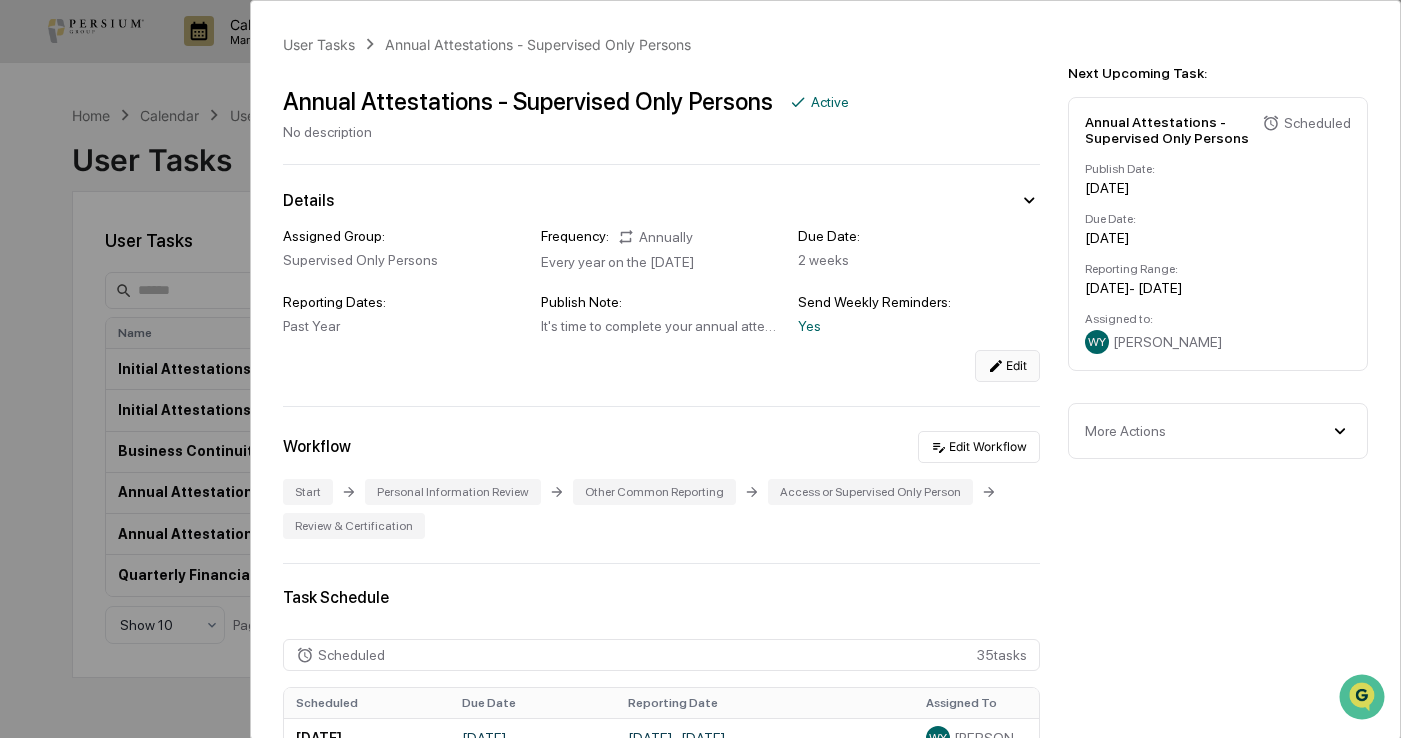 click on "Edit" at bounding box center [1007, 366] 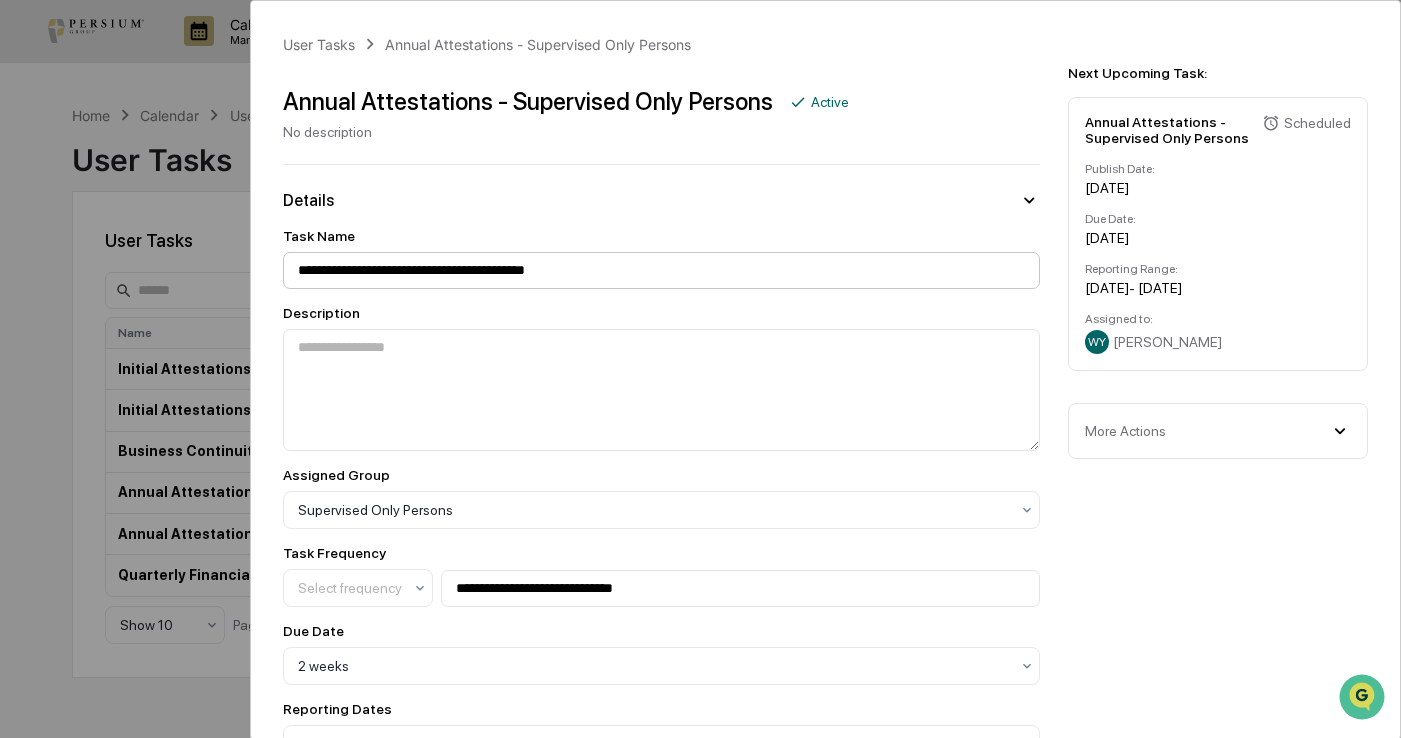 scroll, scrollTop: 300, scrollLeft: 0, axis: vertical 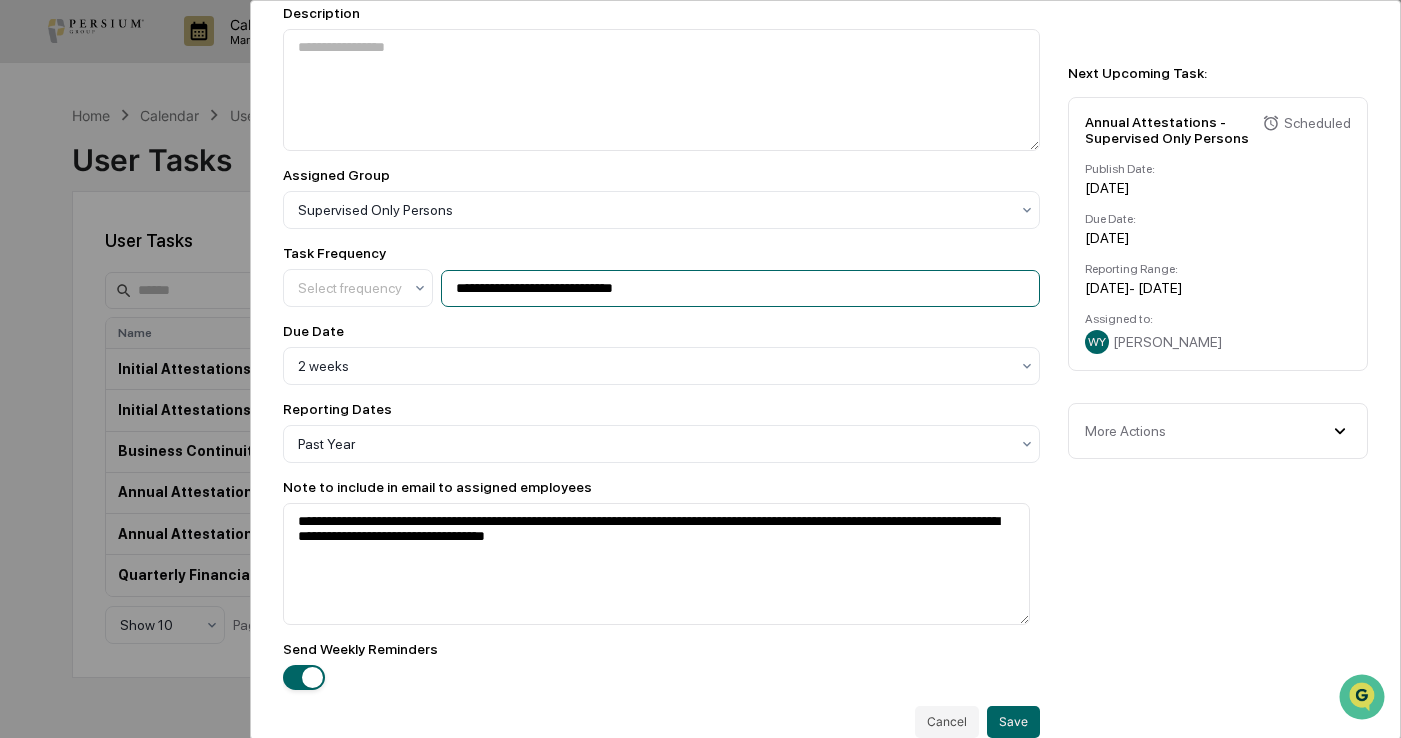 drag, startPoint x: 672, startPoint y: 287, endPoint x: 608, endPoint y: 288, distance: 64.00781 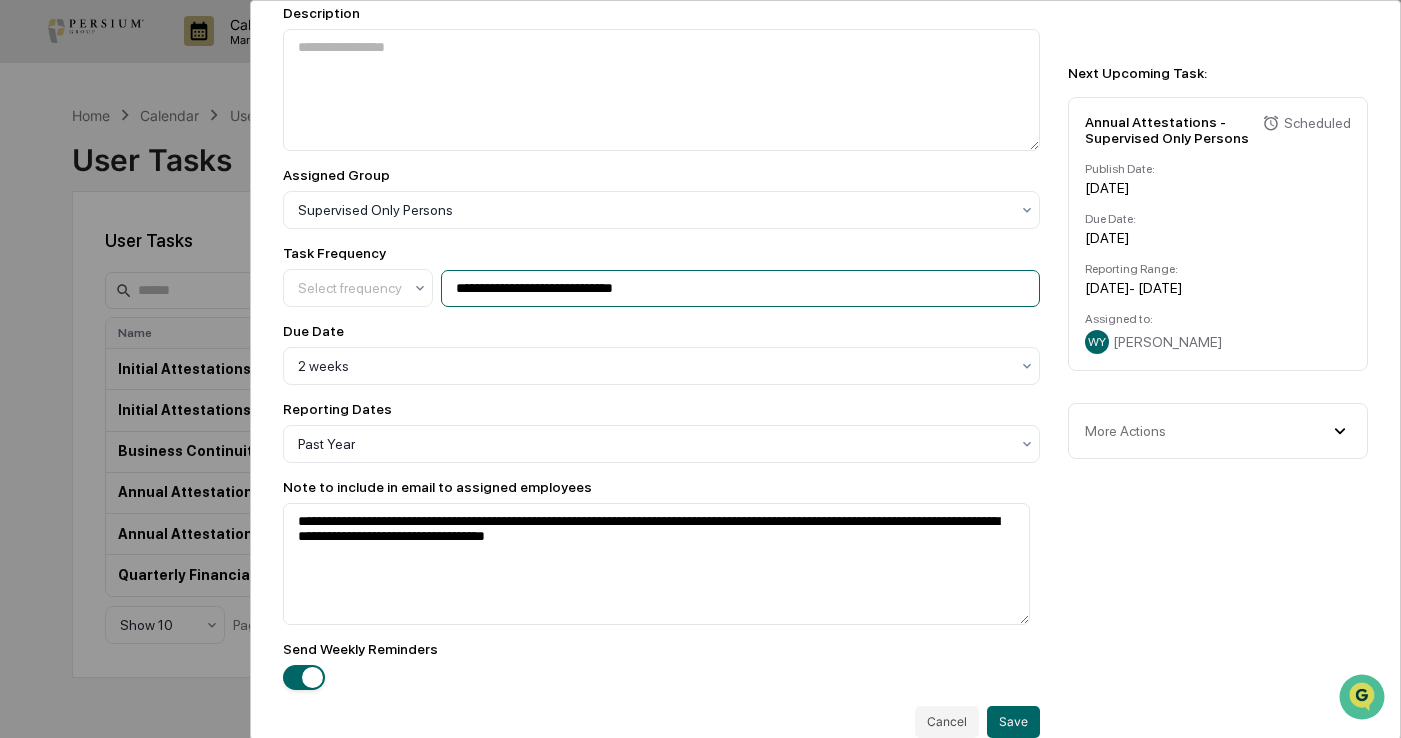 click on "**********" at bounding box center (740, 288) 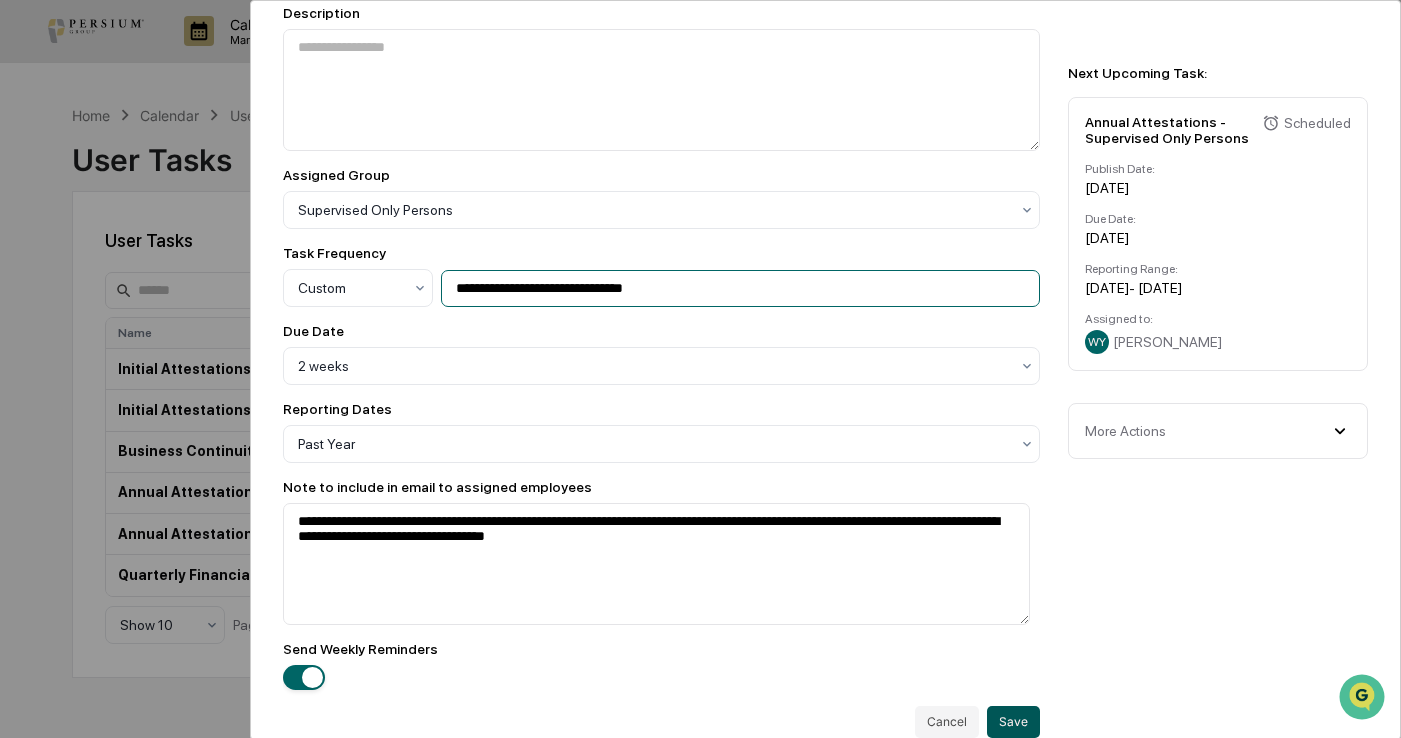 type on "**********" 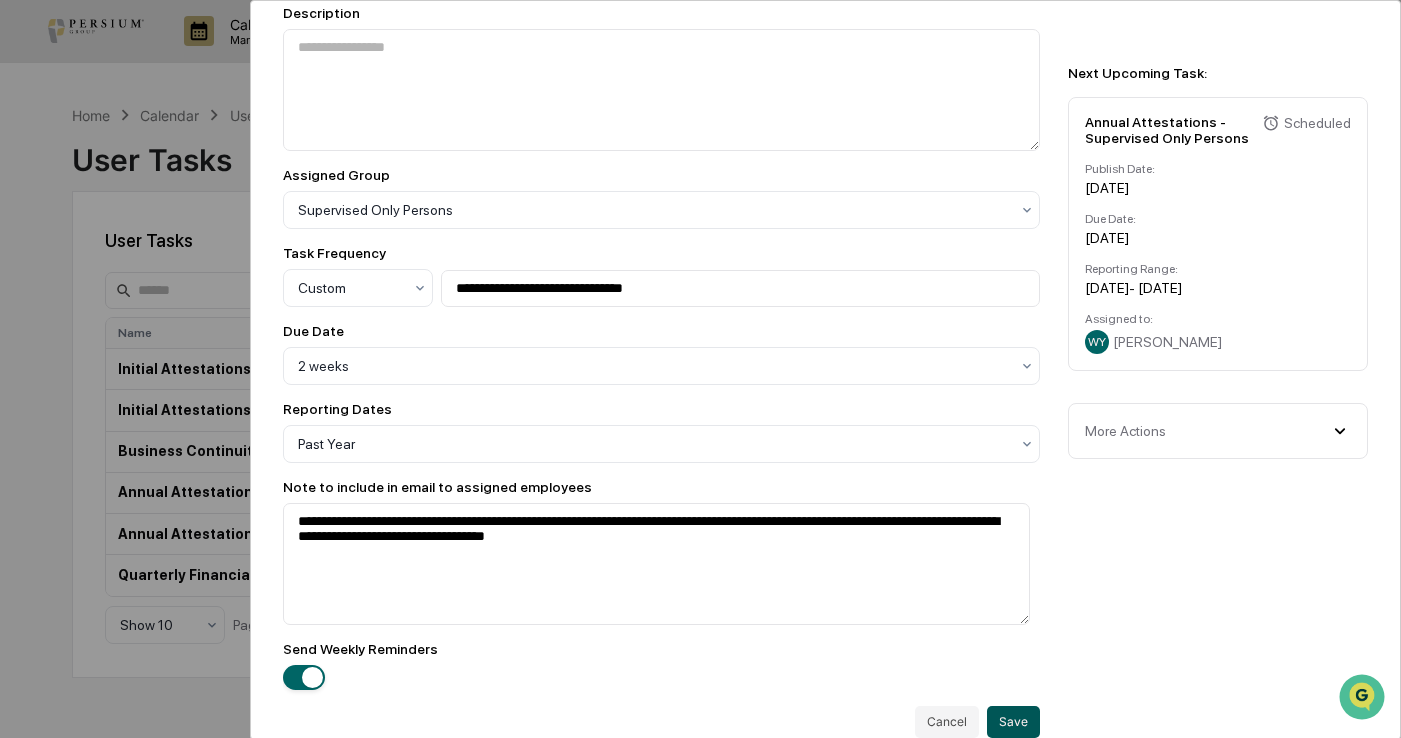 click on "Save" at bounding box center (1013, 722) 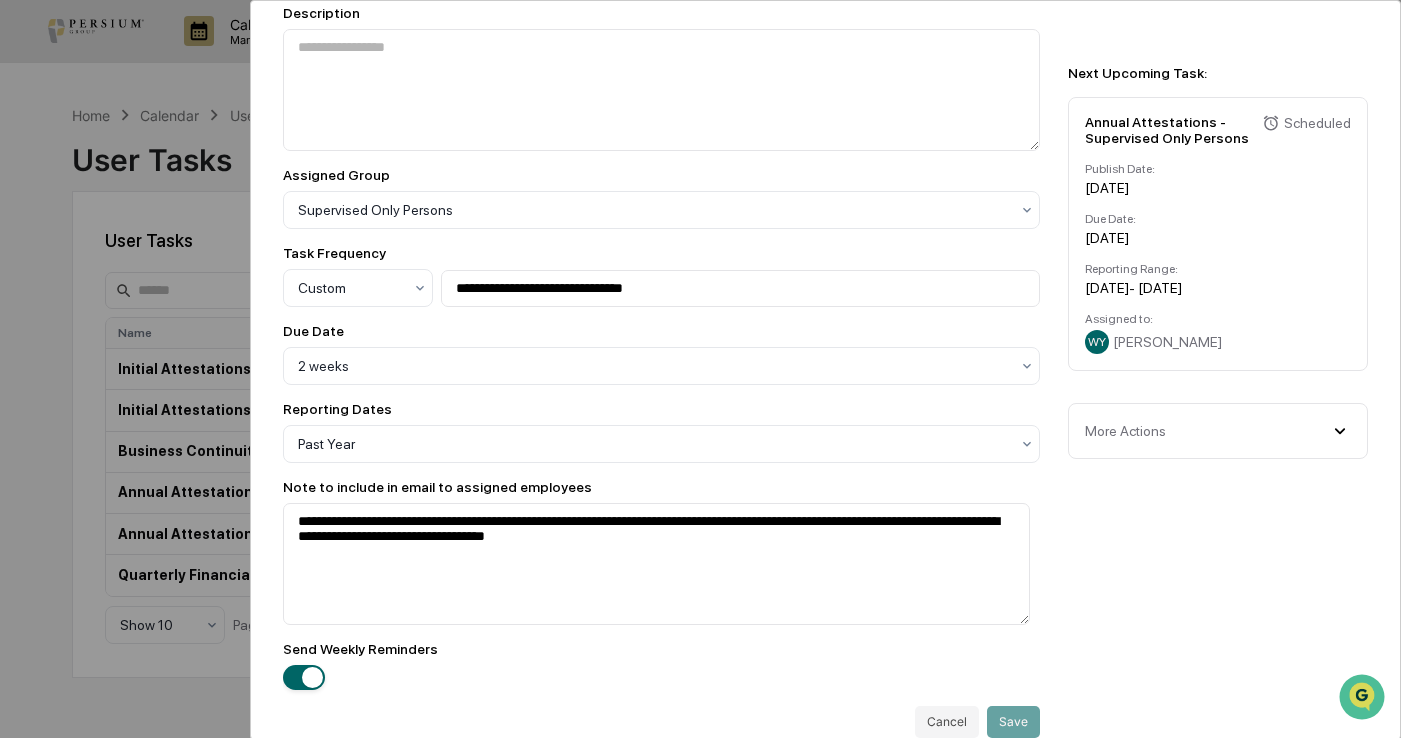 scroll, scrollTop: 0, scrollLeft: 0, axis: both 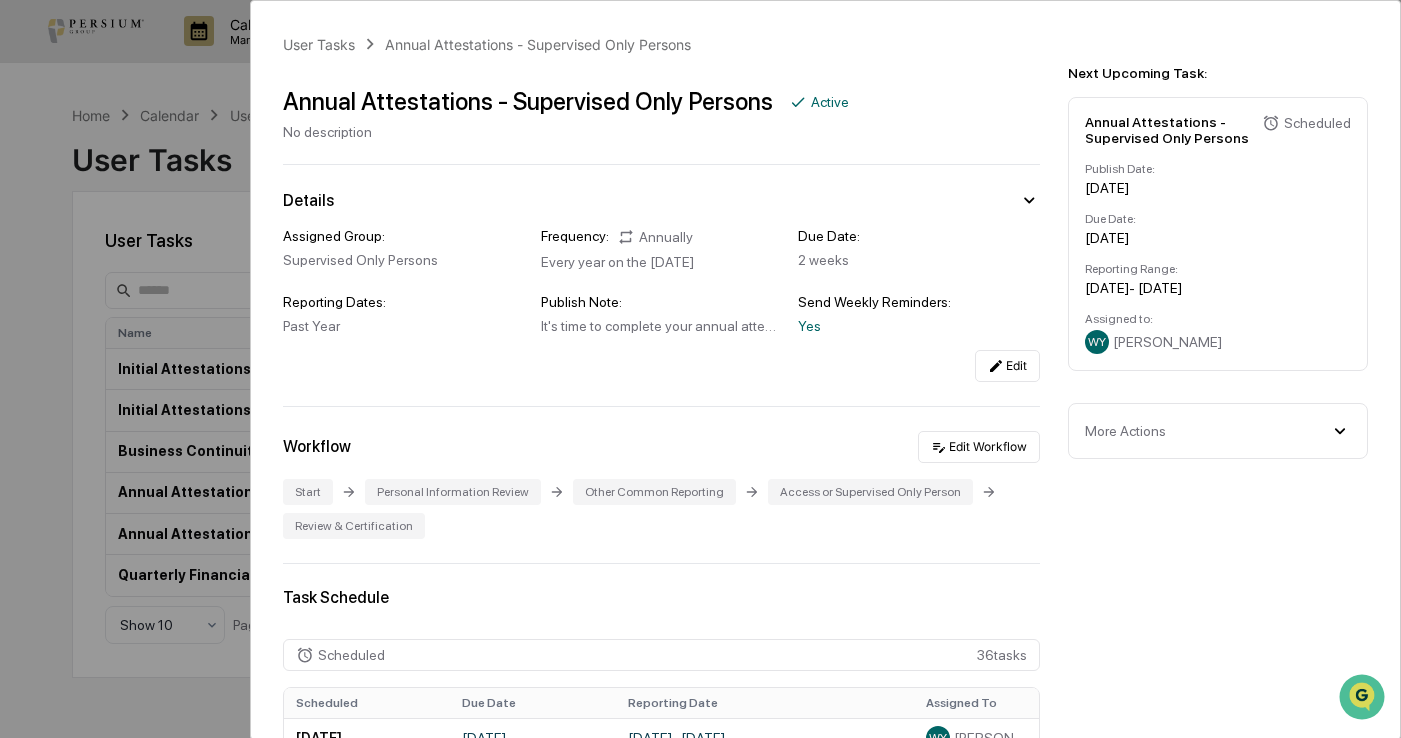 click on "User Tasks Annual Attestations - Supervised Only Persons Annual Attestations - Supervised Only Persons Active No description Details Assigned Group:  Supervised Only Persons Frequency:    Annually Every year on the [DATE] Due Date:  2 weeks Reporting Dates:  Past Year Publish Note:  It's time to complete your annual attestations and personal reporting! If you have any questions or concerns, please don't hesitate to reach out to the Chief Compliance Officer. Send Weekly Reminders:  Yes Edit Workflow Edit Workflow Start Personal Information Review Other Common Reporting Access or Supervised Only Person Review & Certification Task Schedule Scheduled   36  task s Scheduled Due Date Reporting Date Assigned To [DATE] [DATE] January 1, 2025  -   [DATE] [PERSON_NAME] [DATE] [DATE] January 1, 2025  -   [DATE] [PERSON_NAME] [DATE] [DATE] January 1, 2025  -   [DATE] [PERSON_NAME] Show 3 Page  1  of  12 Documents  -" at bounding box center [700, 369] 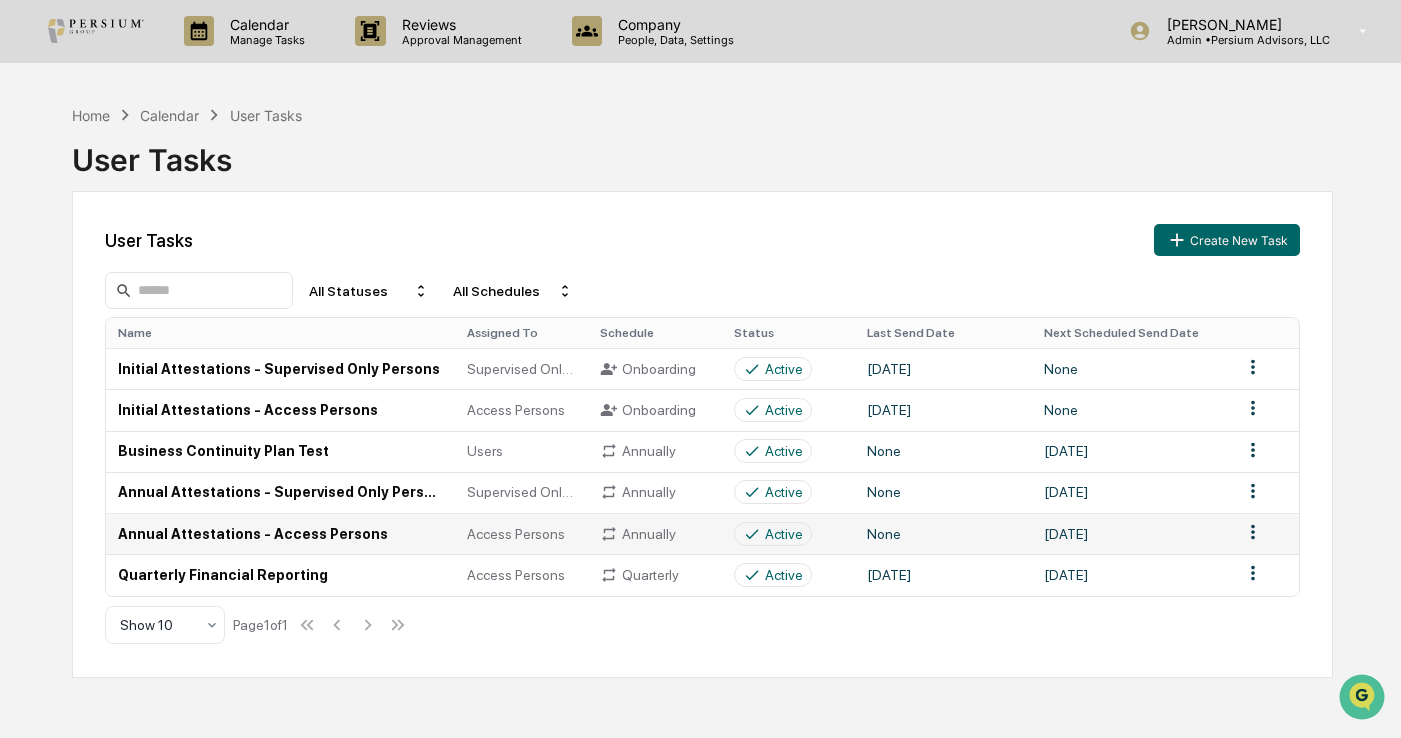 click at bounding box center [1264, 533] 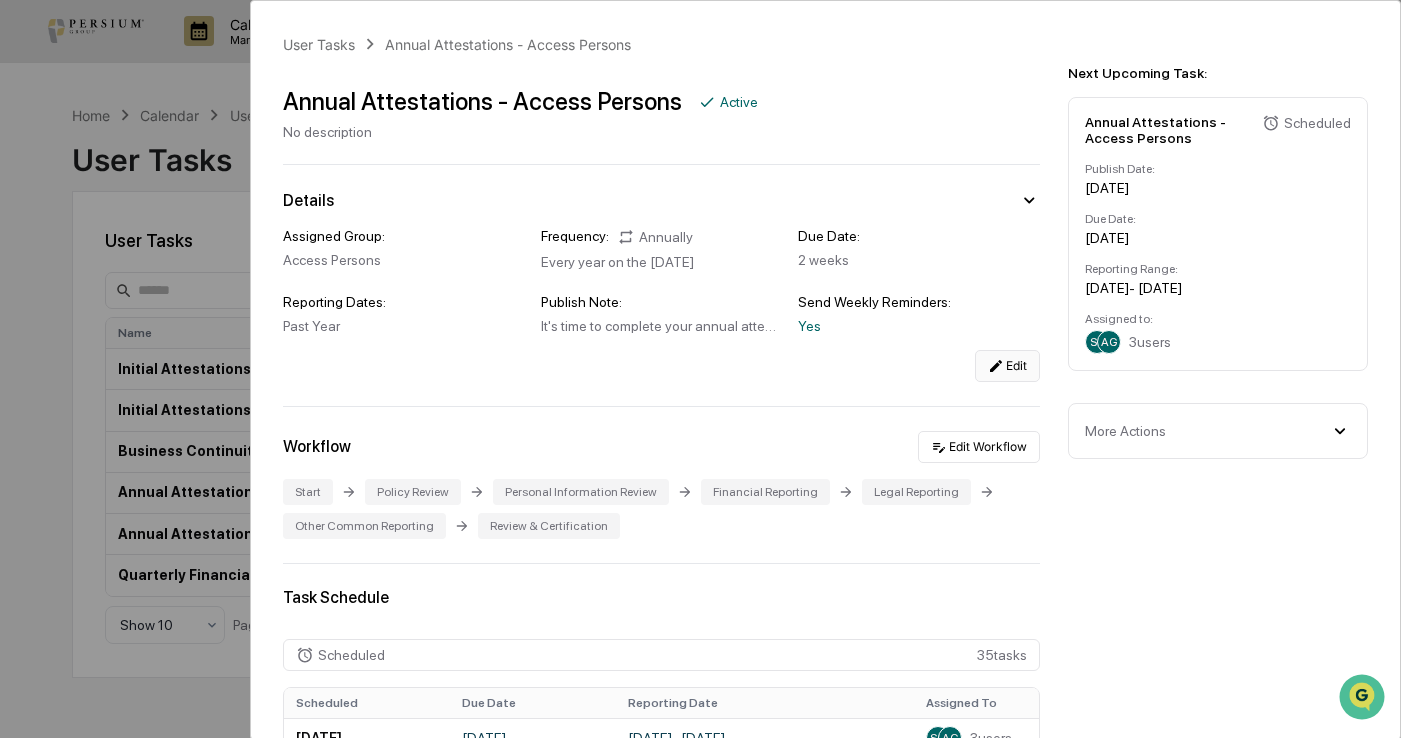 click on "Edit" at bounding box center [1007, 366] 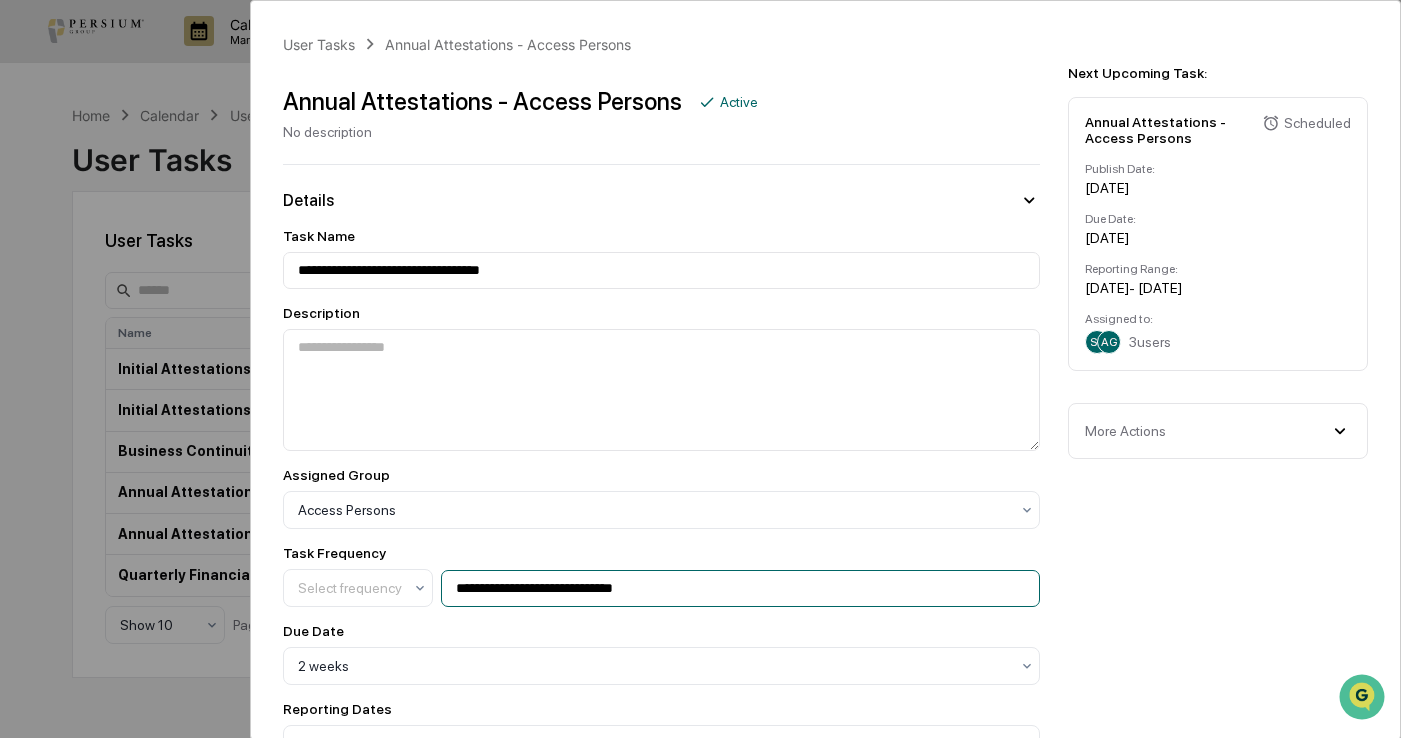click on "**********" at bounding box center (740, 588) 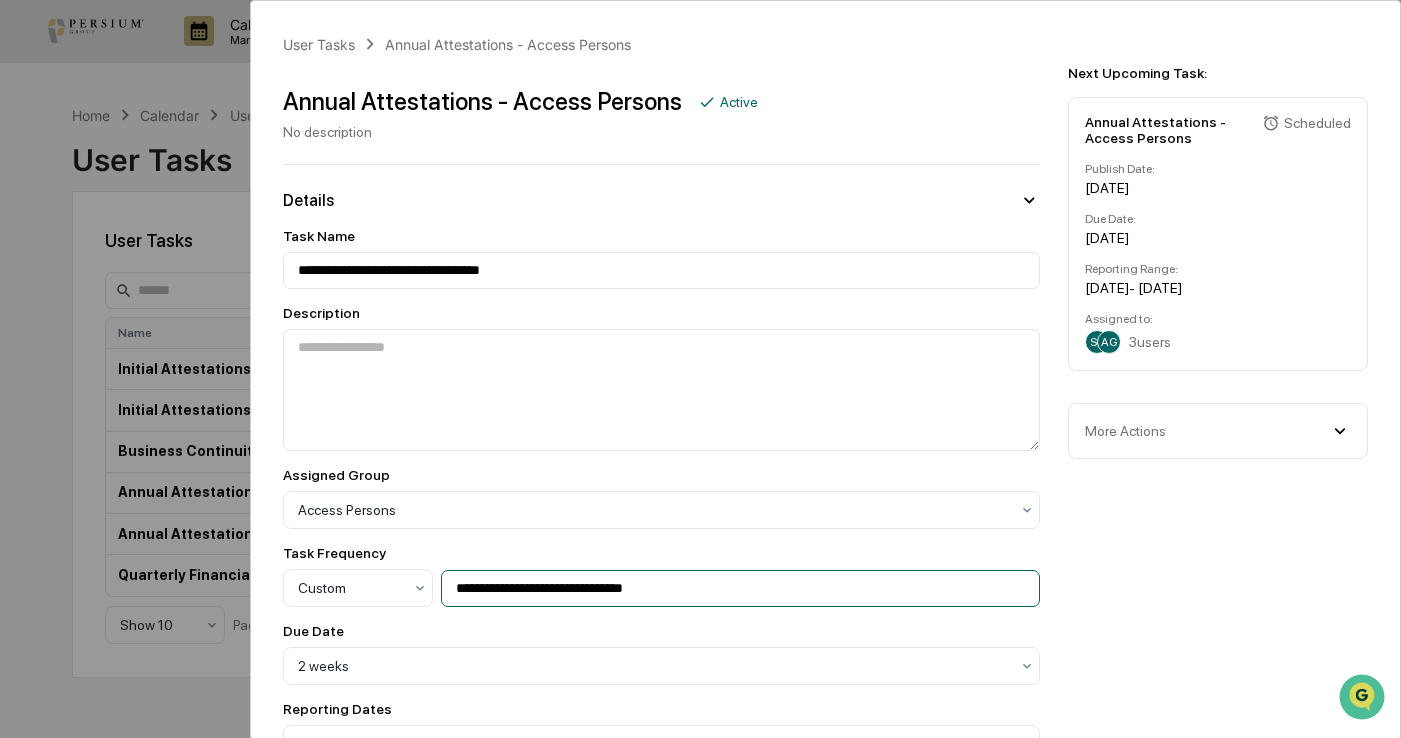 type on "**********" 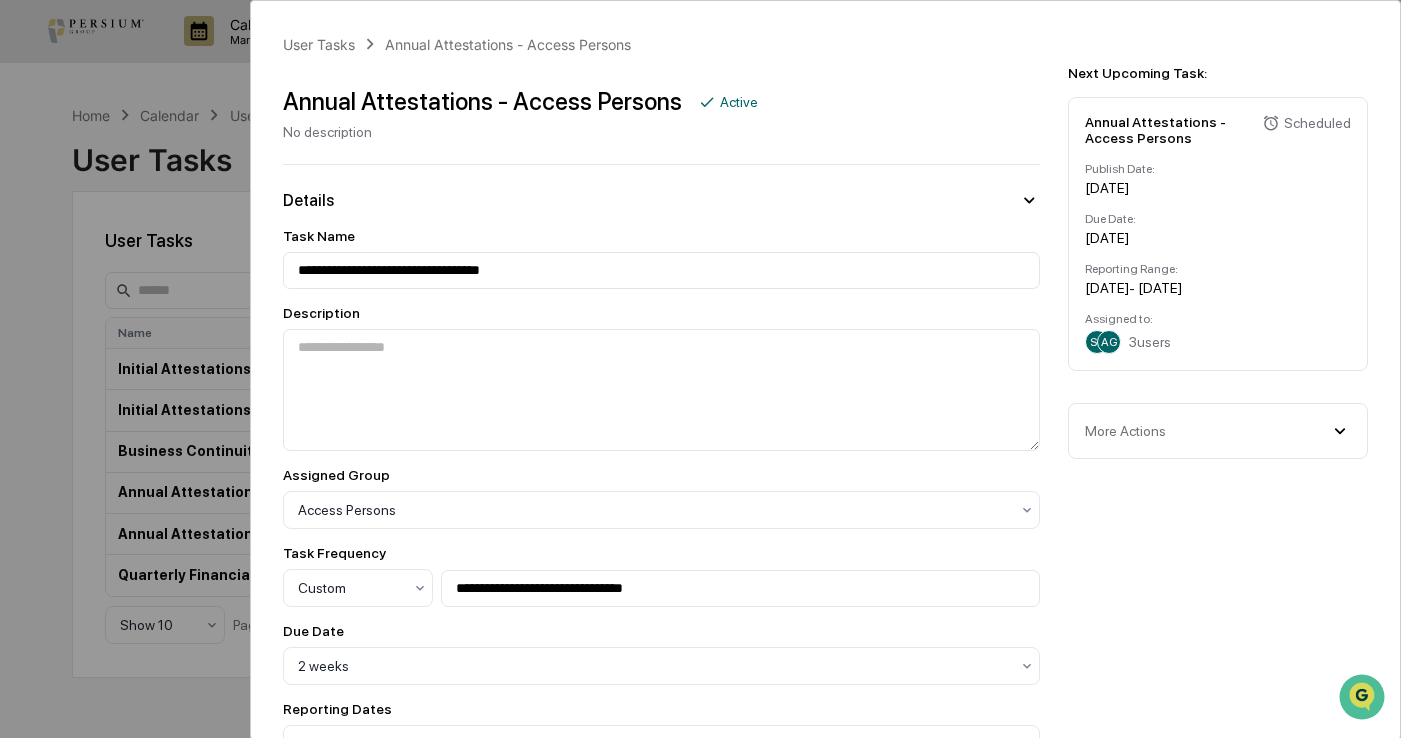 click on "**********" at bounding box center (825, 988) 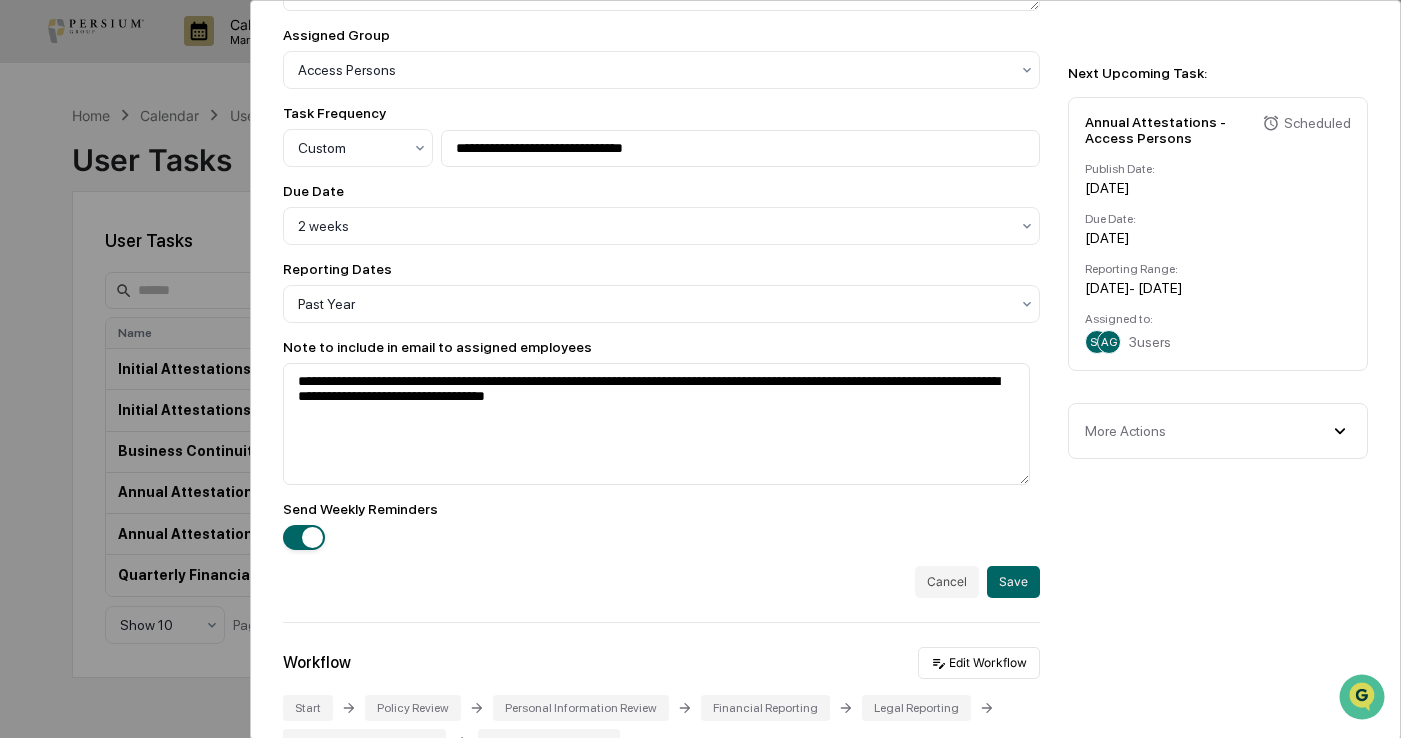scroll, scrollTop: 500, scrollLeft: 0, axis: vertical 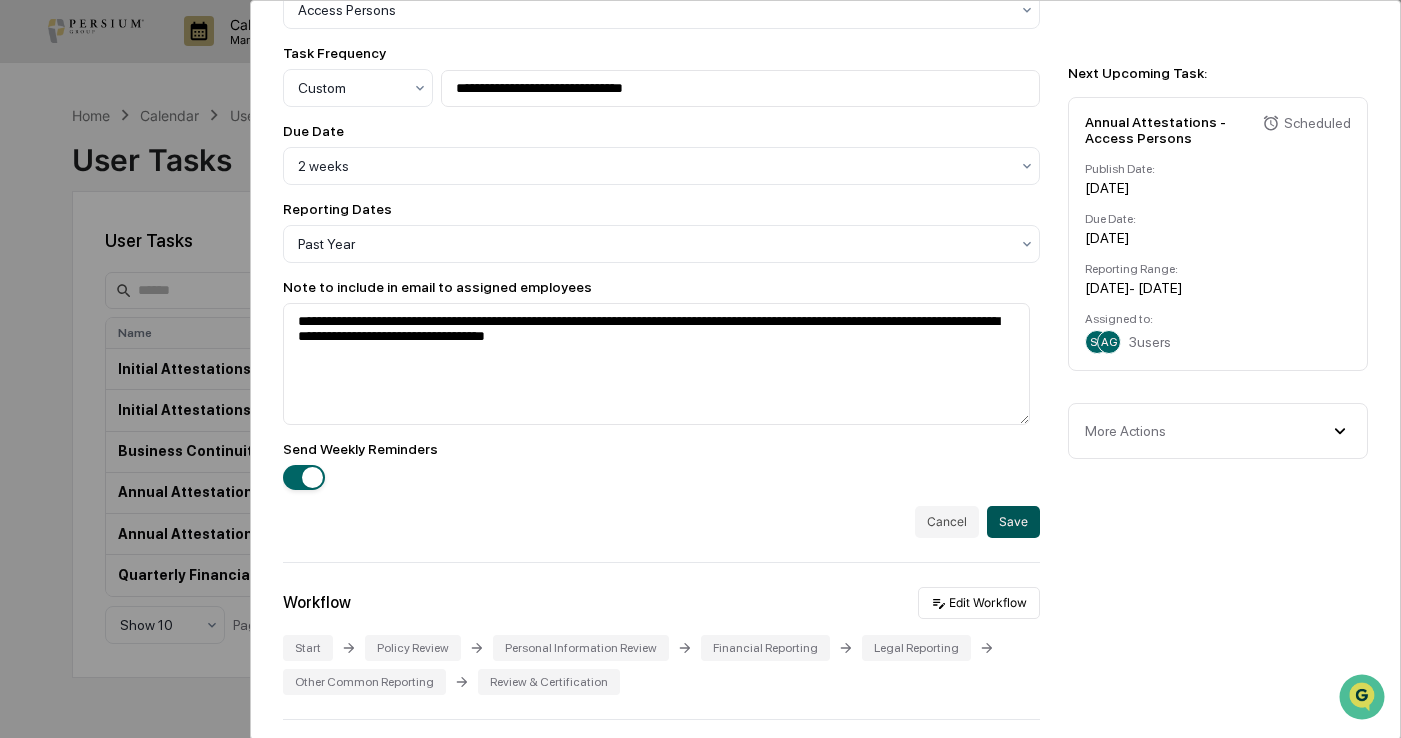 click on "Save" at bounding box center [1013, 522] 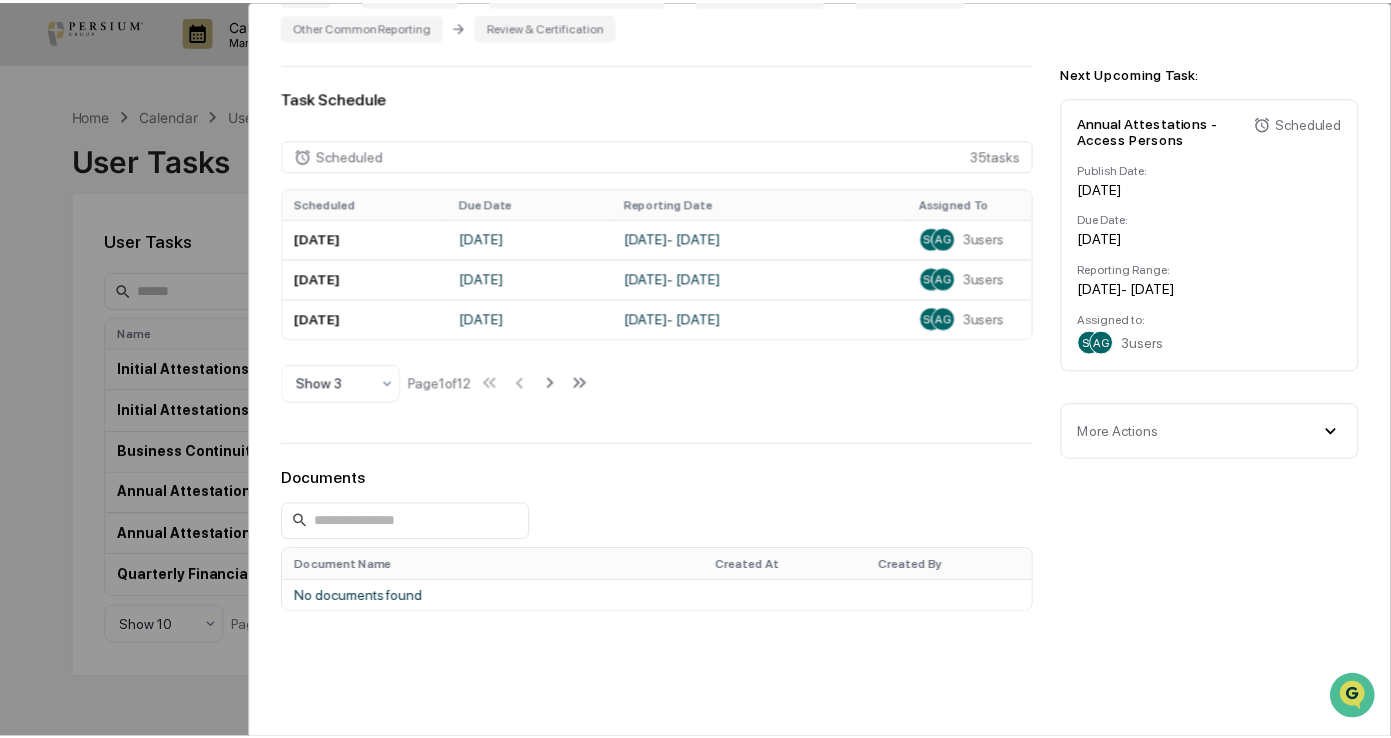 scroll, scrollTop: 0, scrollLeft: 0, axis: both 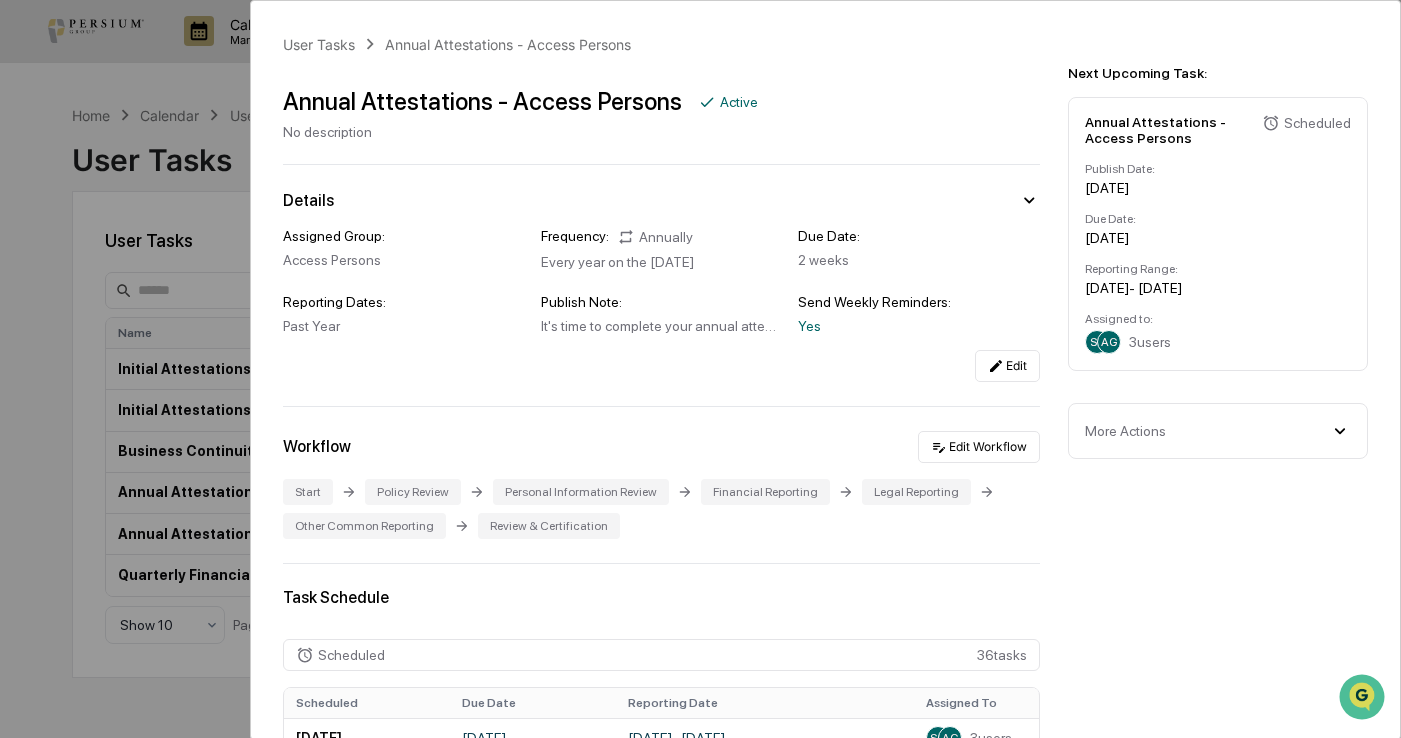 click on "User Tasks Annual Attestations - Access Persons Annual Attestations - Access Persons Active No description Details Assigned Group:  Access Persons Frequency:    Annually Every year on the [DATE] Due Date:  2 weeks Reporting Dates:  Past Year Publish Note:  It's time to complete your annual attestations and personal reporting! If you have any questions or concerns, please don't hesitate to reach out to the Chief Compliance Officer. Send Weekly Reminders:  Yes Edit Workflow Edit Workflow Start Policy Review Personal Information Review Financial Reporting Legal Reporting Other Common Reporting Review & Certification Task Schedule Scheduled   36  task s Scheduled Due Date Reporting Date Assigned To [DATE] [DATE] January 1, 2025  -   [DATE] SG AG 3  users [DATE] [DATE] January 1, 2025  -   [DATE] SG AG 3  users [DATE] [DATE] January 1, 2025  -   [DATE] SG AG 3  users Show 3 Page  1  of  12 Documents Document Name  -   3" at bounding box center [700, 369] 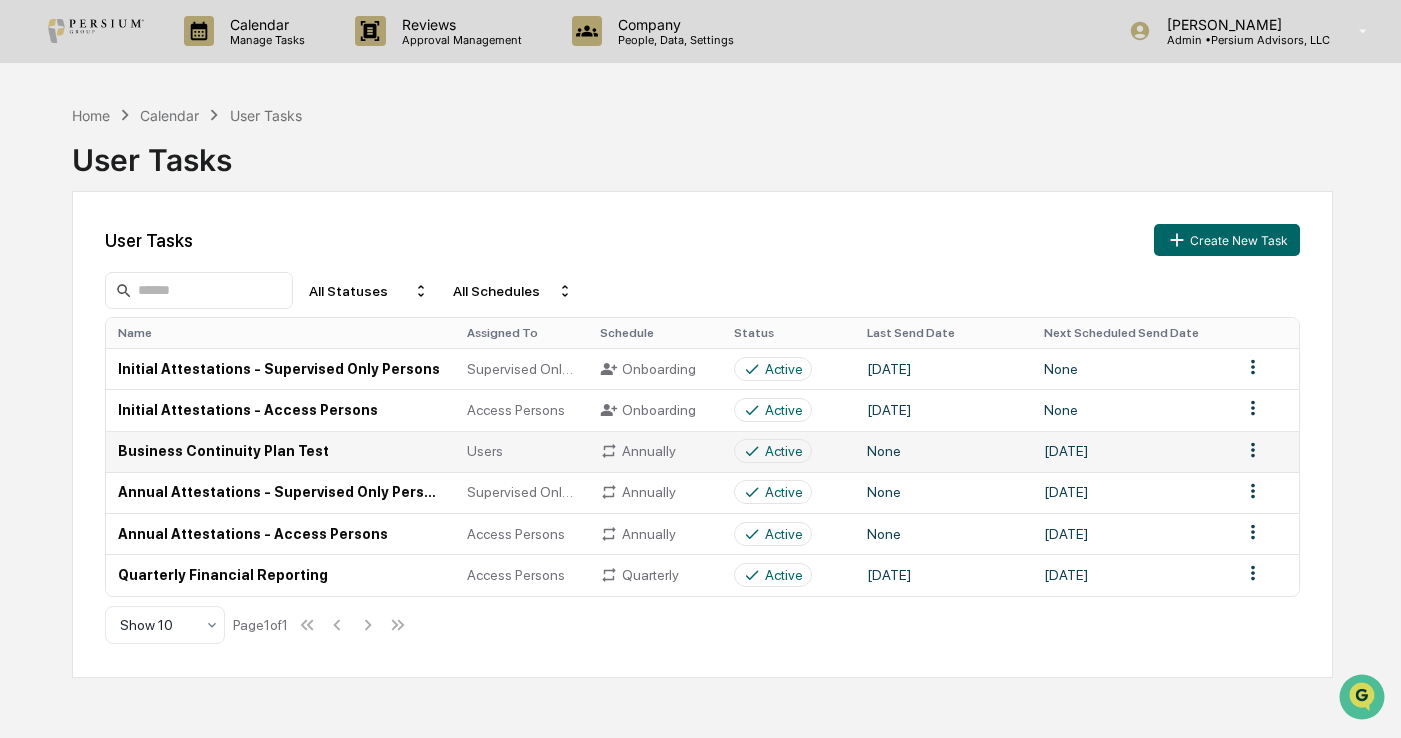 click on "[DATE]" at bounding box center [1131, 451] 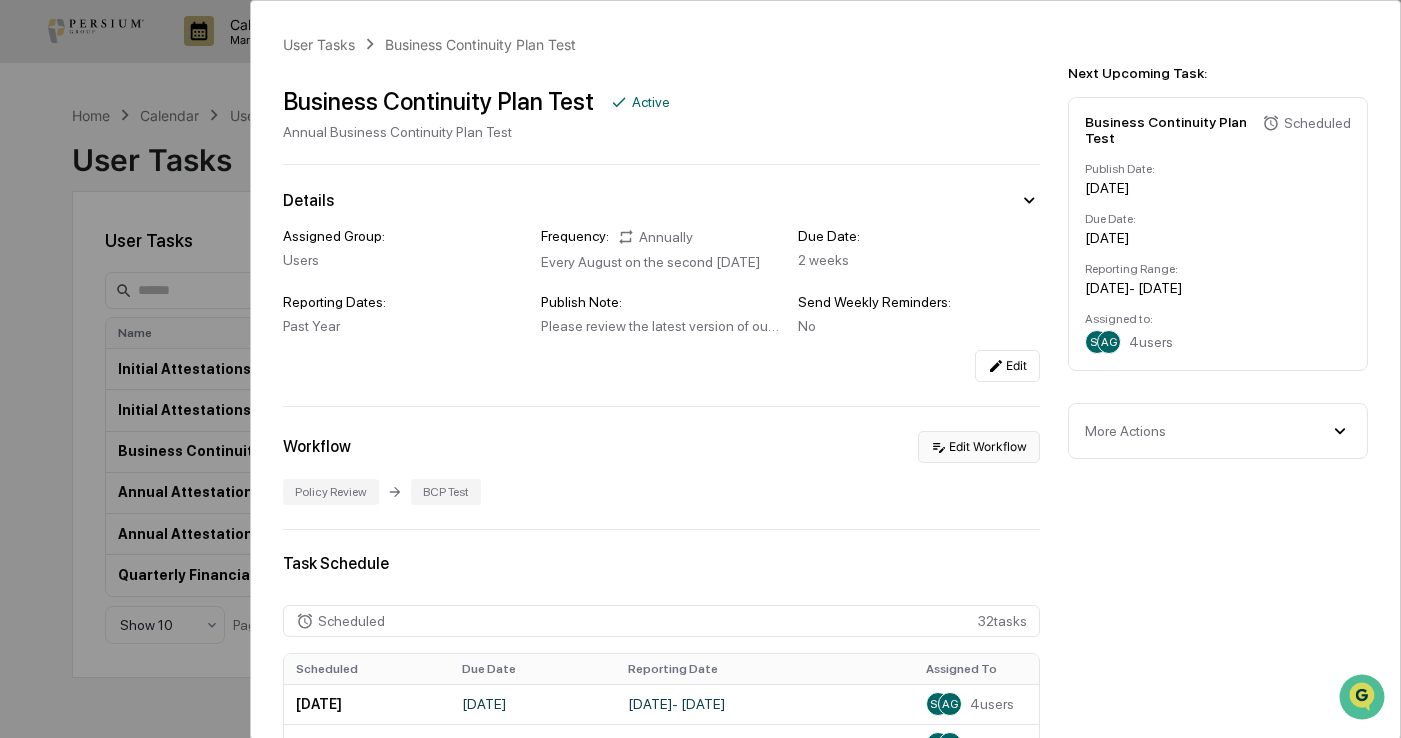 click on "Edit Workflow" at bounding box center [979, 447] 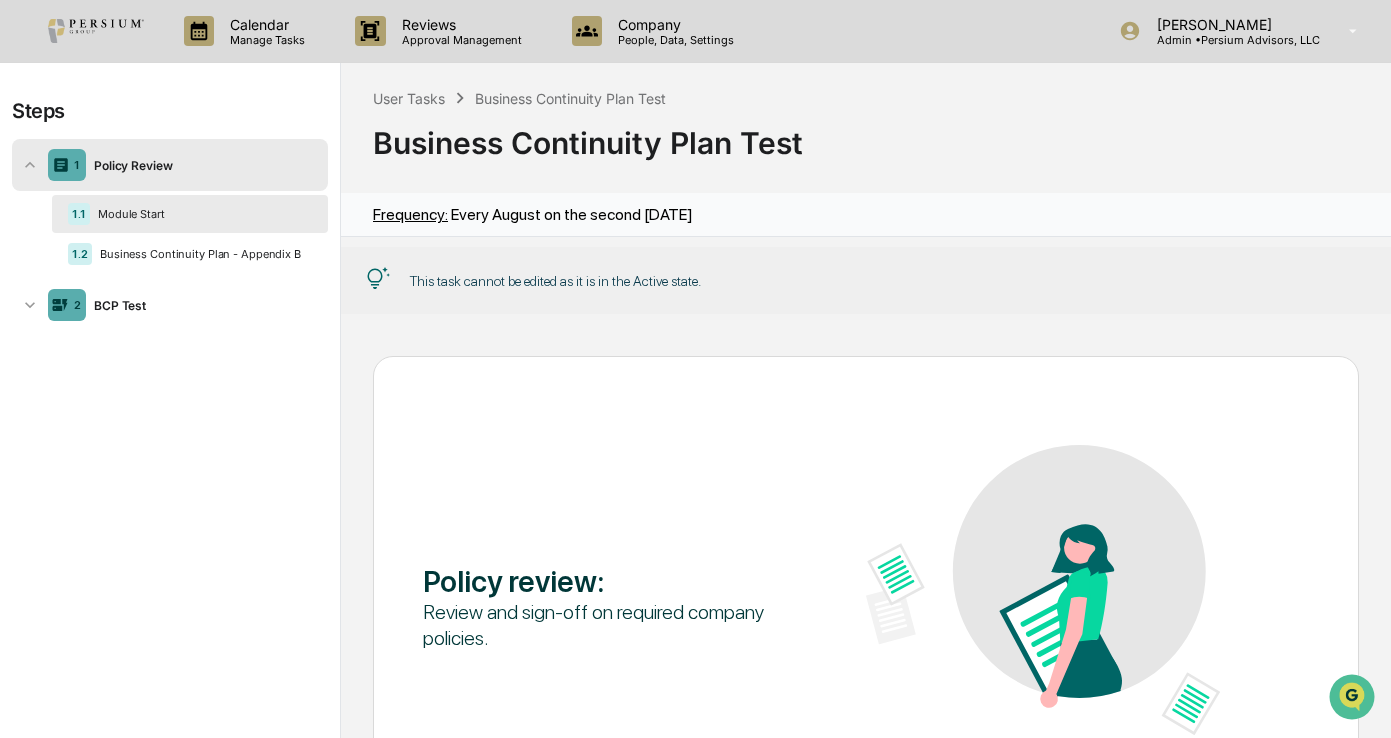 scroll, scrollTop: 1, scrollLeft: 0, axis: vertical 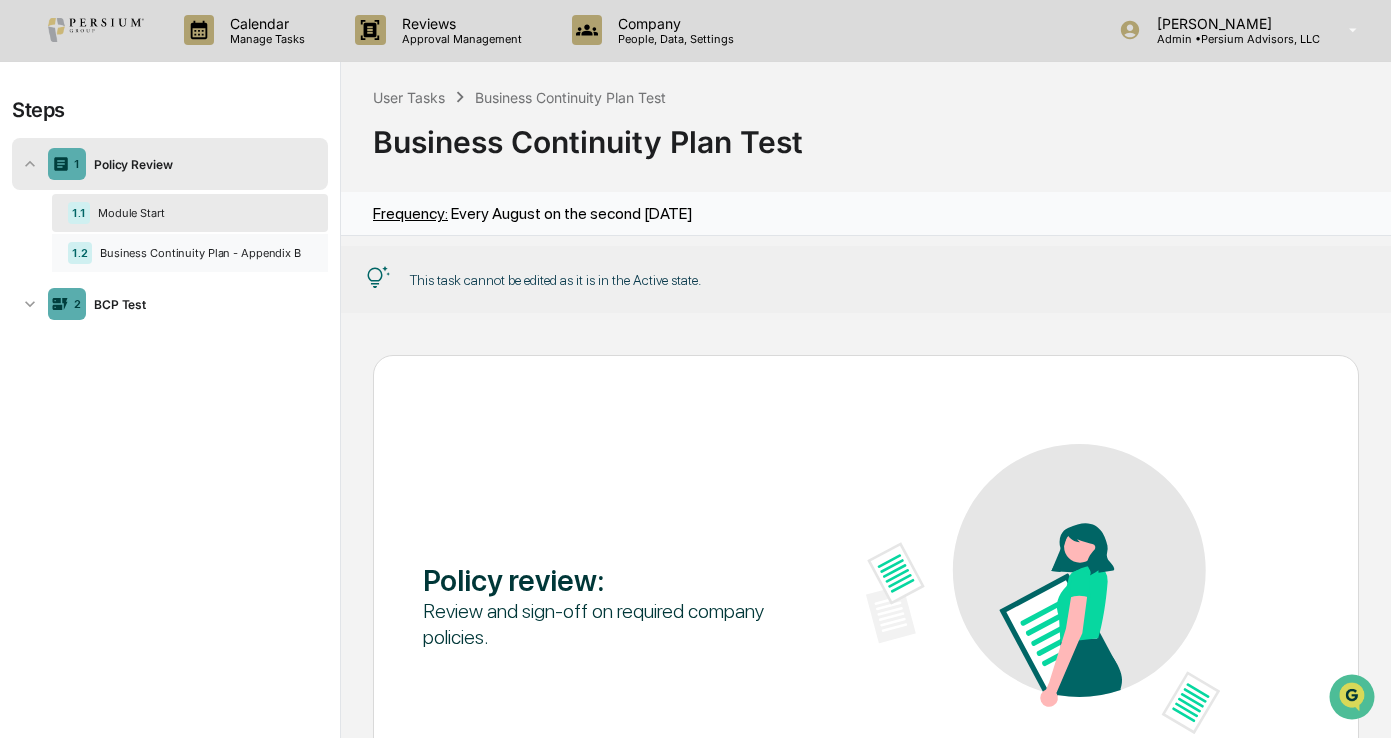 click on "Business Continuity Plan - Appendix B" at bounding box center (202, 253) 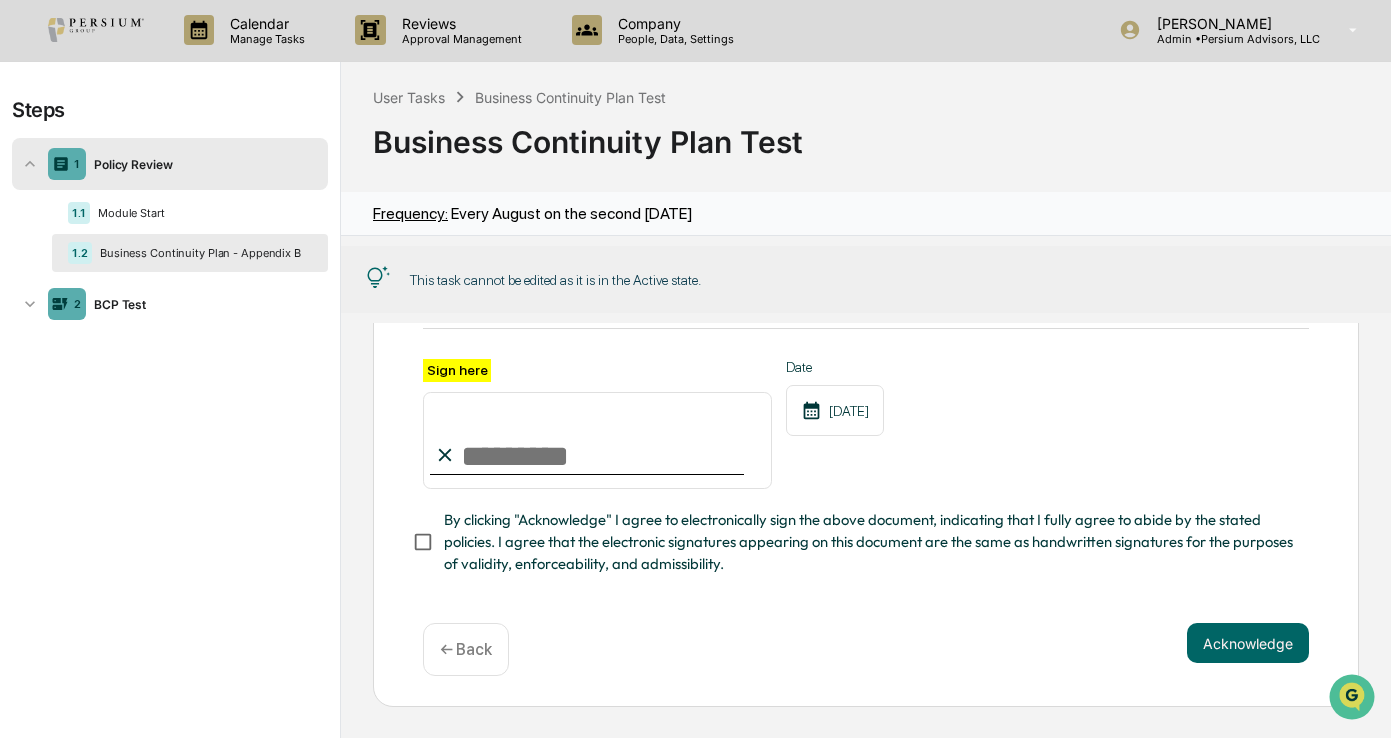 scroll, scrollTop: 0, scrollLeft: 0, axis: both 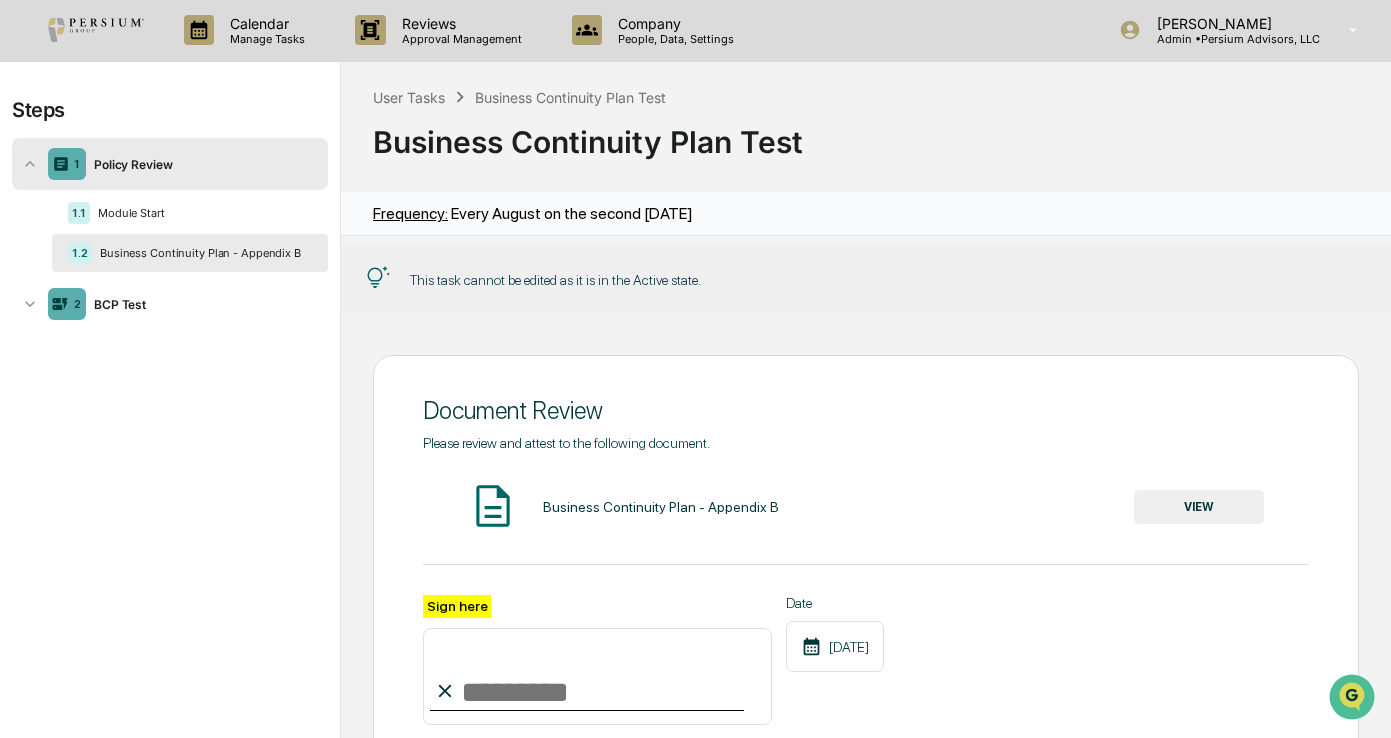 click on "VIEW" at bounding box center [1199, 507] 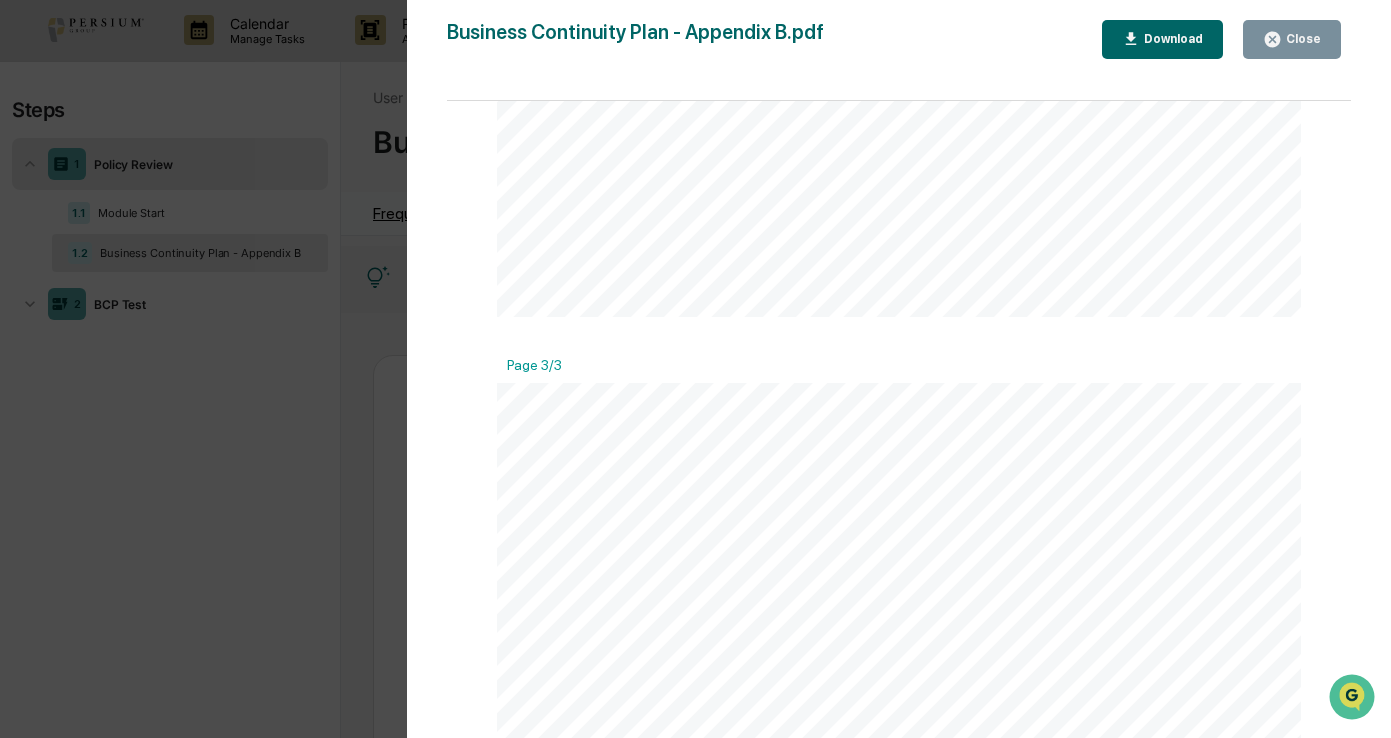 scroll, scrollTop: 2300, scrollLeft: 0, axis: vertical 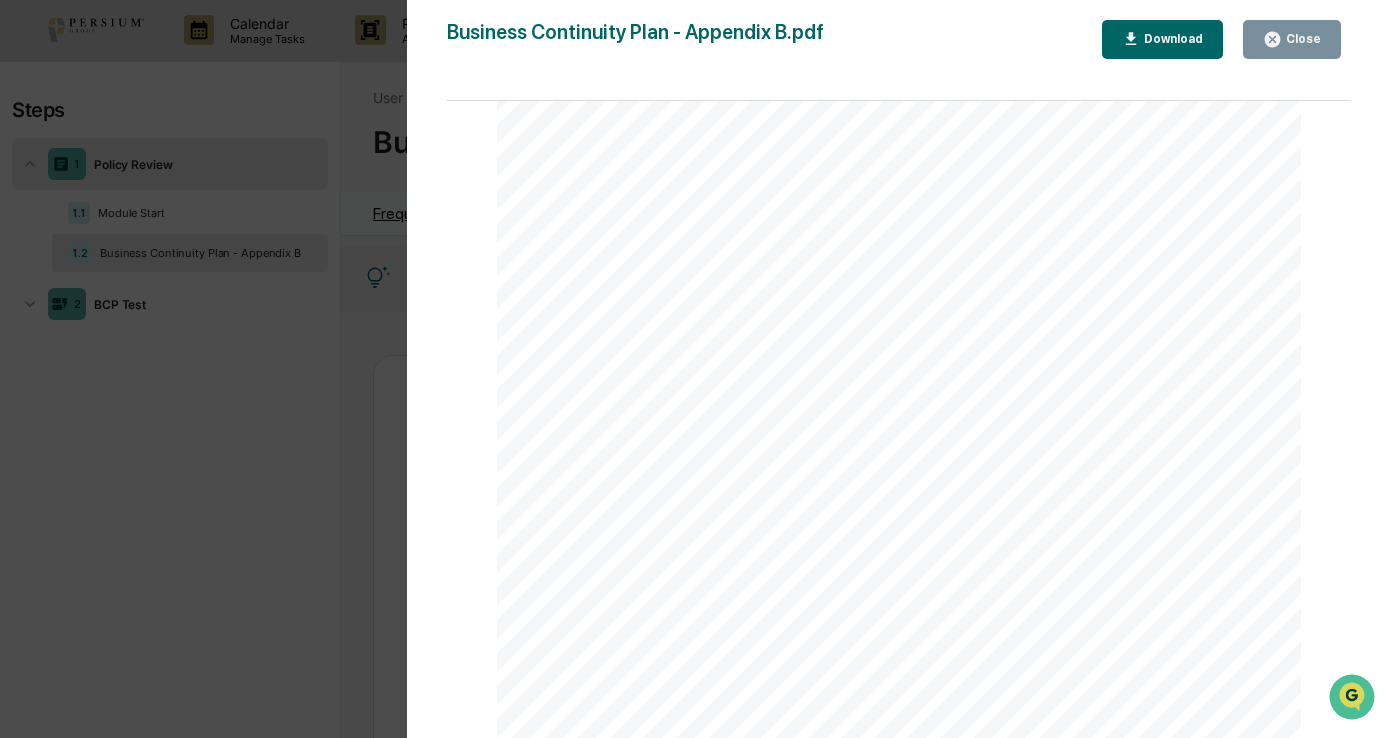 click on "Version History [DATE] 07:28 PM [PERSON_NAME] Business Continuity Plan - Appendix B.pdf   Close   Download Page 1/3 70   [DATE] B   USINESS   C   ONTINUITY   P LAN   -   A   PPENDIX   B Contingency Plan and Procedures To facilitate an efficient and timely resumption of interrupted business operations in case of a   disaster, Persium has established procedures with respect to its own employees, books and records, clients, and the trading data of our clients necessary in managing their accounts. The intent of these procedures is to minimize disruption of services and inconvenience to our employees and our clients allowing Persium to fulfill its fiduciary, legal and regulatory   obligations. 1.   Employee Communications A contact list of all current employees including home telephone numbers, cell phone numbers and emergency contact numbers will be maintained by the Compliance Officer. This list will identify who has to facilitate prompt dissemination of information.   employee to verify the     2." at bounding box center (695, 369) 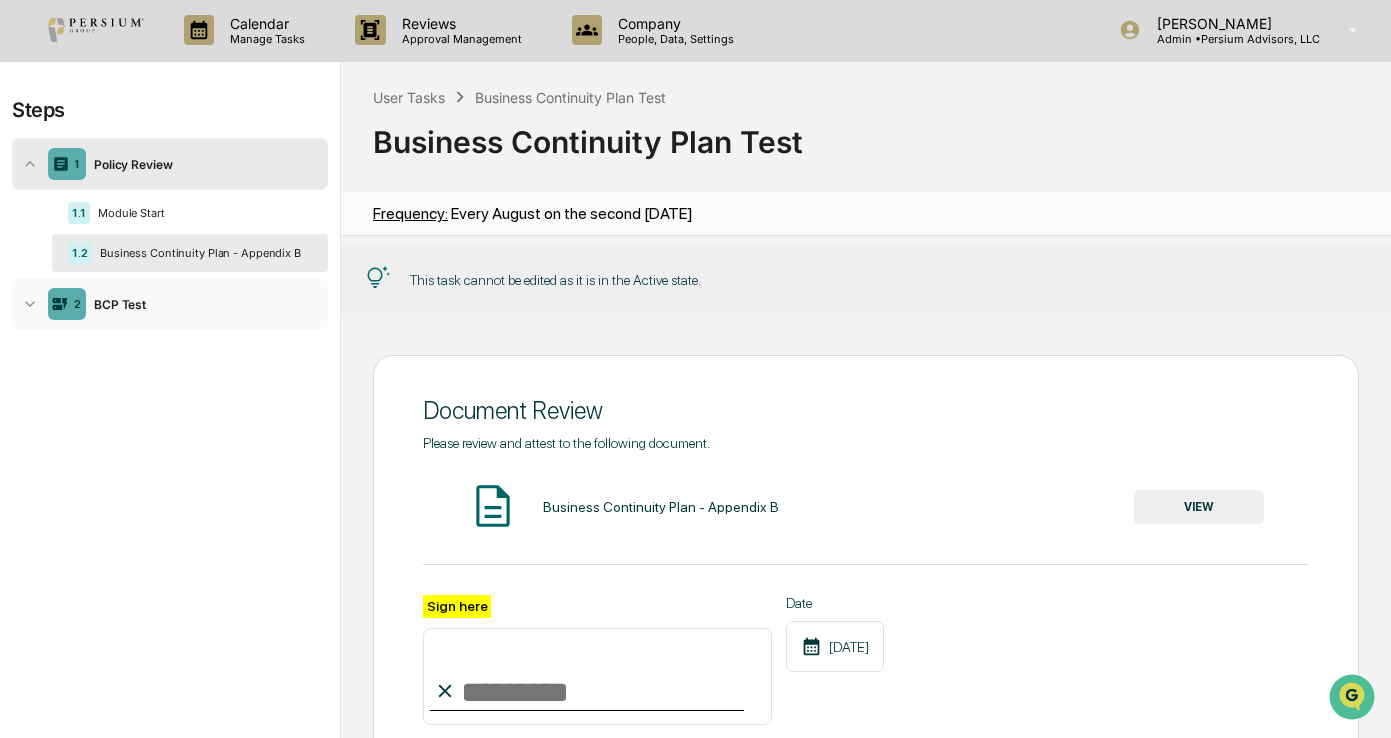 click on "BCP Test" at bounding box center [203, 304] 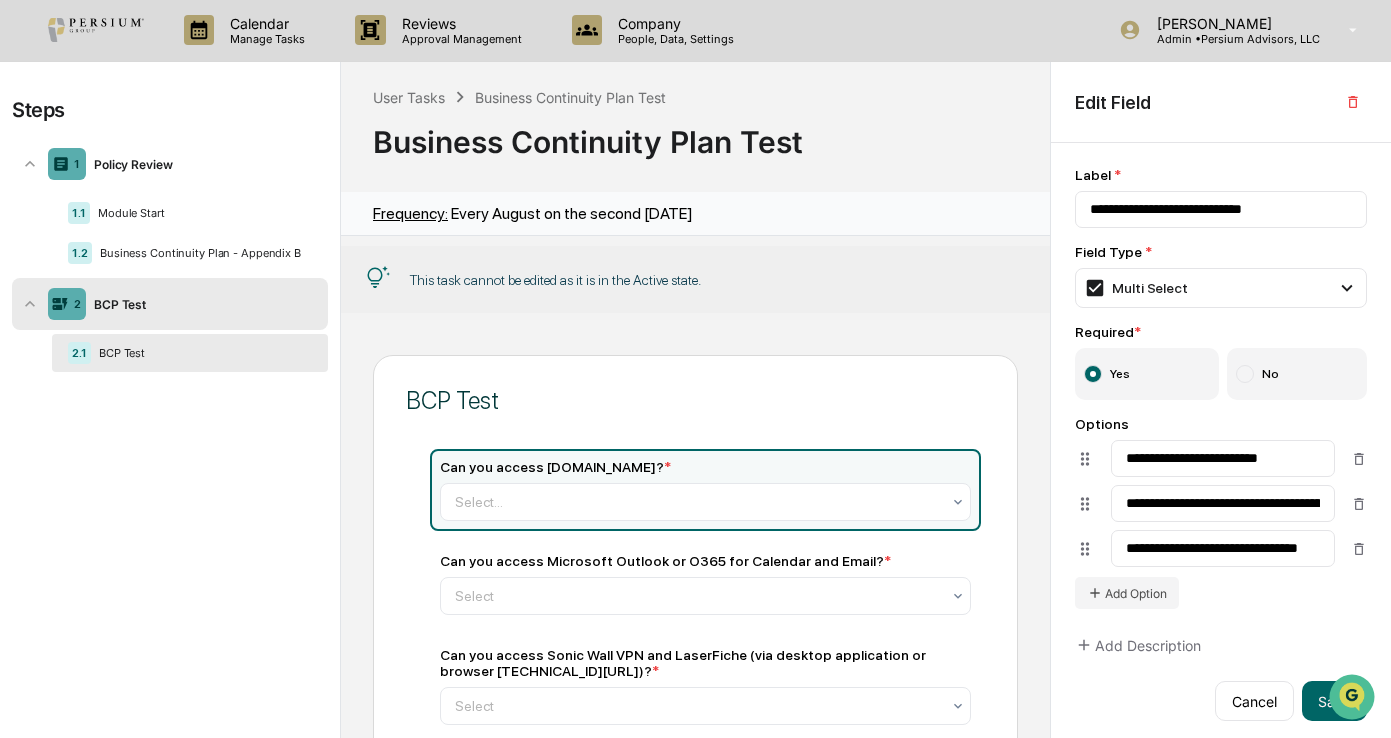 click on "BCP Test" at bounding box center (201, 353) 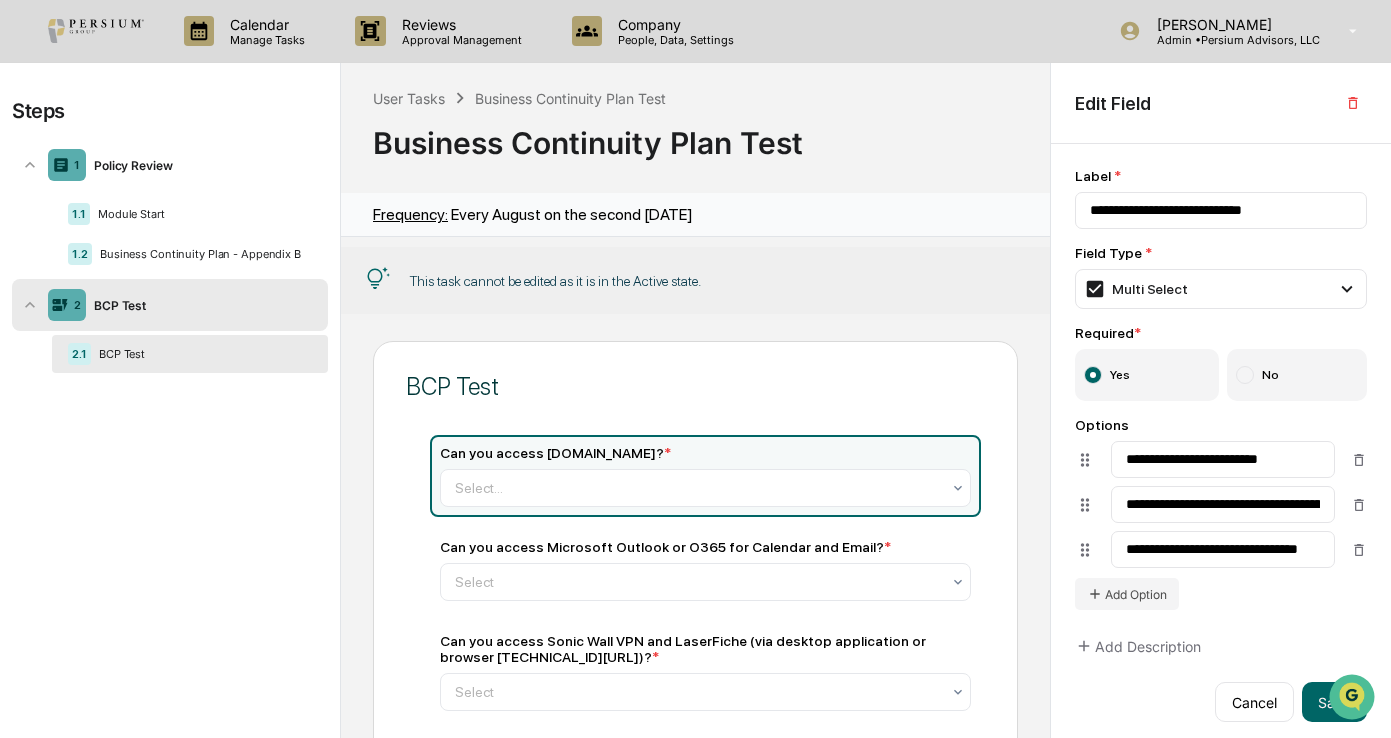 scroll, scrollTop: 0, scrollLeft: 0, axis: both 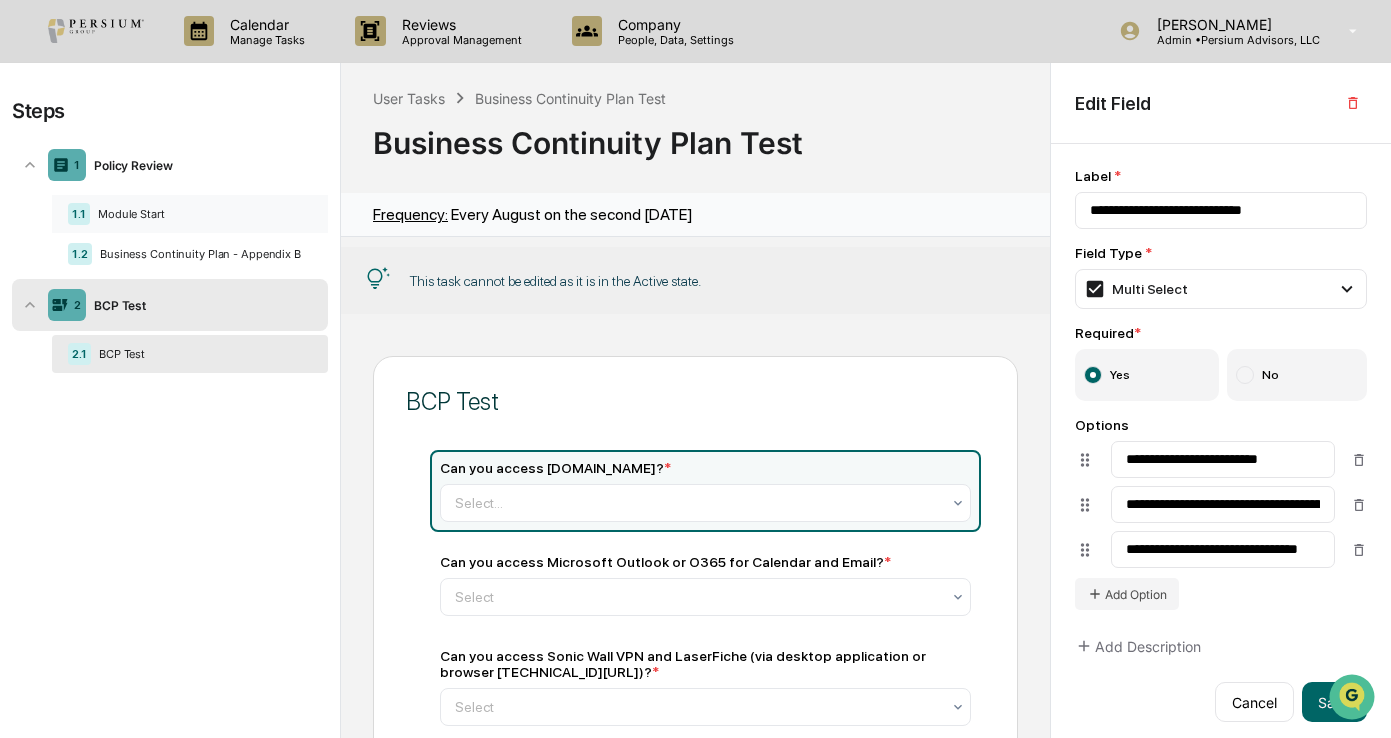 click on "Module Start" at bounding box center (201, 214) 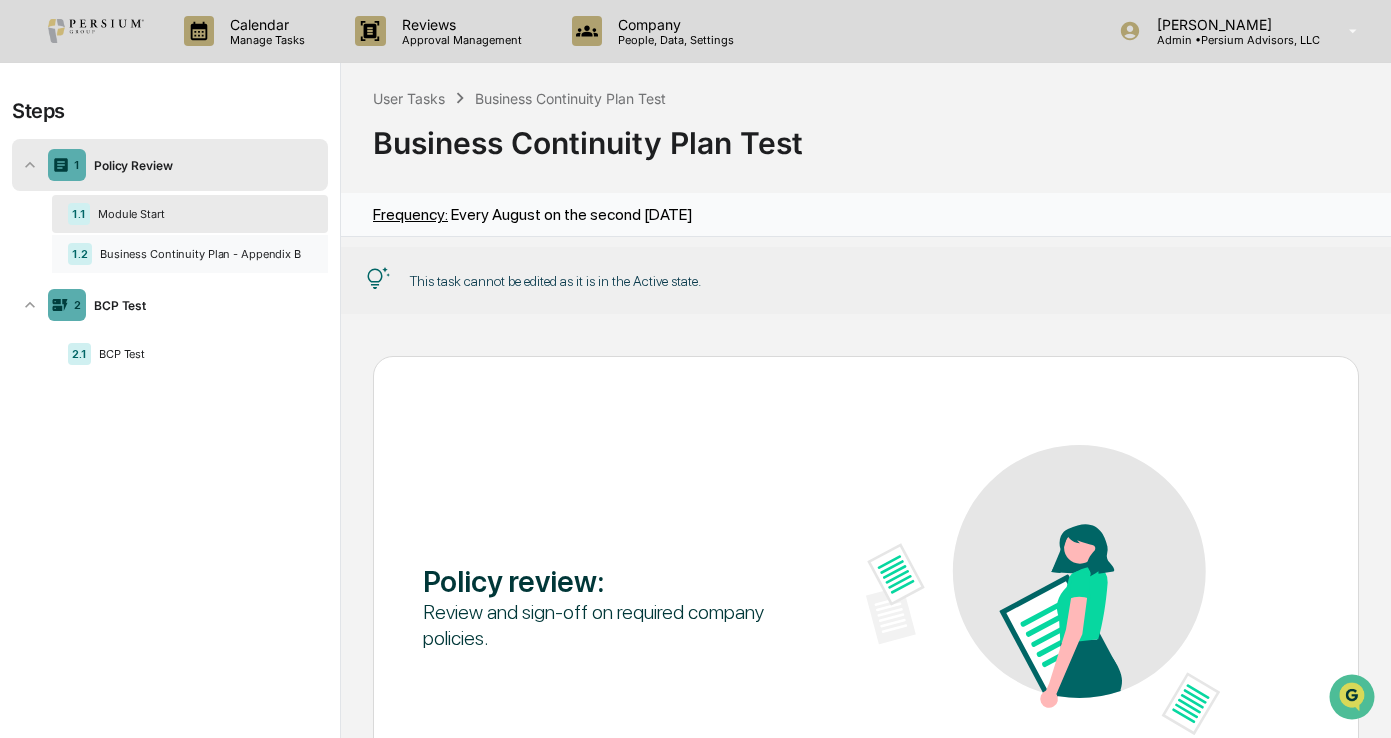 click on "Business Continuity Plan - Appendix B" at bounding box center (202, 254) 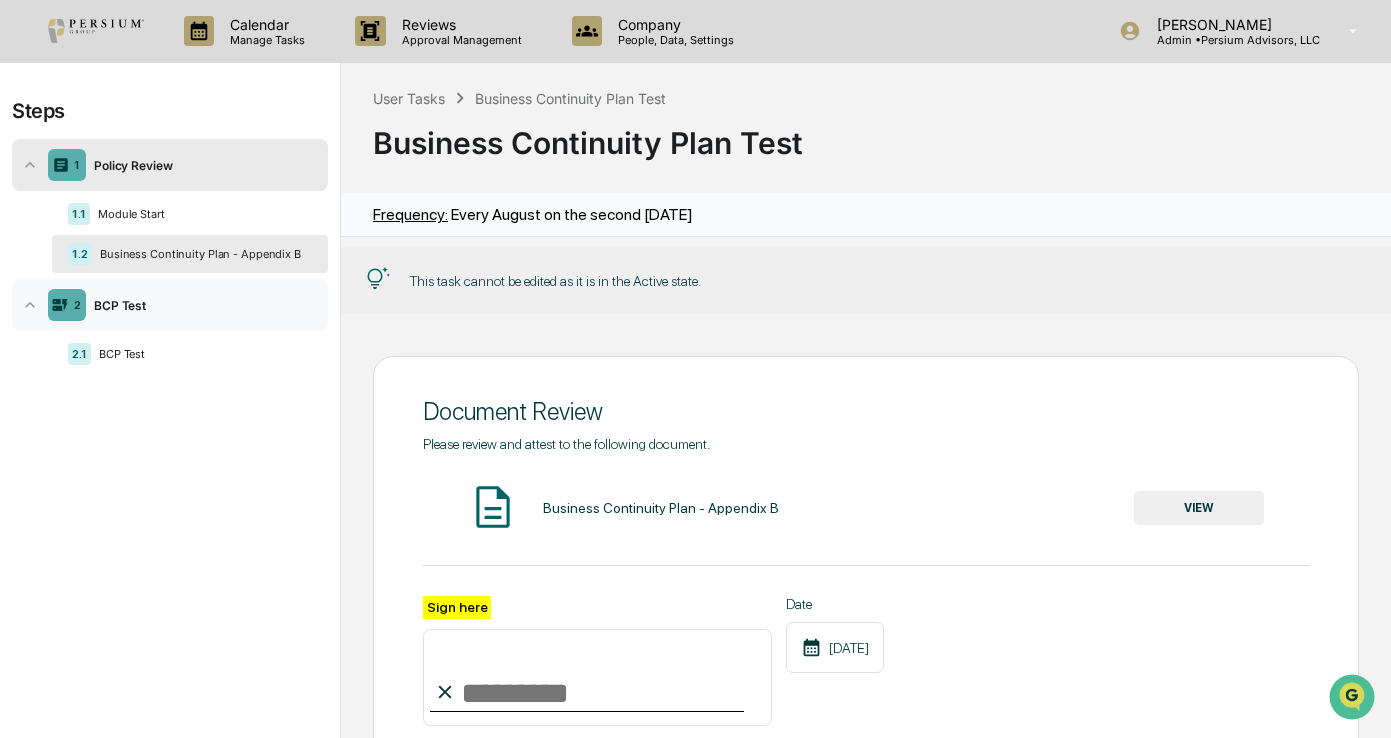 click on "BCP Test" at bounding box center [203, 305] 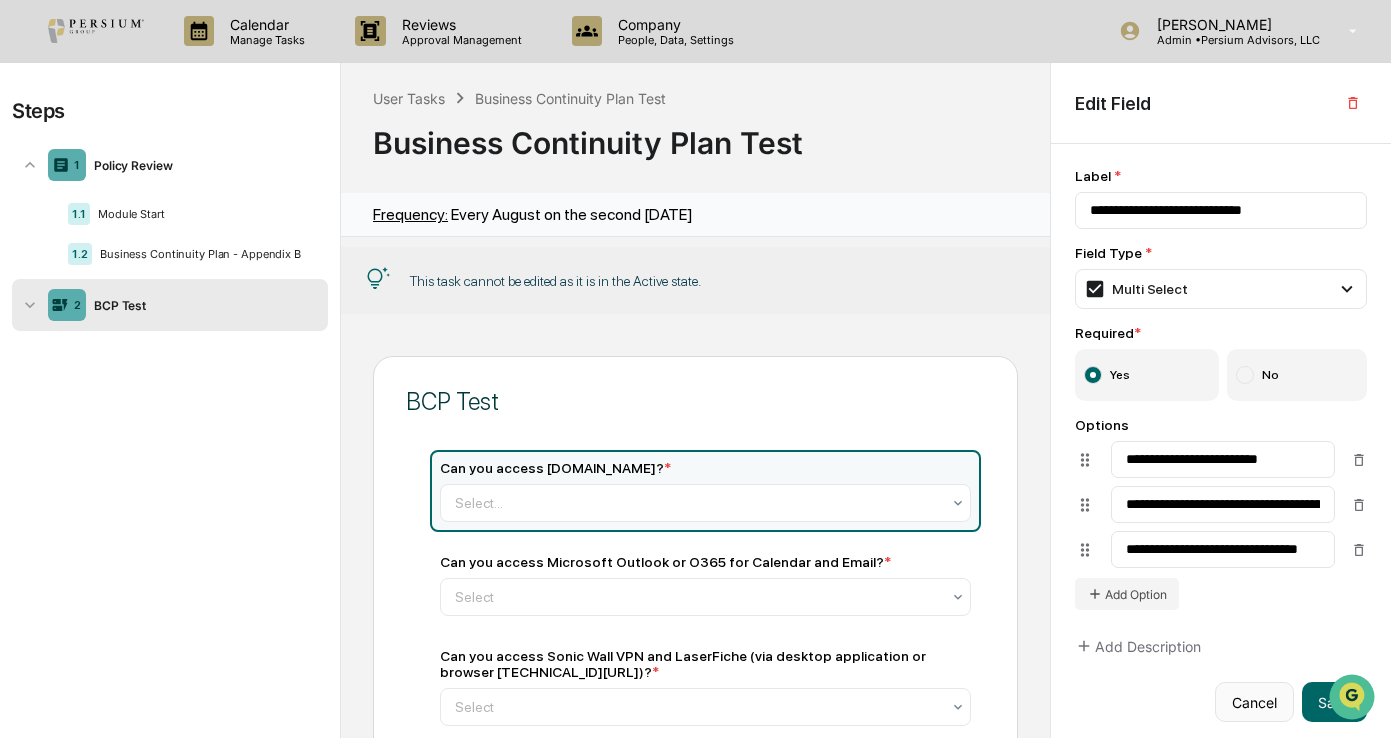 click on "Cancel" at bounding box center (1254, 702) 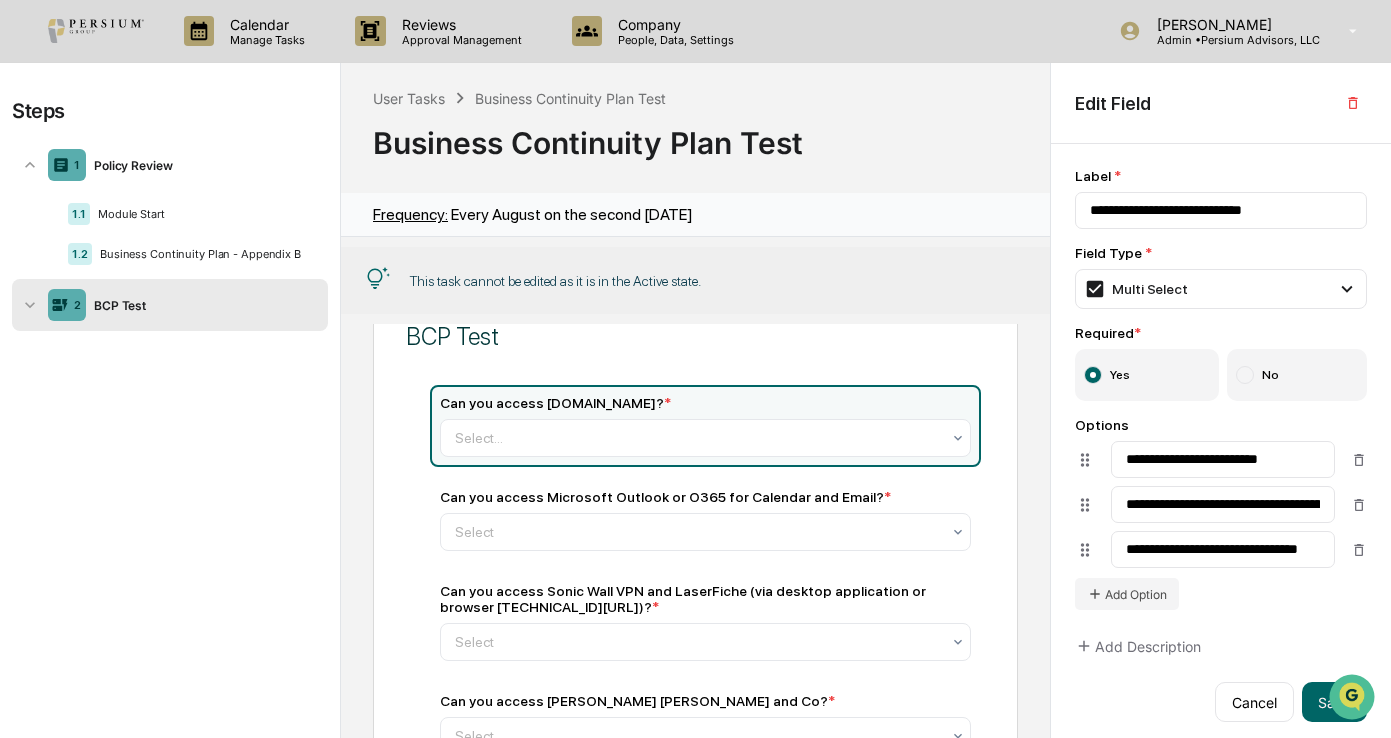 scroll, scrollTop: 100, scrollLeft: 0, axis: vertical 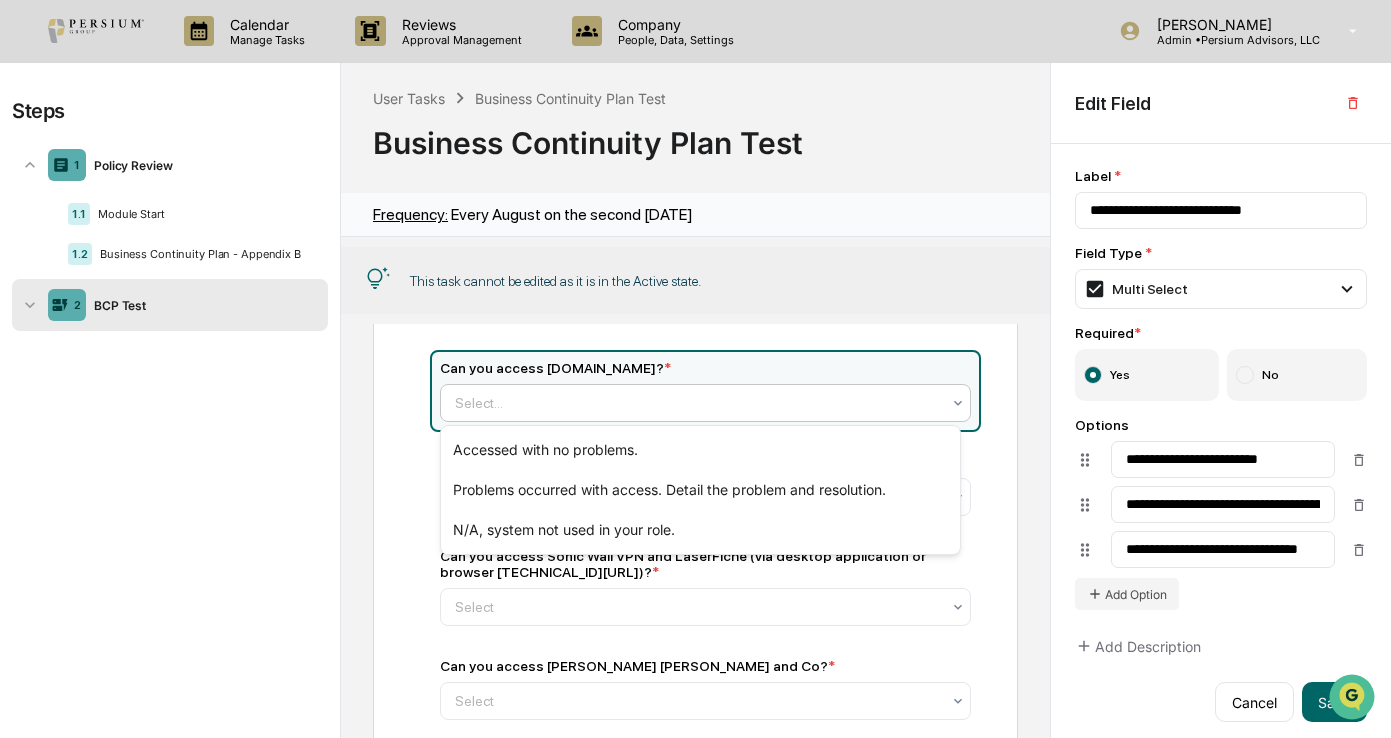 click on "Select..." at bounding box center [697, 403] 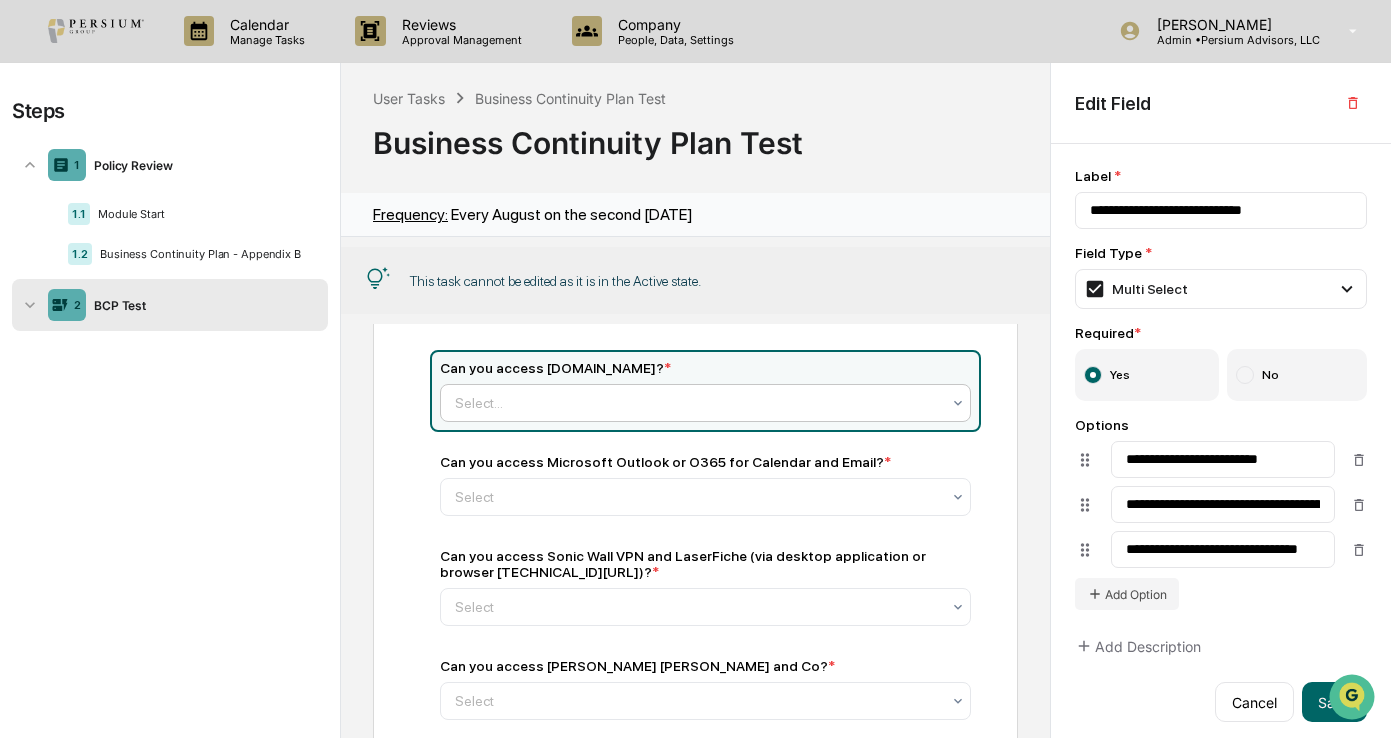 click at bounding box center [697, 403] 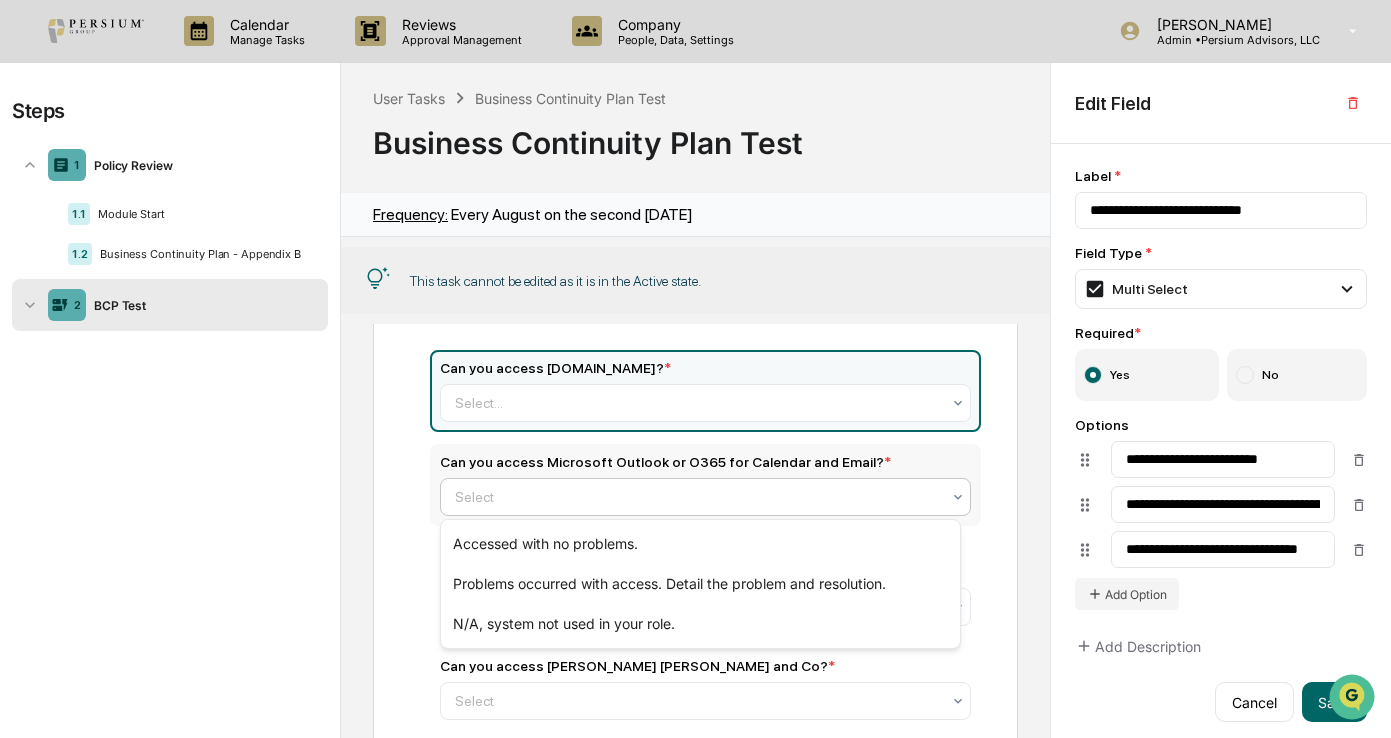 click at bounding box center (697, 497) 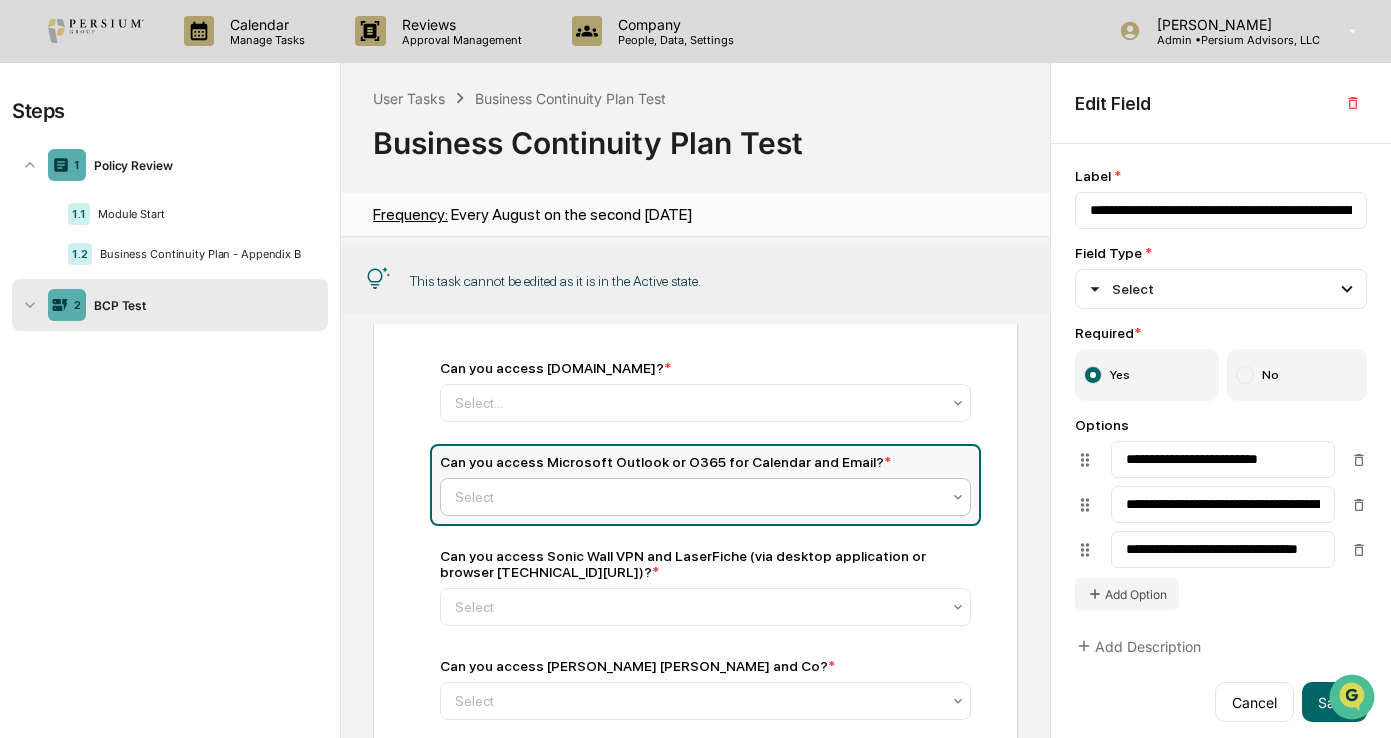 click at bounding box center [697, 497] 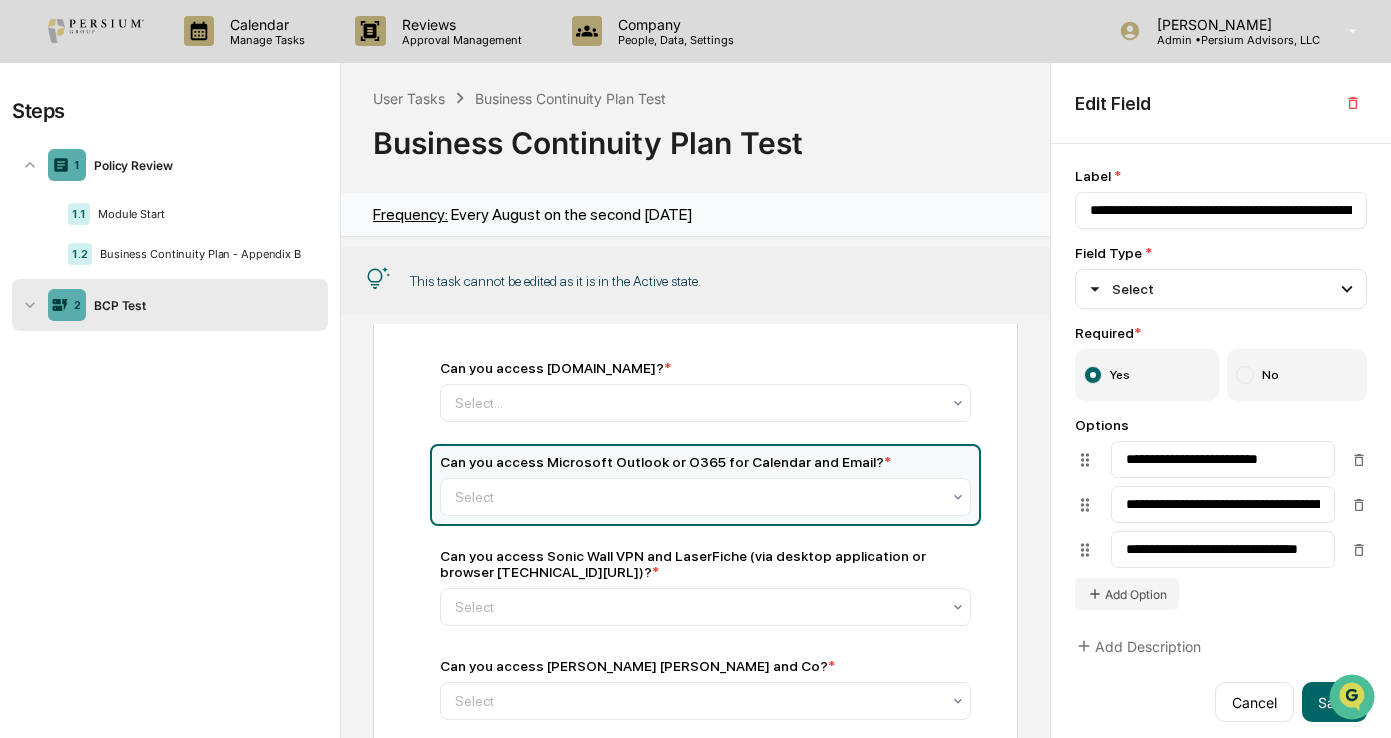 scroll, scrollTop: 200, scrollLeft: 0, axis: vertical 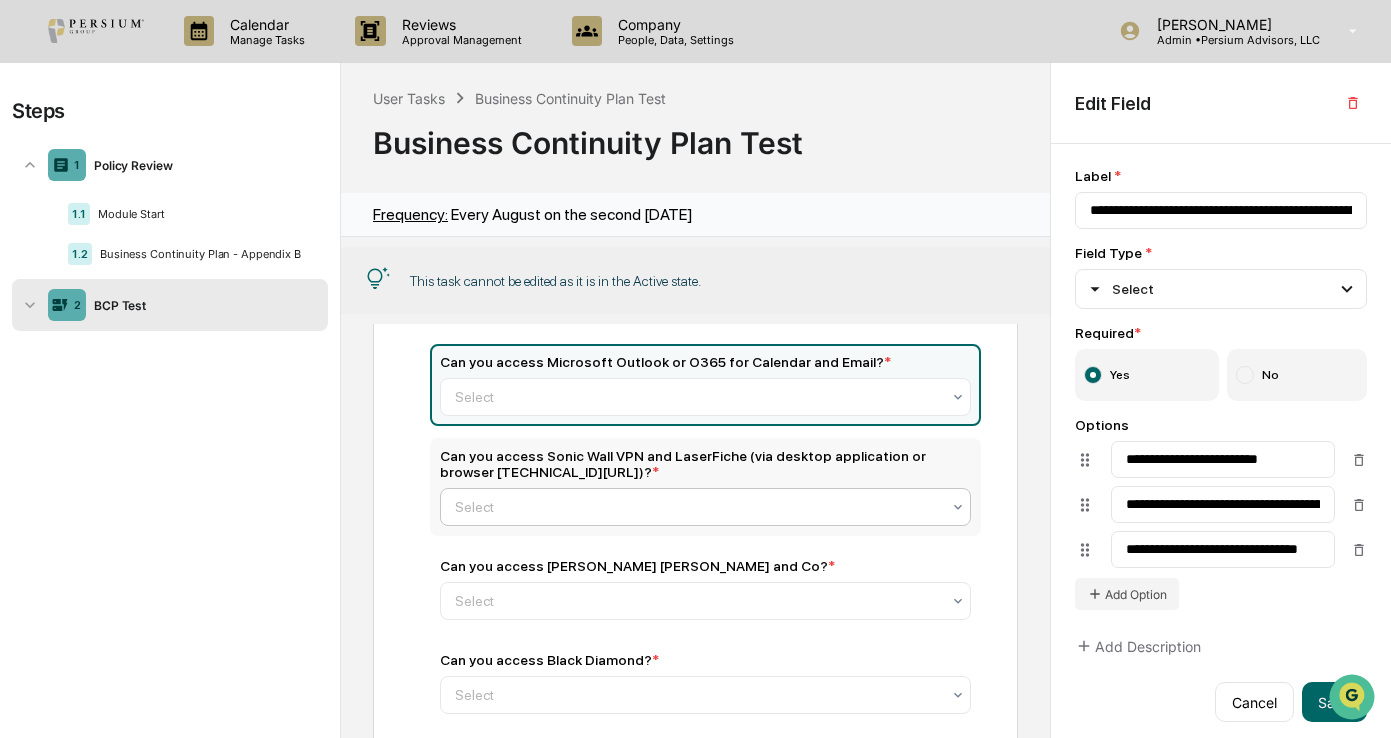 click at bounding box center (697, 397) 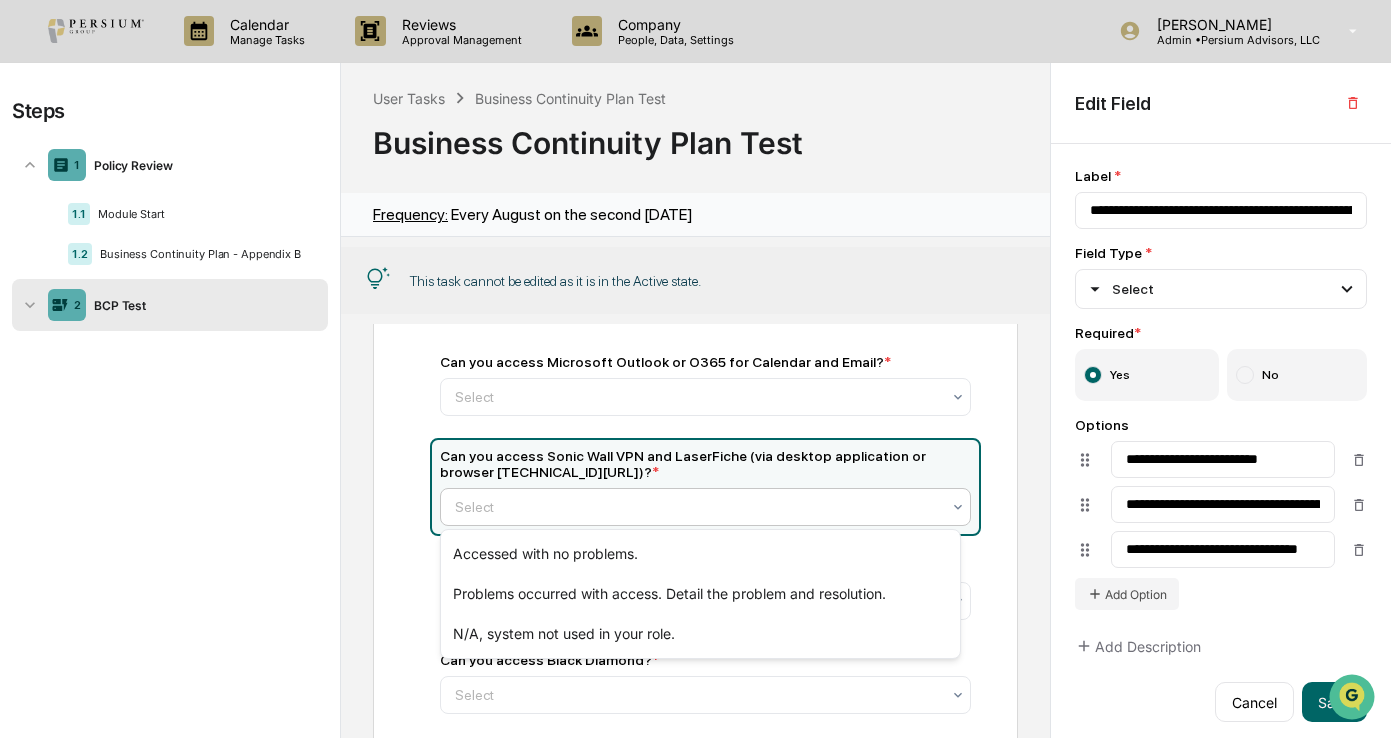 click at bounding box center [697, 507] 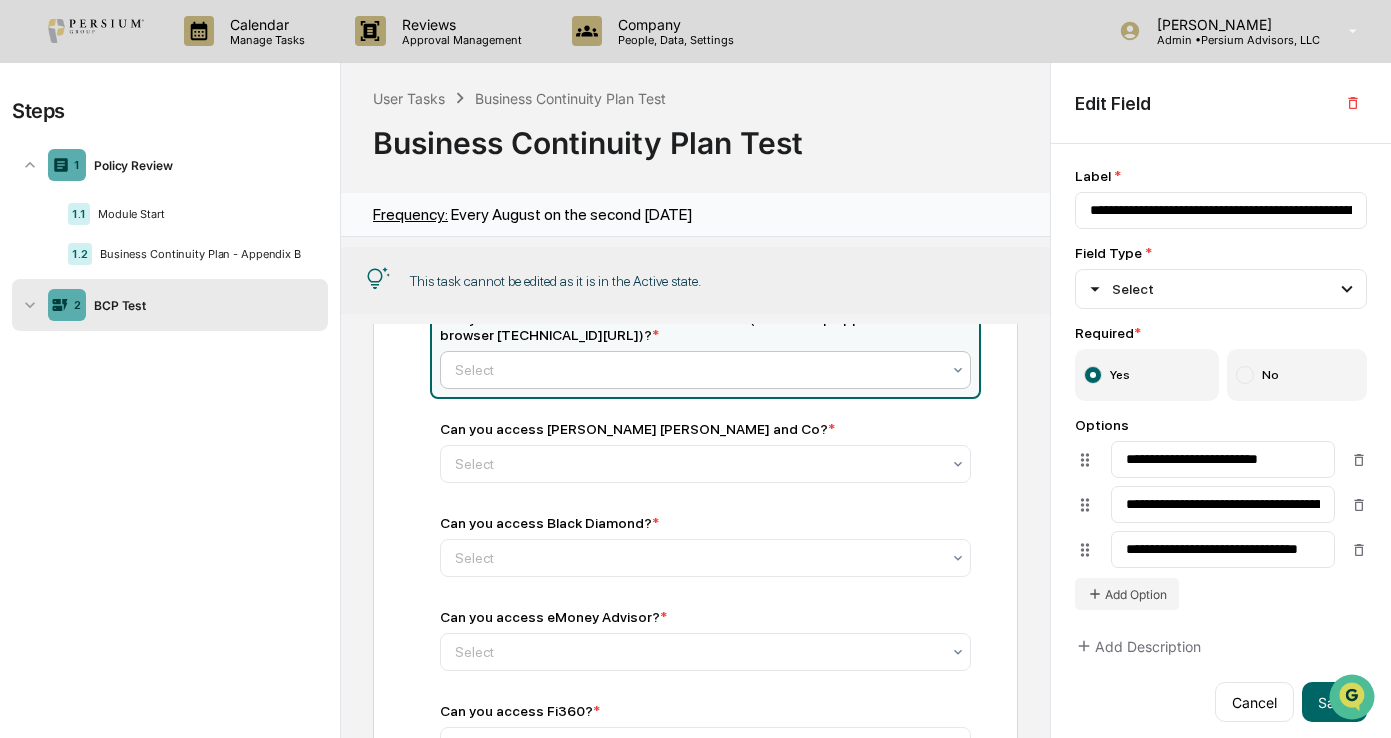 scroll, scrollTop: 400, scrollLeft: 0, axis: vertical 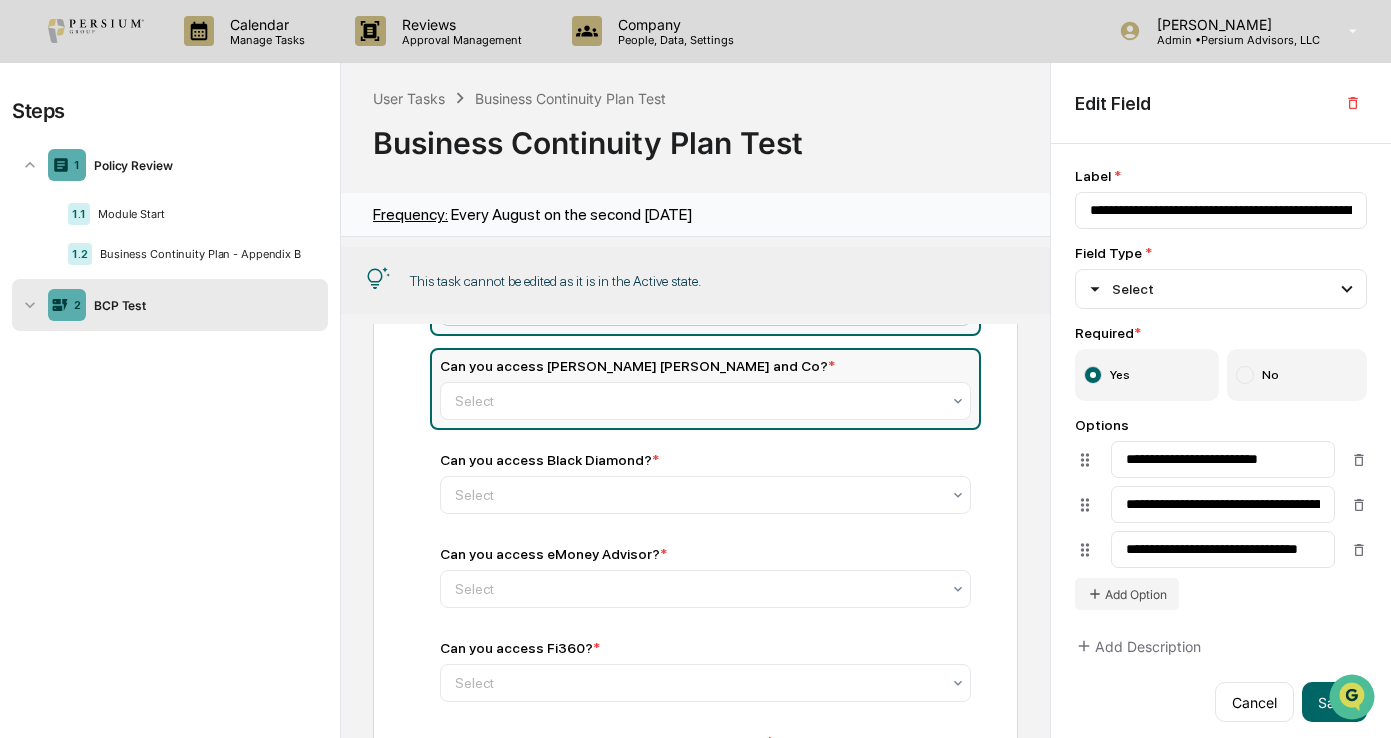 click on "Can you access [PERSON_NAME] [PERSON_NAME] and Co?  * Select" at bounding box center [705, 389] 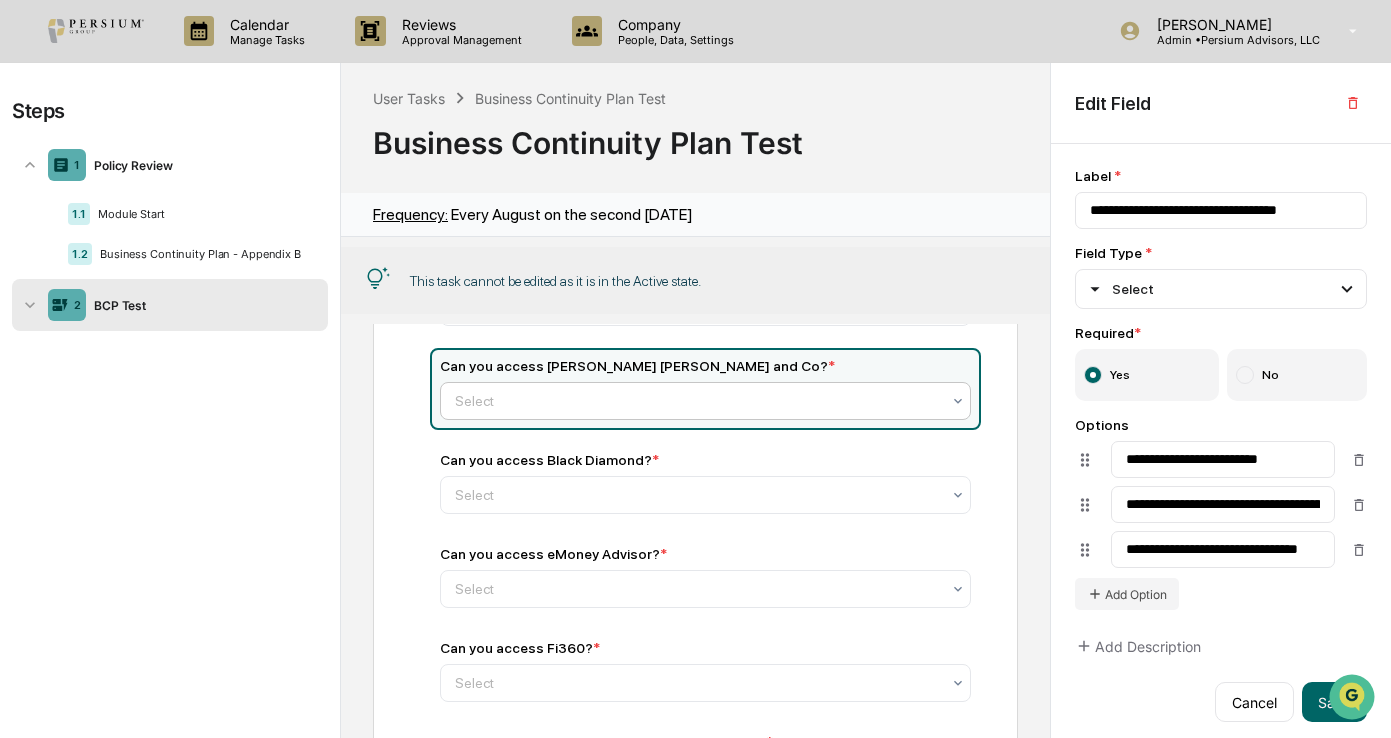 click at bounding box center [697, 401] 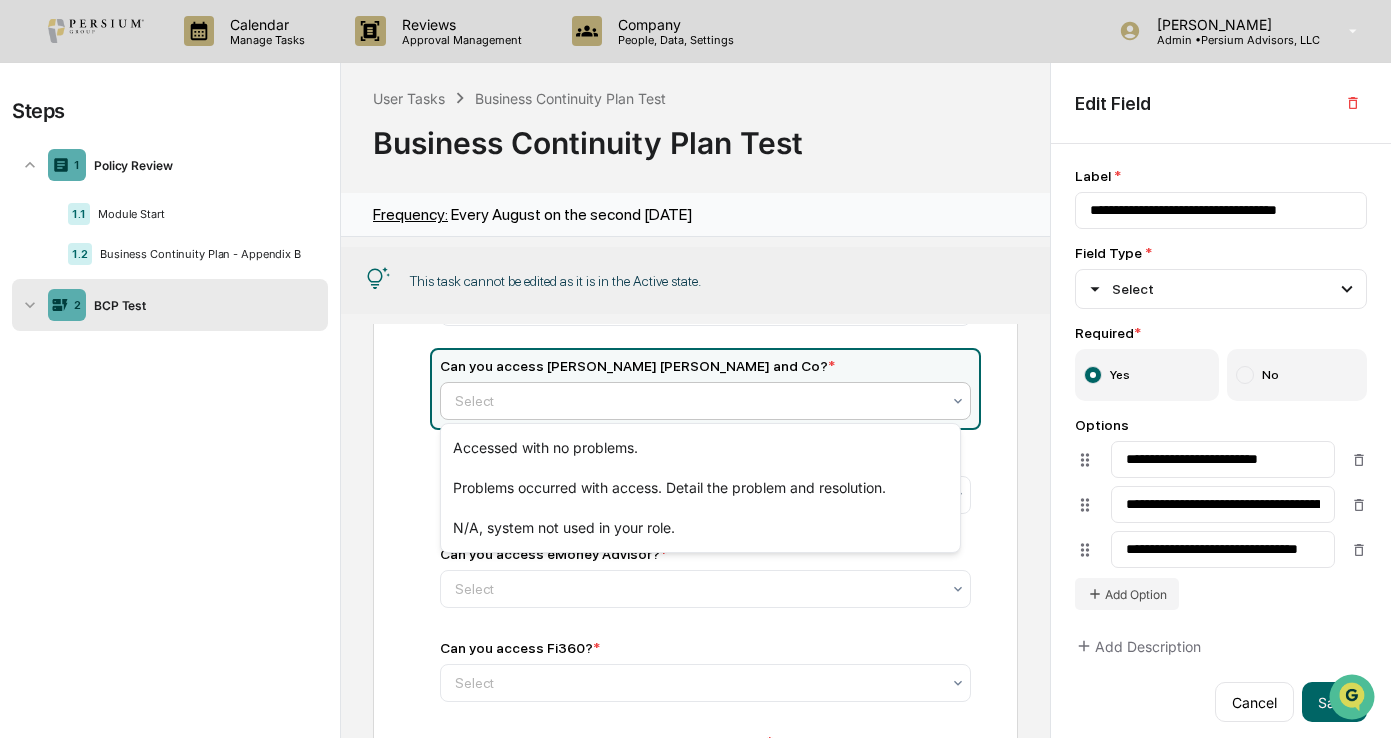 click on "BCP Test Can you access [DOMAIN_NAME]?  * Select... Can you access Microsoft Outlook or O365 for Calendar and Email?  * Select Can you access Sonic Wall VPN and LaserFiche (via desktop application or browser [TECHNICAL_ID][URL])?  * Select Can you access [PERSON_NAME] [PERSON_NAME] and Co?  * 3 results available. Use Up and Down to choose options, press Enter to select the currently focused option, press Escape to exit the menu, press Tab to select the option and exit the menu. Select Can you access Black Diamond?  * Select Can you access eMoney Advisor?   * Select Can you access Fi360?  * Select Can you access RingCentral (Desktop or Mobile)?  * Select Can you access DocuSign eSignature?  * Select If you had problems accessing any system, please explain here. Otherwise, please type N/A.    * Signature Next ← Back     Insert Title Text Media Hosted File Input Divider" at bounding box center (695, 531) 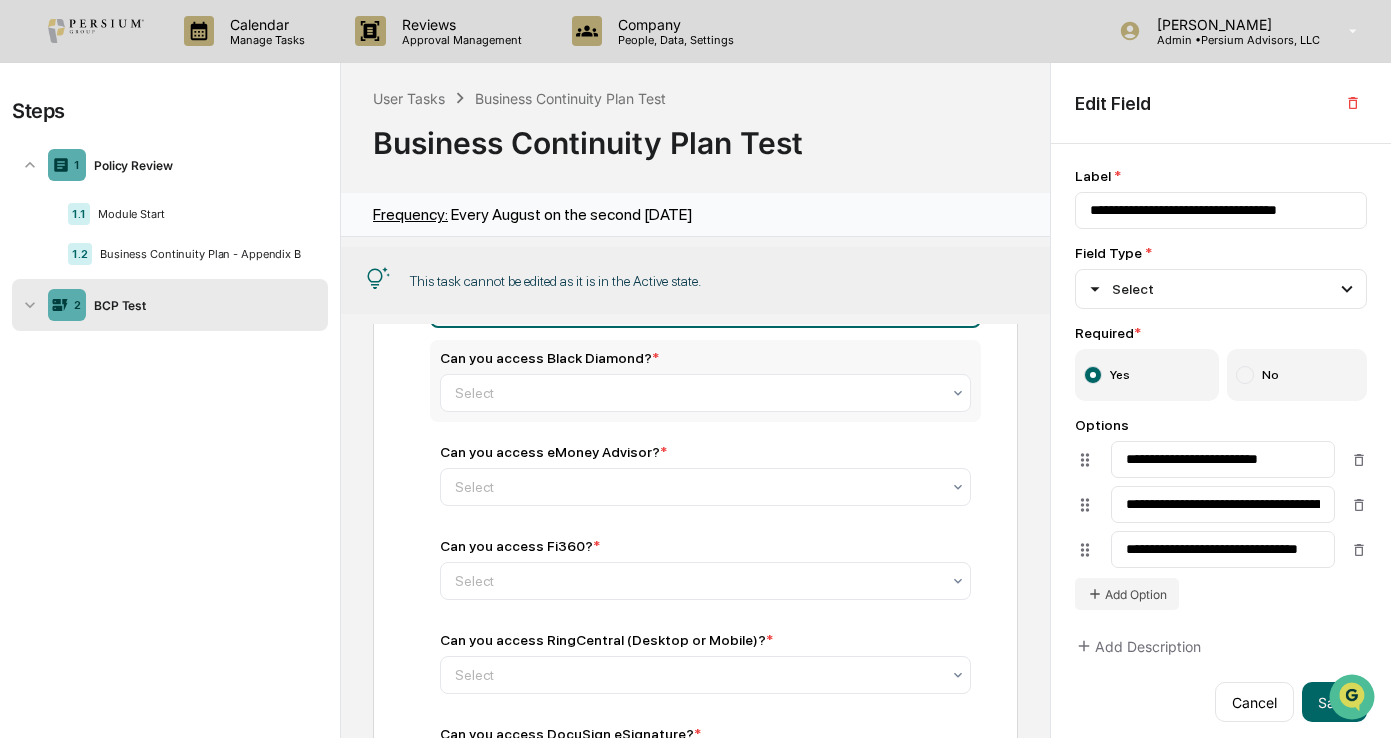 scroll, scrollTop: 600, scrollLeft: 0, axis: vertical 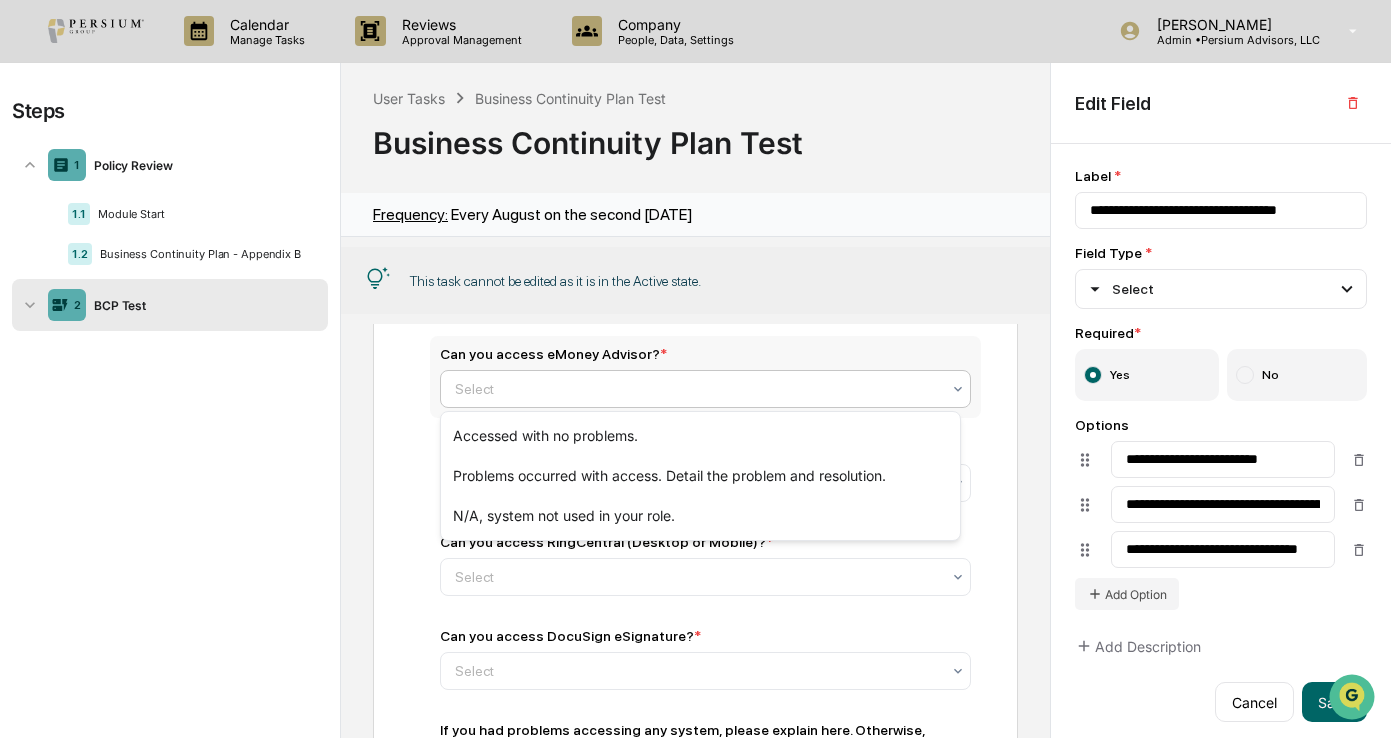 click on "Select" at bounding box center [705, 389] 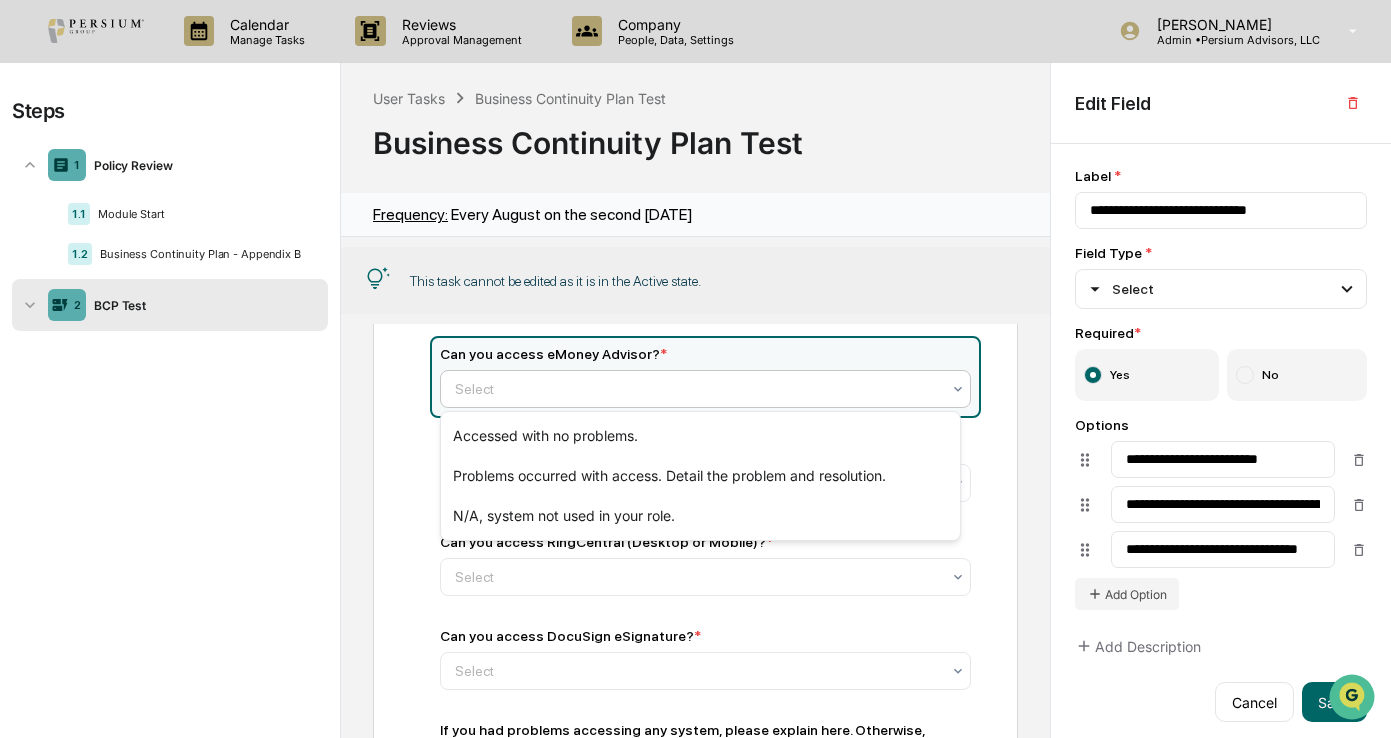 click on "BCP Test Can you access [DOMAIN_NAME]?  * Select... Can you access Microsoft Outlook or O365 for Calendar and Email?  * Select Can you access Sonic Wall VPN and LaserFiche (via desktop application or browser [TECHNICAL_ID][URL])?  * Select Can you access [PERSON_NAME] [PERSON_NAME] and Co?  * Select Can you access Black Diamond?  * Select Can you access eMoney Advisor?   * 3 results available. Use Up and Down to choose options, press Enter to select the currently focused option, press Escape to exit the menu, press Tab to select the option and exit the menu. Select Can you access Fi360?  * Select Can you access RingCentral (Desktop or Mobile)?  * Select Can you access DocuSign eSignature?  * Select If you had problems accessing any system, please explain here. Otherwise, please type N/A.    * Signature Next ← Back     Insert Title Text Media Hosted File Input Divider" at bounding box center (695, 531) 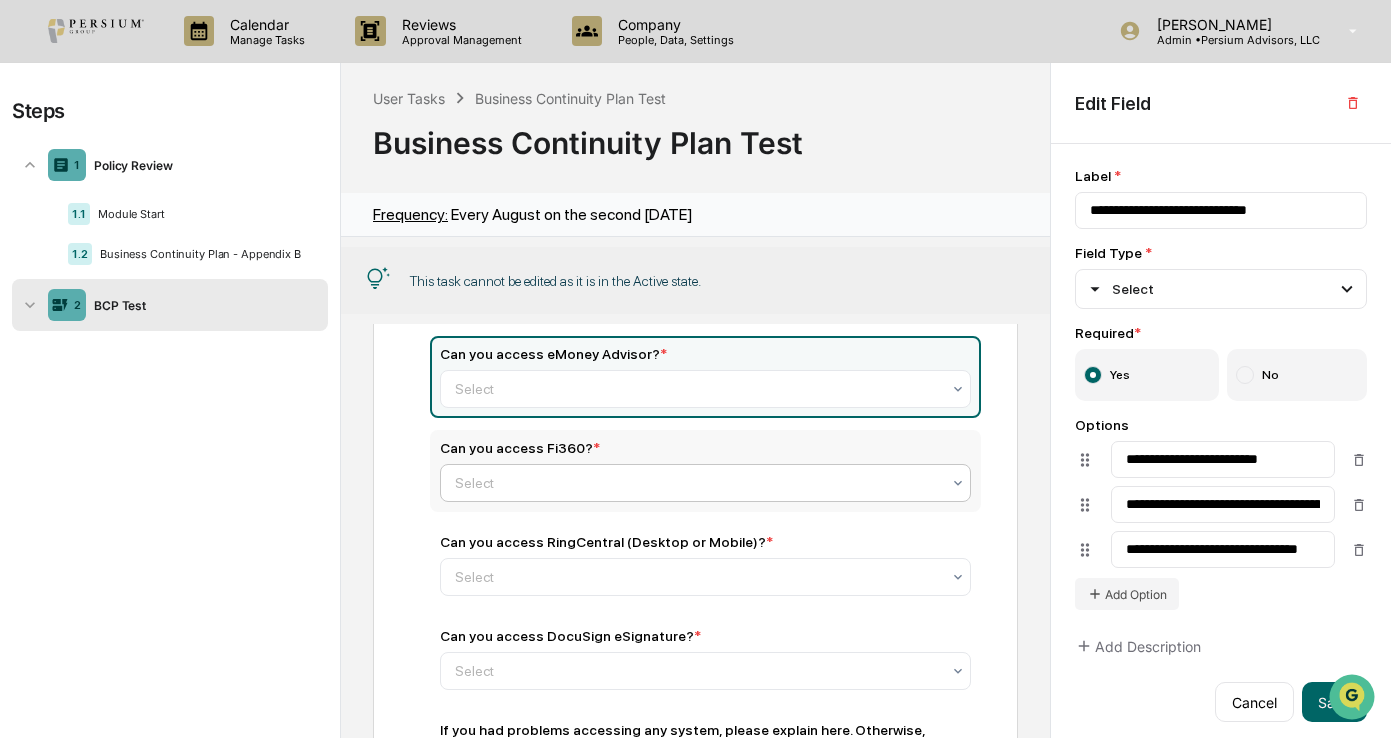 click at bounding box center [697, -3] 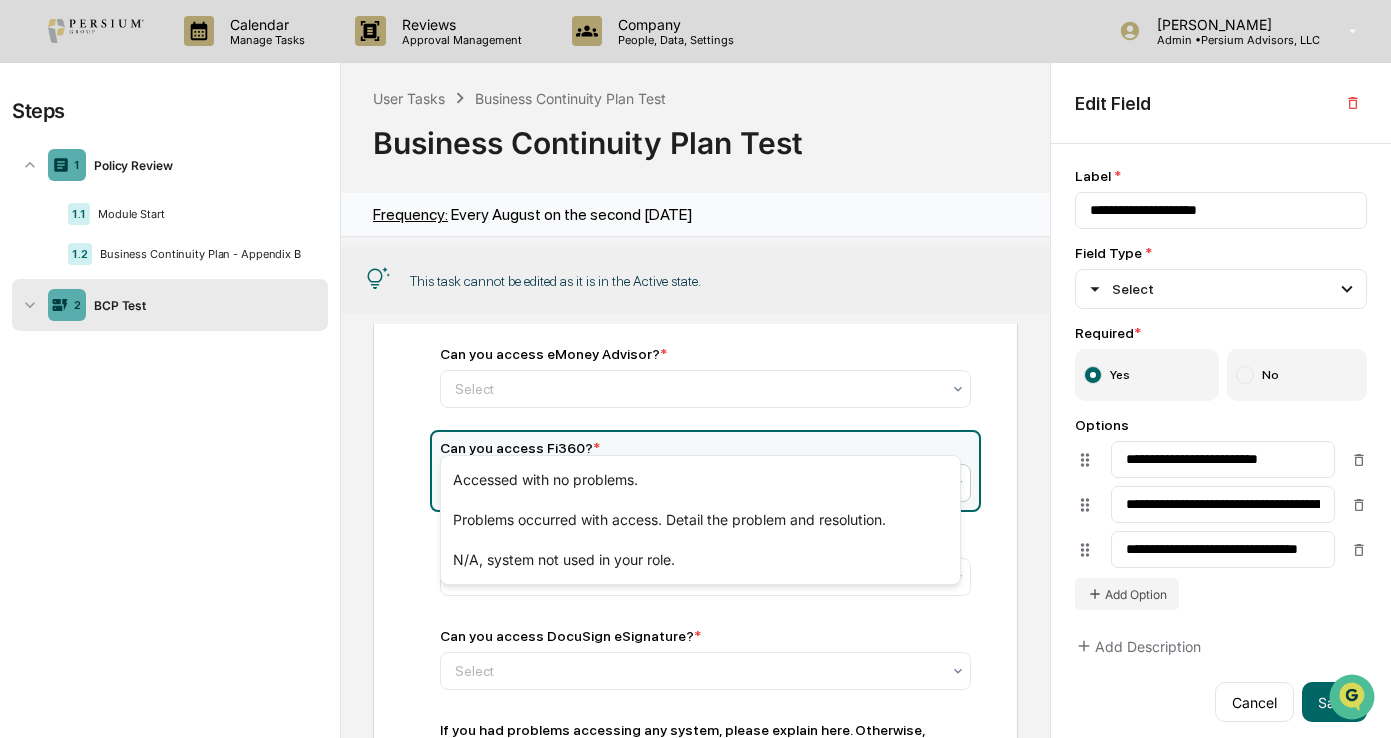 scroll, scrollTop: 700, scrollLeft: 0, axis: vertical 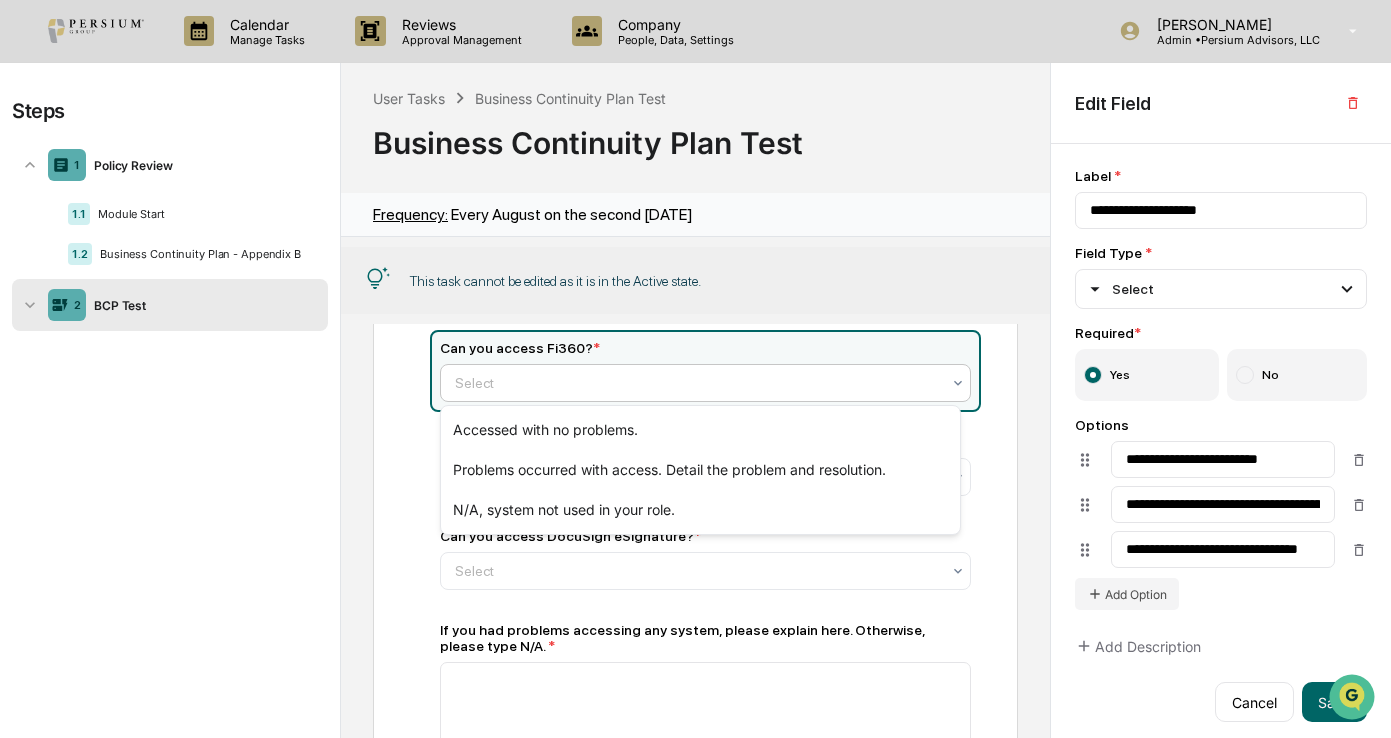 click on "Can you access [DOMAIN_NAME]?  * Select... Can you access Microsoft Outlook or O365 for Calendar and Email?  * Select Can you access Sonic Wall VPN and LaserFiche (via desktop application or browser [TECHNICAL_ID][URL])?  * Select Can you access [PERSON_NAME] [PERSON_NAME] and Co?  * Select Can you access Black Diamond?  * Select Can you access eMoney Advisor?   * Select Can you access Fi360?  * 3 results available. Use Up and Down to choose options, press Enter to select the currently focused option, press Escape to exit the menu, press Tab to select the option and exit the menu. Select Can you access RingCentral (Desktop or Mobile)?  * Select Can you access DocuSign eSignature?  * Select If you had problems accessing any system, please explain here. Otherwise, please type N/A.    * Signature" at bounding box center (695, 358) 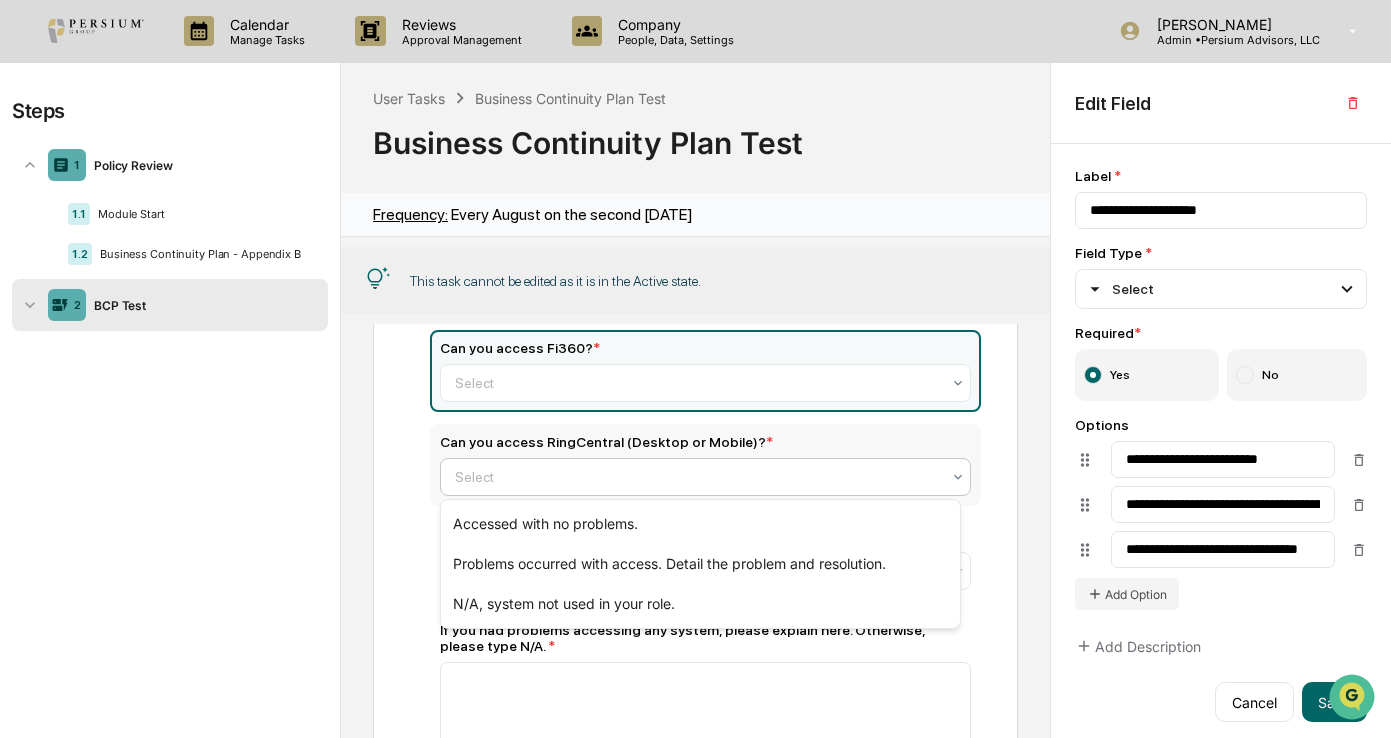 click at bounding box center [697, 477] 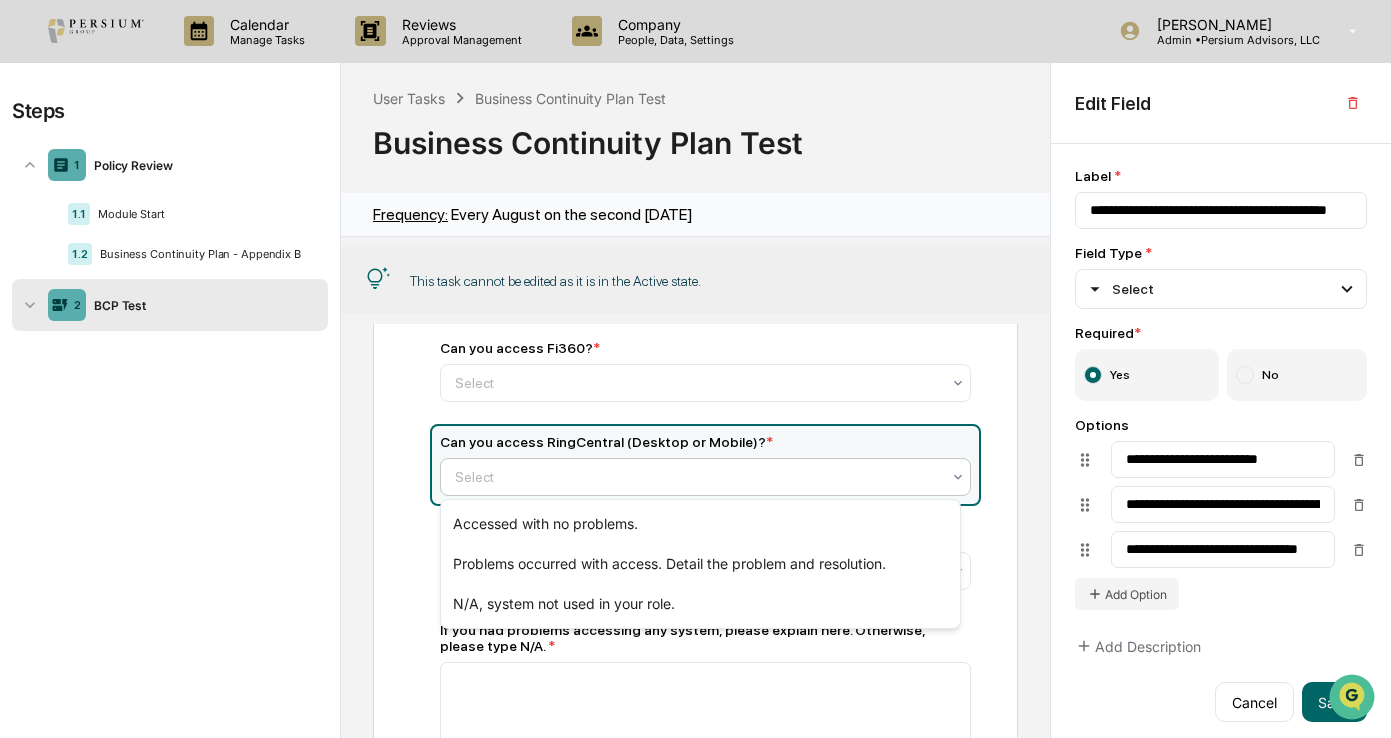 click on "BCP Test Can you access [DOMAIN_NAME]?  * Select... Can you access Microsoft Outlook or O365 for Calendar and Email?  * Select Can you access Sonic Wall VPN and LaserFiche (via desktop application or browser [TECHNICAL_ID][URL])?  * Select Can you access [PERSON_NAME] [PERSON_NAME] and Co?  * Select Can you access Black Diamond?  * Select Can you access eMoney Advisor?   * Select Can you access Fi360?  * Select Can you access RingCentral (Desktop or Mobile)?  * 3 results available. Use Up and Down to choose options, press Enter to select the currently focused option, press Escape to exit the menu, press Tab to select the option and exit the menu. Select Can you access DocuSign eSignature?  * Select If you had problems accessing any system, please explain here. Otherwise, please type N/A.    * Signature Next ← Back" at bounding box center [695, 365] 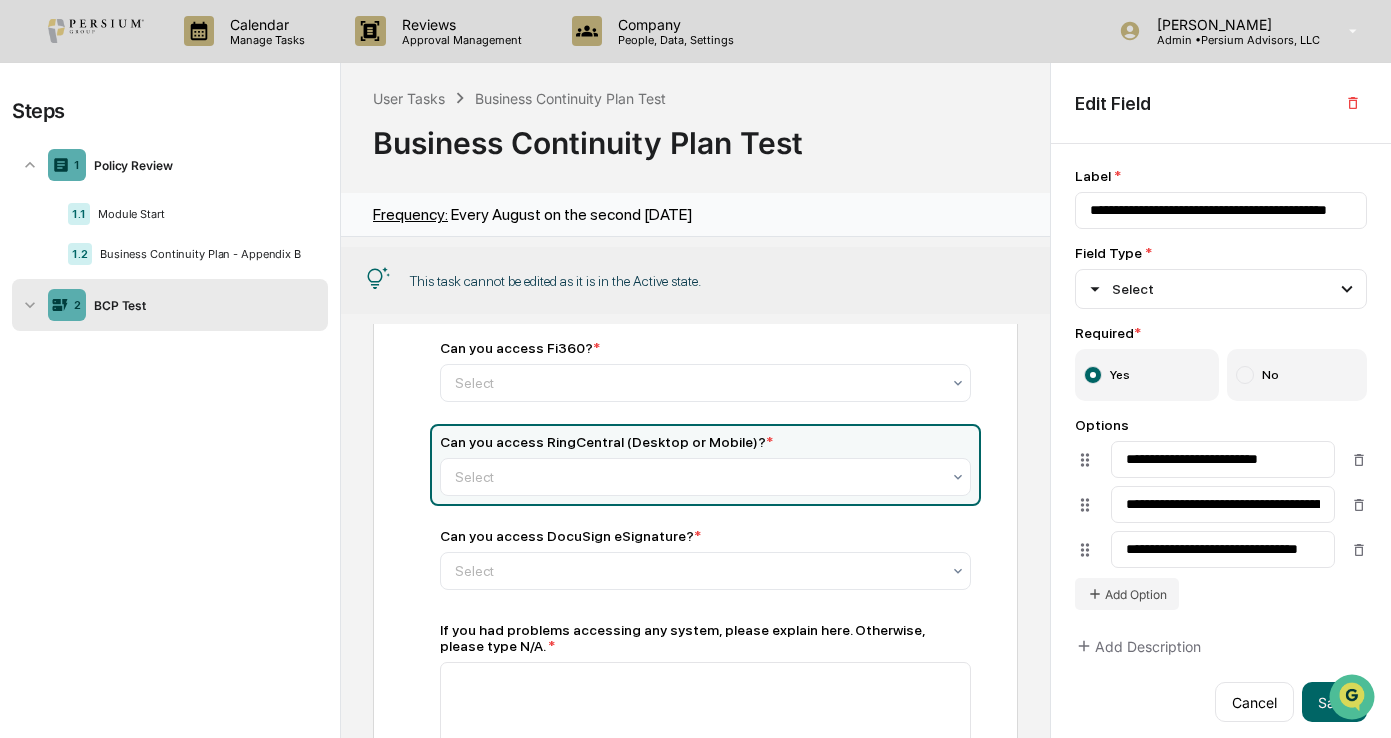 scroll, scrollTop: 800, scrollLeft: 0, axis: vertical 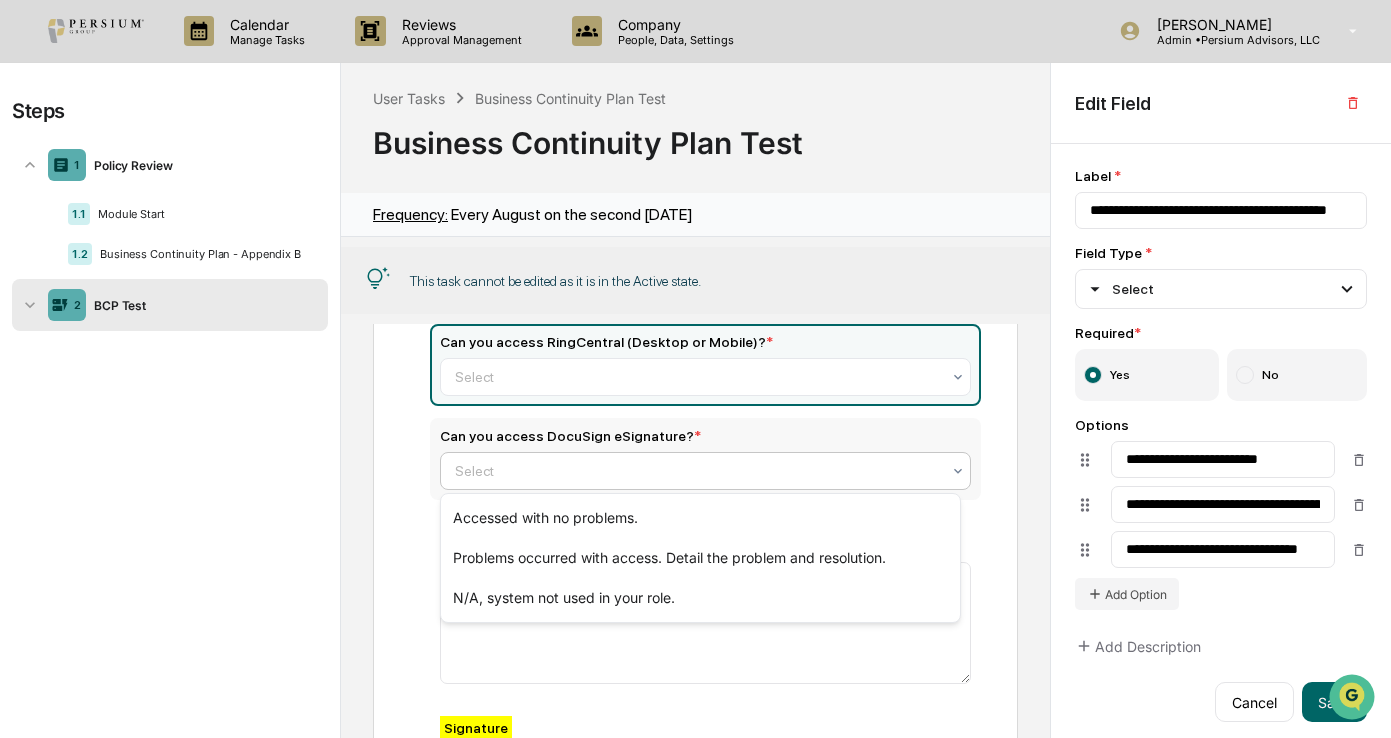 click at bounding box center (697, 471) 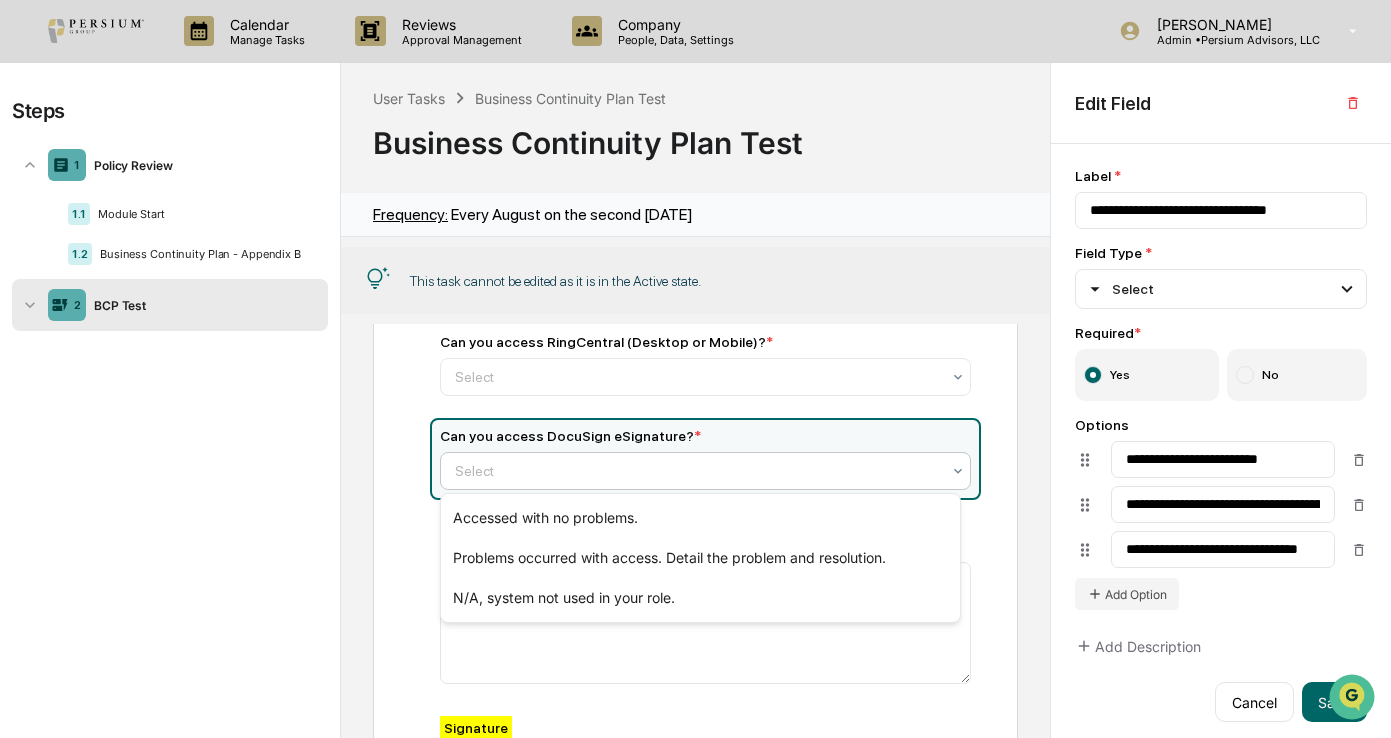 click on "BCP Test Can you access [DOMAIN_NAME]?  * Select... Can you access Microsoft Outlook or O365 for Calendar and Email?  * Select Can you access Sonic Wall VPN and LaserFiche (via desktop application or browser [TECHNICAL_ID][URL])?  * Select Can you access [PERSON_NAME] [PERSON_NAME] and Co?  * Select Can you access Black Diamond?  * Select Can you access eMoney Advisor?   * Select Can you access Fi360?  * Select Can you access RingCentral (Desktop or Mobile)?  * Select Can you access DocuSign eSignature?  * 3 results available. Use Up and Down to choose options, press Enter to select the currently focused option, press Escape to exit the menu, press Tab to select the option and exit the menu. Select If you had problems accessing any system, please explain here. Otherwise, please type N/A.    * Signature Next ← Back" at bounding box center [695, 265] 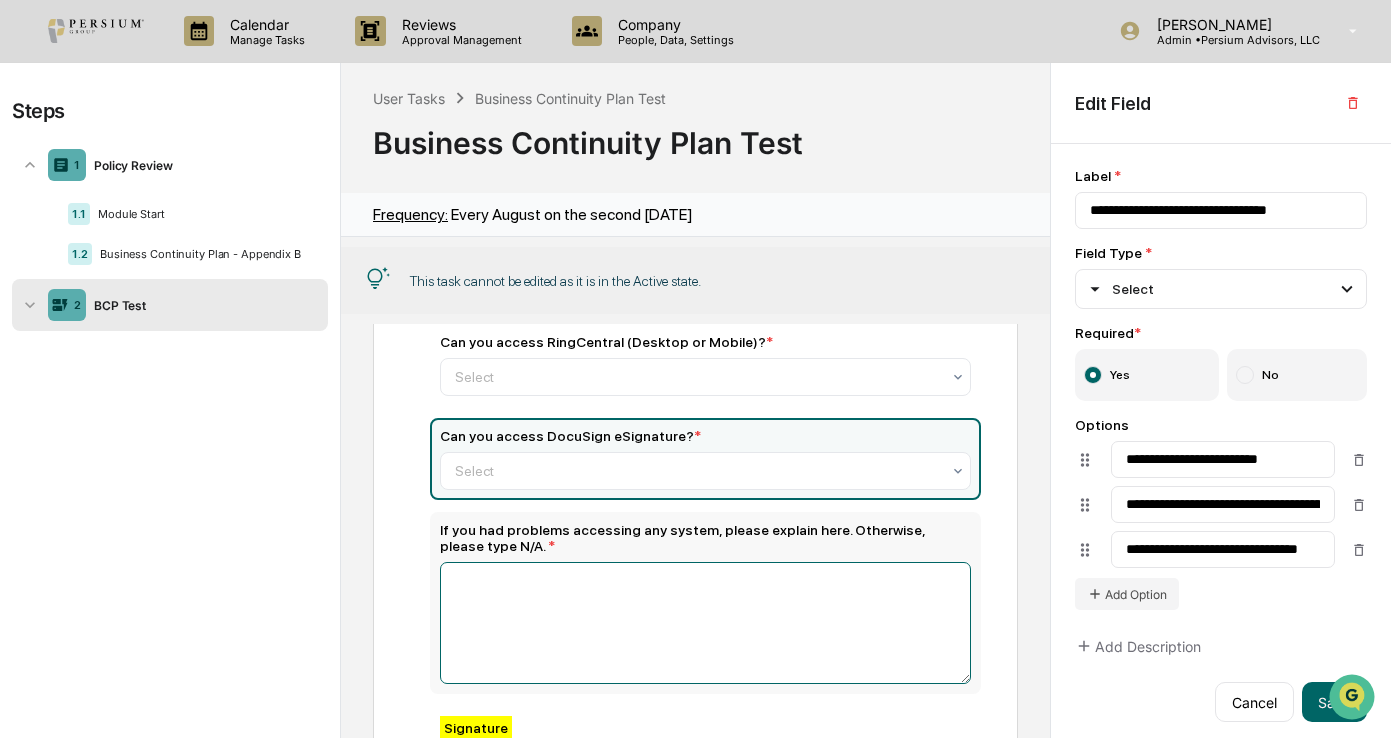 click at bounding box center (705, 623) 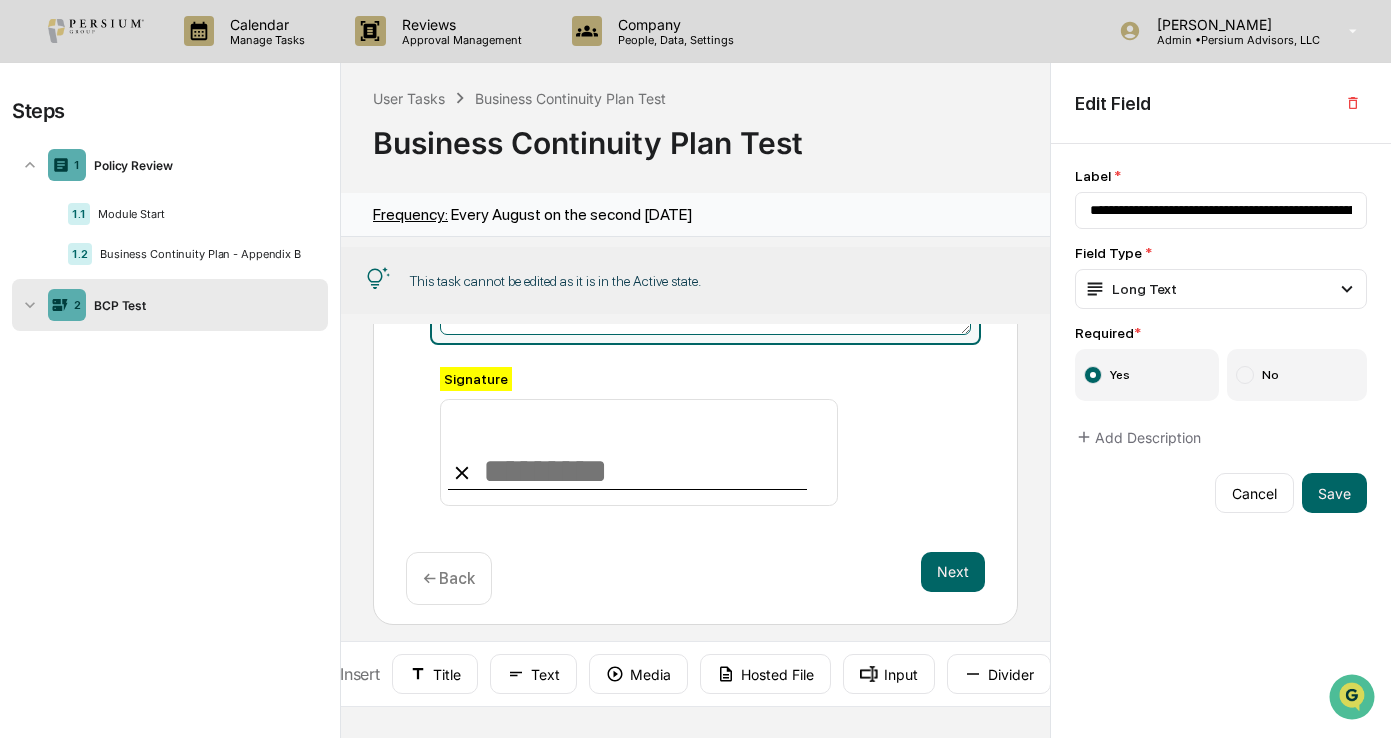 scroll, scrollTop: 1165, scrollLeft: 0, axis: vertical 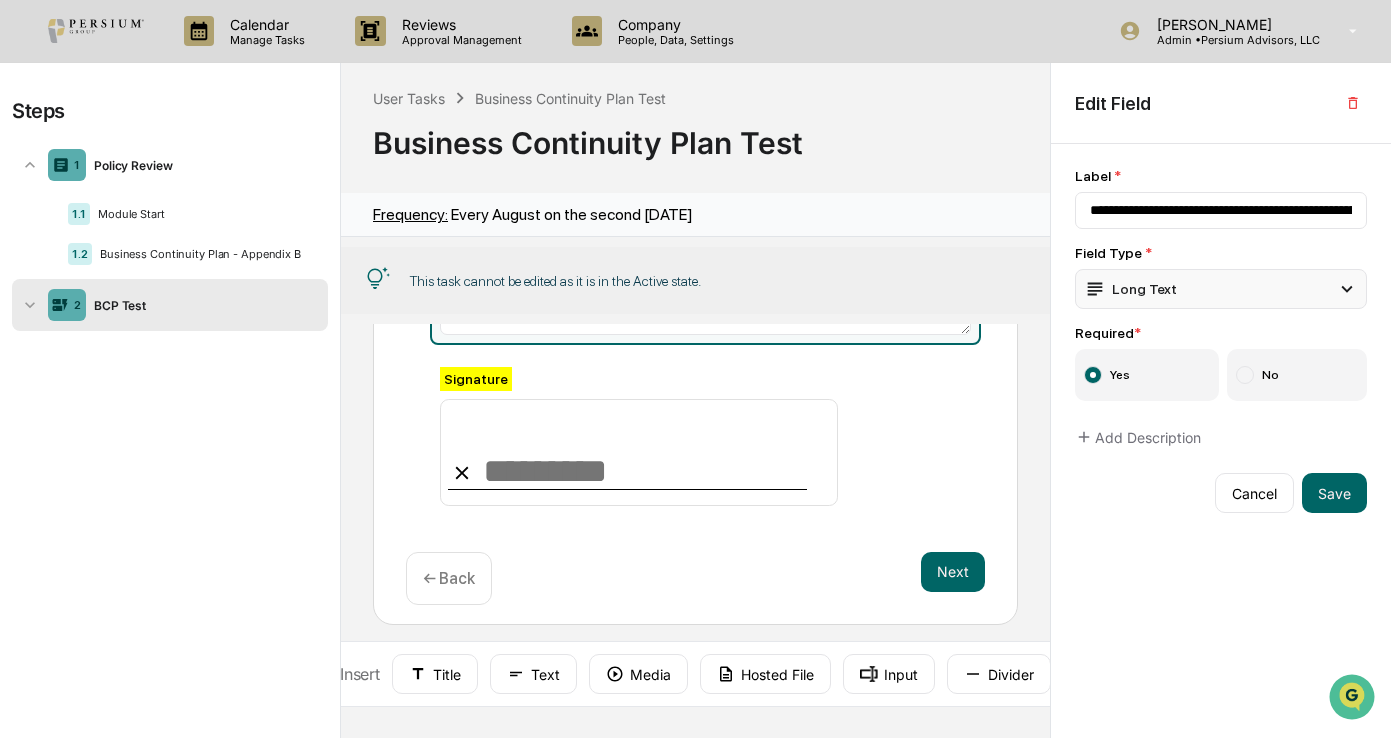click on "Long Text" at bounding box center (1221, 289) 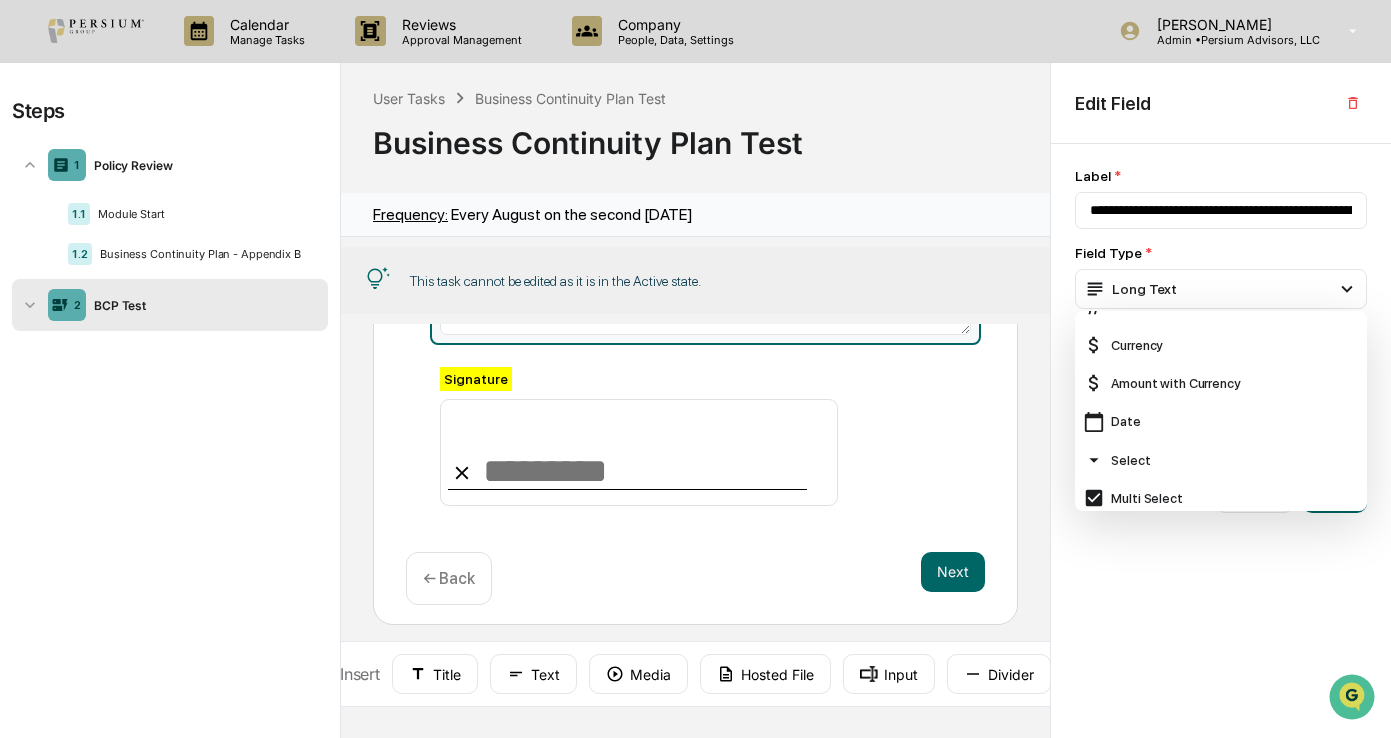 scroll, scrollTop: 200, scrollLeft: 0, axis: vertical 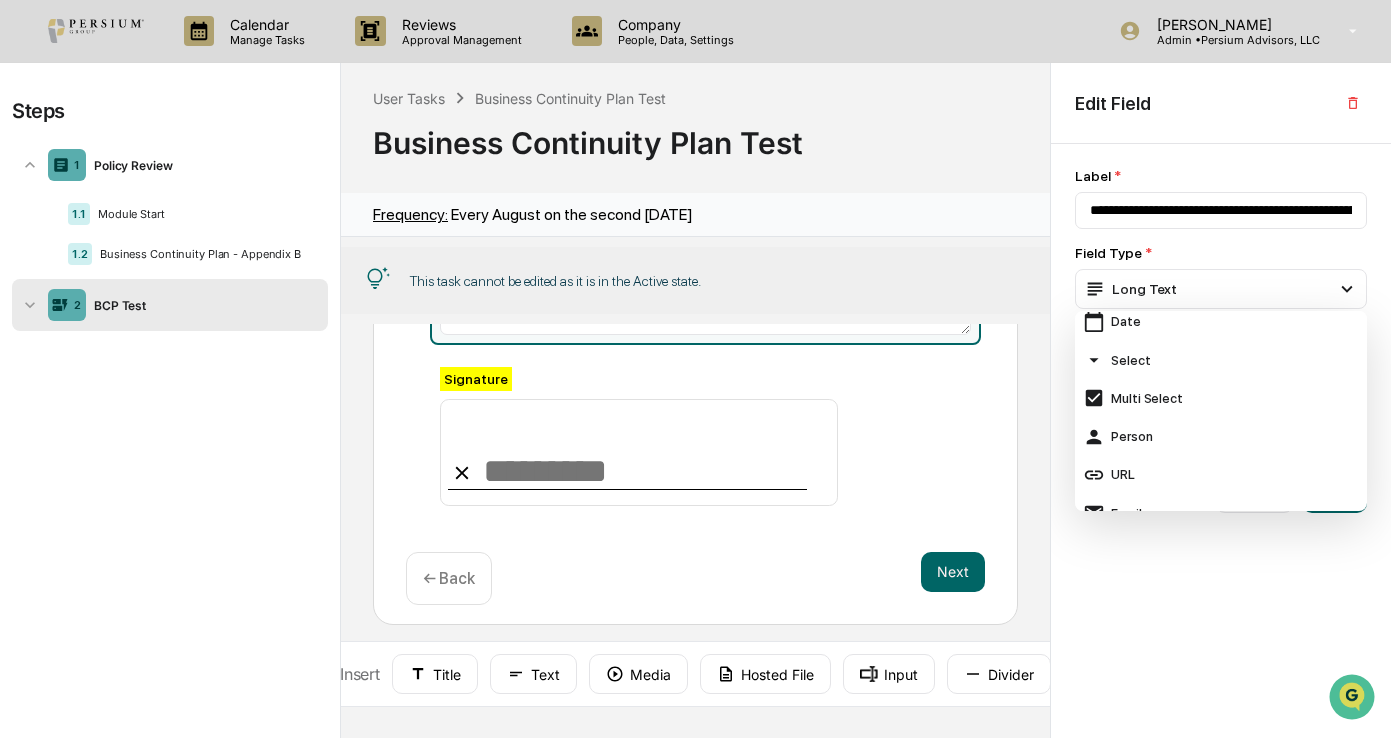 click on "**********" at bounding box center [1221, 441] 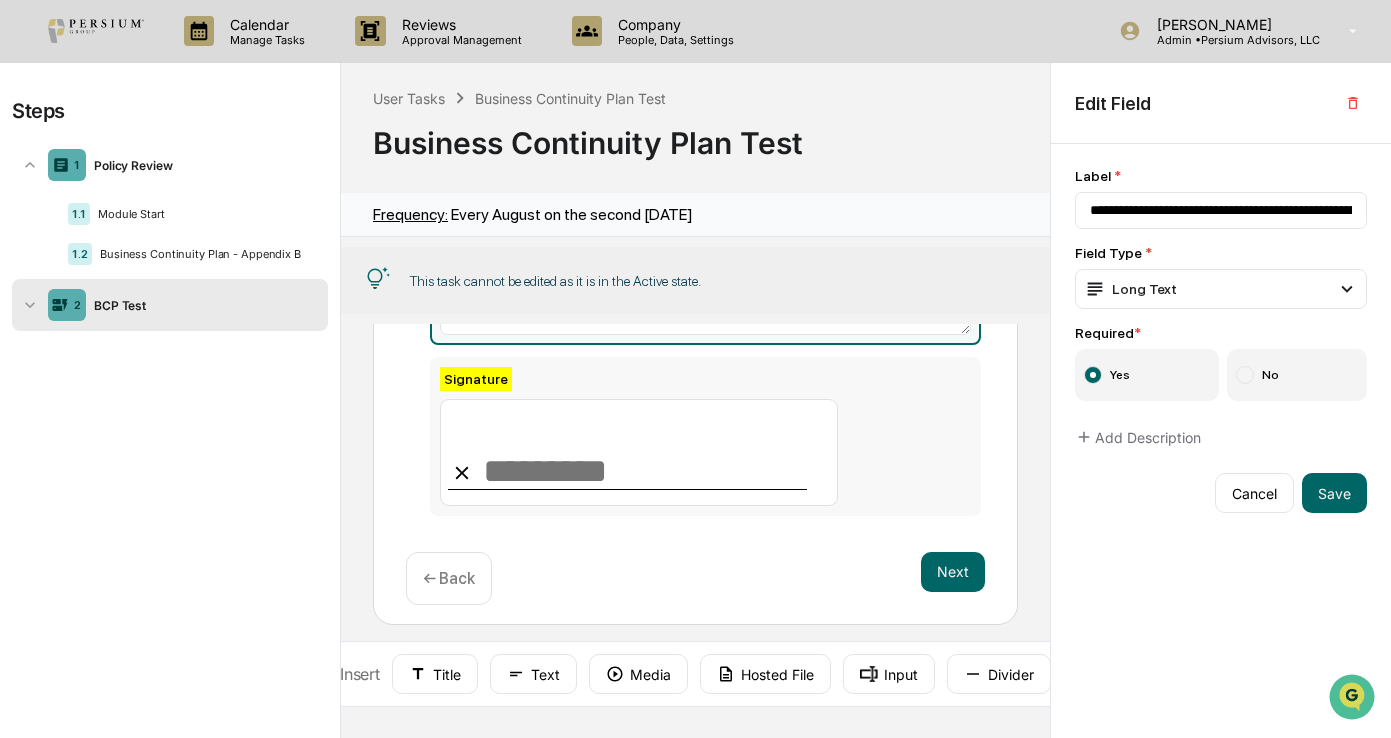 scroll, scrollTop: 665, scrollLeft: 0, axis: vertical 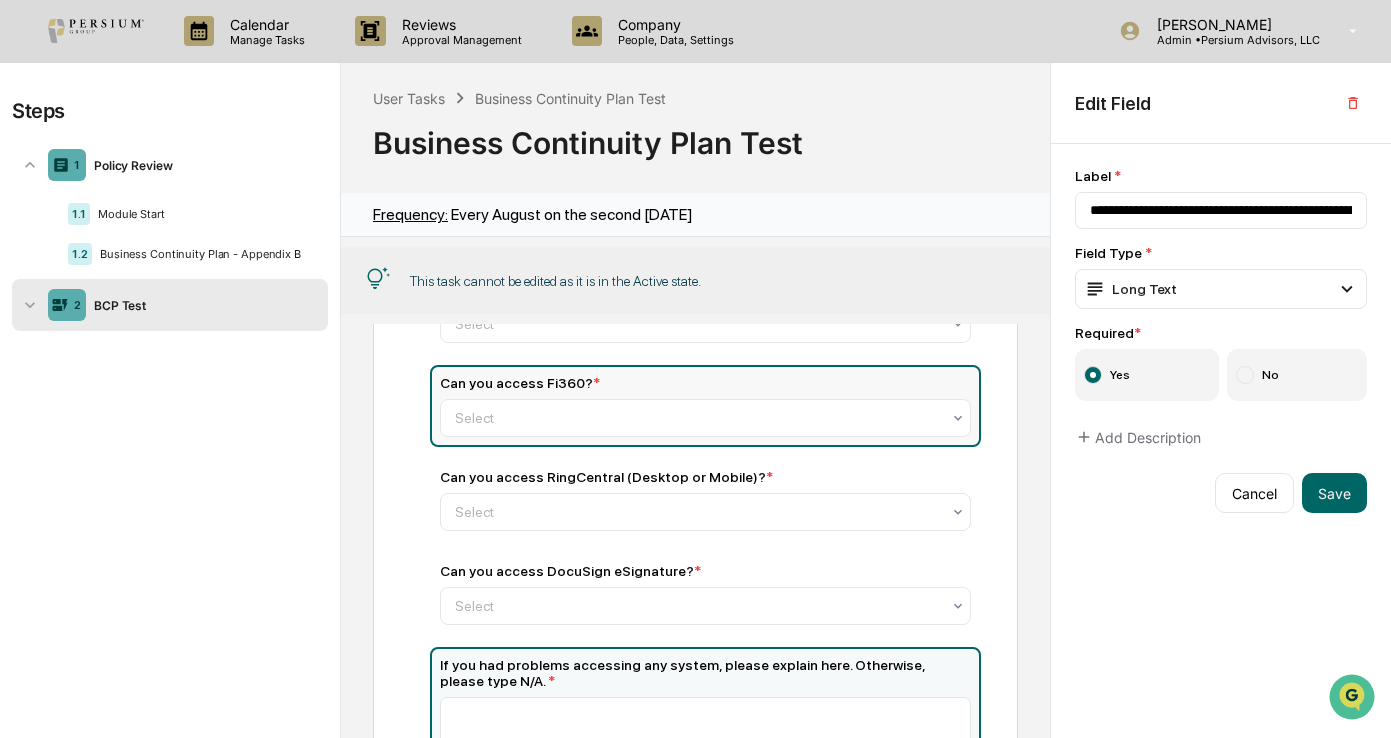 click on "Can you access Fi360?  * Select" at bounding box center [705, 406] 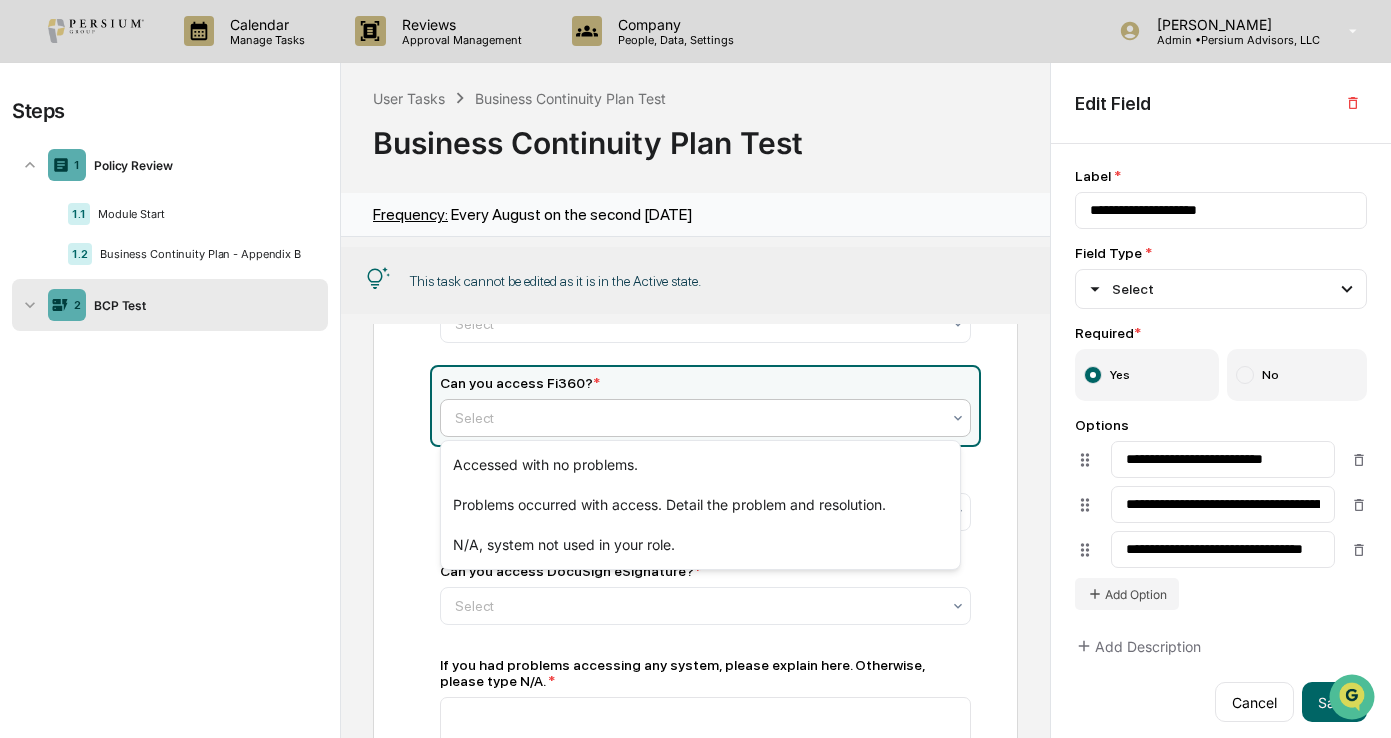 click at bounding box center (697, 418) 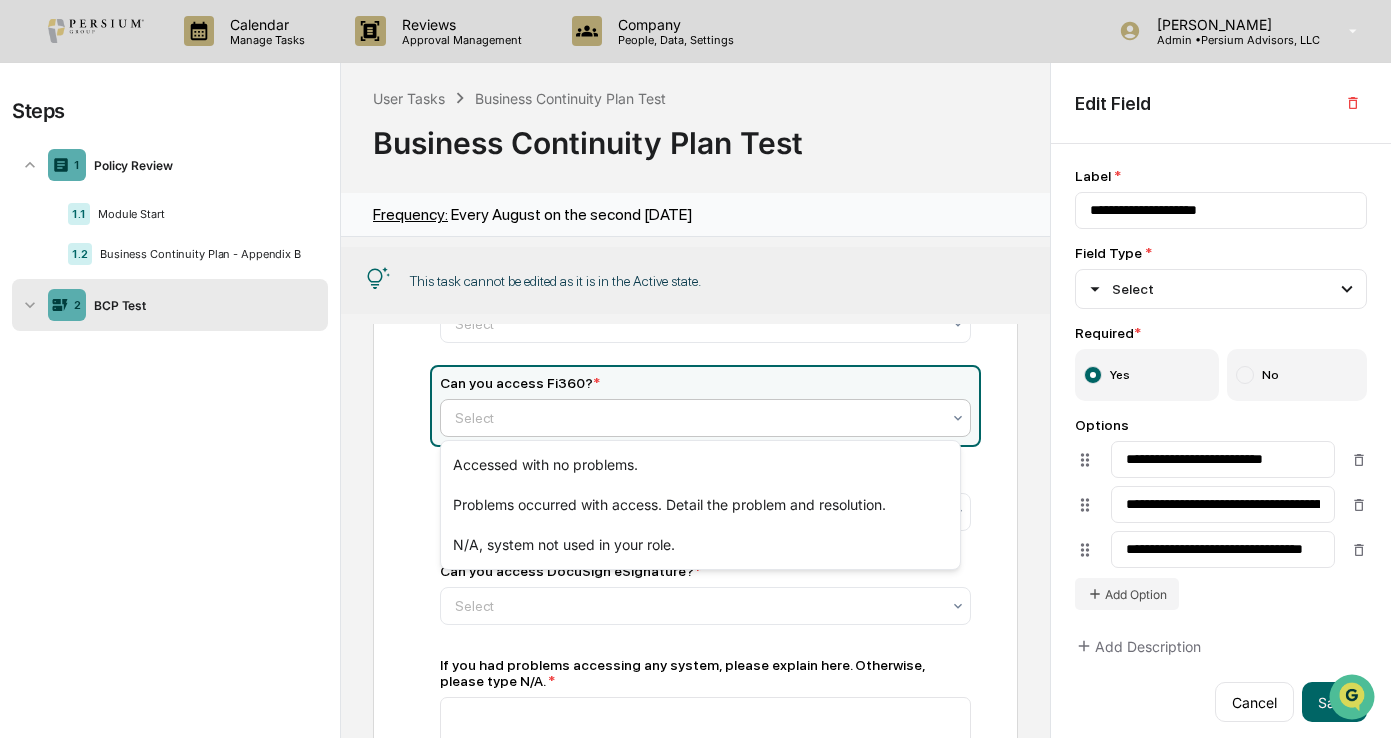 click on "**********" at bounding box center (1221, 441) 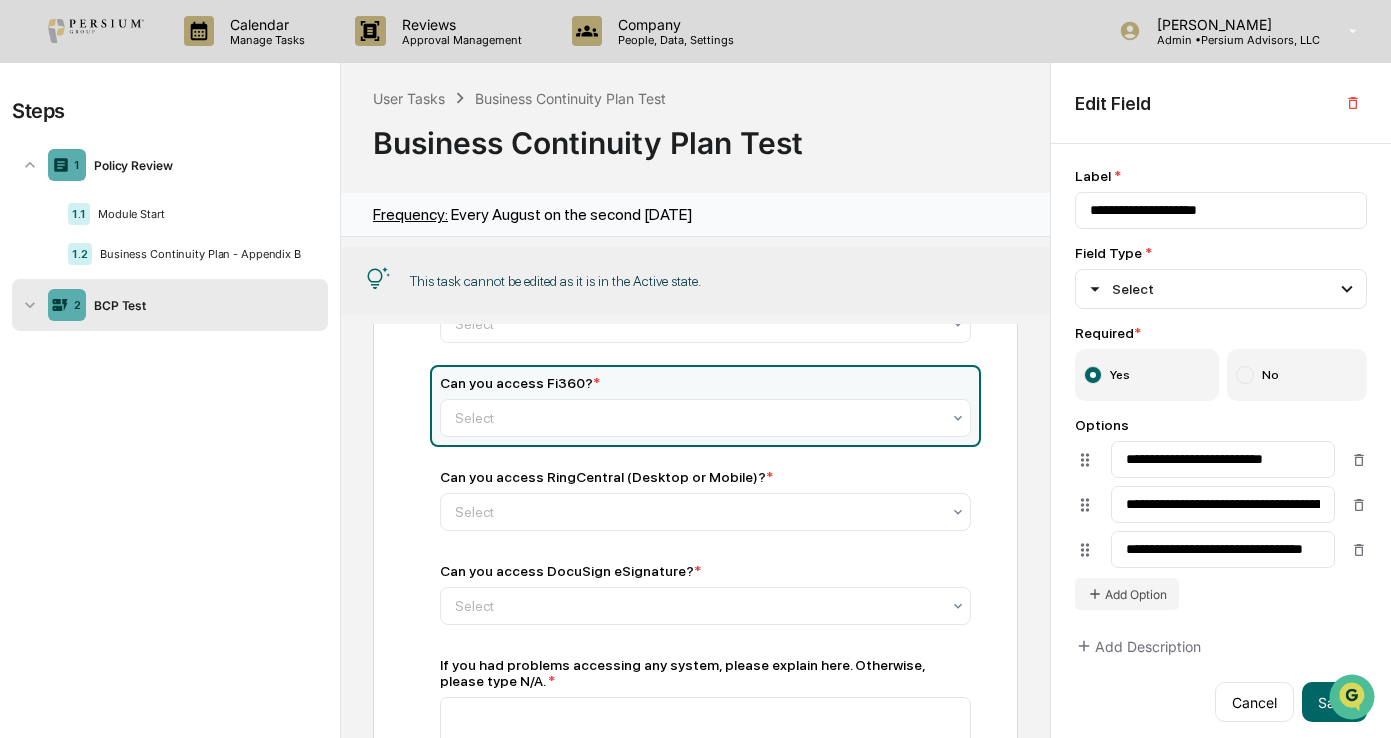 scroll, scrollTop: 11, scrollLeft: 0, axis: vertical 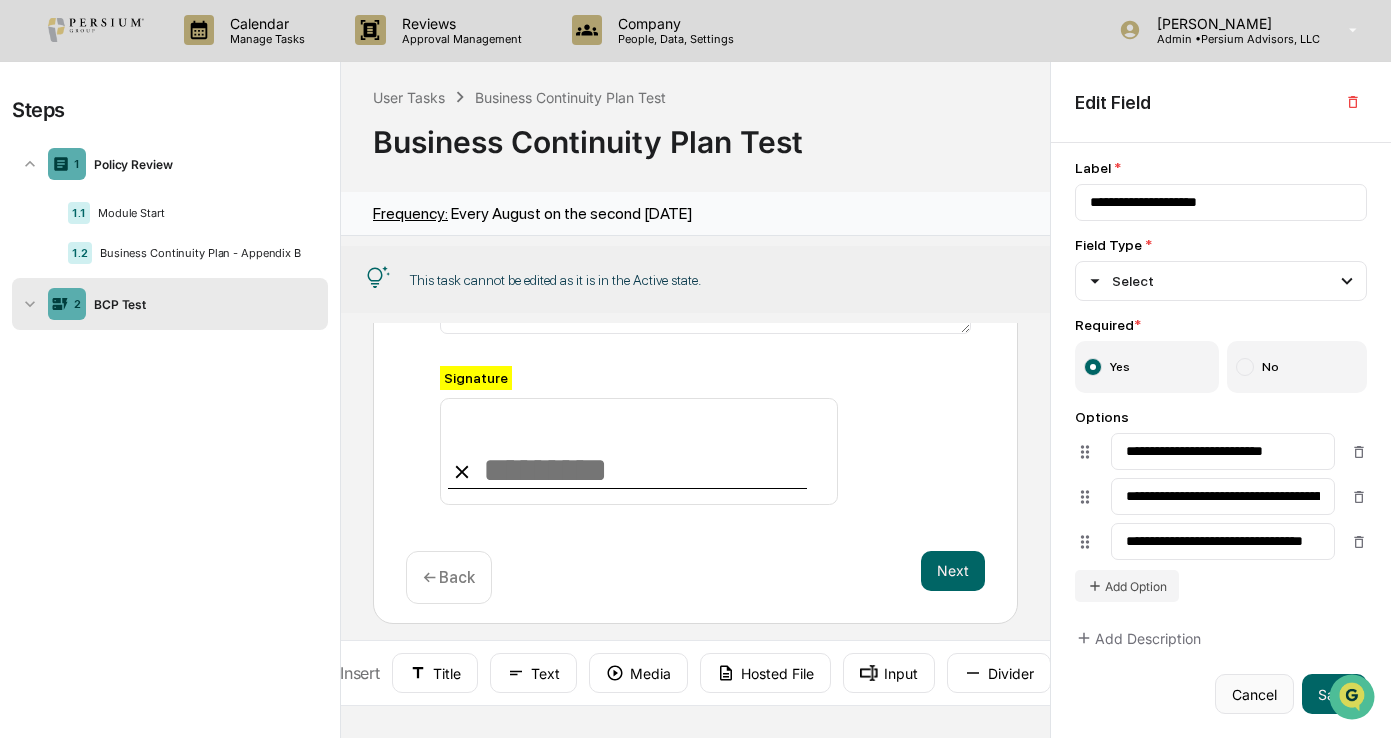 click on "Cancel" at bounding box center (1254, 694) 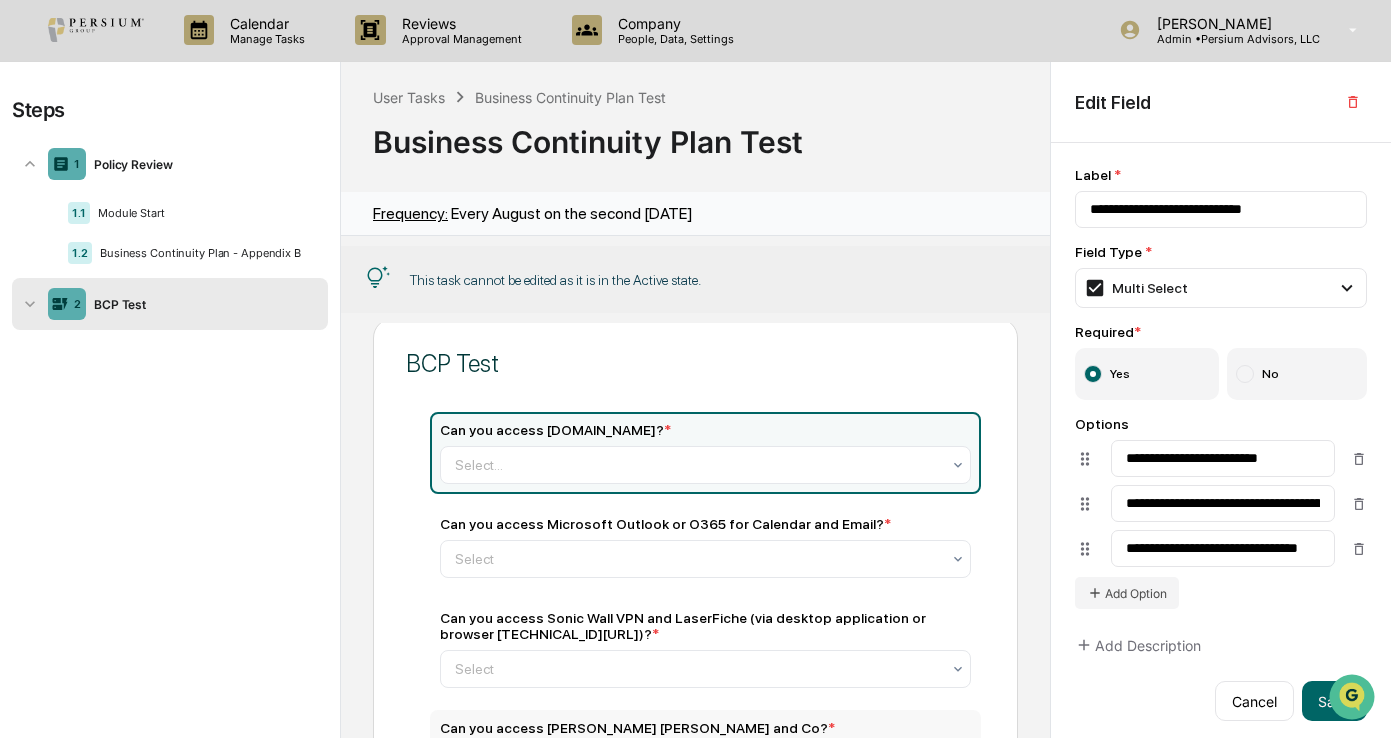 scroll, scrollTop: 0, scrollLeft: 0, axis: both 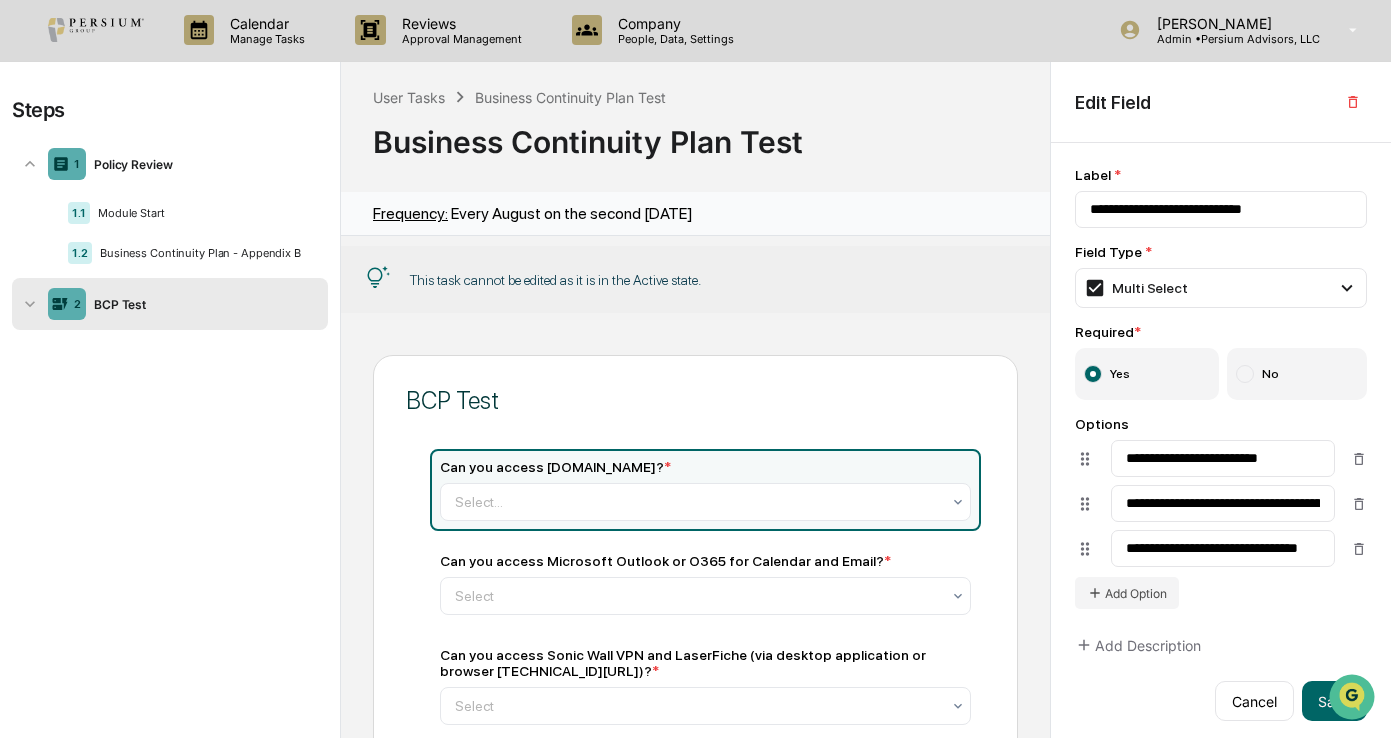 click on "BCP Test" at bounding box center [695, 400] 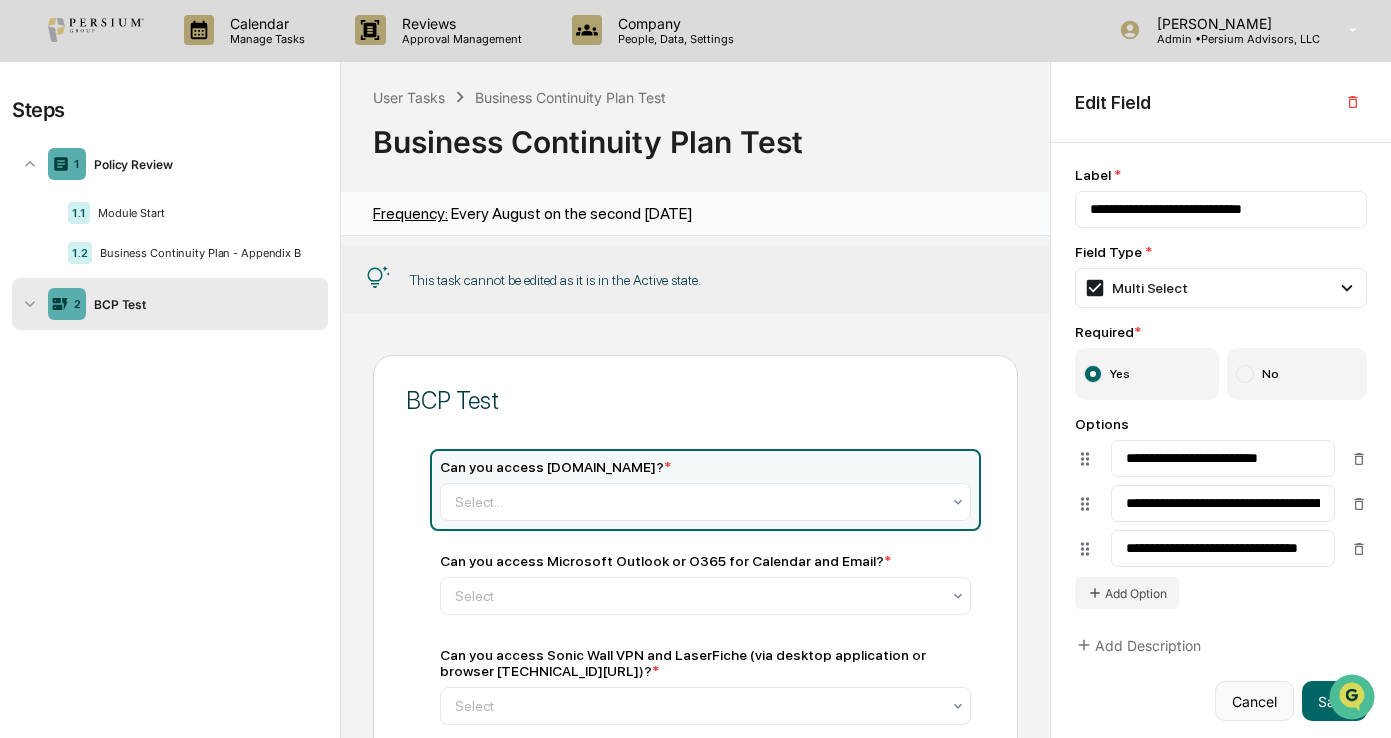 click on "Cancel" at bounding box center (1254, 701) 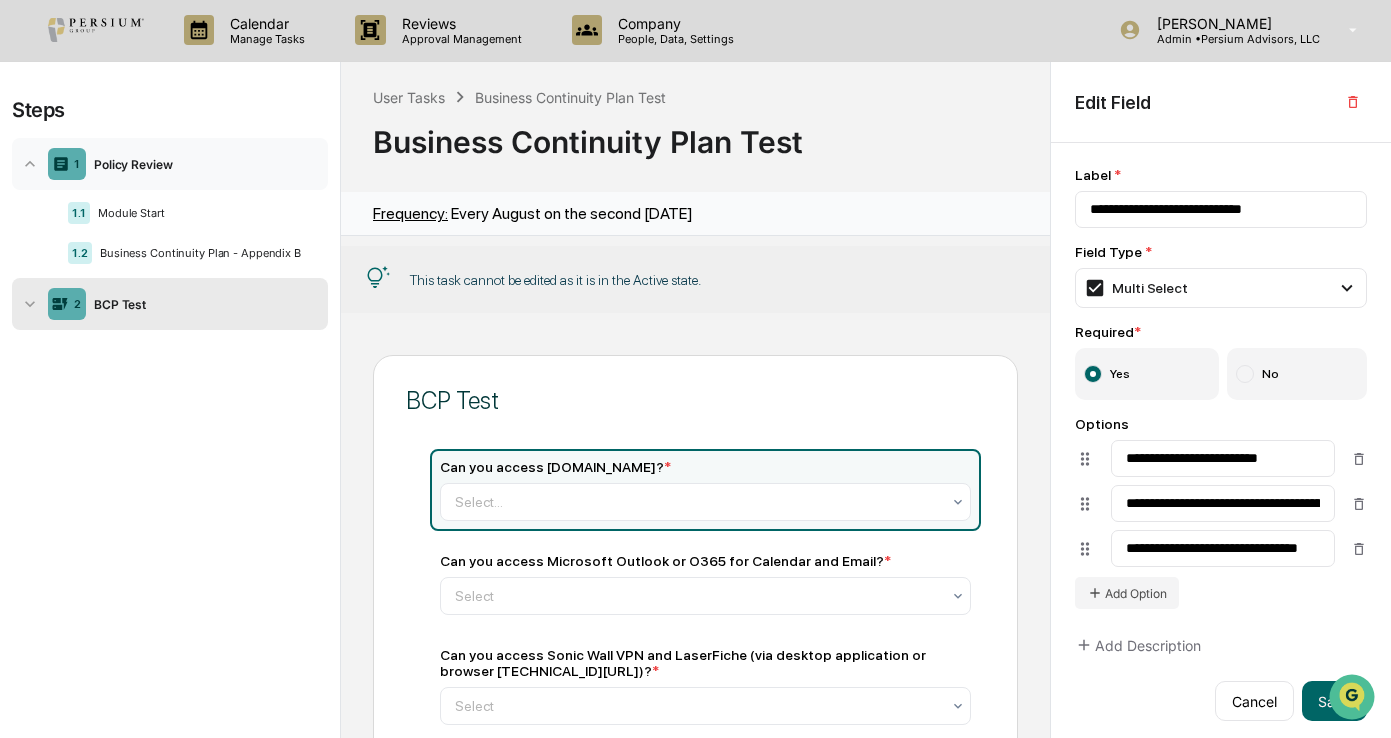 click on "1 Policy Review" at bounding box center (170, 164) 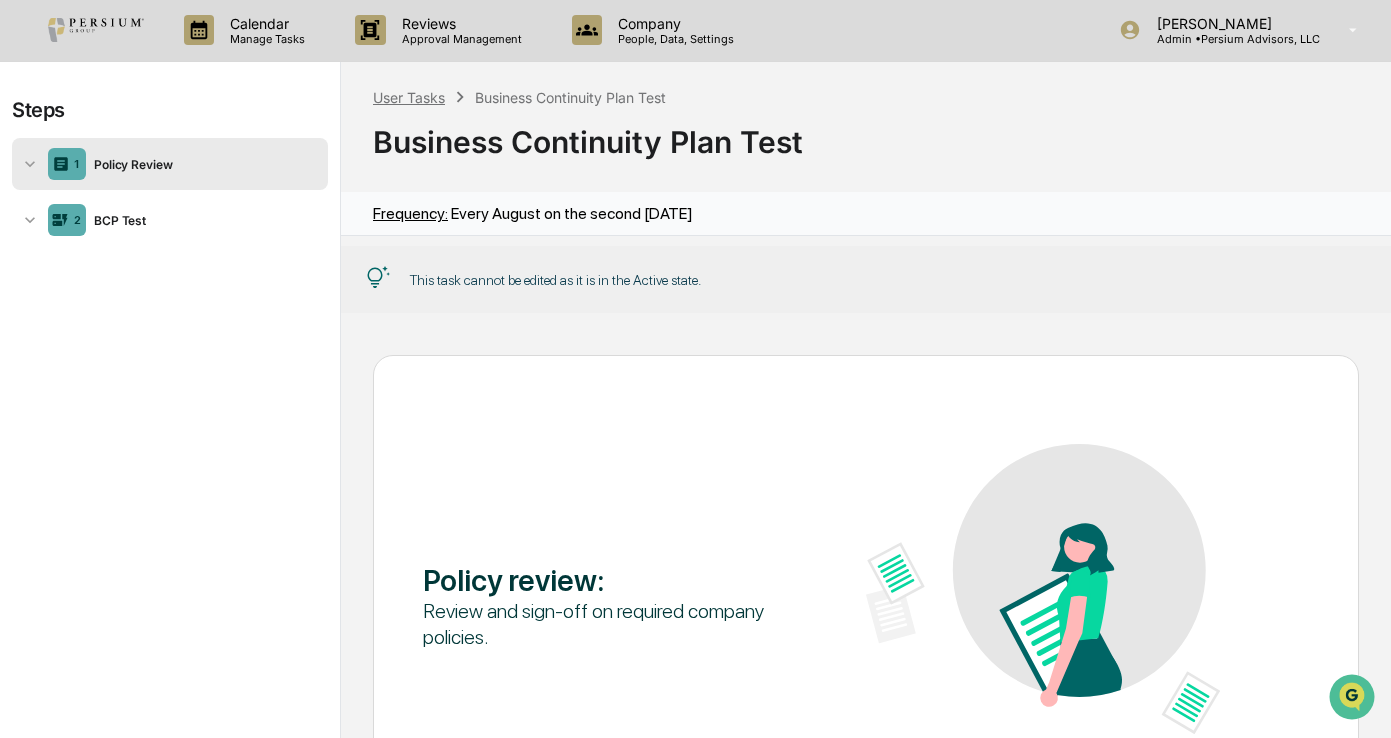 click on "User Tasks" at bounding box center [409, 97] 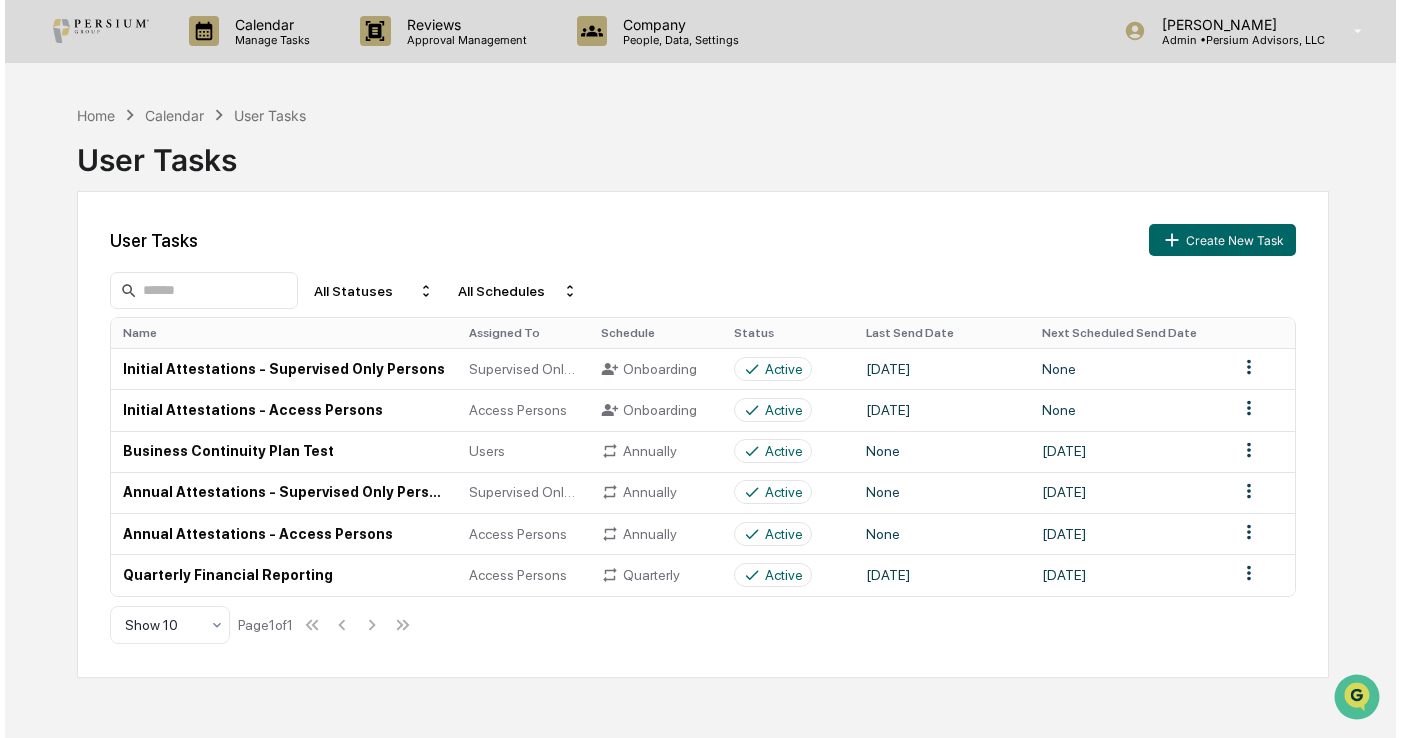scroll, scrollTop: 0, scrollLeft: 0, axis: both 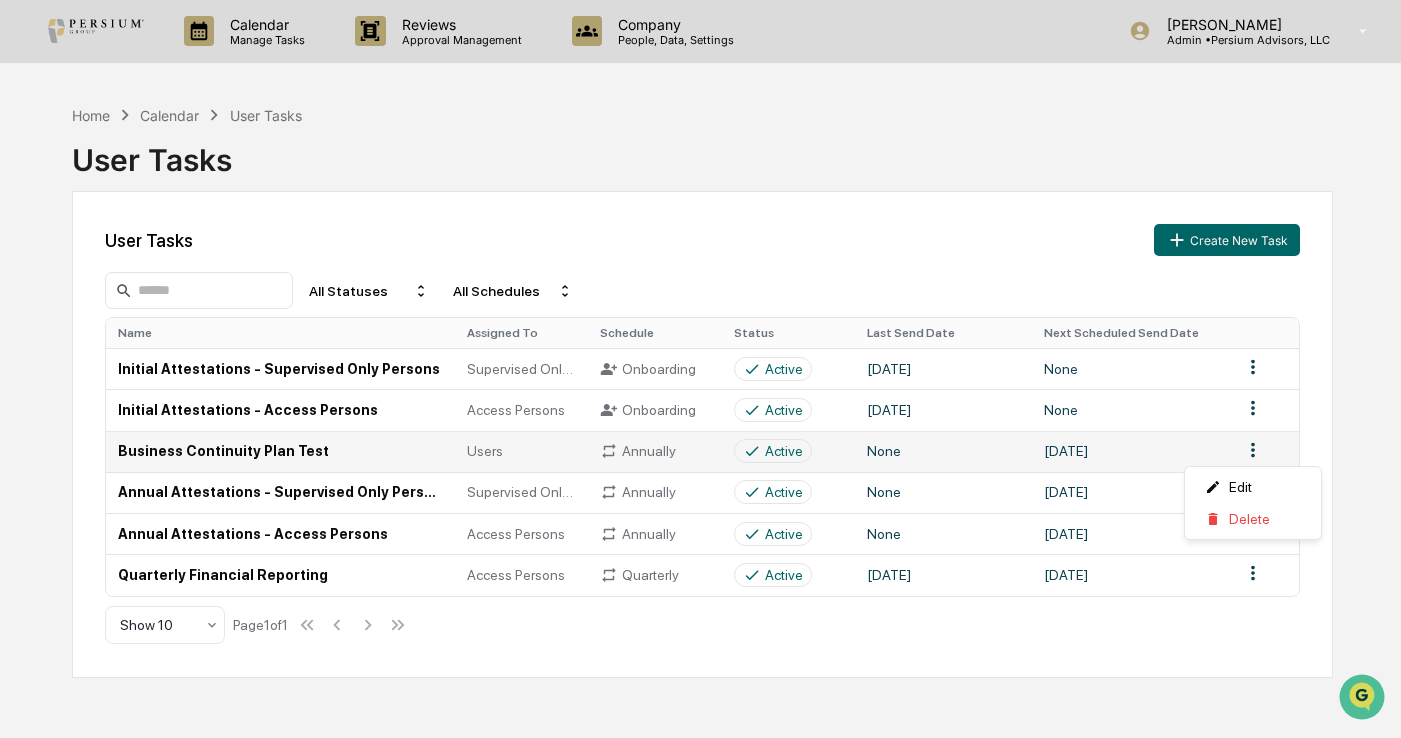 click on "Calendar Manage Tasks Reviews Approval Management Company People, Data, Settings [PERSON_NAME] Admin •  Persium Advisors, LLC Home Calendar User Tasks User Tasks User Tasks Create New Task All Statuses All Schedules Name Assigned To Schedule Status Last Send Date Next Scheduled Send Date Initial Attestations - Supervised Only Persons Supervised Only Persons  Onboarding Active [DATE] None Initial Attestations - Access Persons Access Persons  Onboarding Active [DATE] None Business Continuity Plan Test Users   Annually Active None [DATE] Annual Attestations - Supervised Only Persons Supervised Only Persons   Annually Active None [DATE] Annual Attestations - Access Persons Access Persons   Annually Active None [DATE] Quarterly Financial Reporting Access Persons   Quarterly Active [DATE] [DATE] Show 10 Page  1  of  1 Edit Delete" at bounding box center [700, 369] 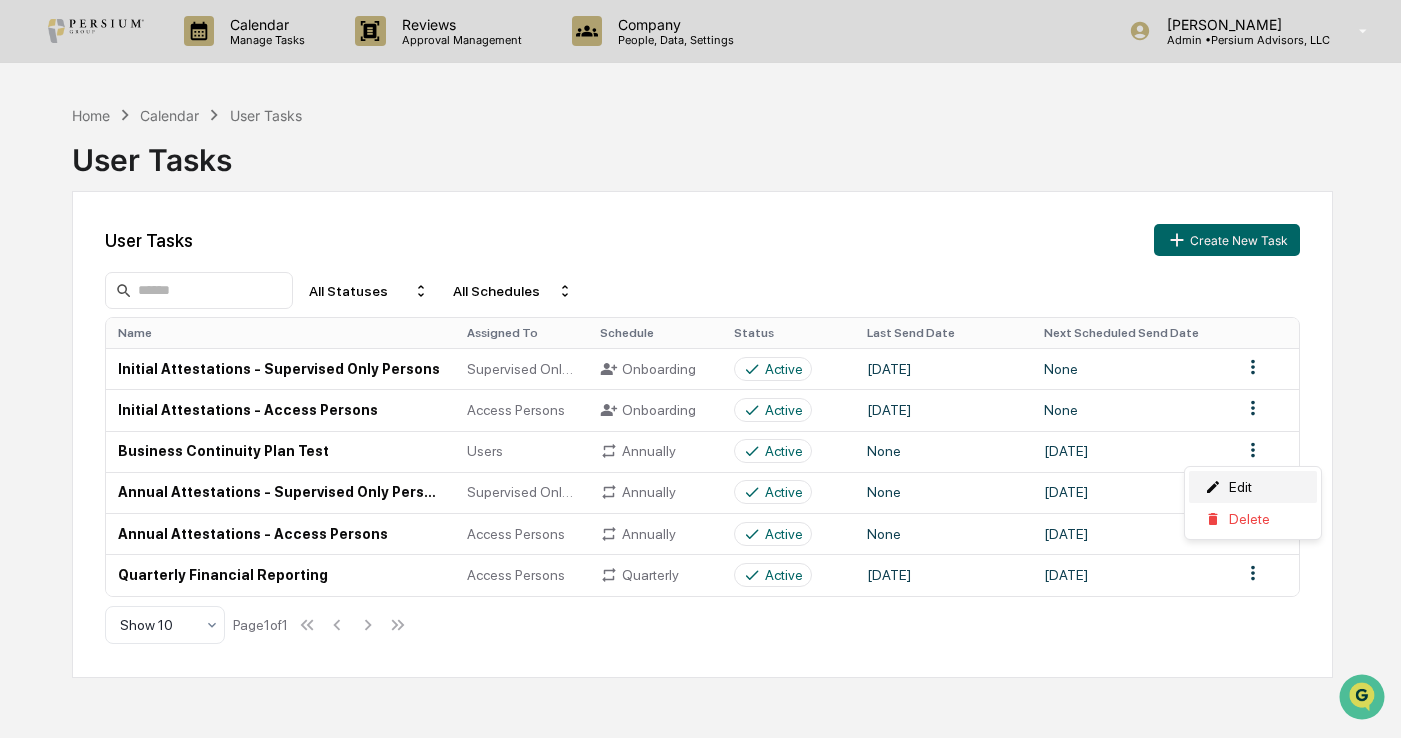click on "Edit" at bounding box center [1253, 487] 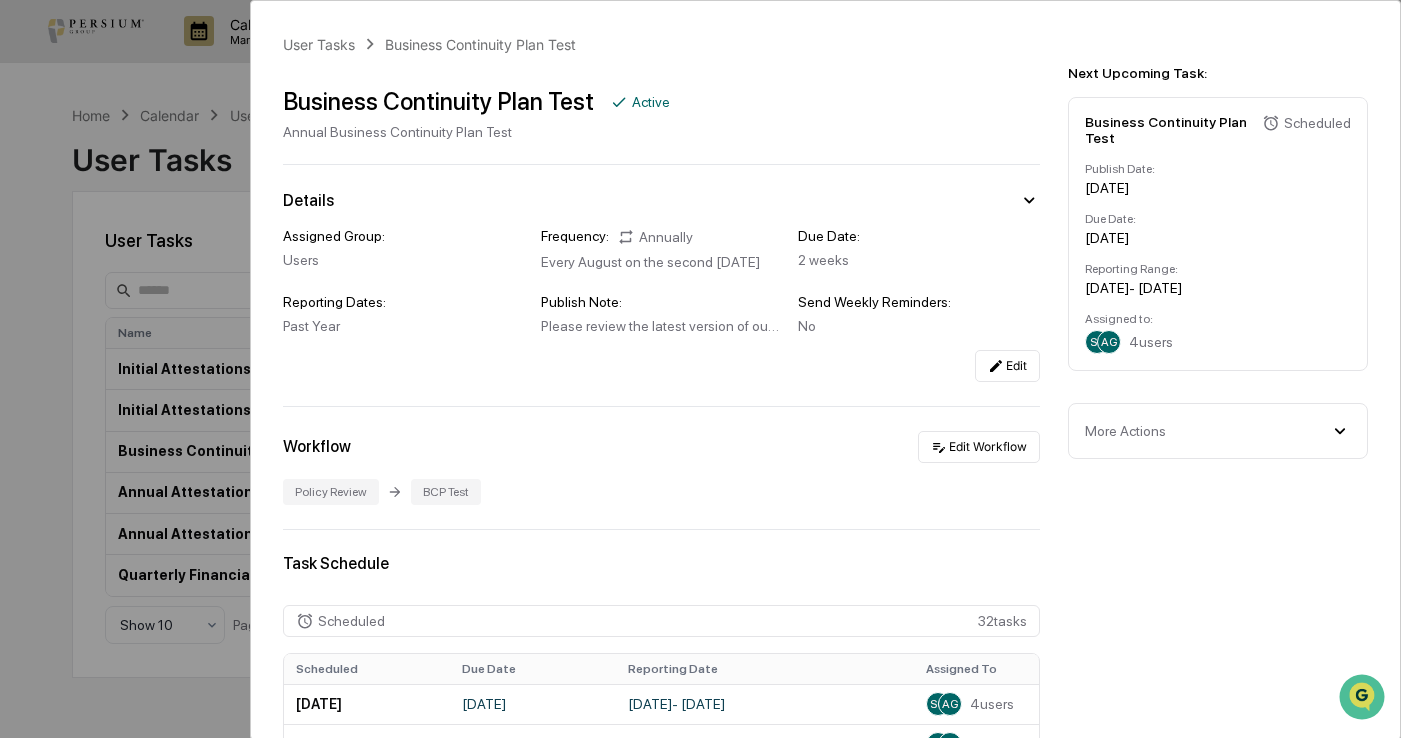 click on "Next Upcoming Task: Business Continuity Plan Test Scheduled Publish Date: [DATE] Due Date: [DATE] Reporting Range: [DATE]  -   [DATE] Assigned to: SG AG 4  users More Actions Cancel All Scheduled Tasks Delete Task" at bounding box center (1222, 246) 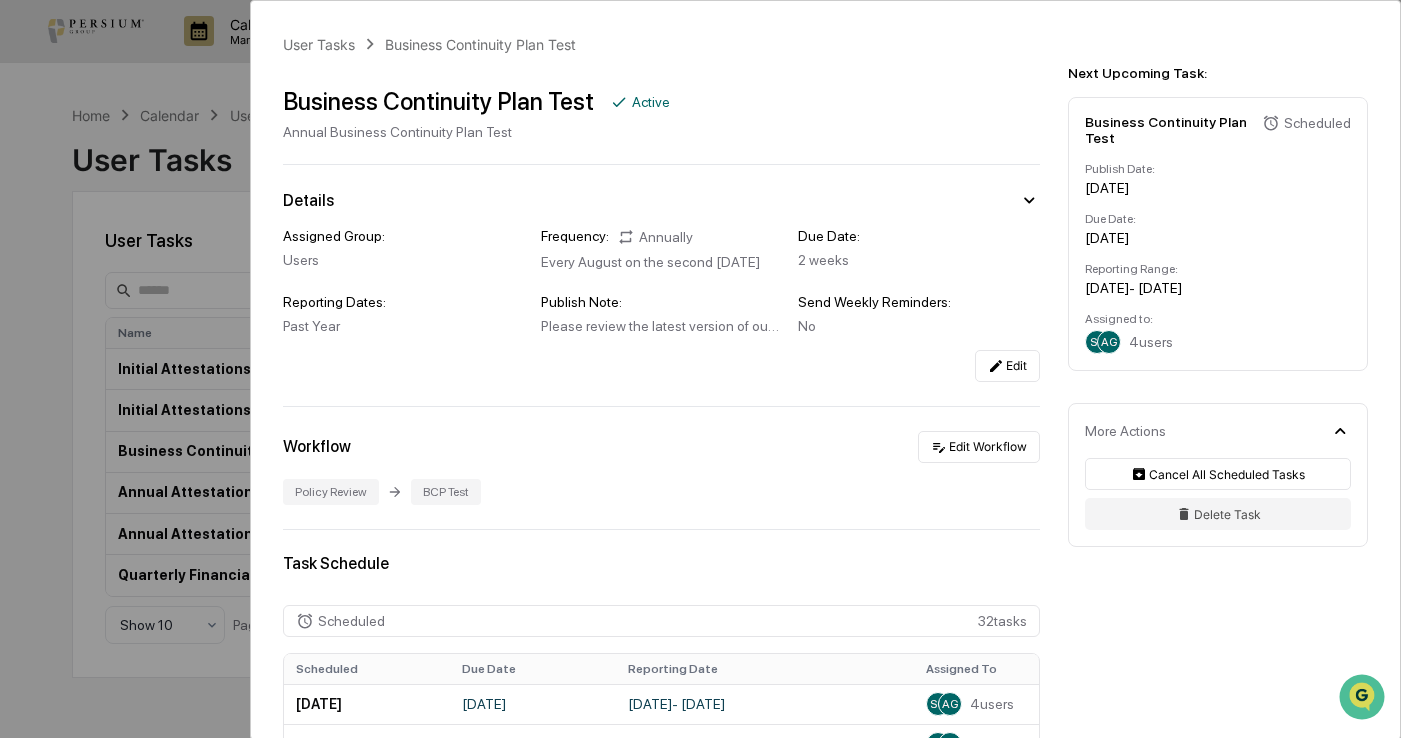 click on "User Tasks Business Continuity Plan Test Business Continuity Plan Test Active Annual Business Continuity Plan Test Details Assigned Group:  Users Frequency:    Annually Every August on the second [DATE] Due Date:  2 weeks Reporting Dates:  Past Year Publish Note:  Please review the latest version of our Business Continuity Plan and remotely test all systems used in your role from a location of your choice outside of the office. Send Weekly Reminders:  No Edit Workflow Edit Workflow Policy Review BCP Test Task Schedule Scheduled   32  task s Scheduled Due Date Reporting Date Assigned To [DATE] [DATE] July 1, 2025  -   [DATE] SG AG 4  users [DATE] [DATE] September 1, 2025  -   [DATE] SG AG 4  users [DATE] [DATE] [DATE]  -   [DATE] SG AG 4  users Show 3 Page  1  of  11 Documents Document Name Created At Created By No documents found" at bounding box center (825, 643) 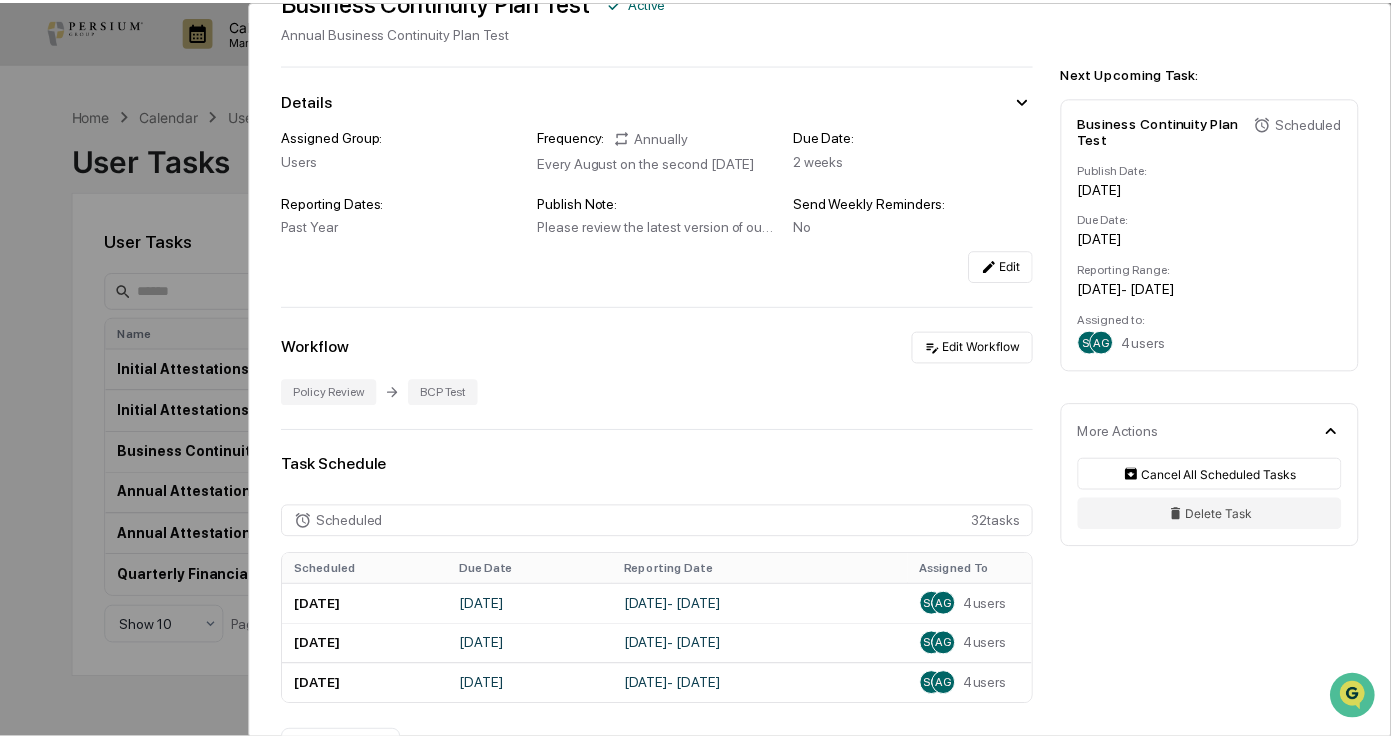 scroll, scrollTop: 0, scrollLeft: 0, axis: both 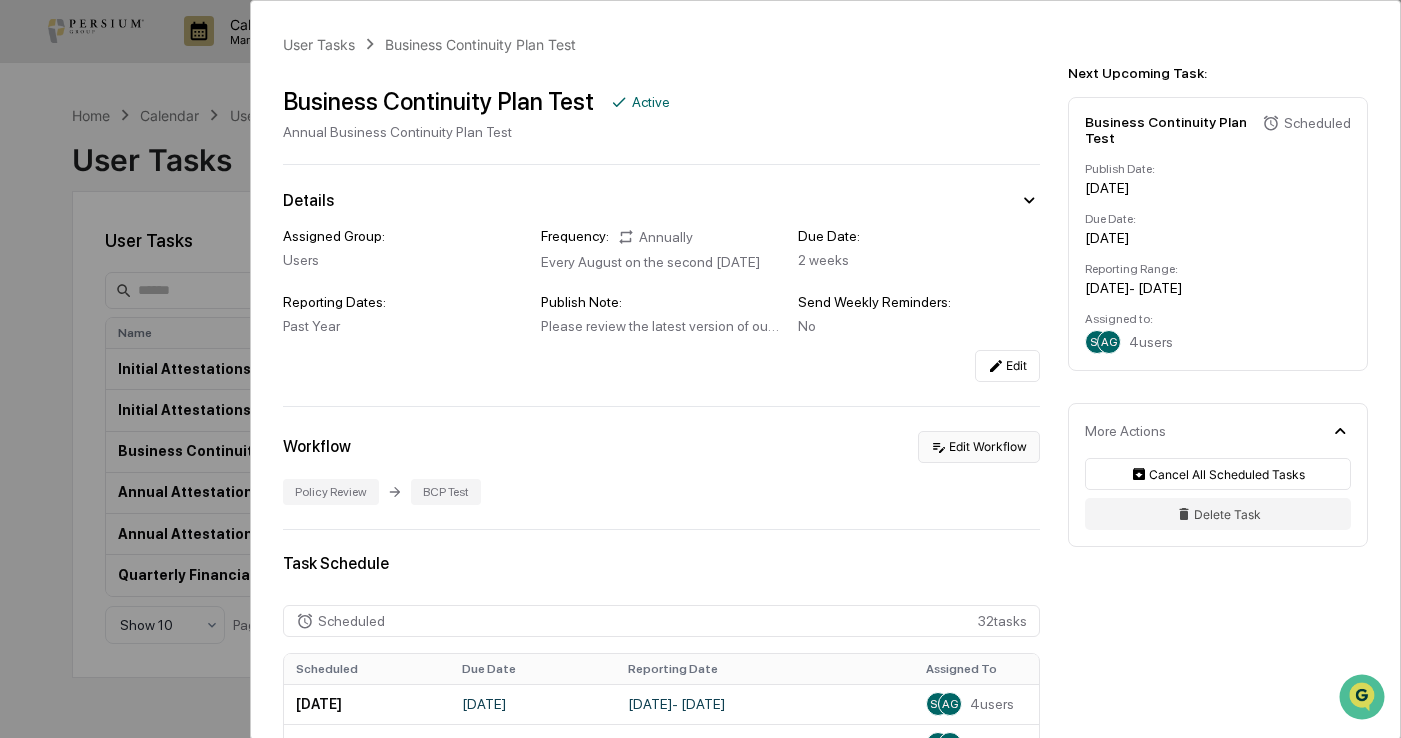 click on "Edit Workflow" at bounding box center (979, 447) 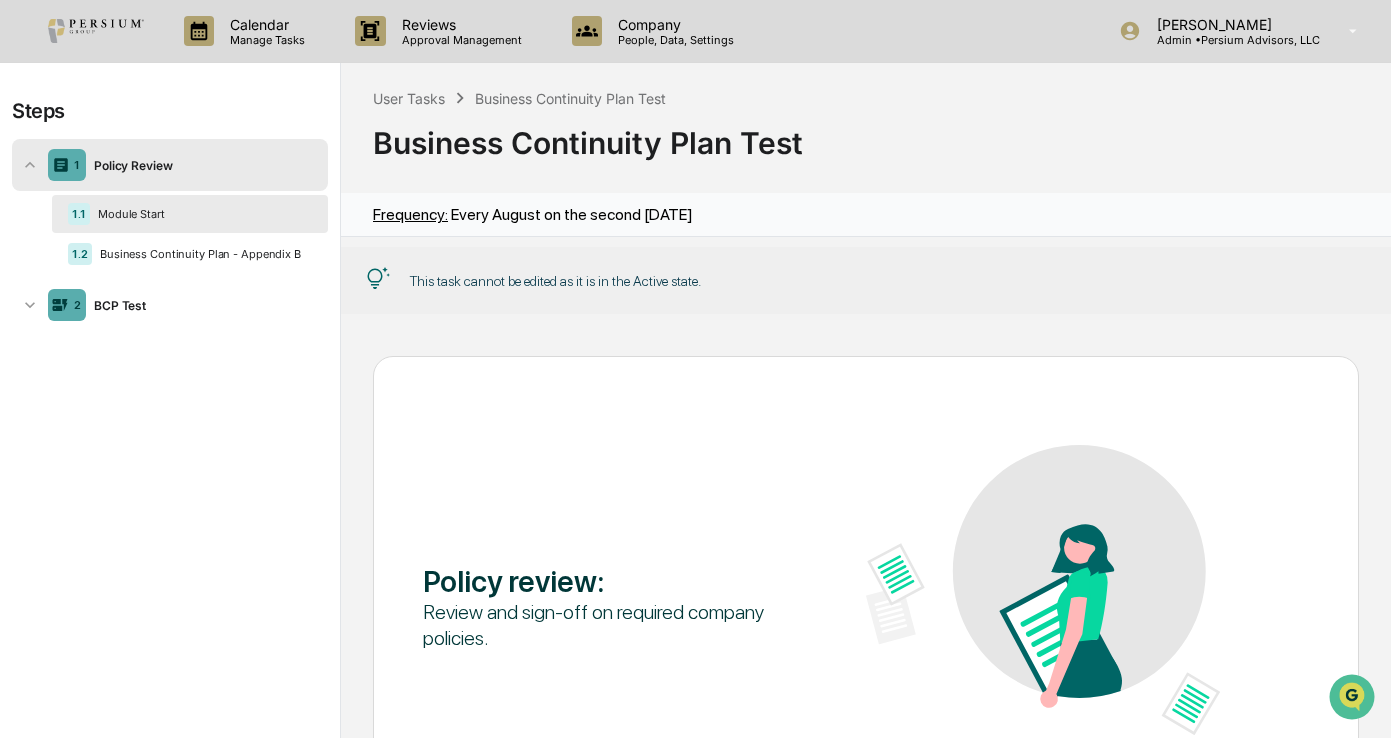 scroll, scrollTop: 1, scrollLeft: 0, axis: vertical 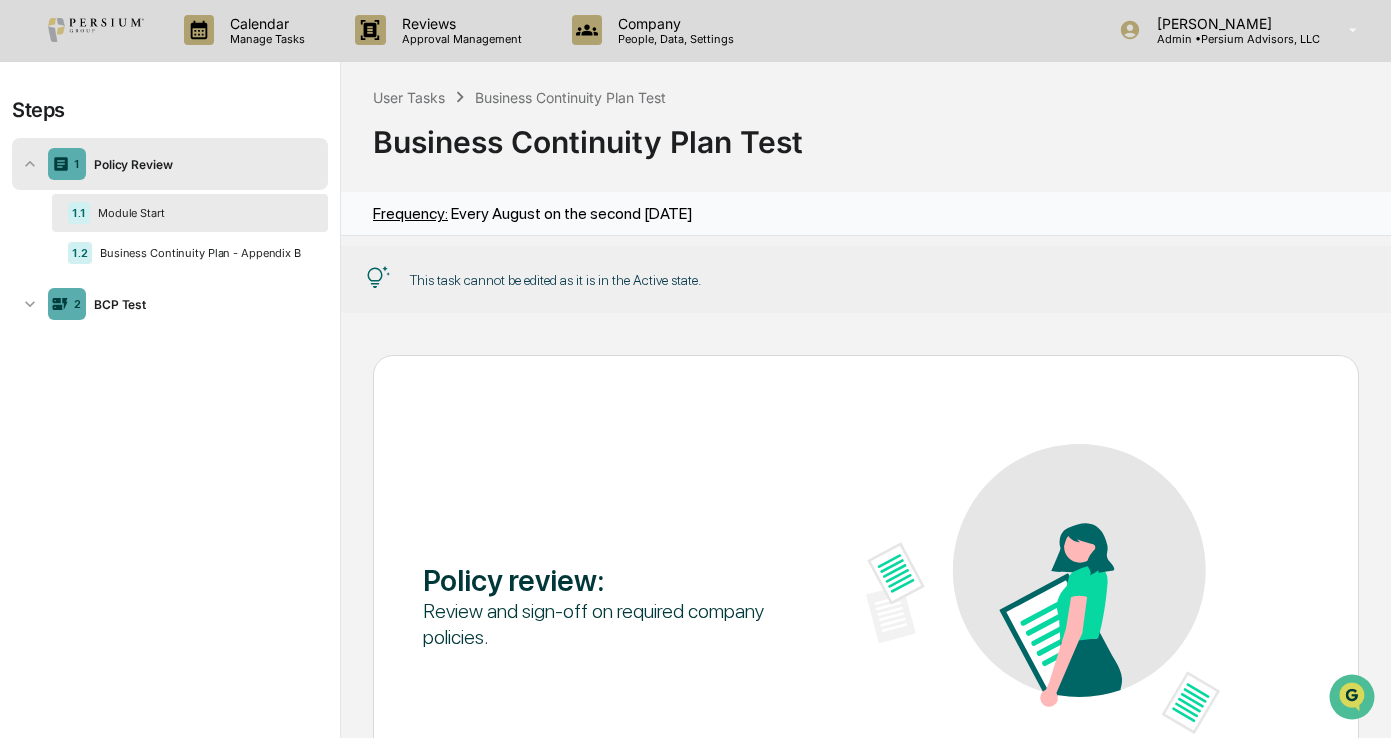 click on "This task cannot be edited as it is in the Active state." at bounding box center (555, 280) 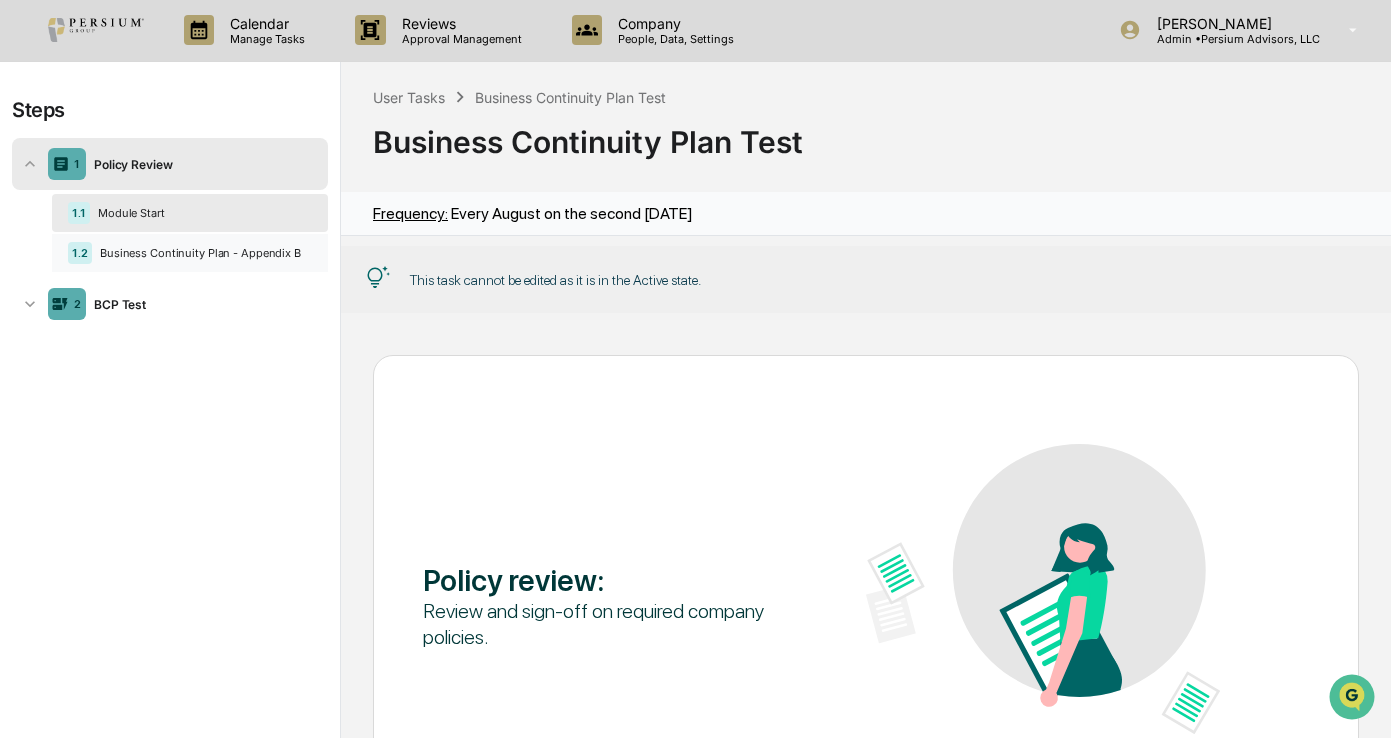 click on "1.2 Business Continuity Plan - Appendix B" at bounding box center (190, 253) 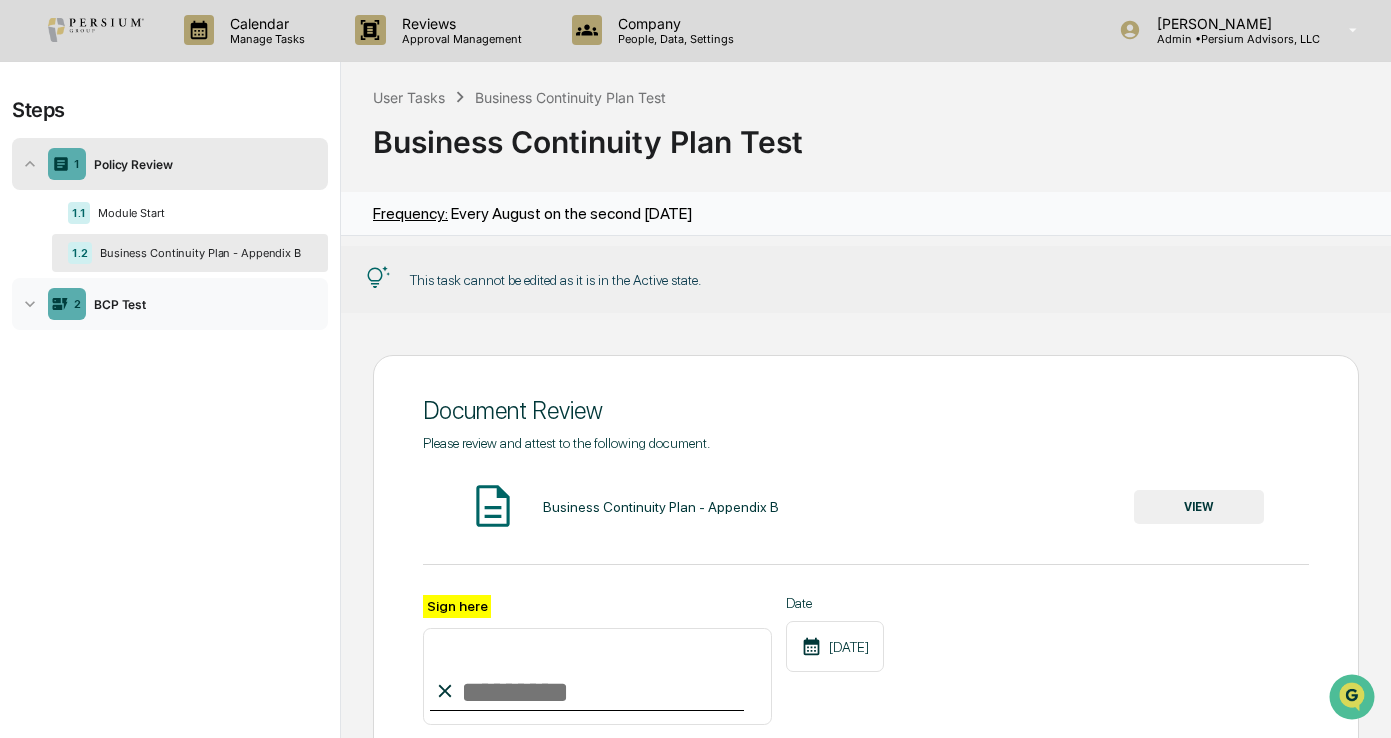 click on "BCP Test" at bounding box center [203, 304] 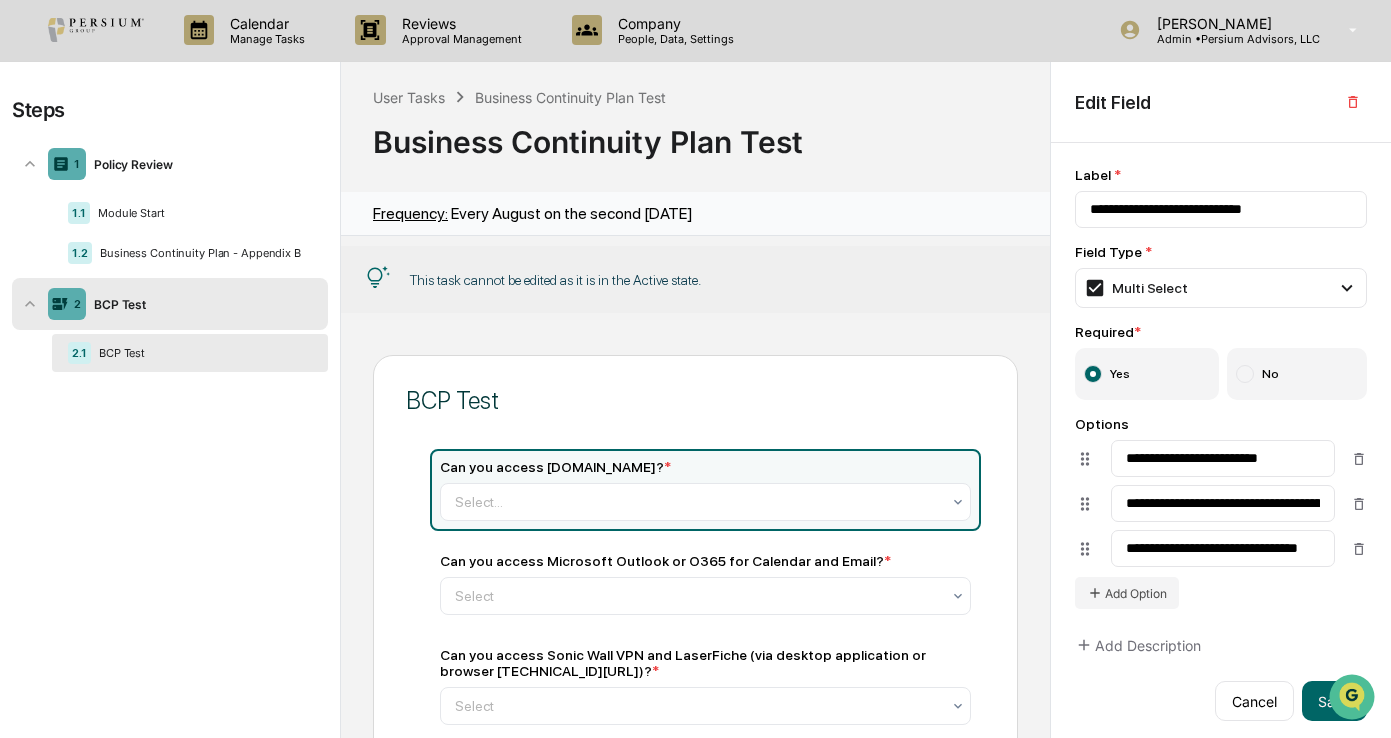 click on "BCP Test" at bounding box center (201, 353) 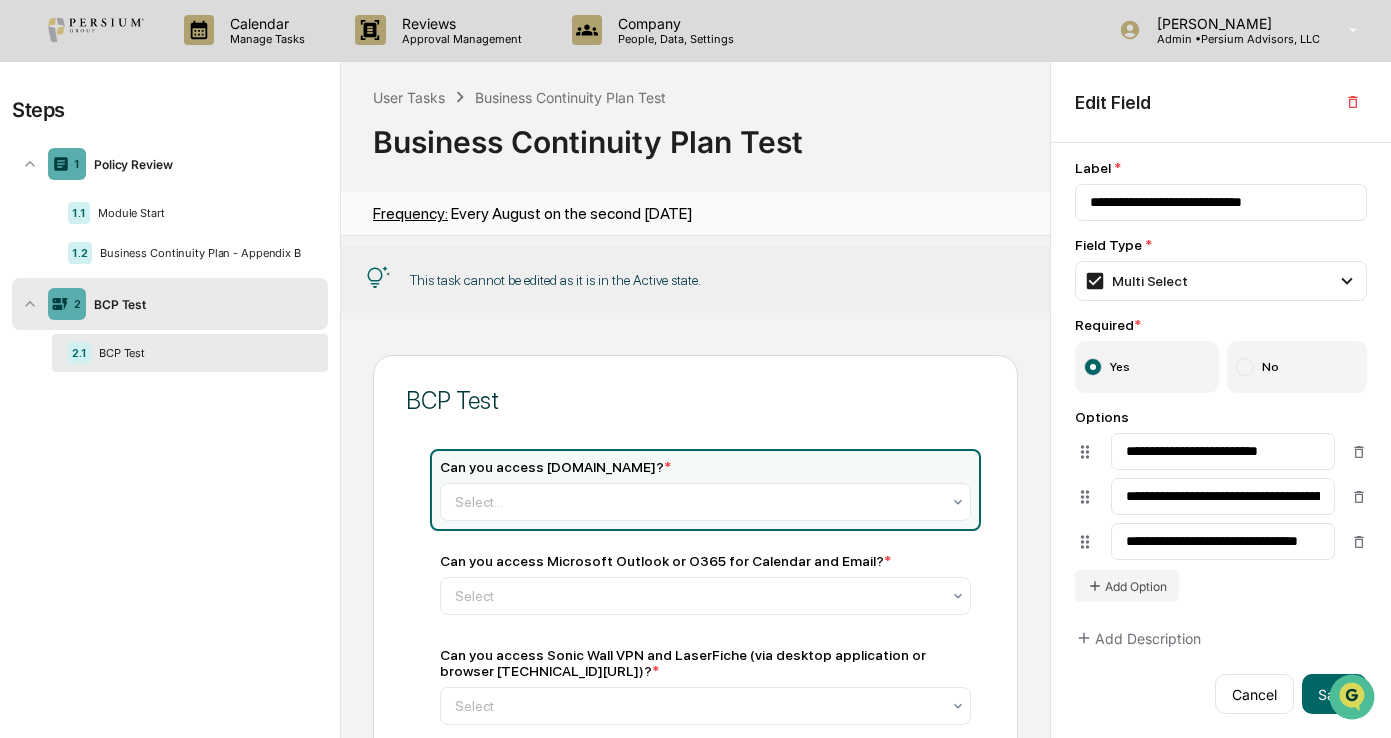 scroll, scrollTop: 11, scrollLeft: 0, axis: vertical 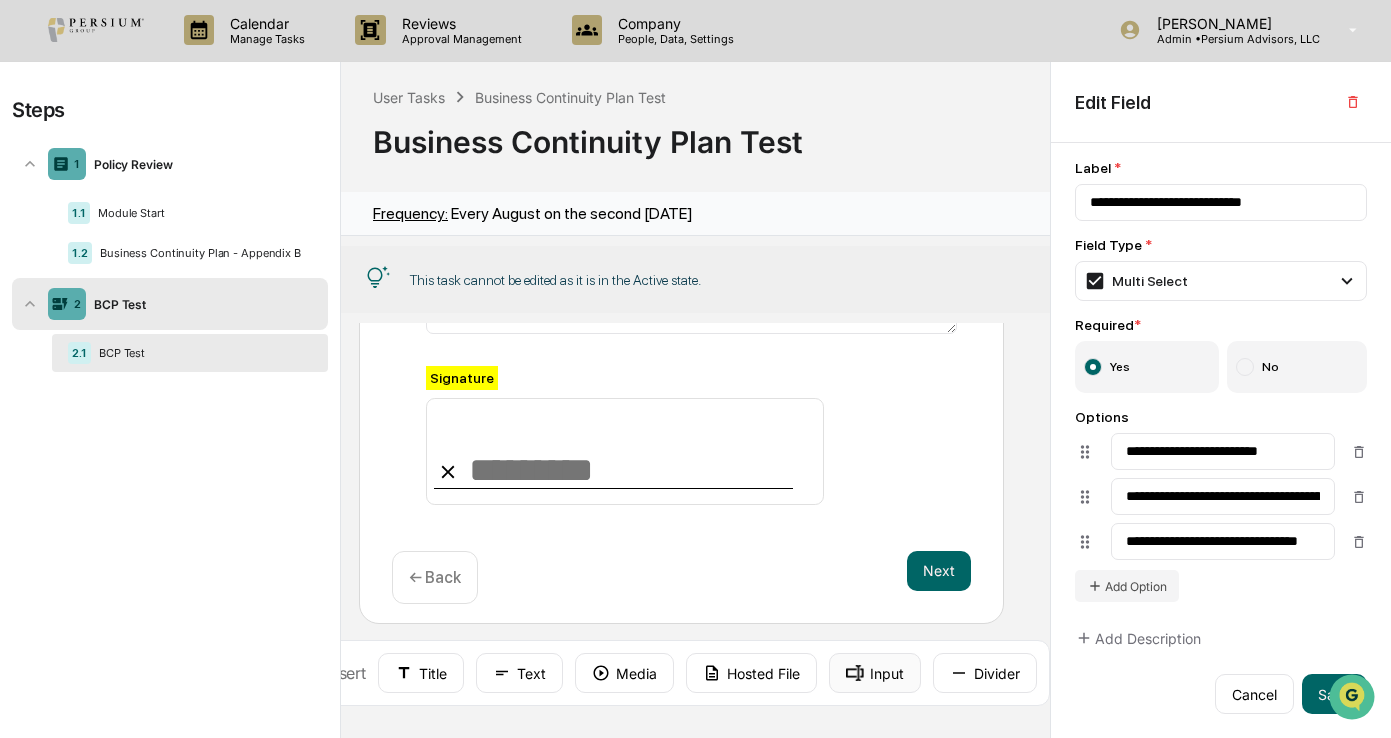 click on "Input" at bounding box center (875, 673) 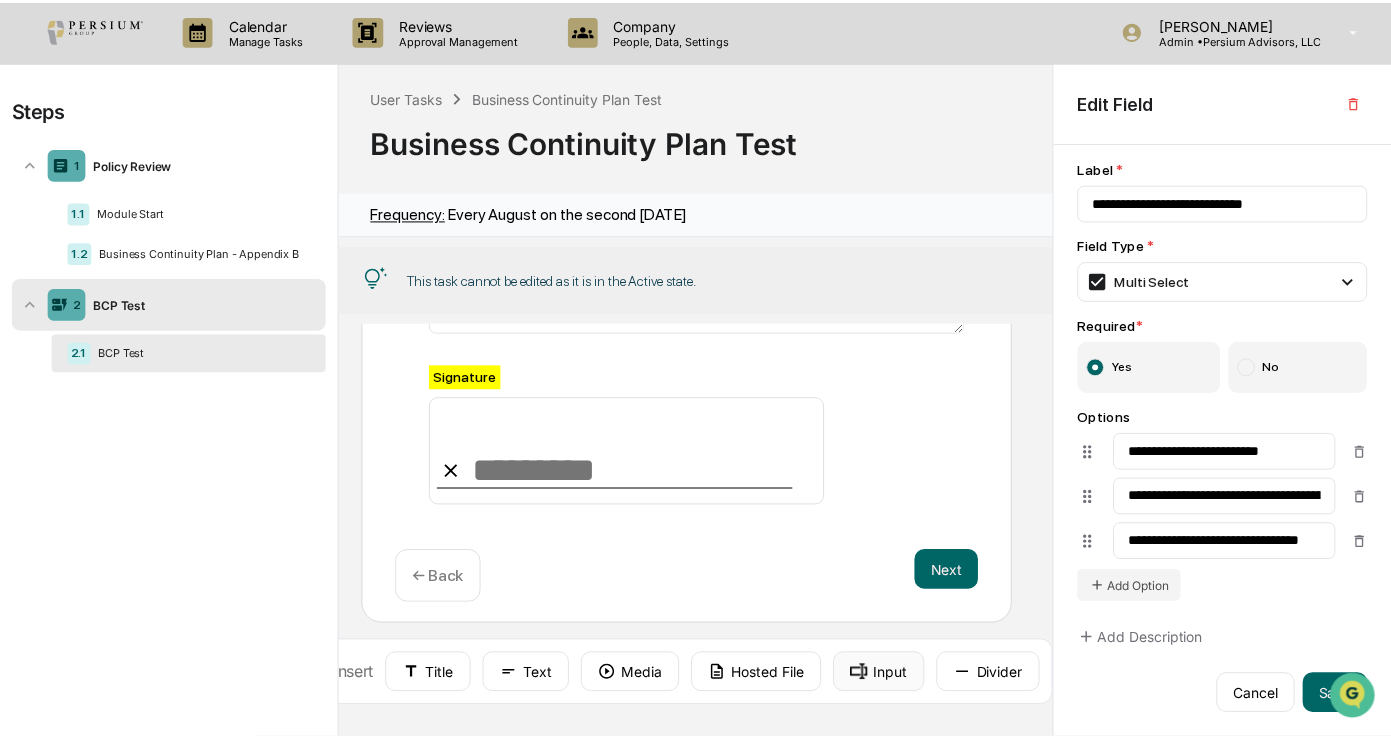 scroll, scrollTop: 1165, scrollLeft: 15, axis: both 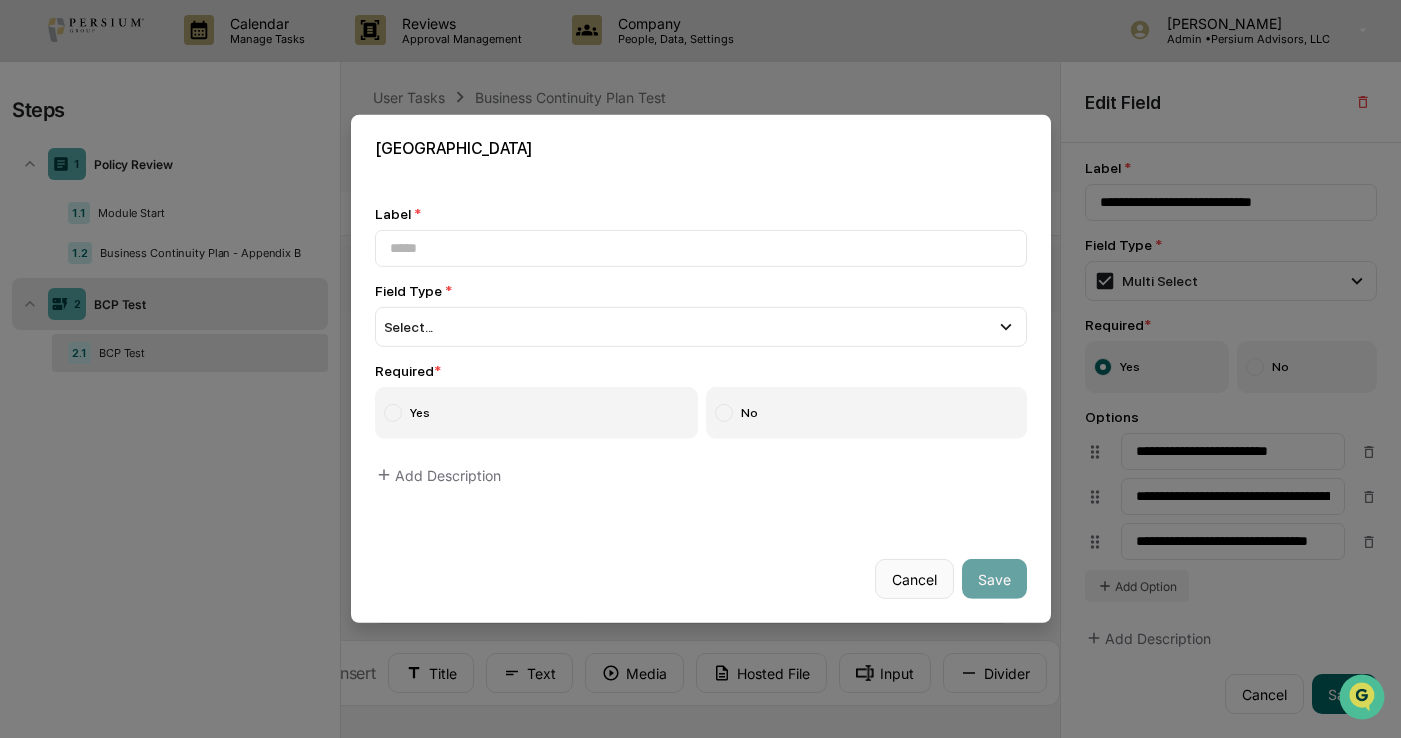 click on "Cancel" at bounding box center [914, 579] 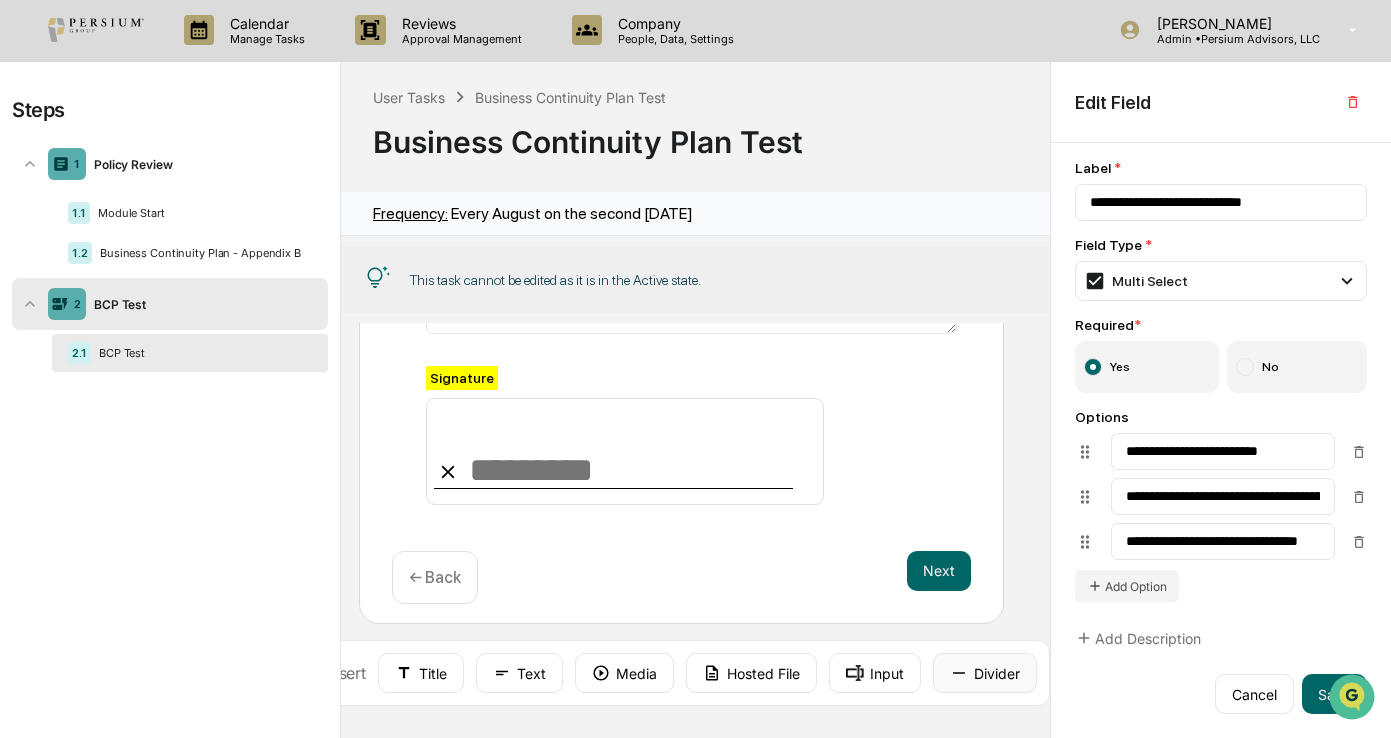 click on "Divider" at bounding box center (985, 673) 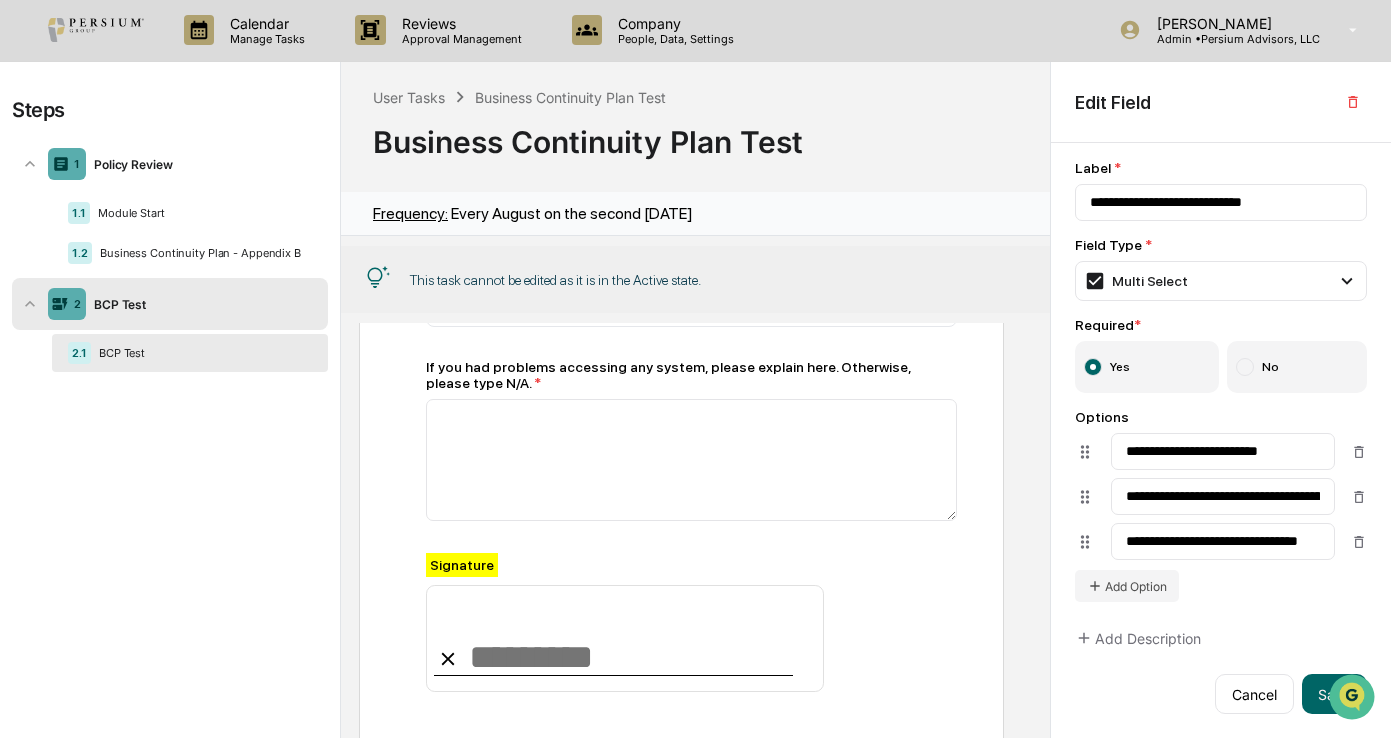 scroll, scrollTop: 1262, scrollLeft: 15, axis: both 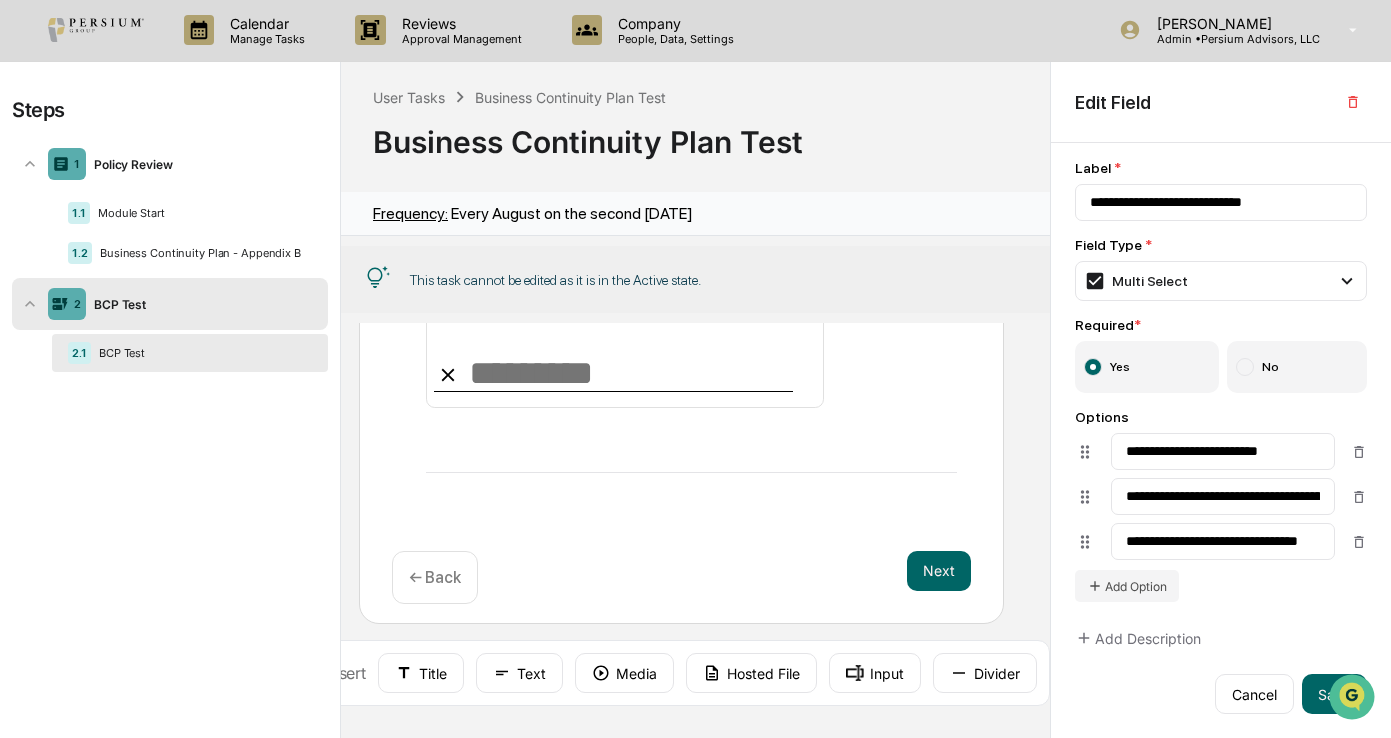 click on "← Back" at bounding box center [435, 577] 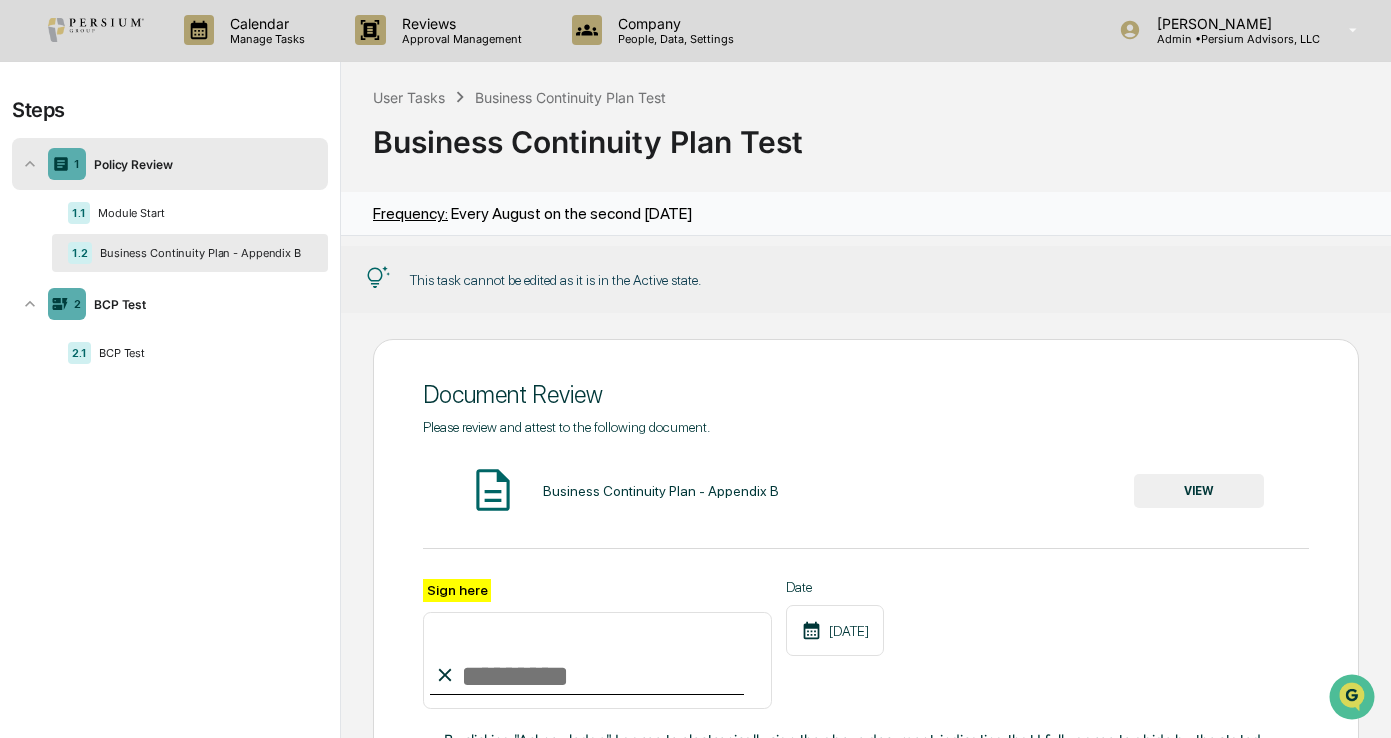 scroll, scrollTop: 0, scrollLeft: 0, axis: both 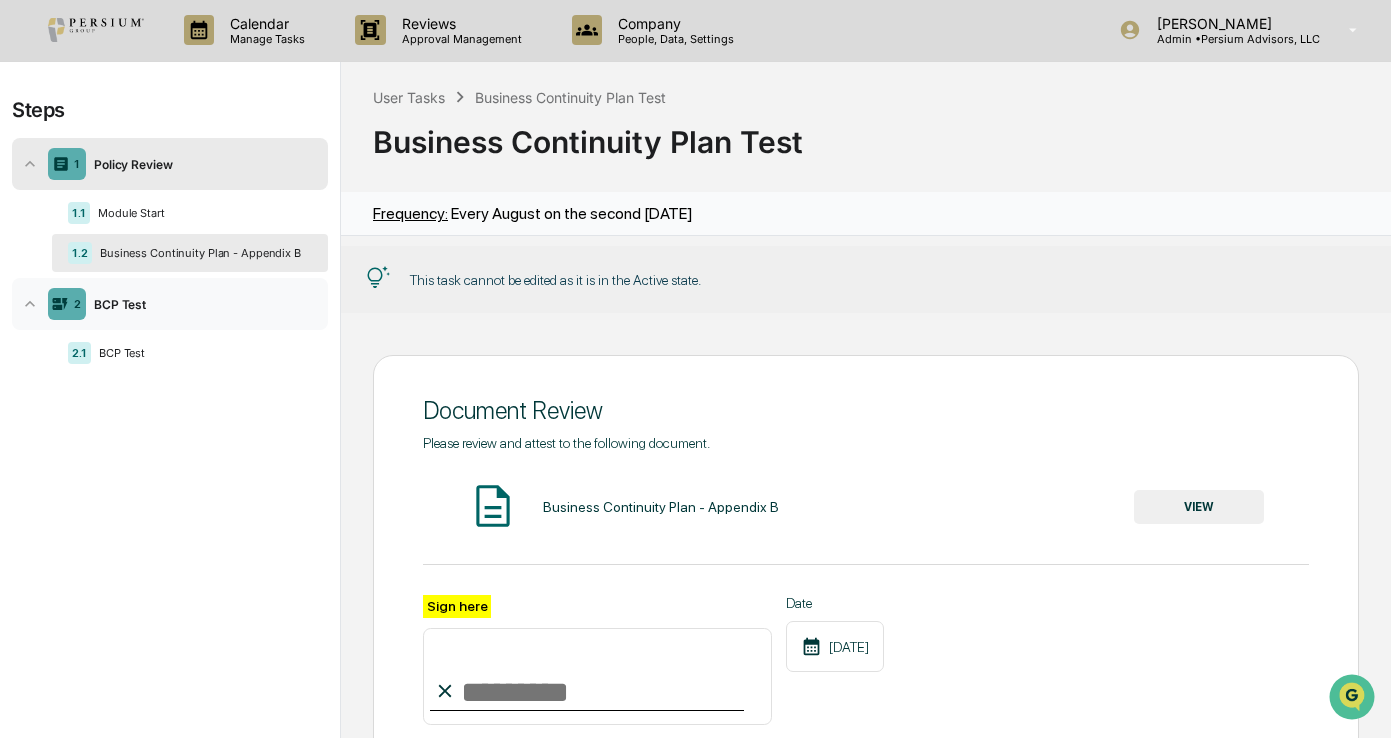 click on "2 BCP Test" at bounding box center (170, 304) 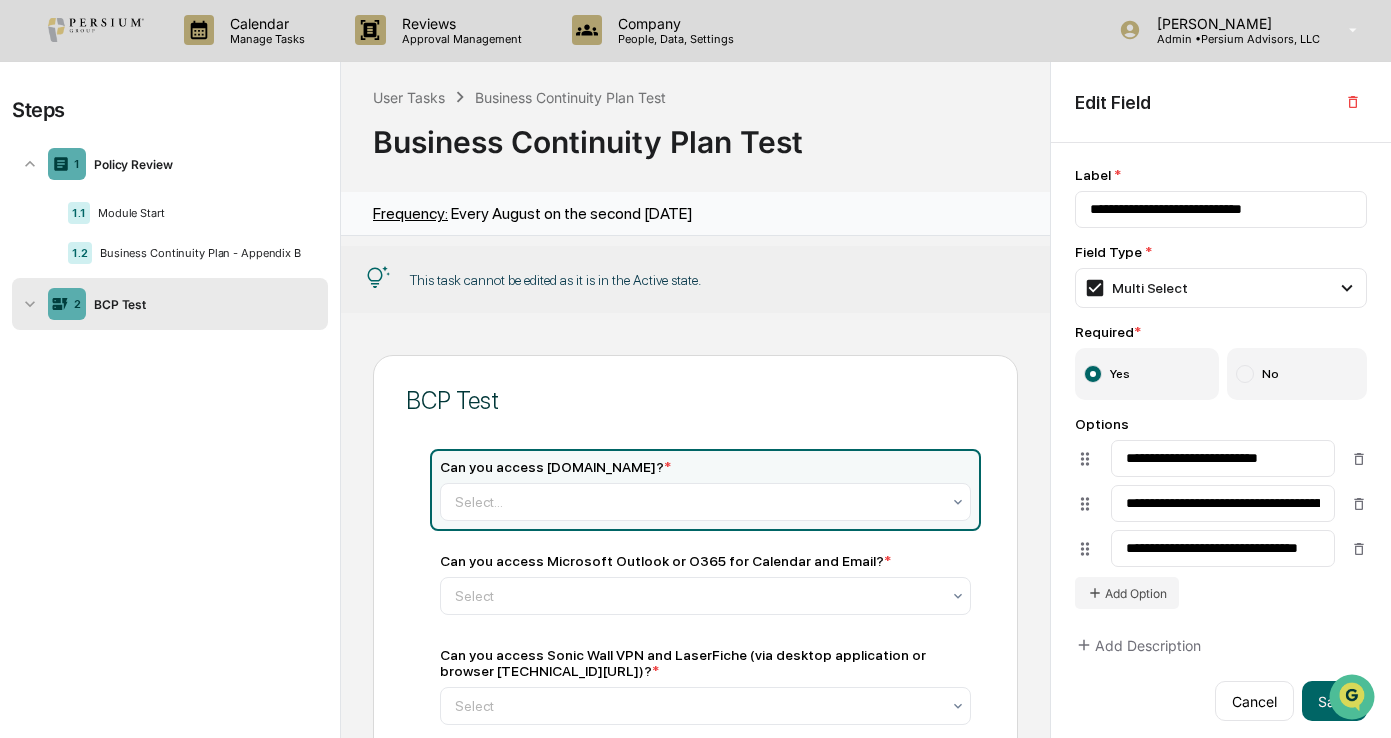 click on "Steps 1 Policy Review 1.1 Module Start 1.2 Business Continuity Plan - Appendix B 2 BCP Test 2.1 BCP Test" at bounding box center [170, 467] 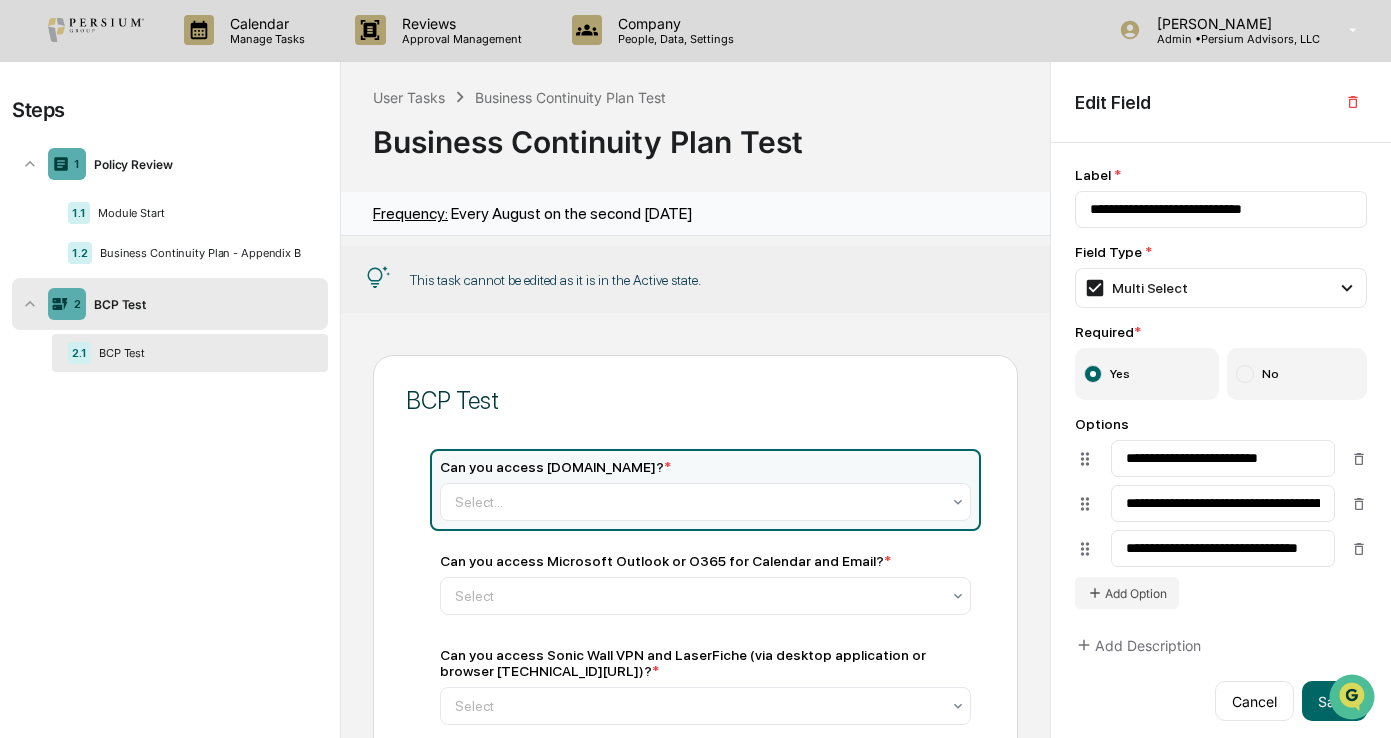 click on "BCP Test" at bounding box center [201, 353] 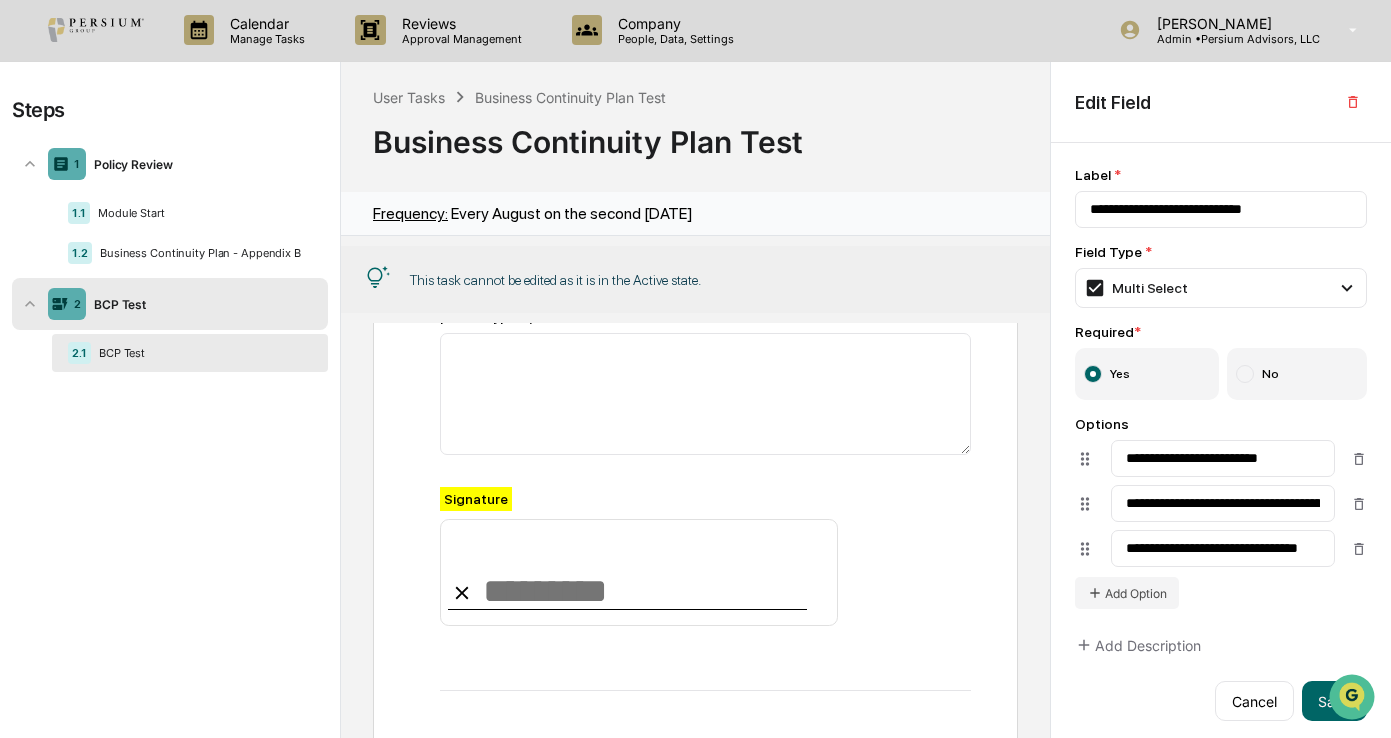 scroll, scrollTop: 1200, scrollLeft: 0, axis: vertical 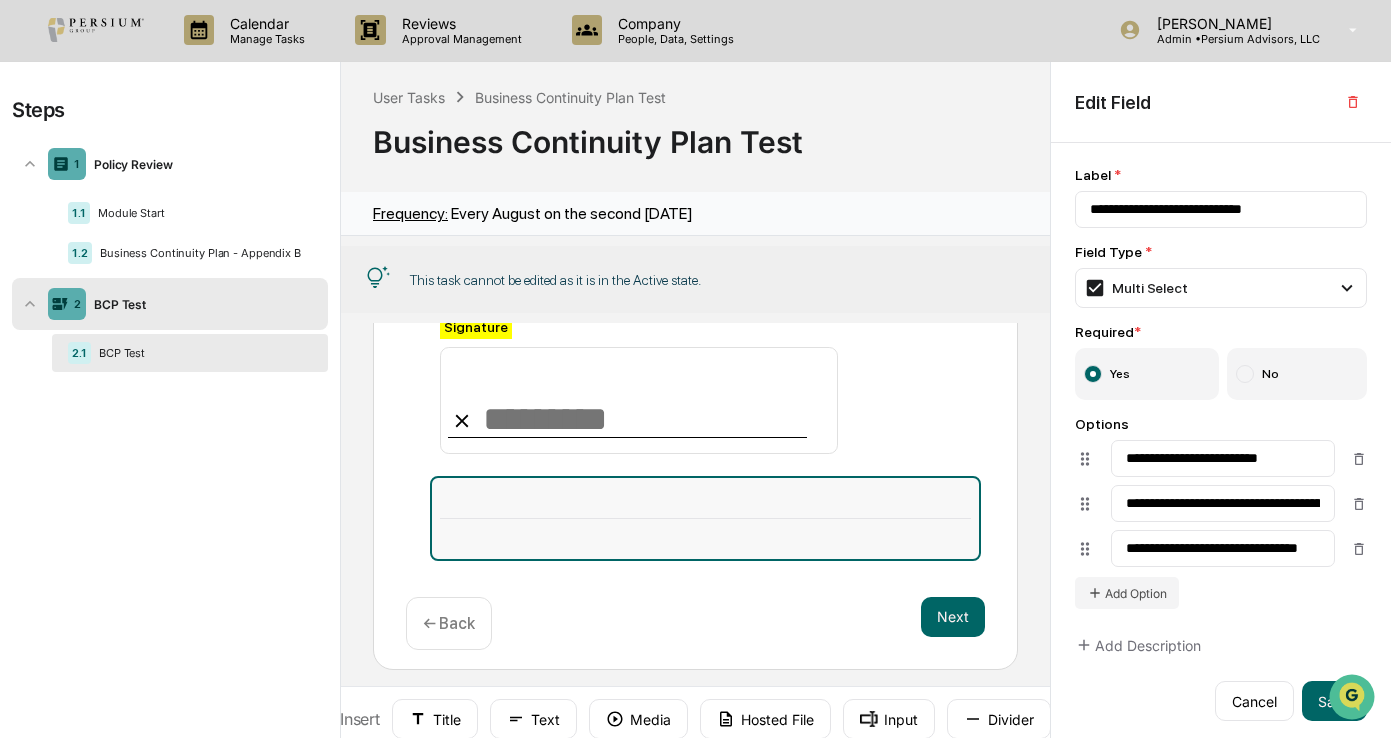 click at bounding box center (705, 518) 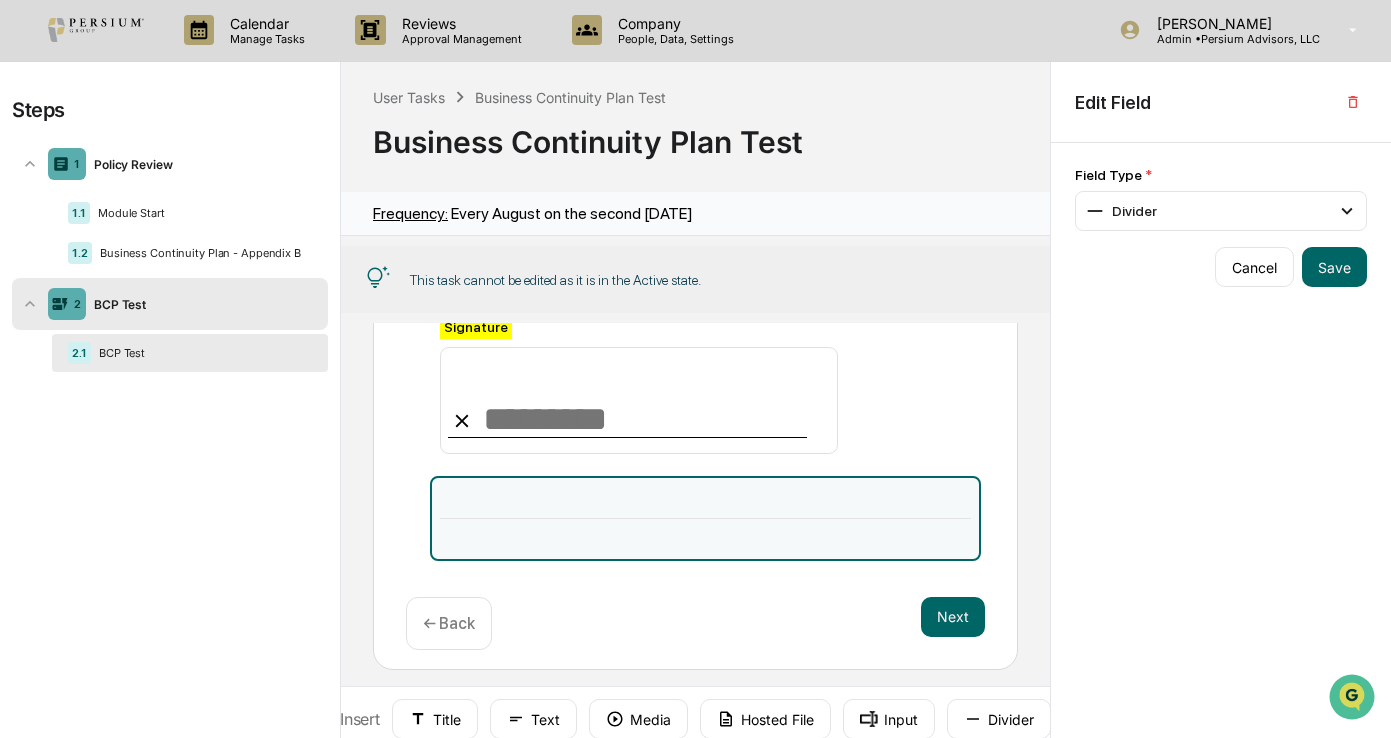 drag, startPoint x: 681, startPoint y: 535, endPoint x: 666, endPoint y: 563, distance: 31.764761 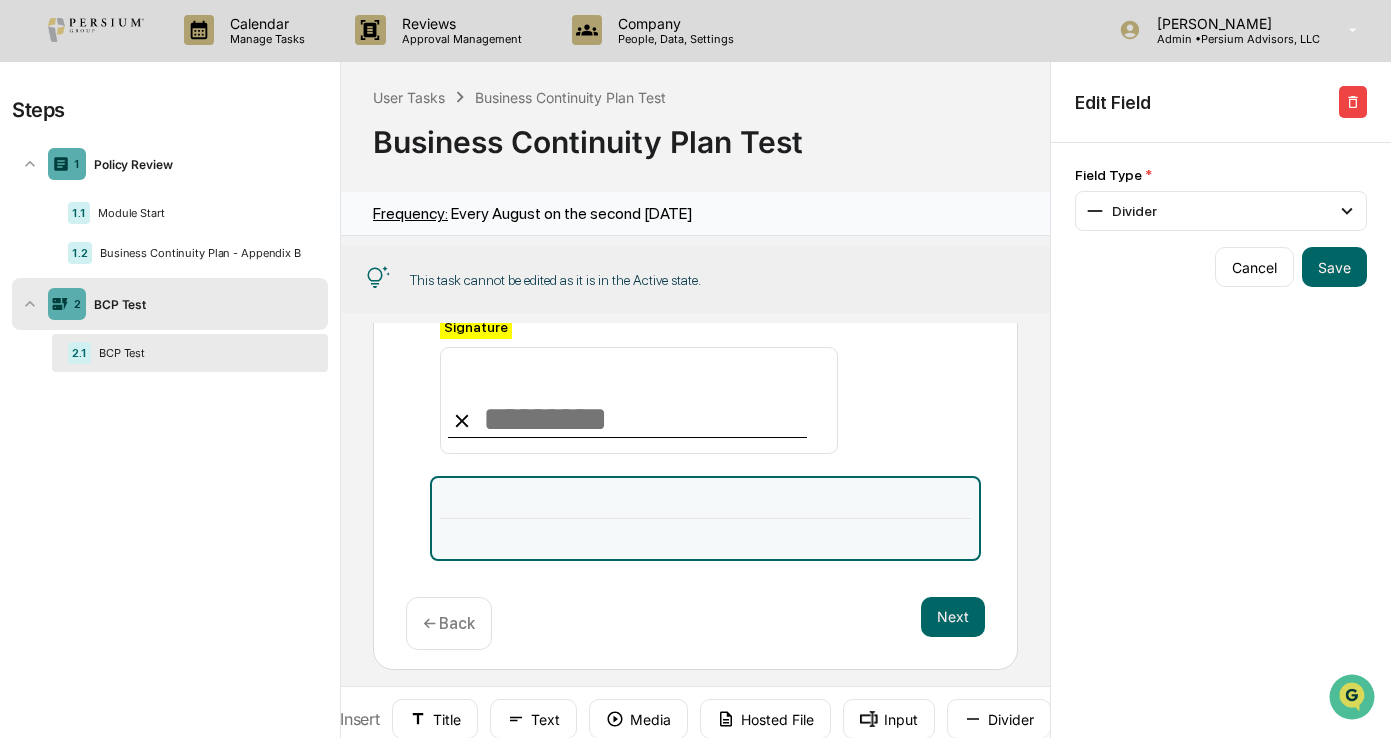 click 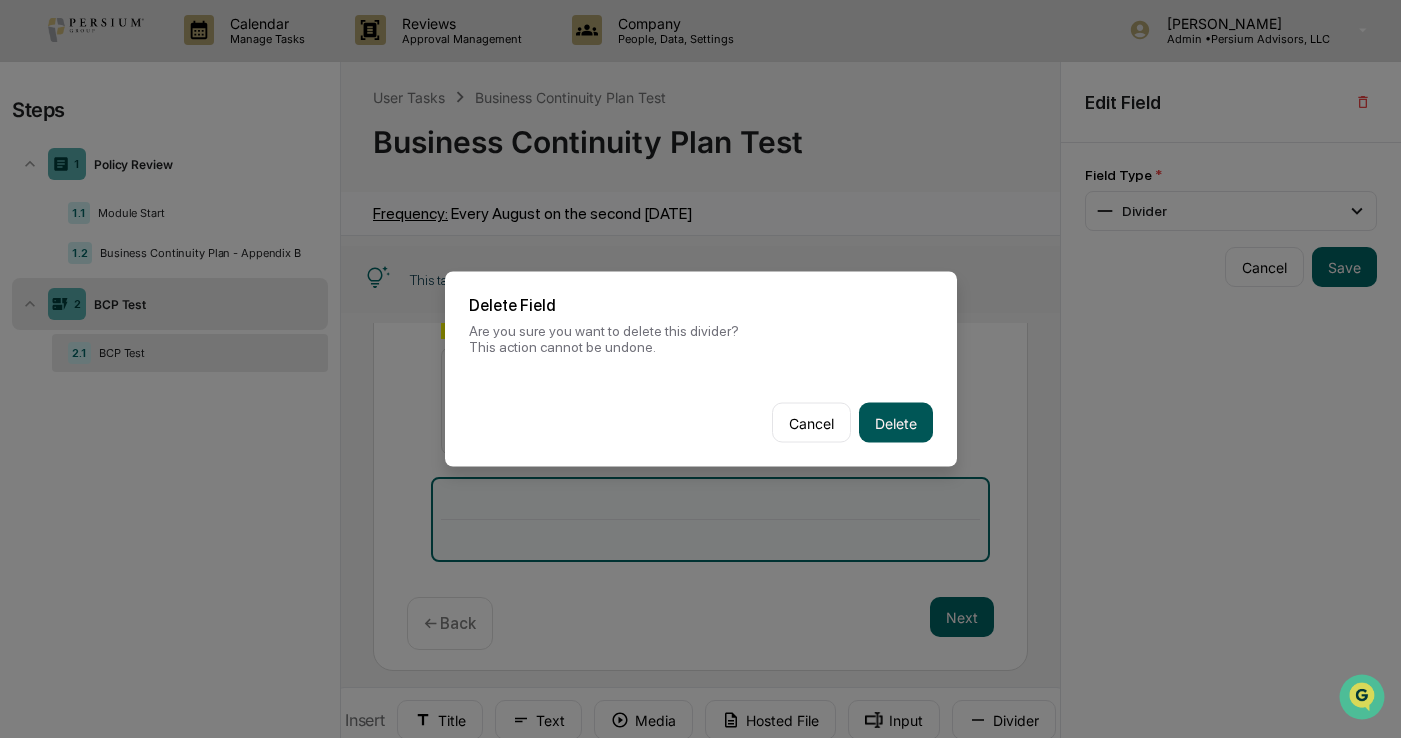 click on "Delete" at bounding box center (896, 423) 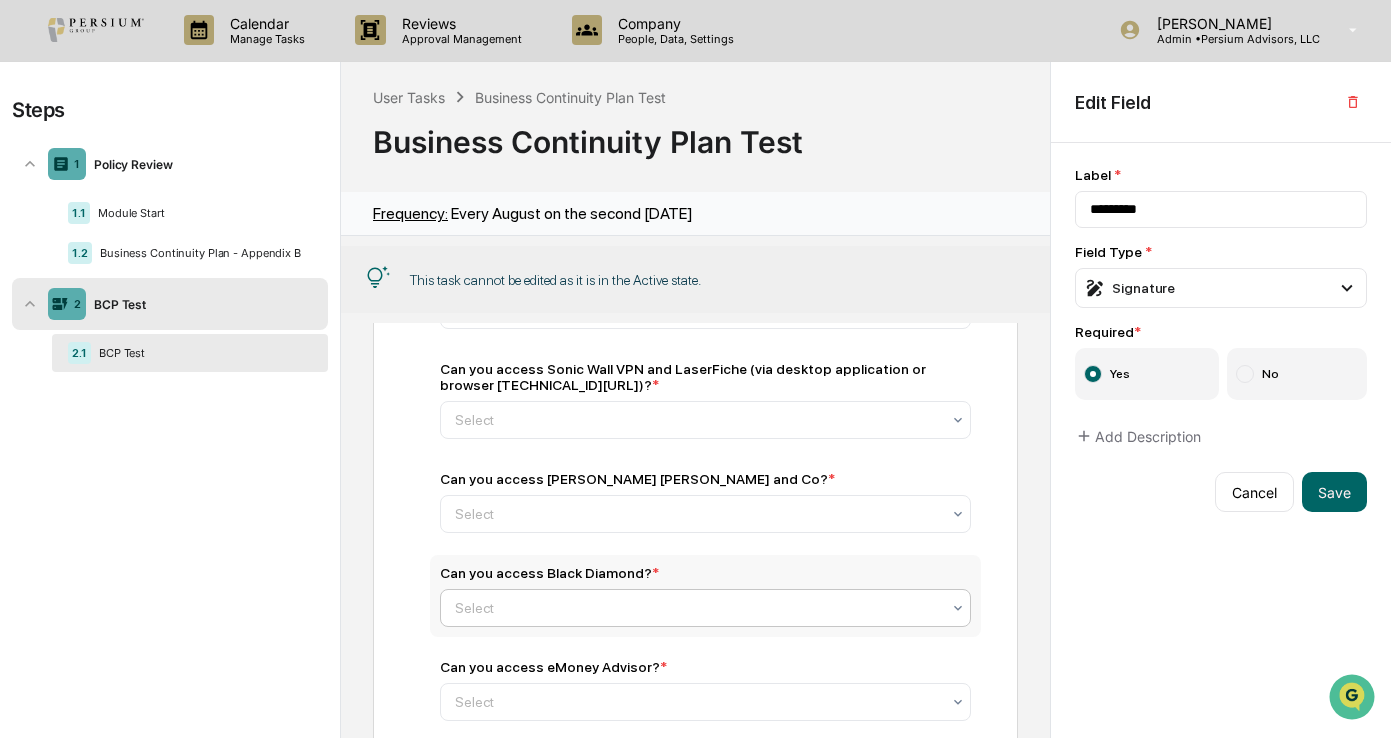 scroll, scrollTop: 0, scrollLeft: 0, axis: both 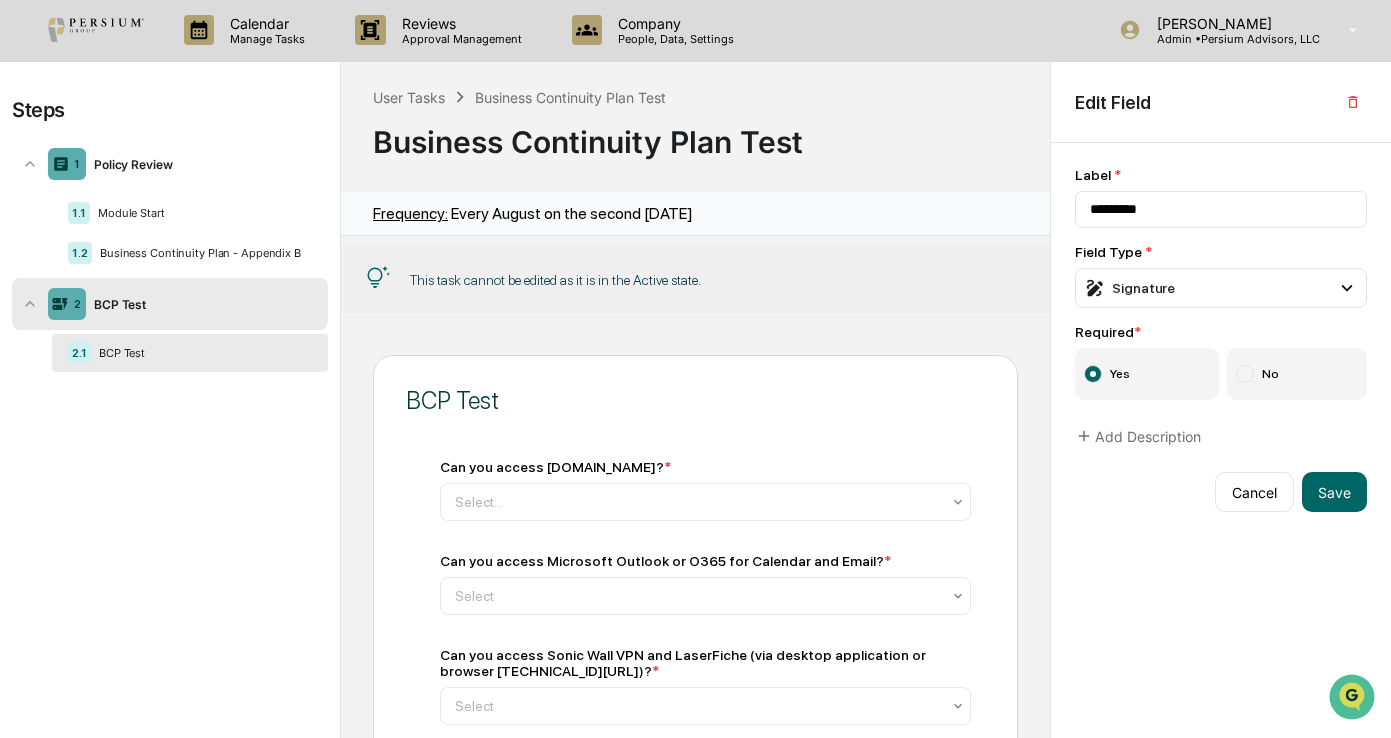 click on "BCP Test" at bounding box center [695, 400] 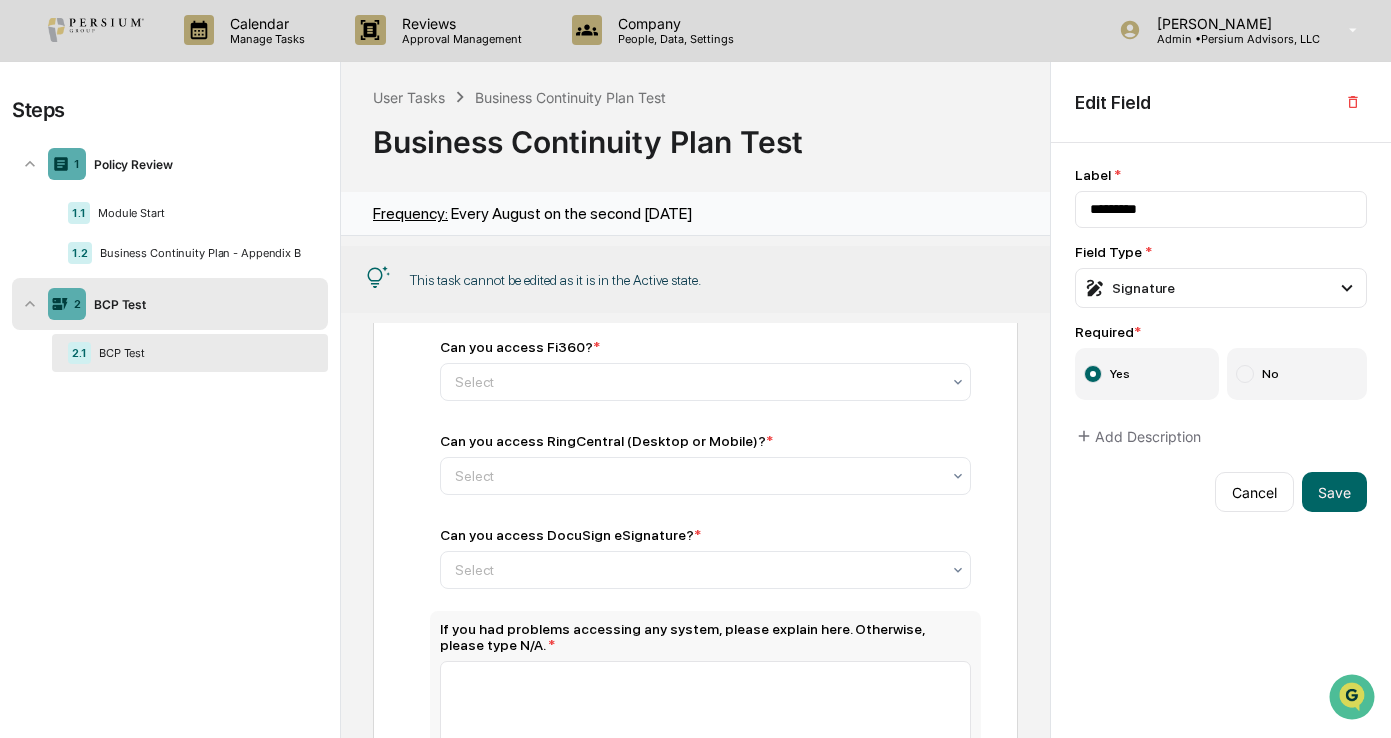 scroll, scrollTop: 1165, scrollLeft: 0, axis: vertical 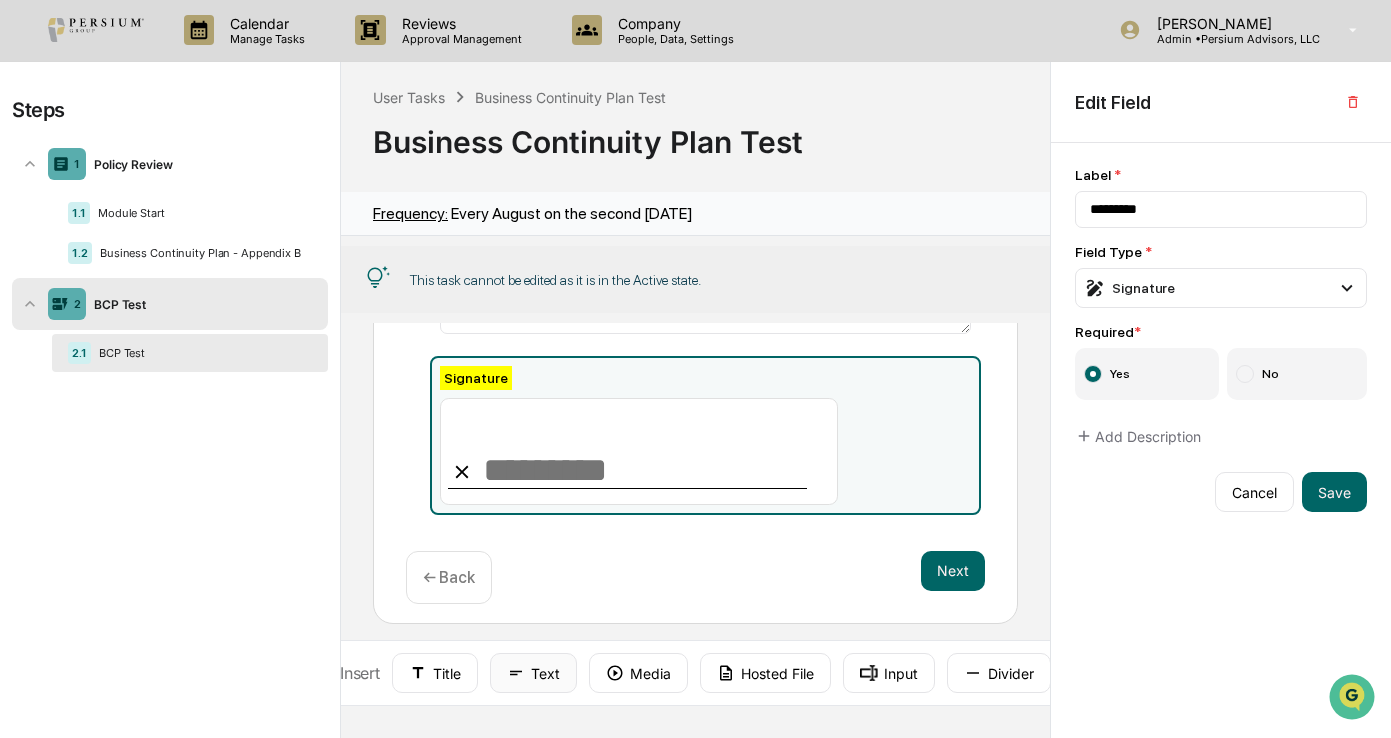 click 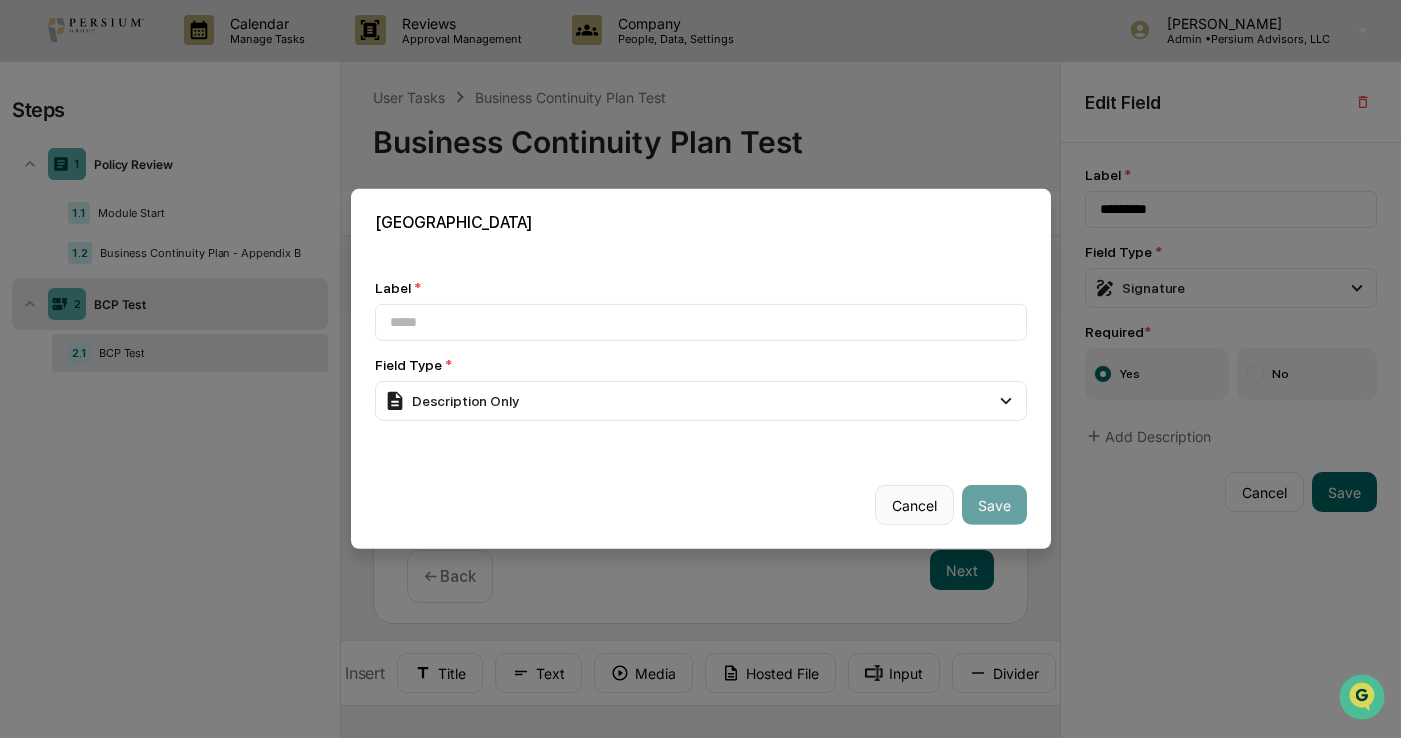 click on "Cancel" at bounding box center [914, 505] 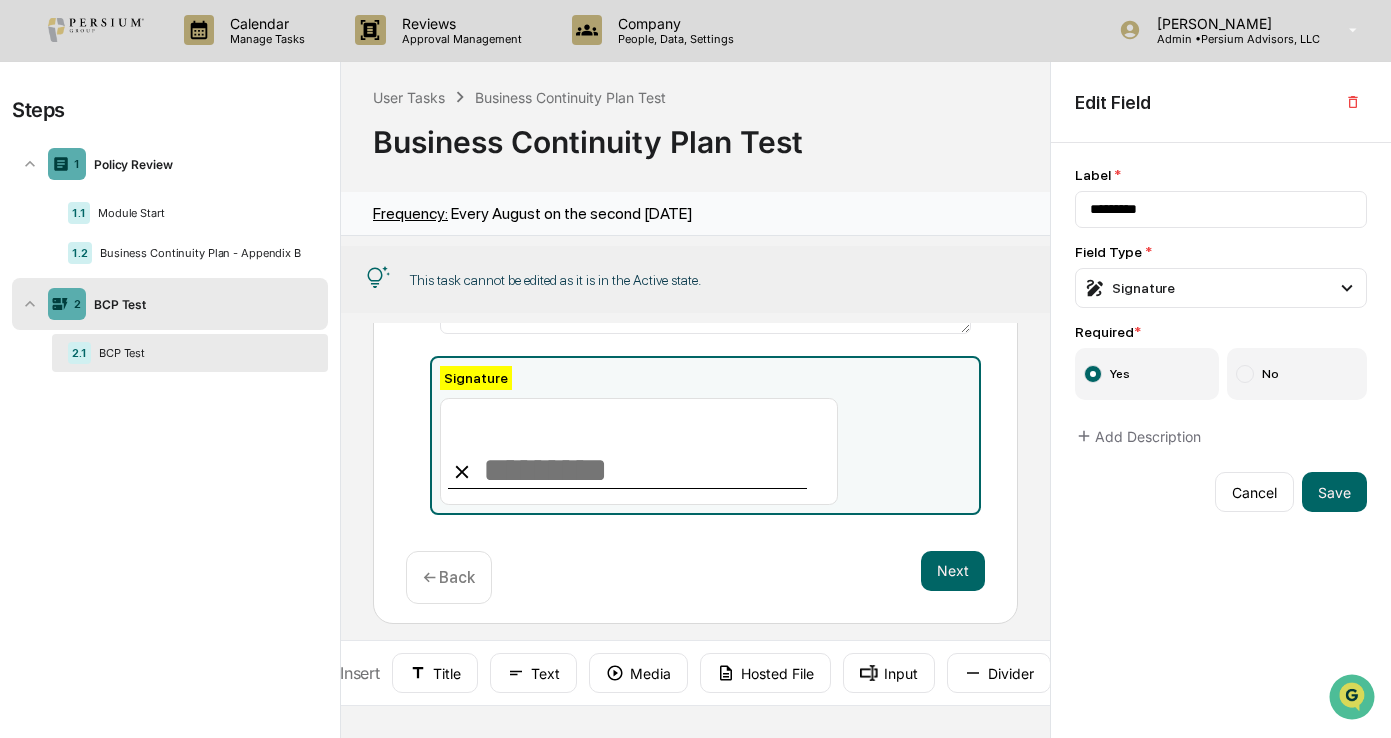 drag, startPoint x: 525, startPoint y: 661, endPoint x: 568, endPoint y: 577, distance: 94.36631 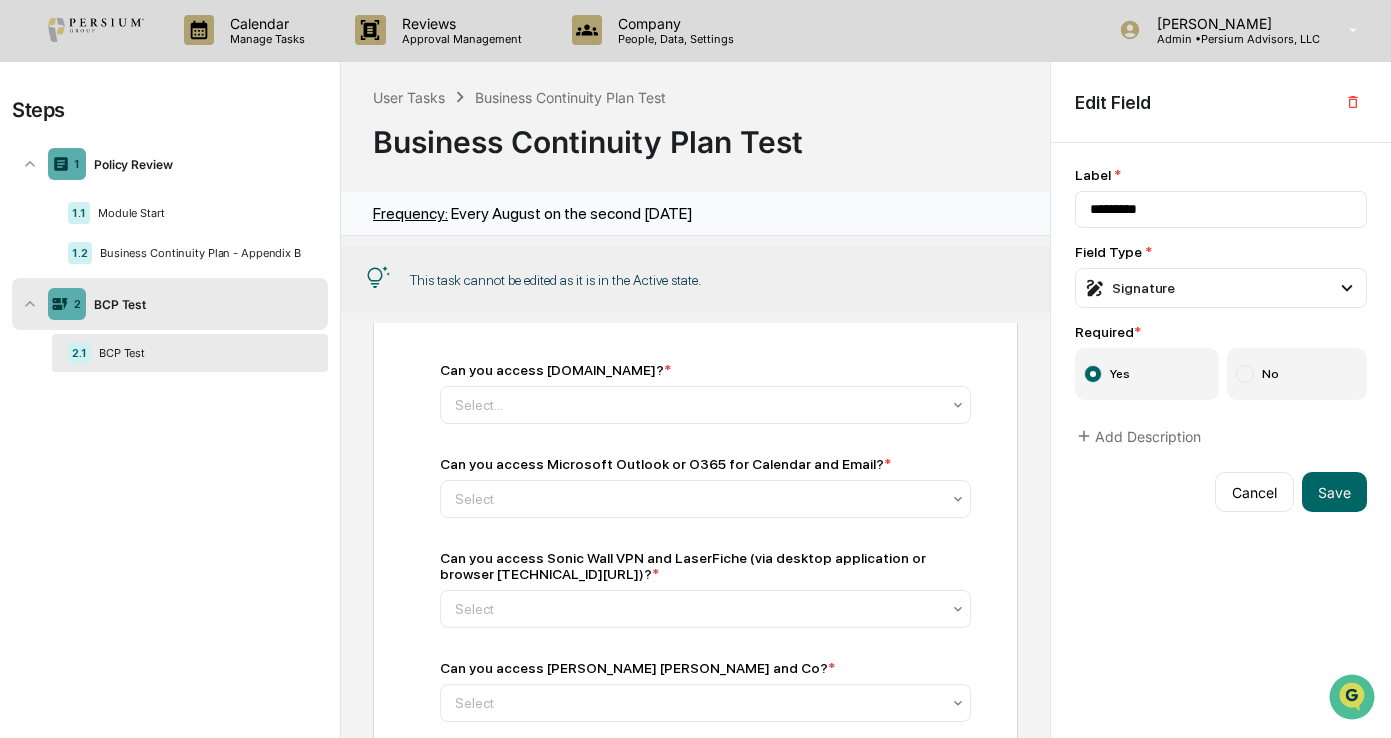 scroll, scrollTop: 0, scrollLeft: 0, axis: both 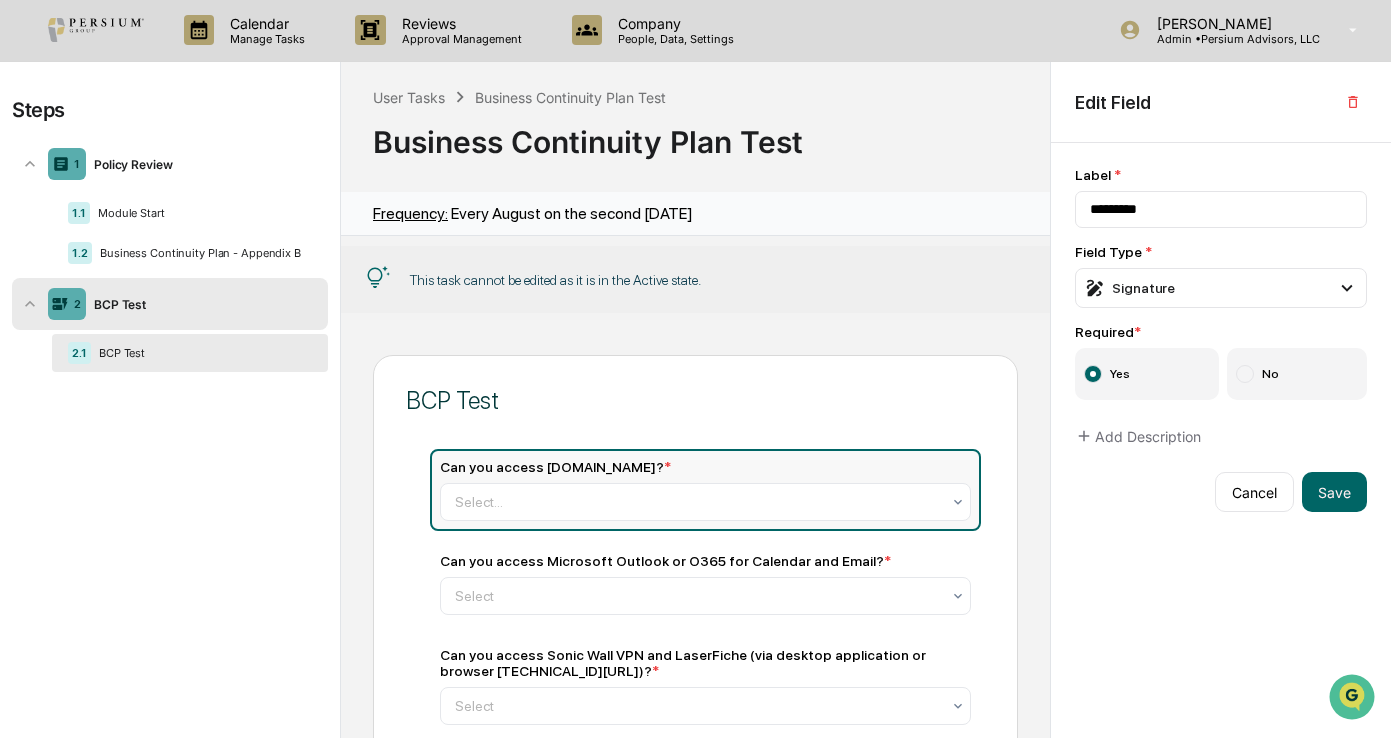 click on "Can you access [DOMAIN_NAME]?  * Select..." at bounding box center (705, 490) 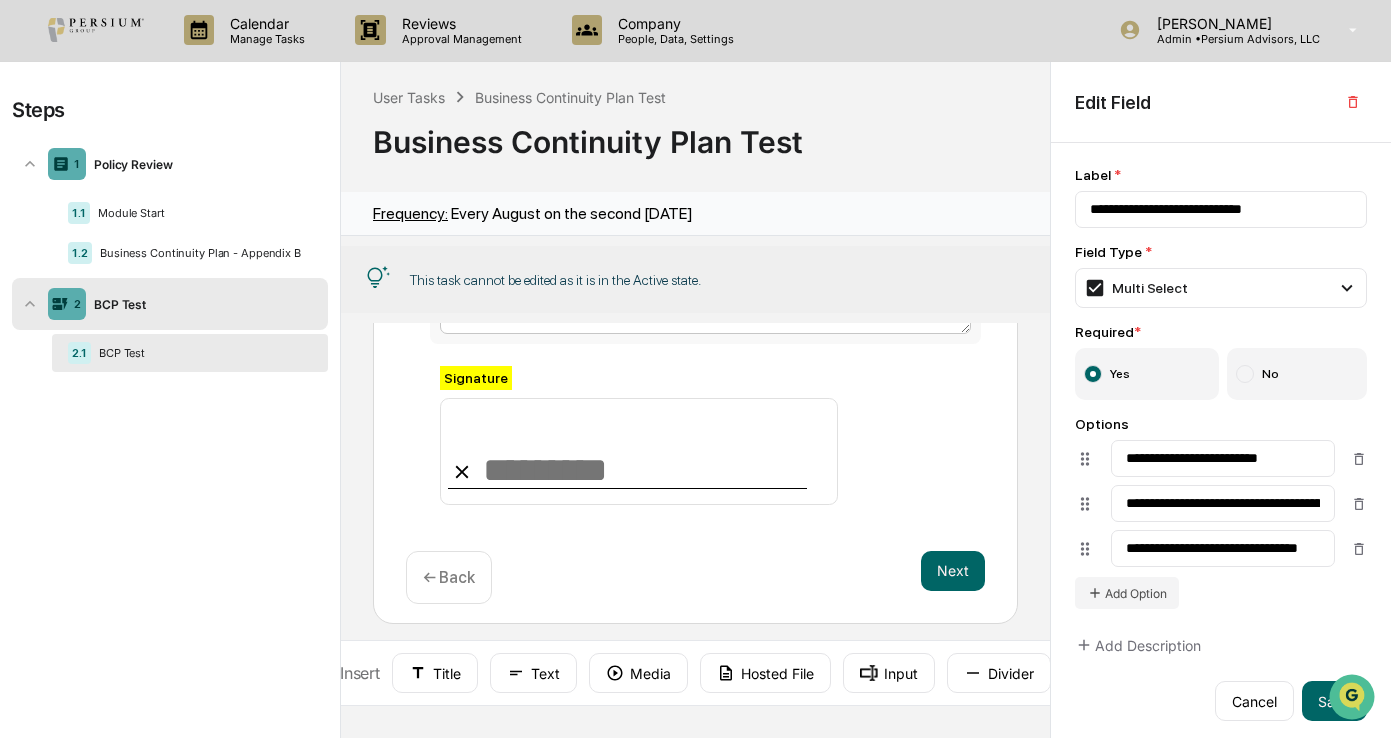 scroll, scrollTop: 1165, scrollLeft: 0, axis: vertical 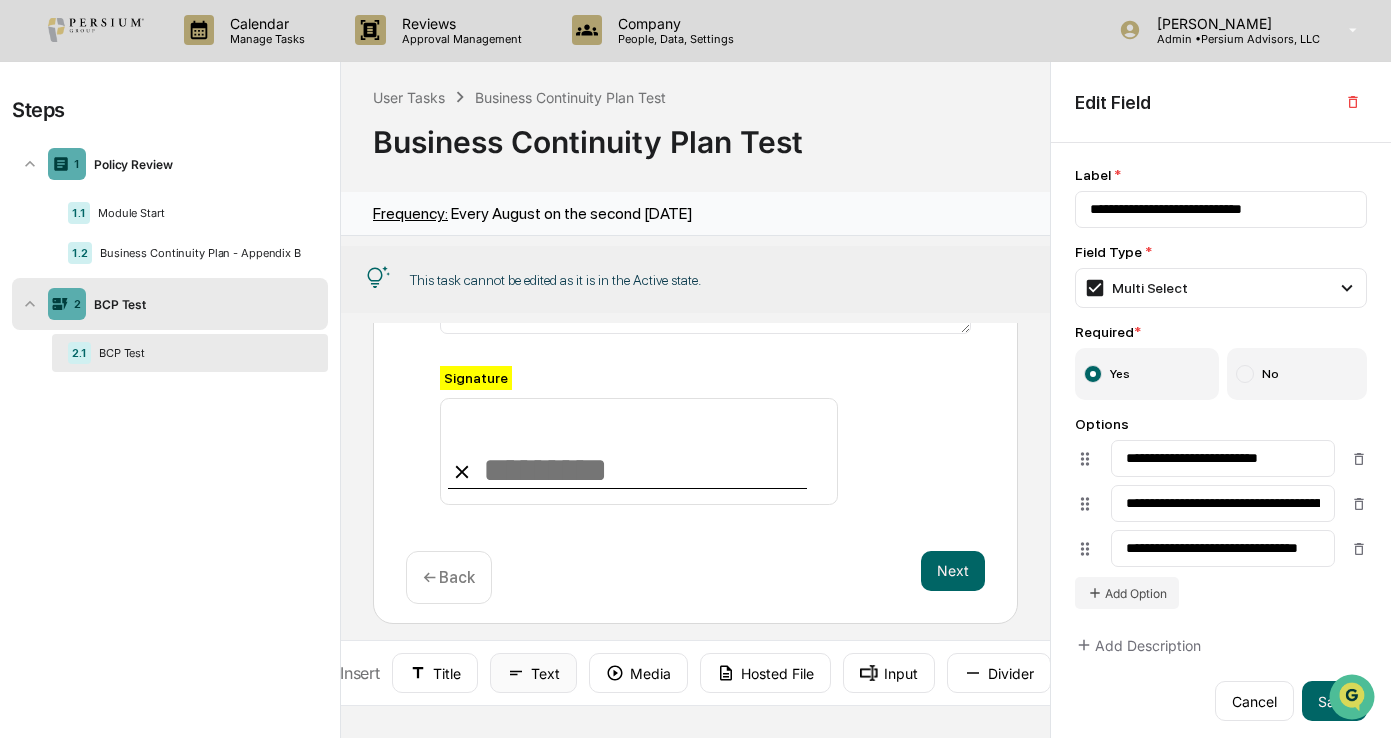 click on "Text" at bounding box center (533, 673) 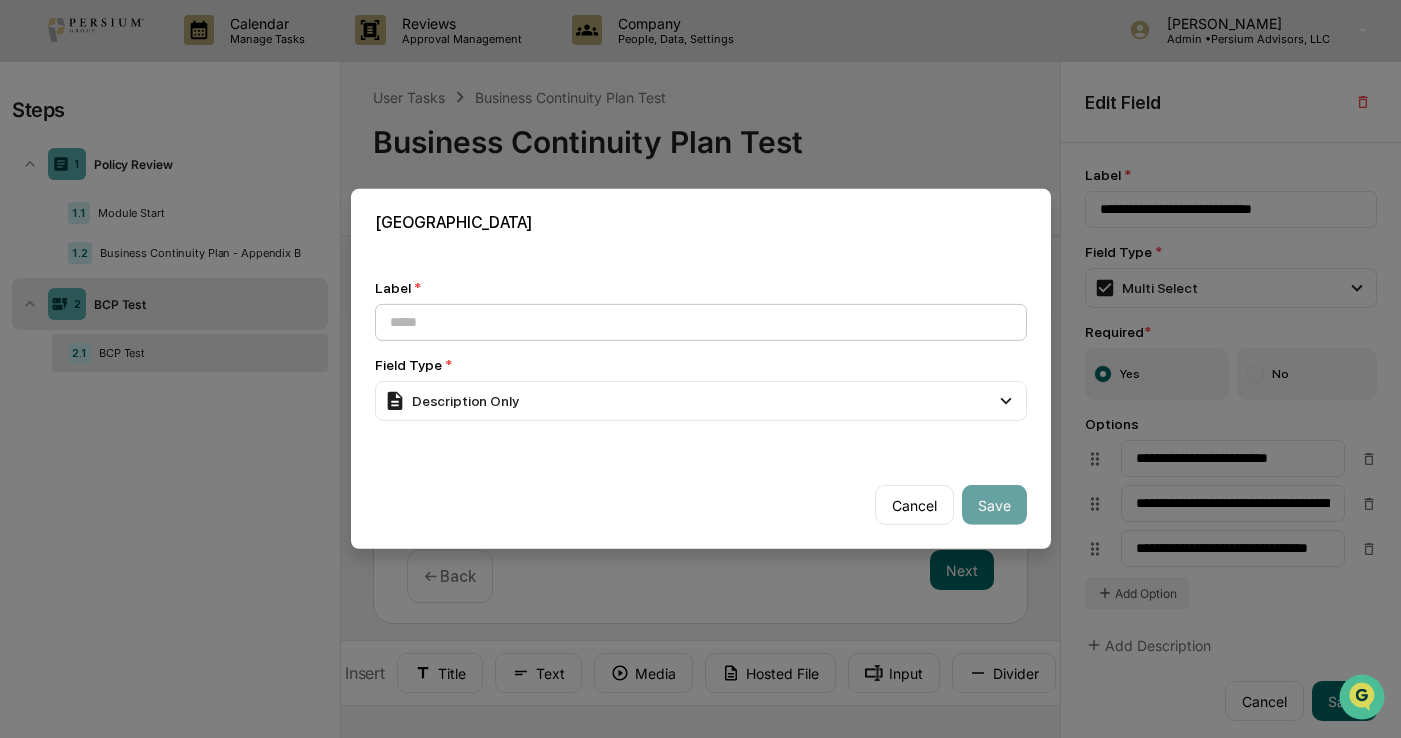 click at bounding box center (701, 322) 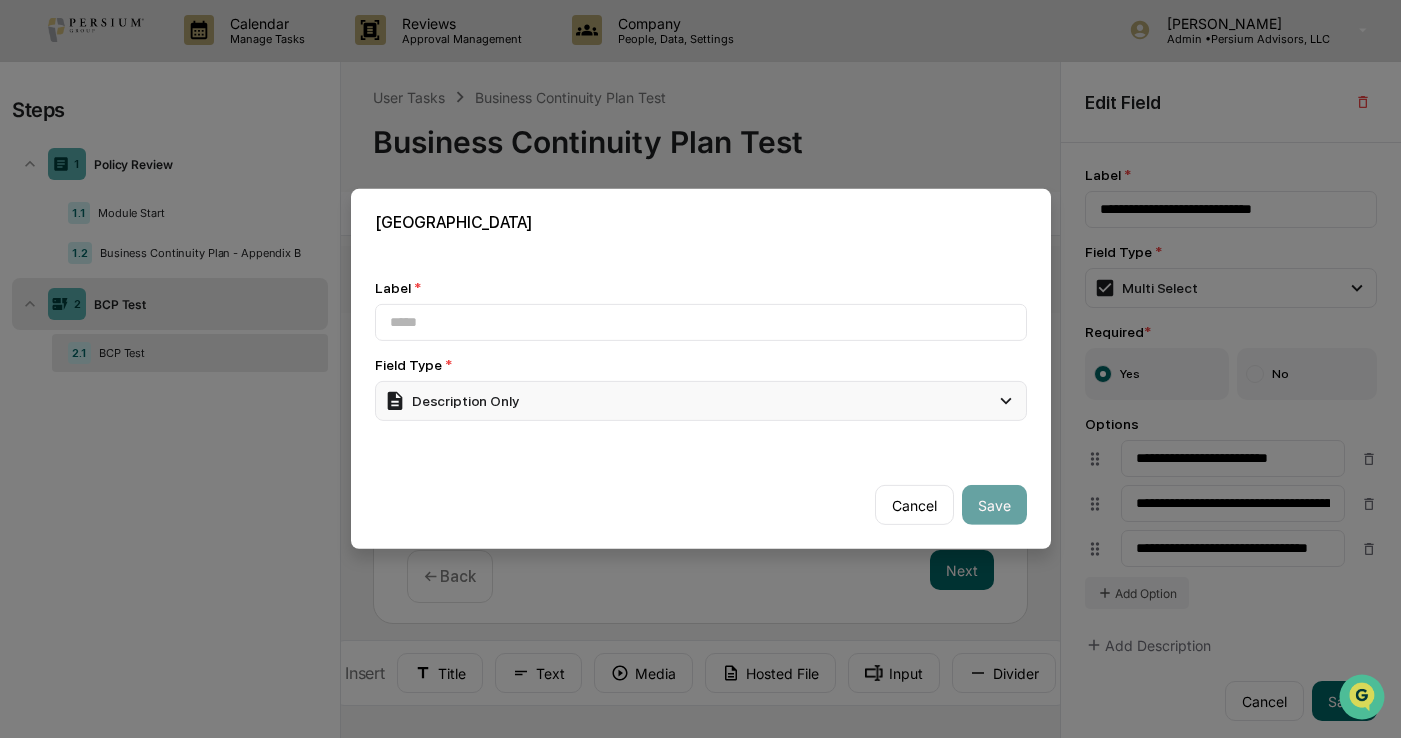 click on "Description Only" at bounding box center [451, 401] 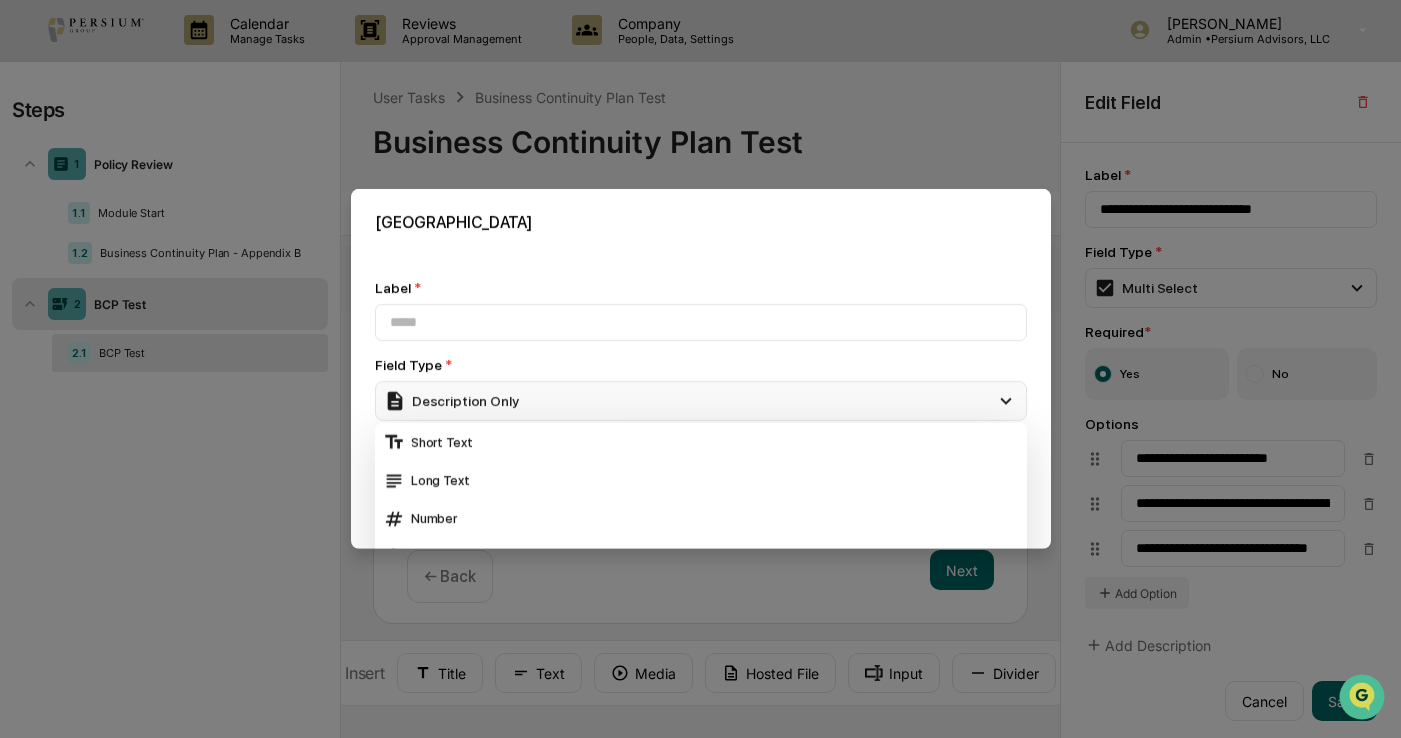 click on "Description Only" at bounding box center [701, 401] 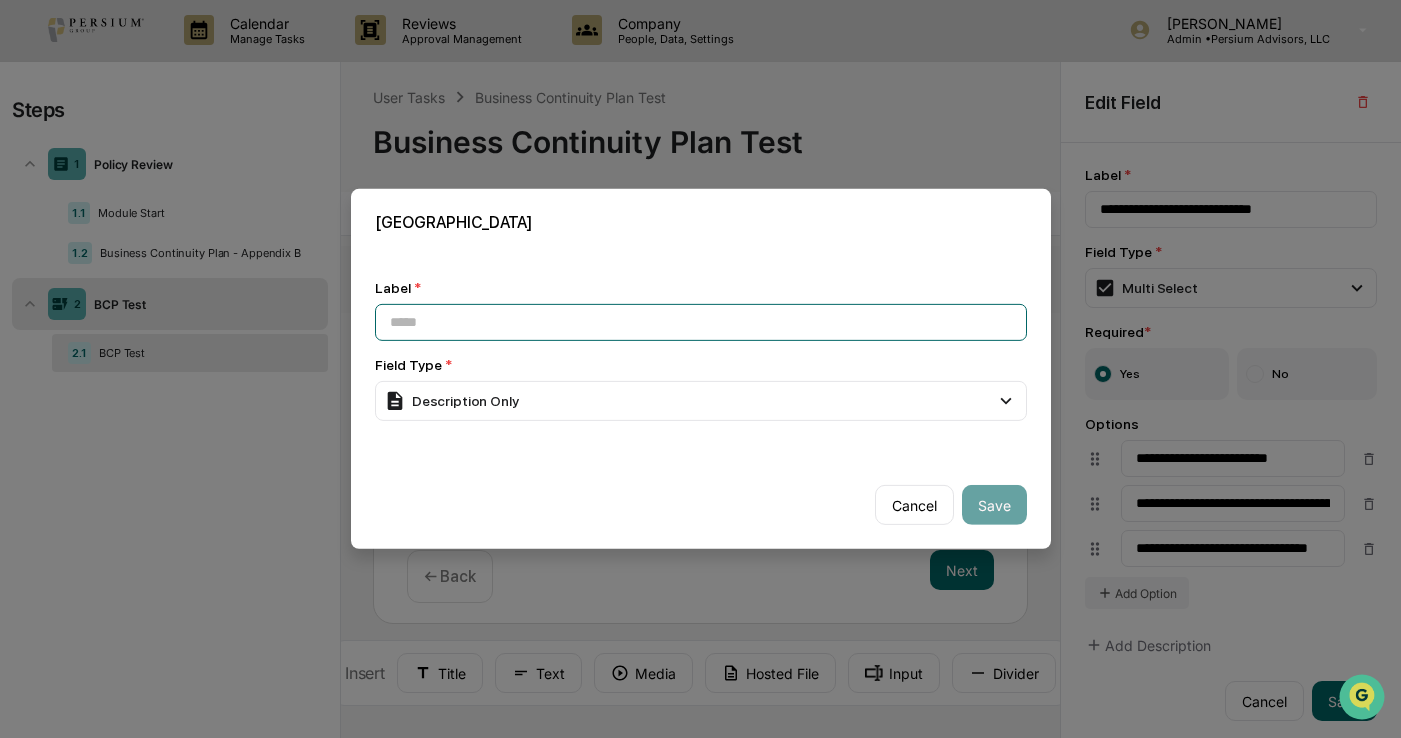 click at bounding box center [701, 322] 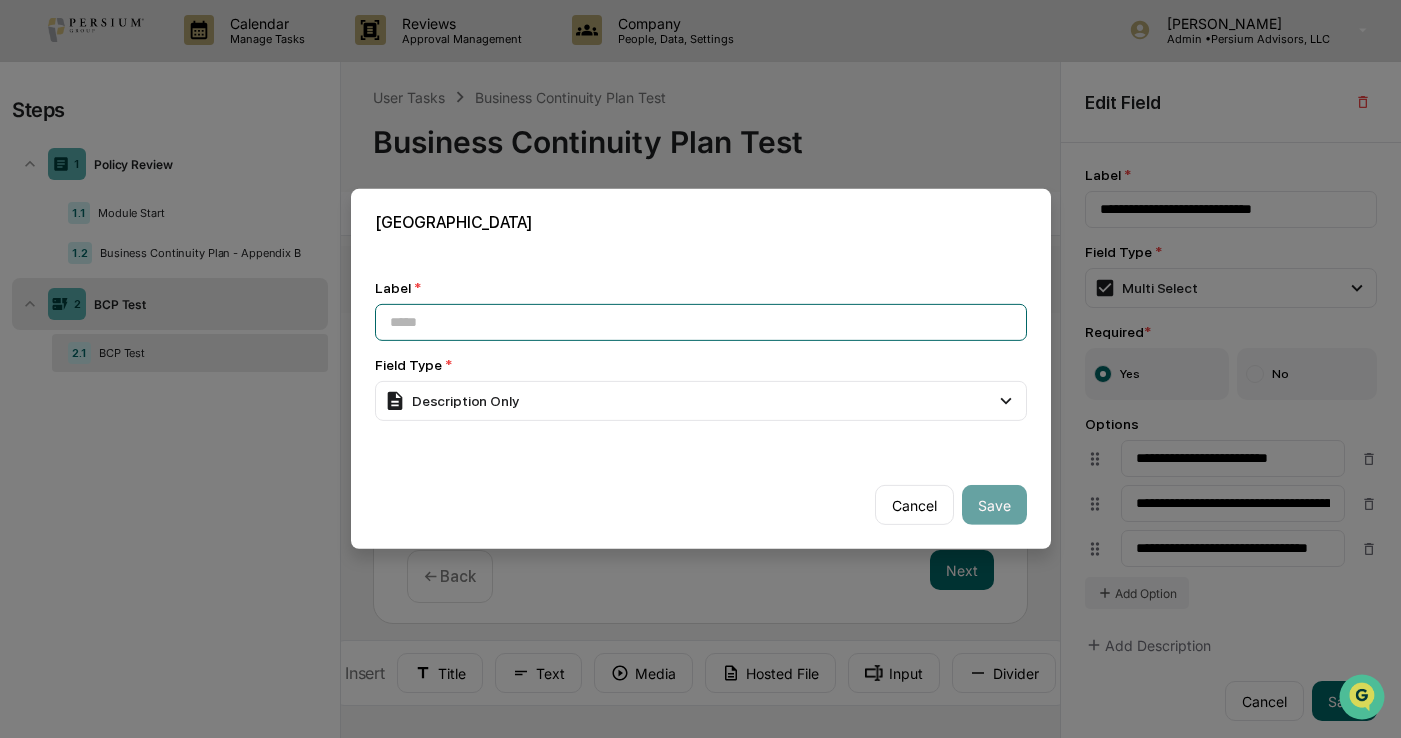 type on "*" 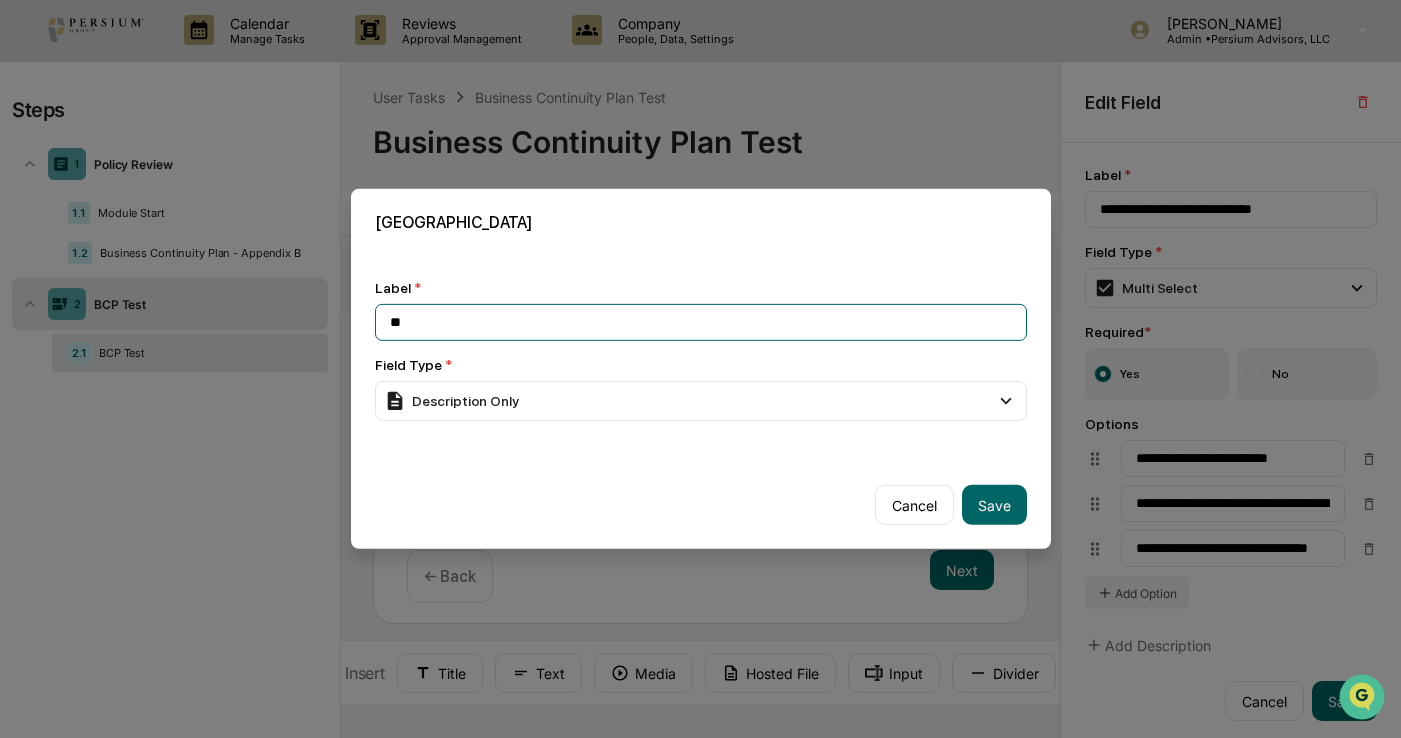 type on "*" 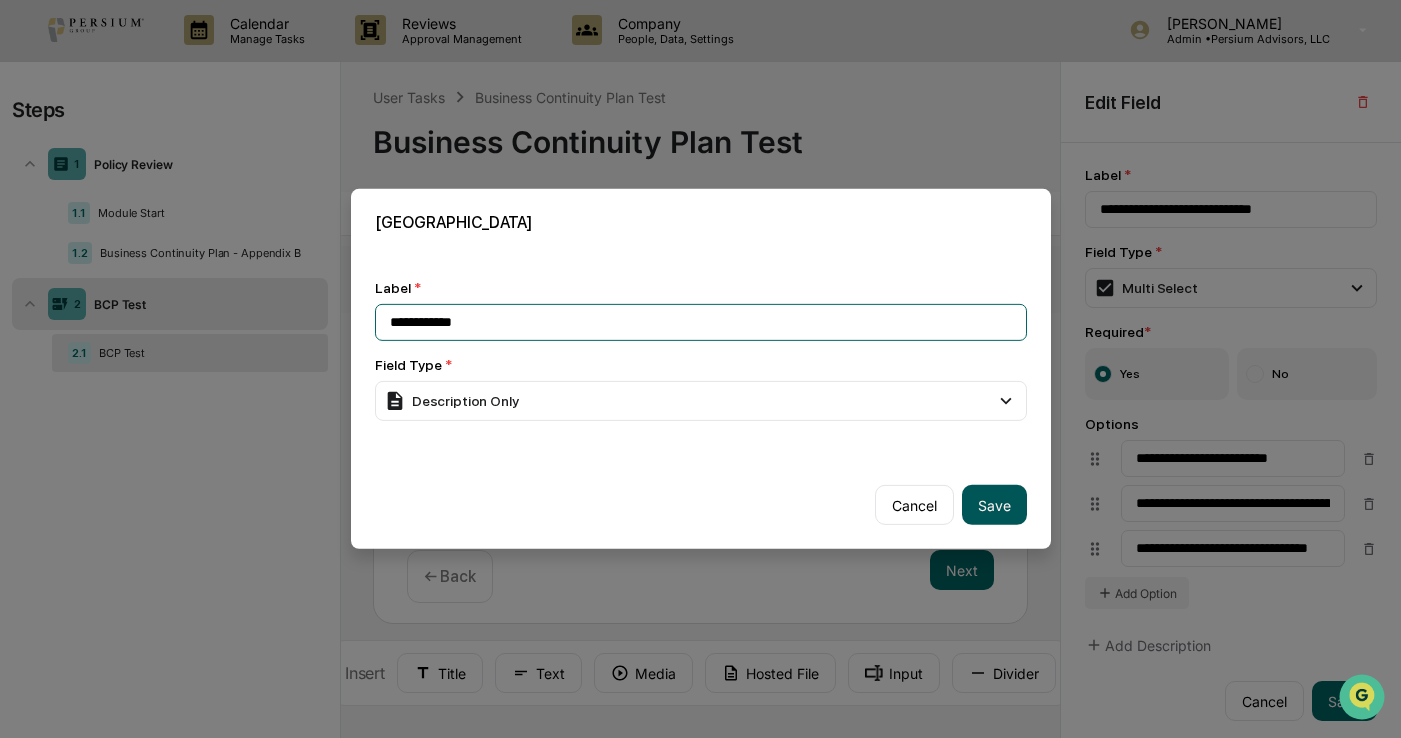 type on "**********" 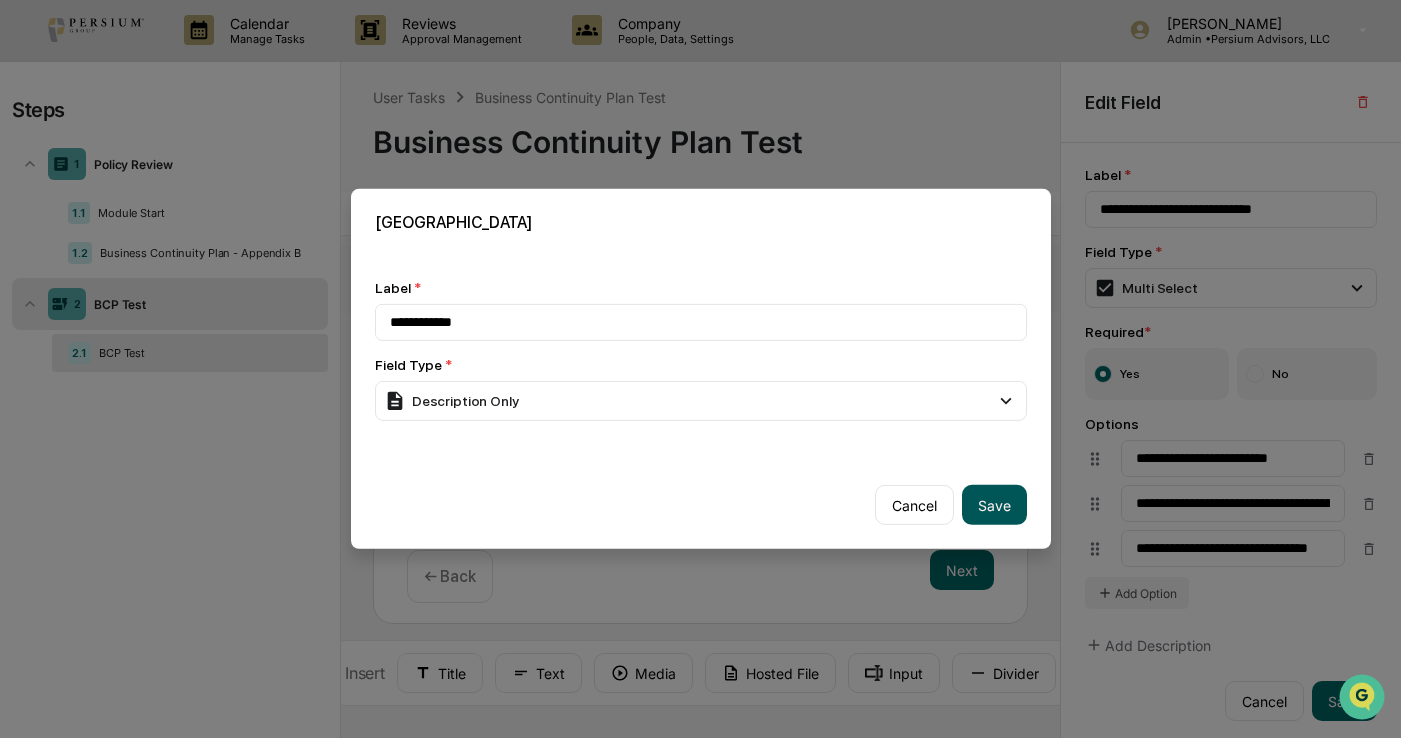 click on "Save" at bounding box center (994, 505) 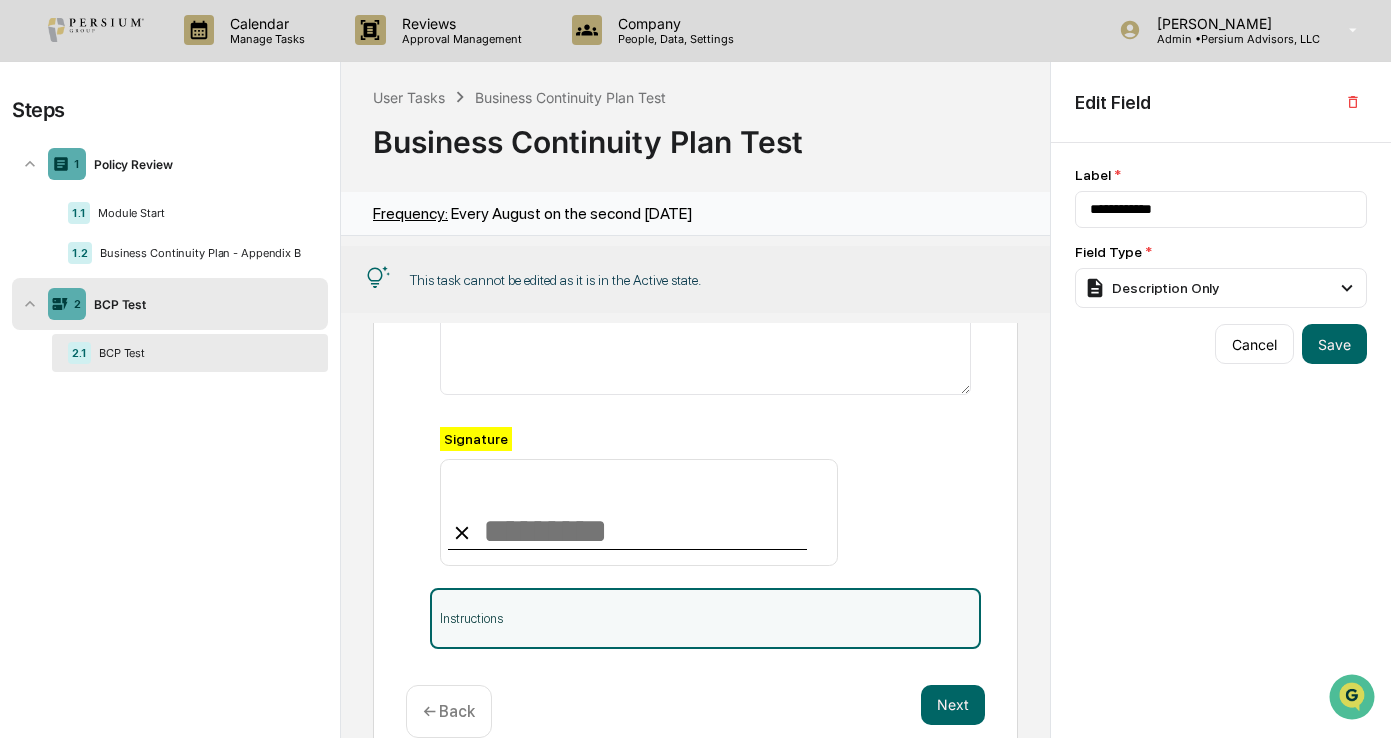 scroll, scrollTop: 1238, scrollLeft: 0, axis: vertical 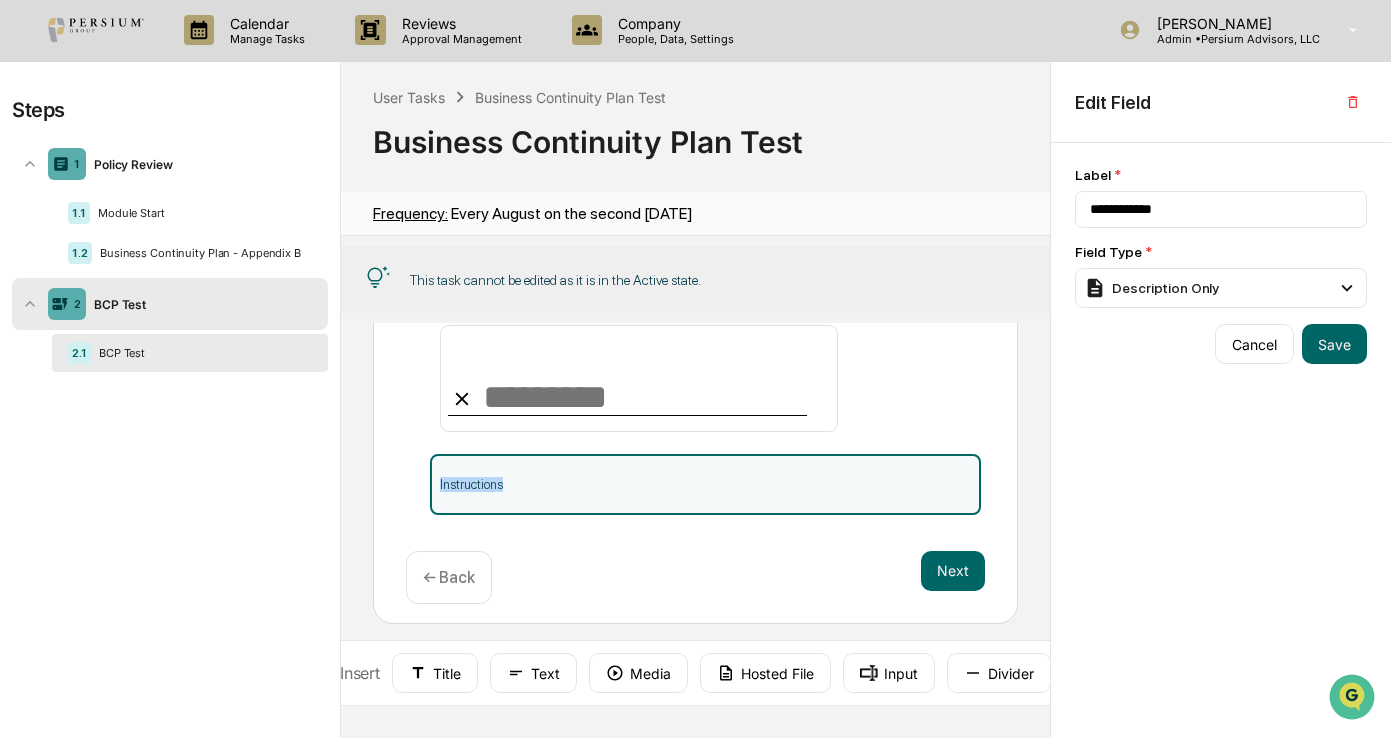 drag, startPoint x: 685, startPoint y: 486, endPoint x: 630, endPoint y: 468, distance: 57.870544 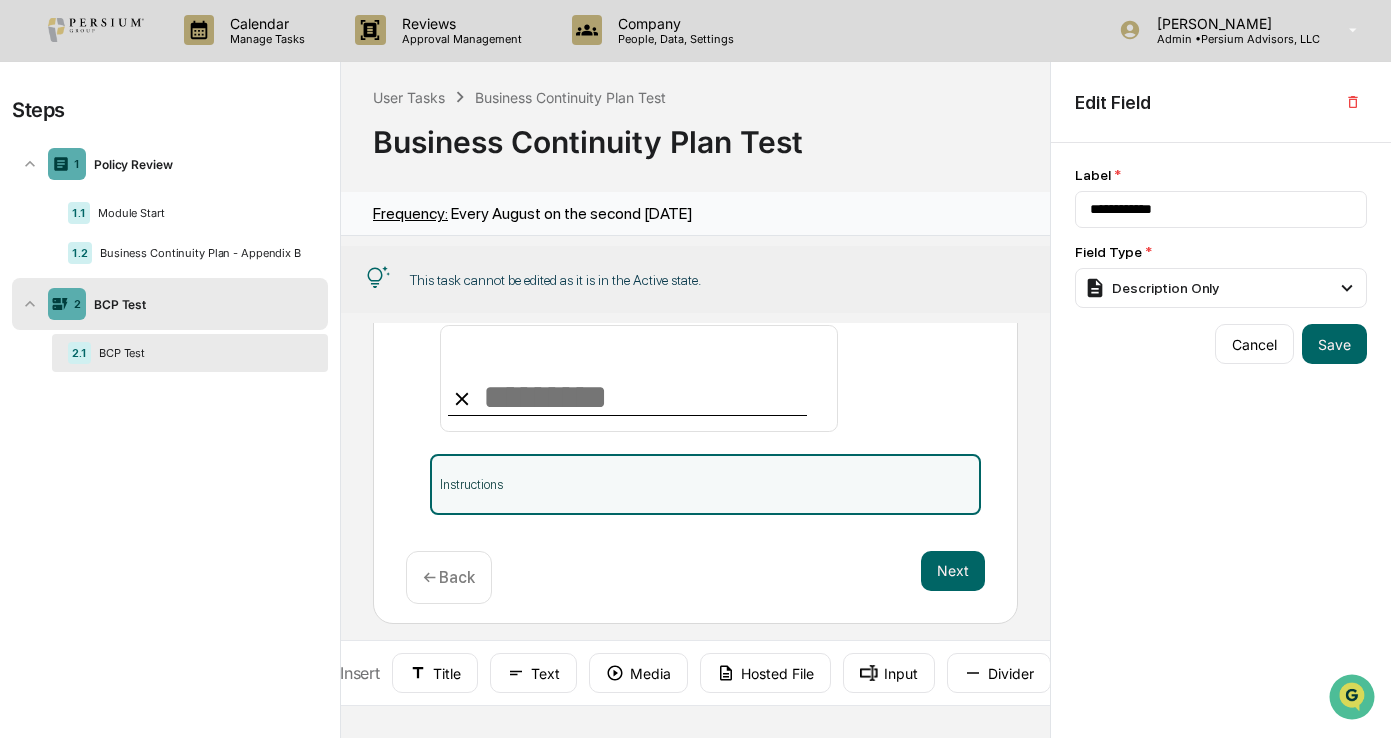 click on "Next ← Back" at bounding box center [695, 577] 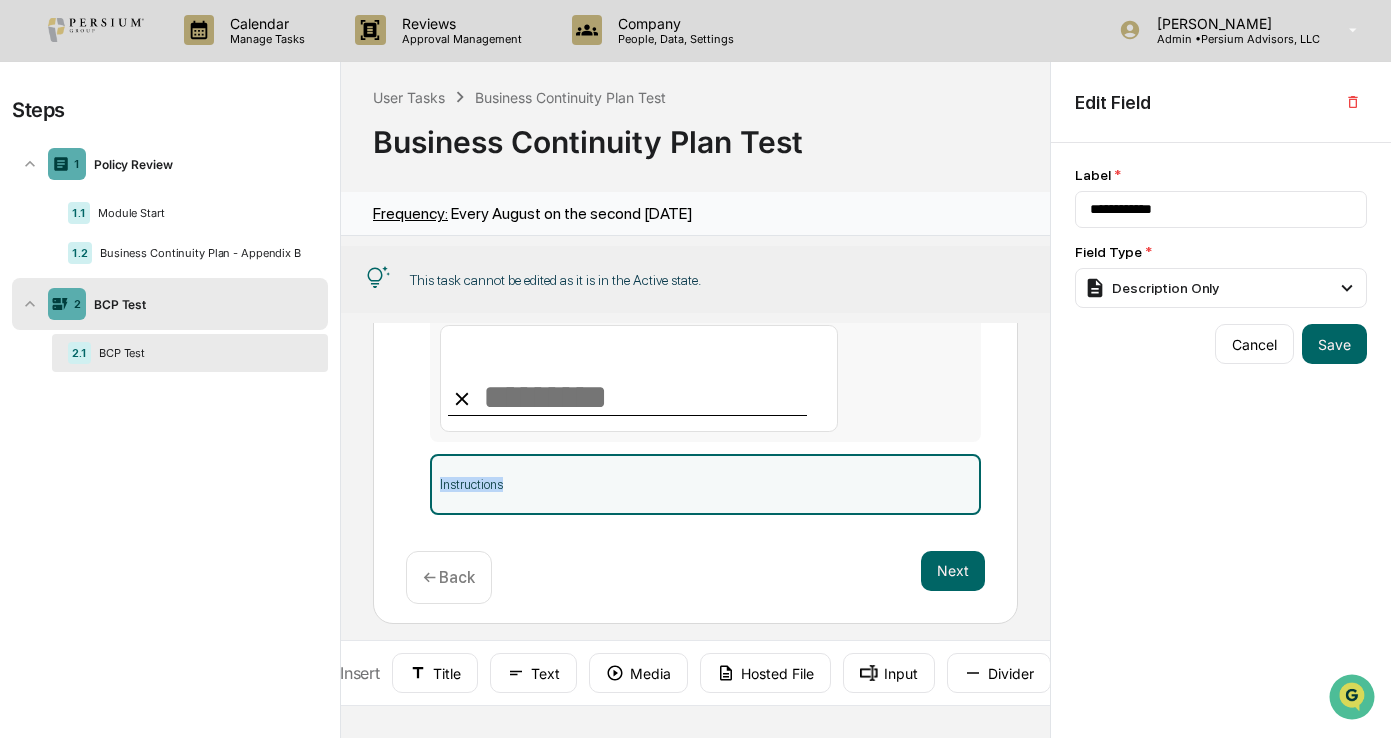 drag, startPoint x: 650, startPoint y: 462, endPoint x: 674, endPoint y: 351, distance: 113.56496 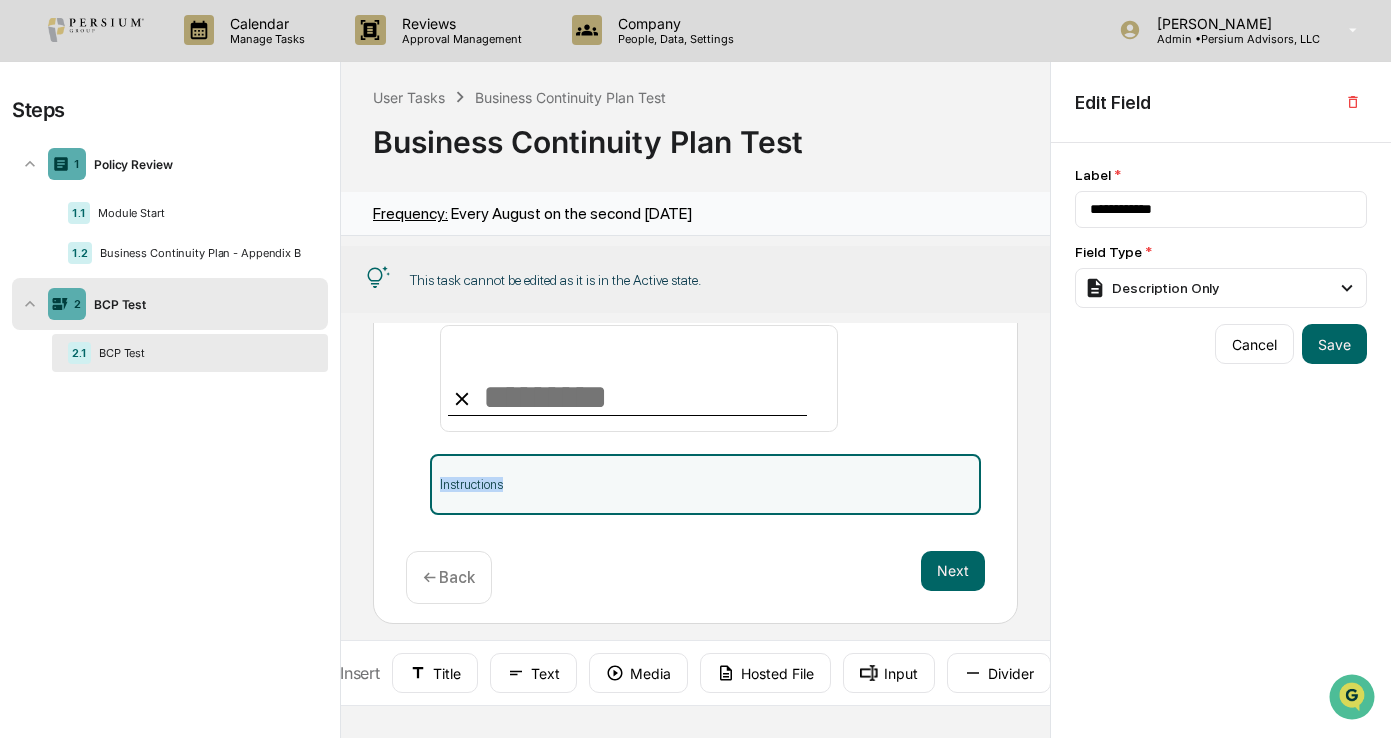 click on "Instructions" at bounding box center (705, 484) 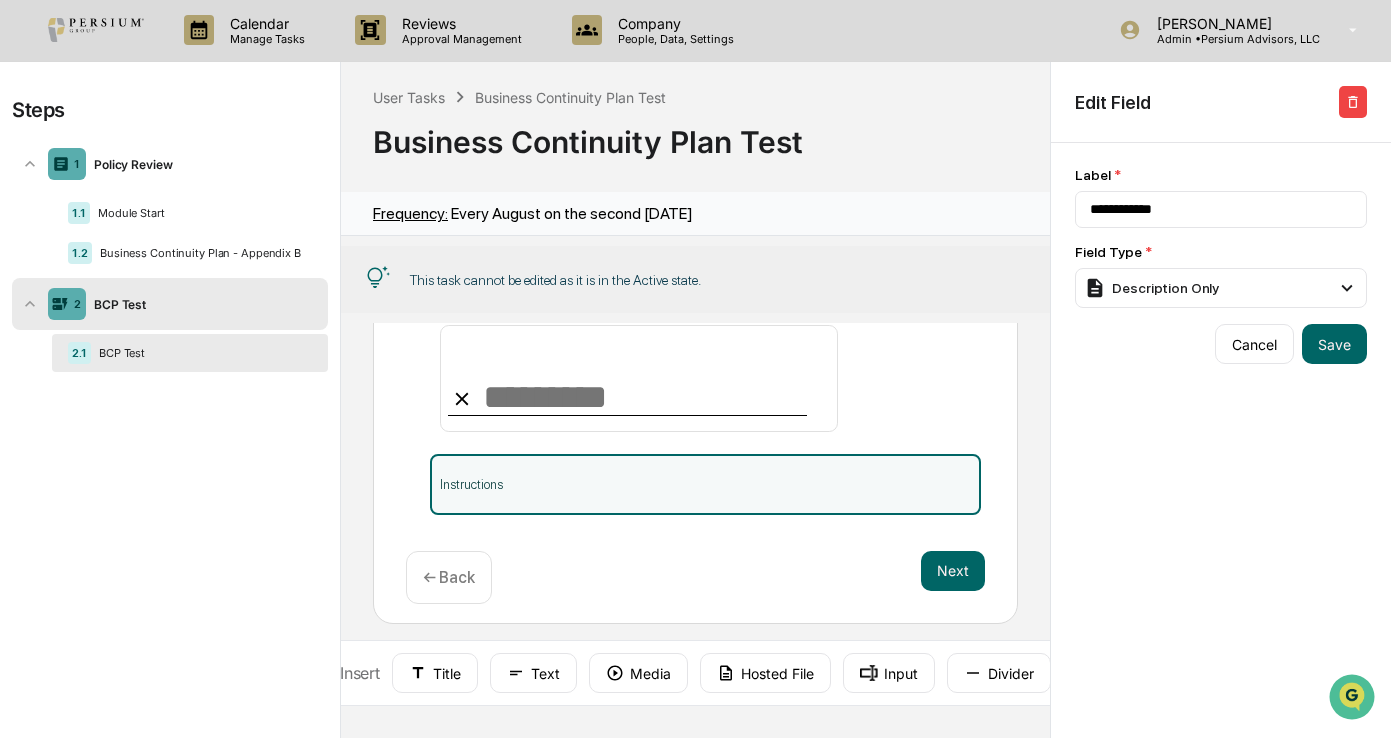 click 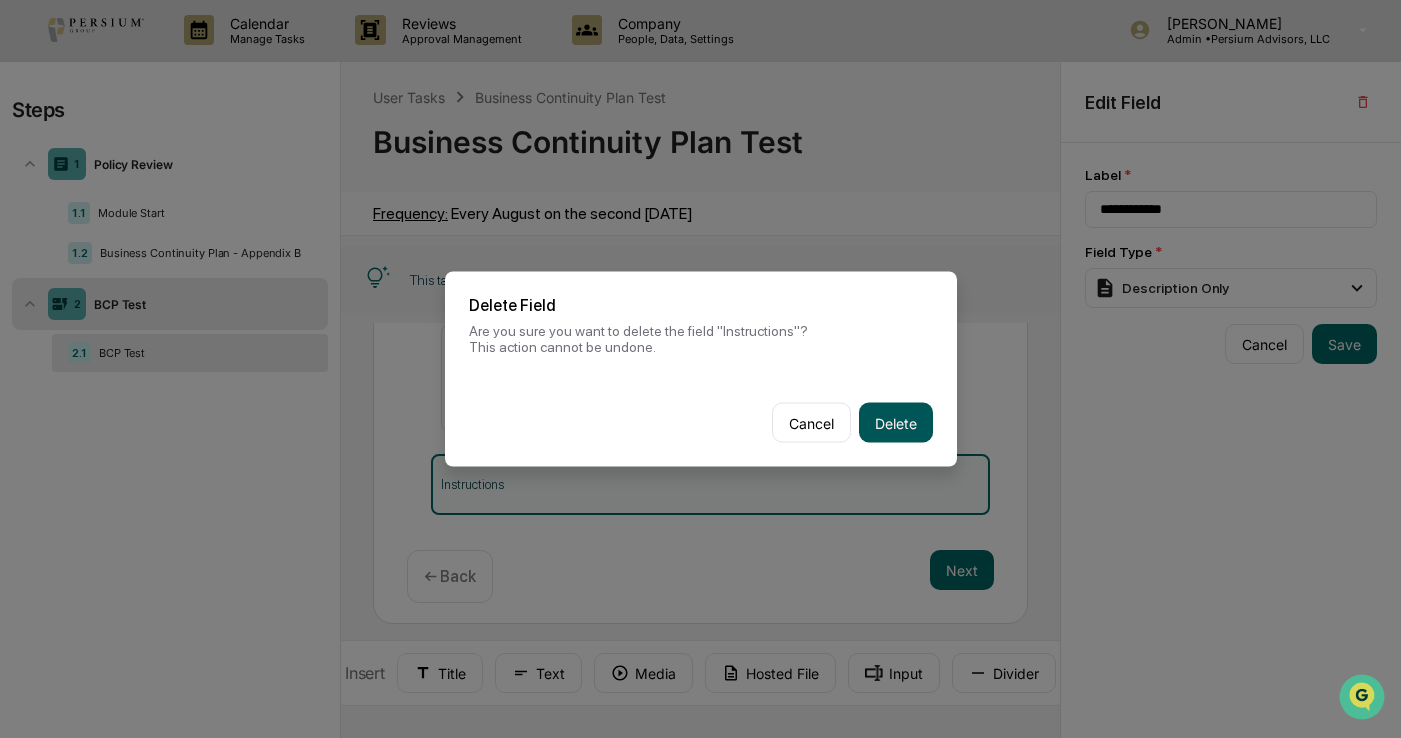 click on "Delete" at bounding box center (896, 423) 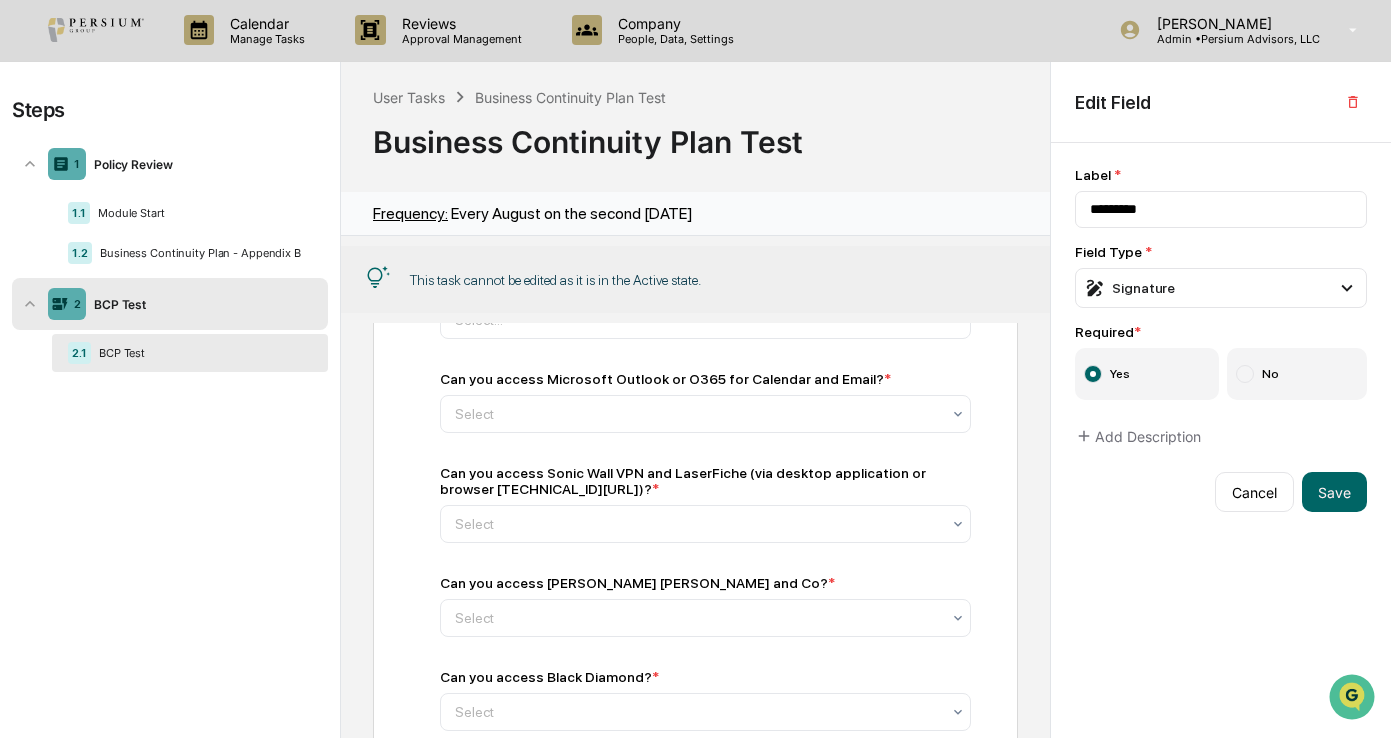 scroll, scrollTop: 0, scrollLeft: 0, axis: both 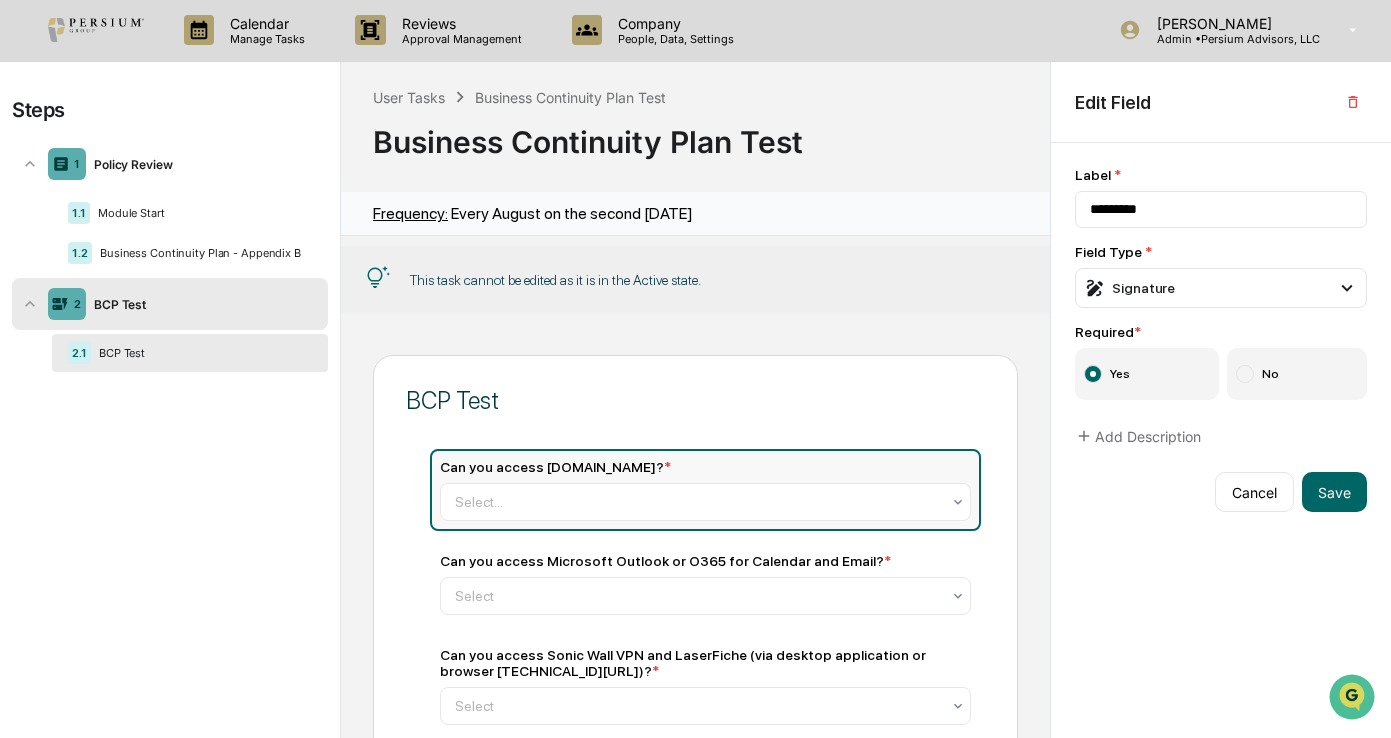 click on "Can you access [DOMAIN_NAME]?  *" at bounding box center (705, 467) 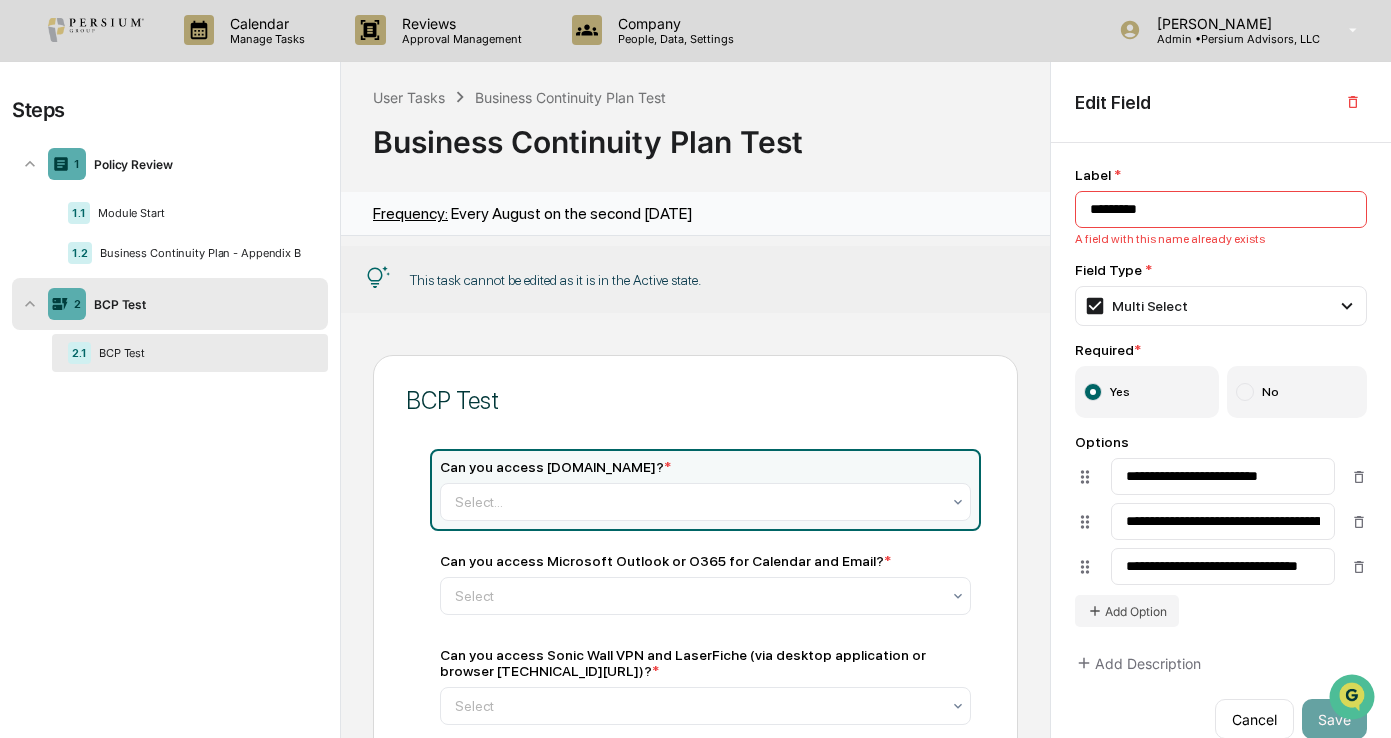 type on "**********" 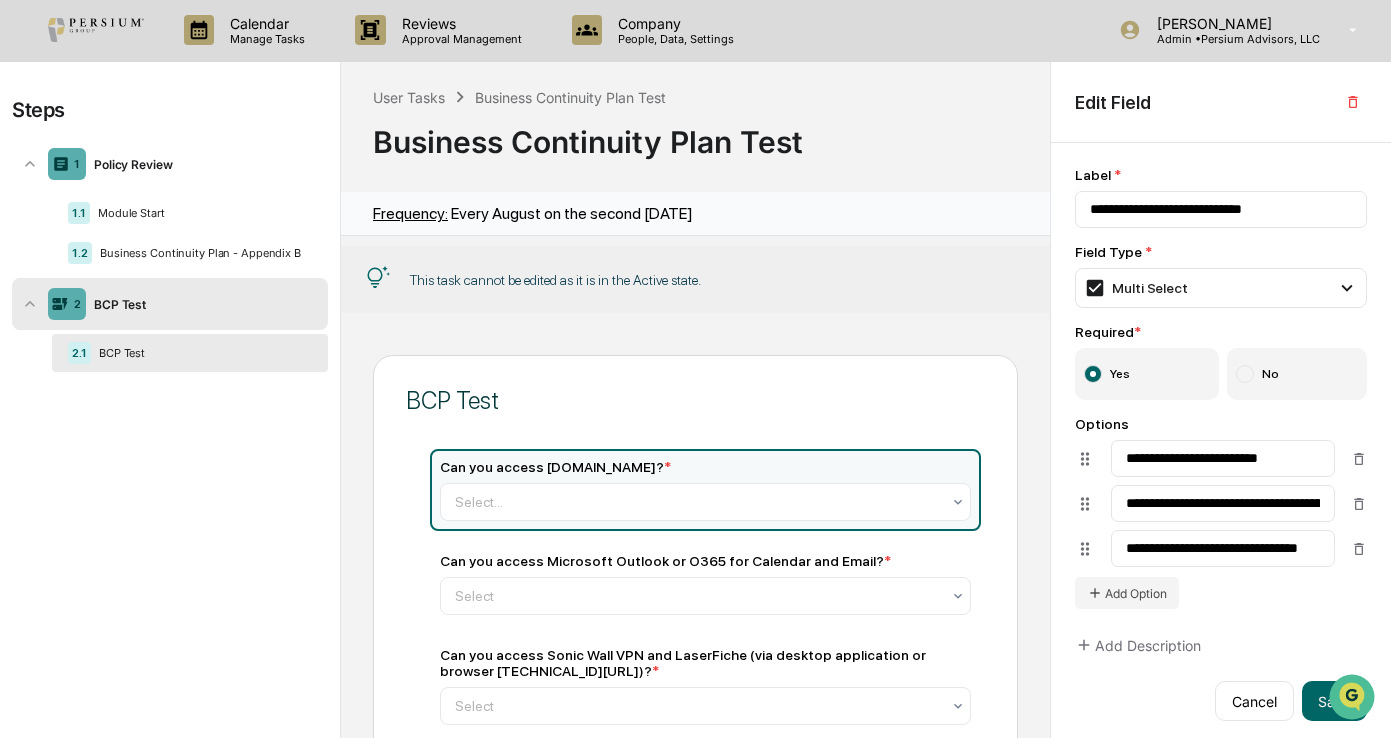 click on "BCP Test" at bounding box center (695, 400) 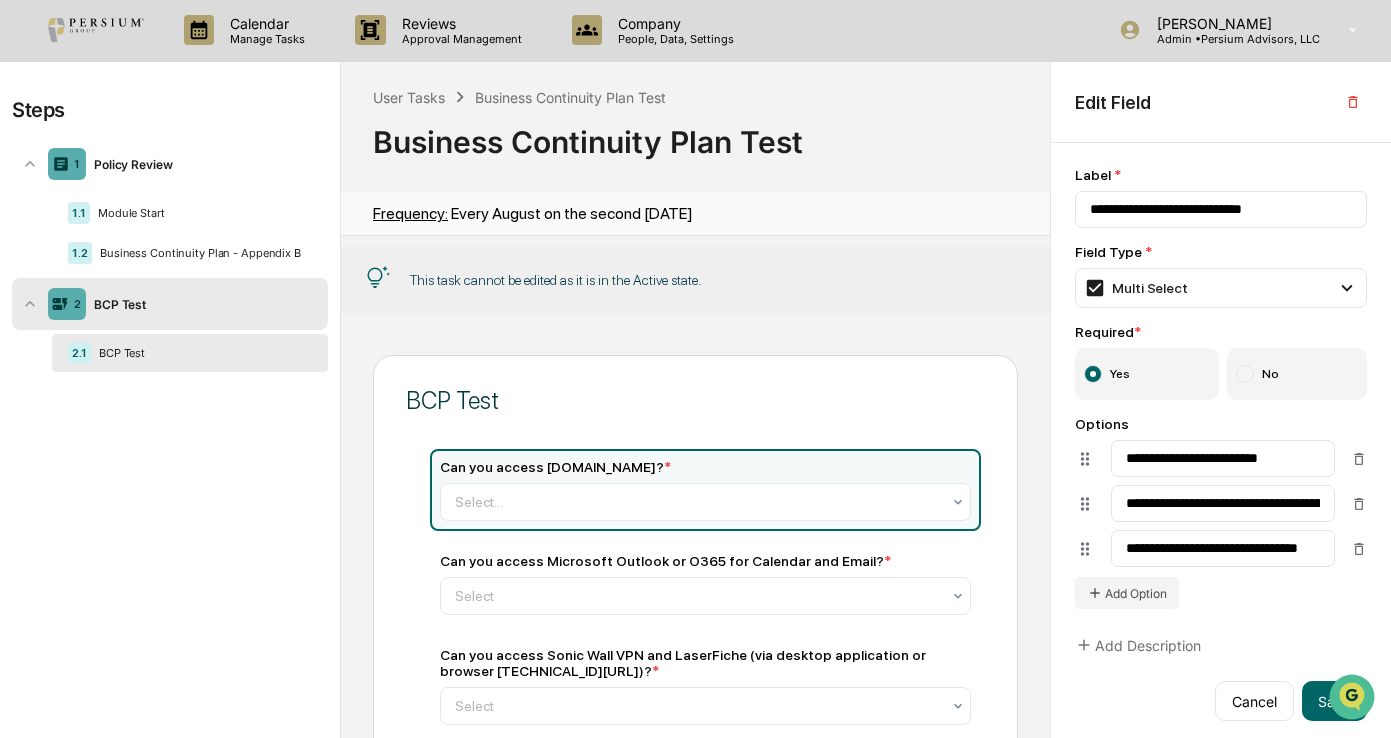 drag, startPoint x: 603, startPoint y: 419, endPoint x: 550, endPoint y: 411, distance: 53.600372 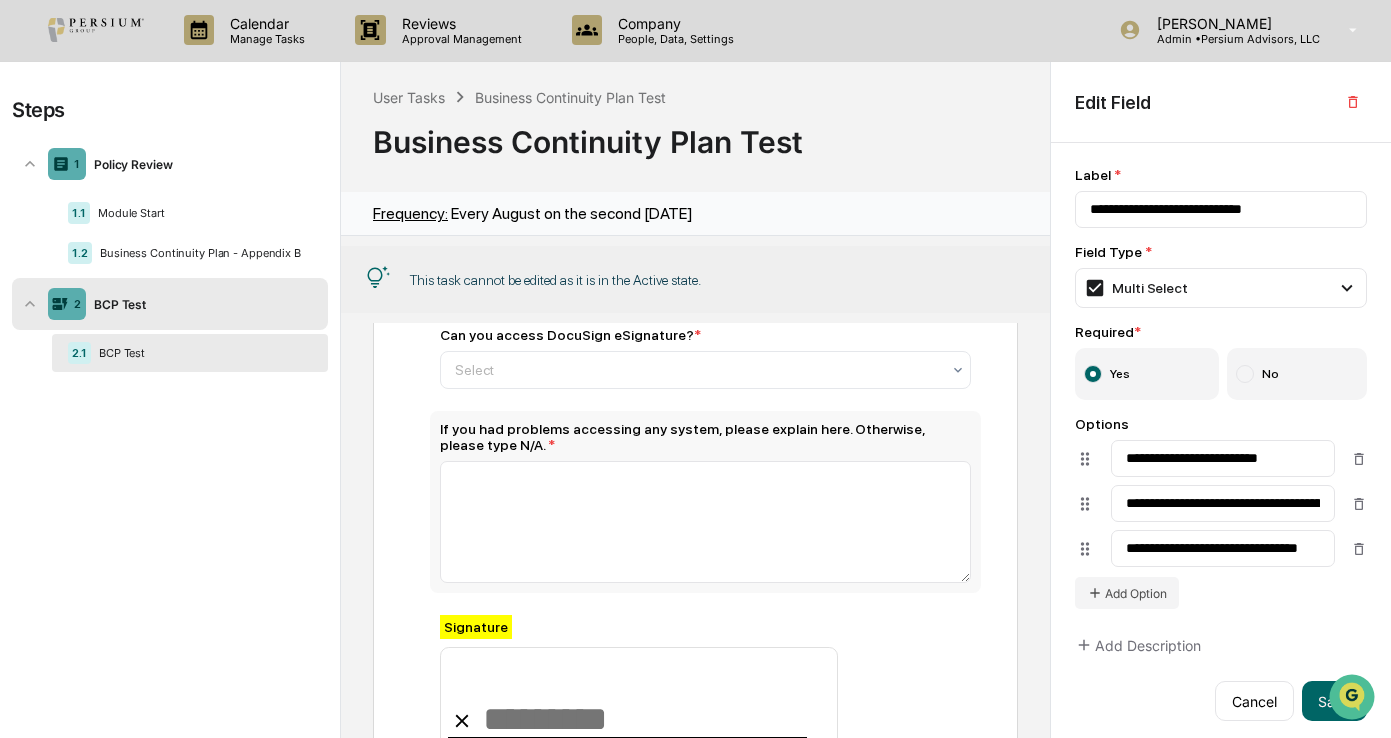scroll, scrollTop: 1165, scrollLeft: 0, axis: vertical 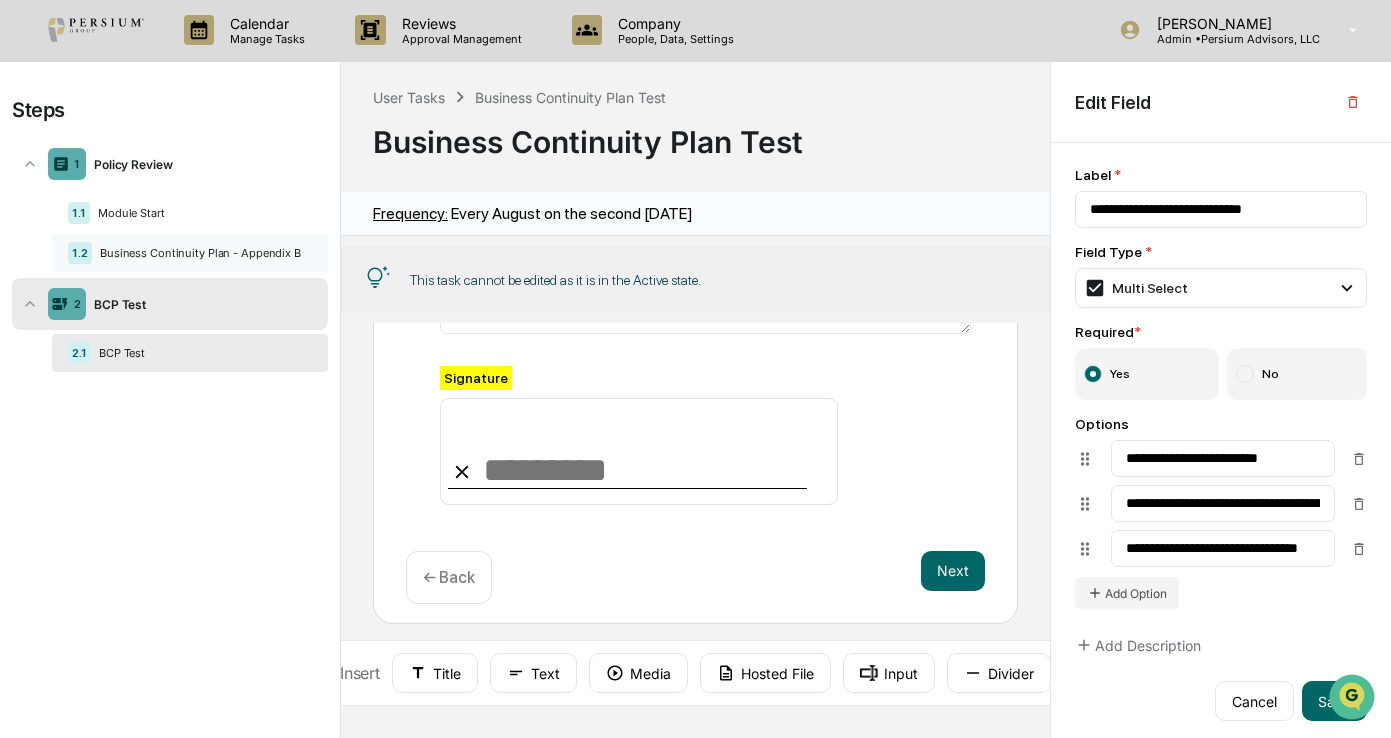 click on "Business Continuity Plan - Appendix B" at bounding box center [202, 253] 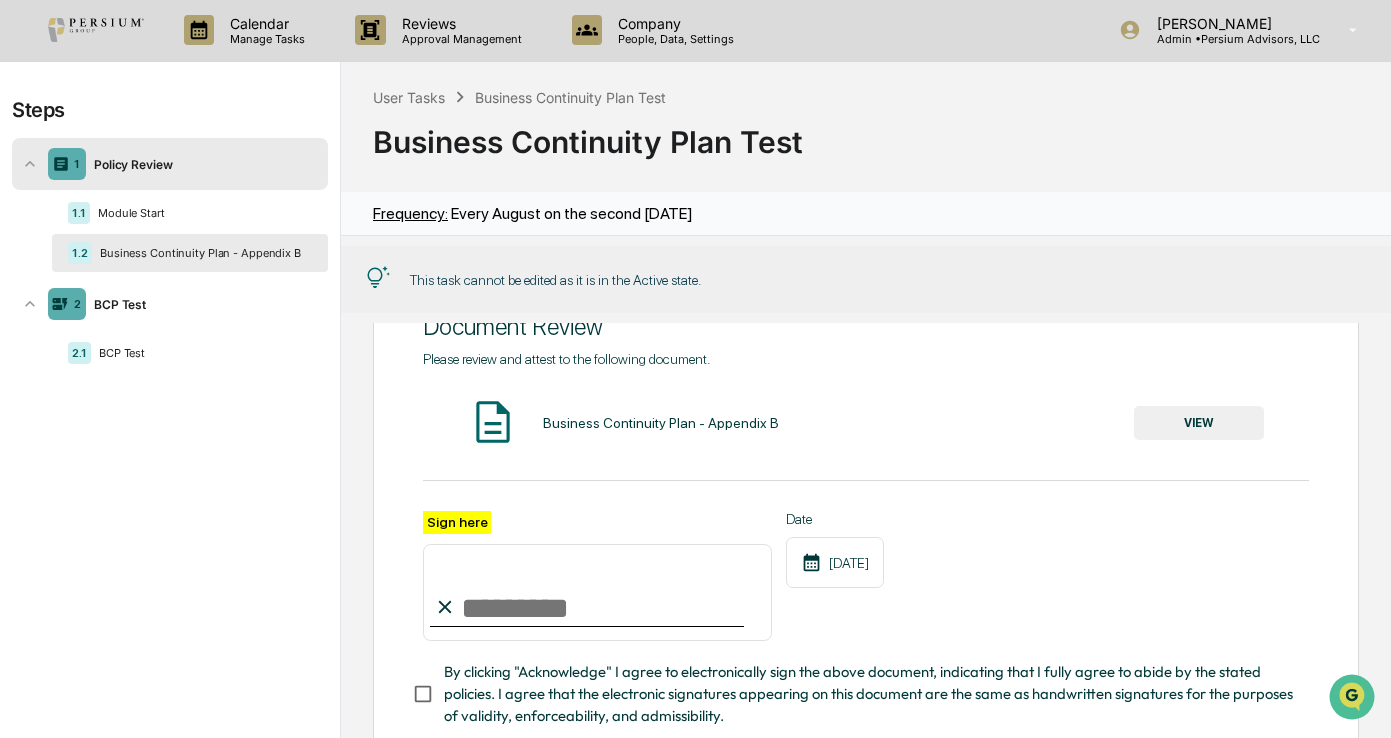 scroll, scrollTop: 0, scrollLeft: 0, axis: both 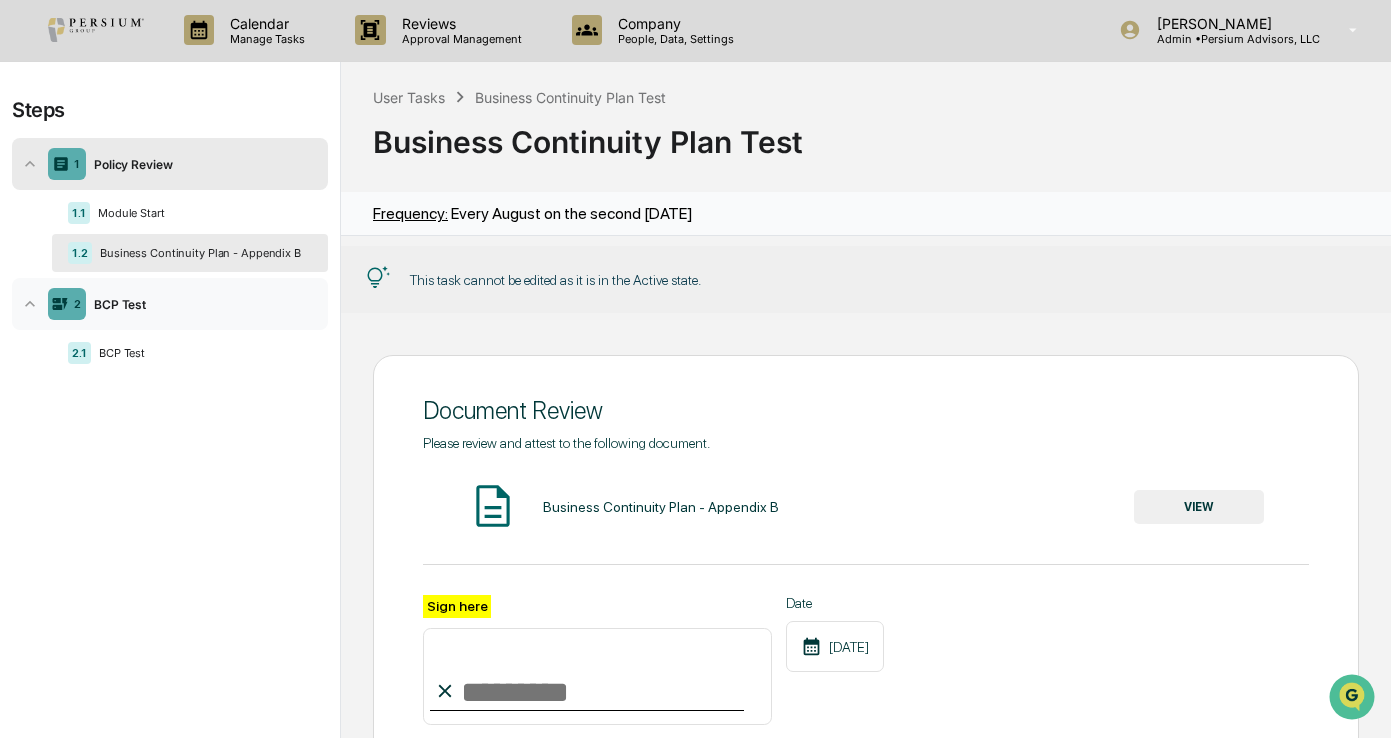 click on "BCP Test" at bounding box center [203, 304] 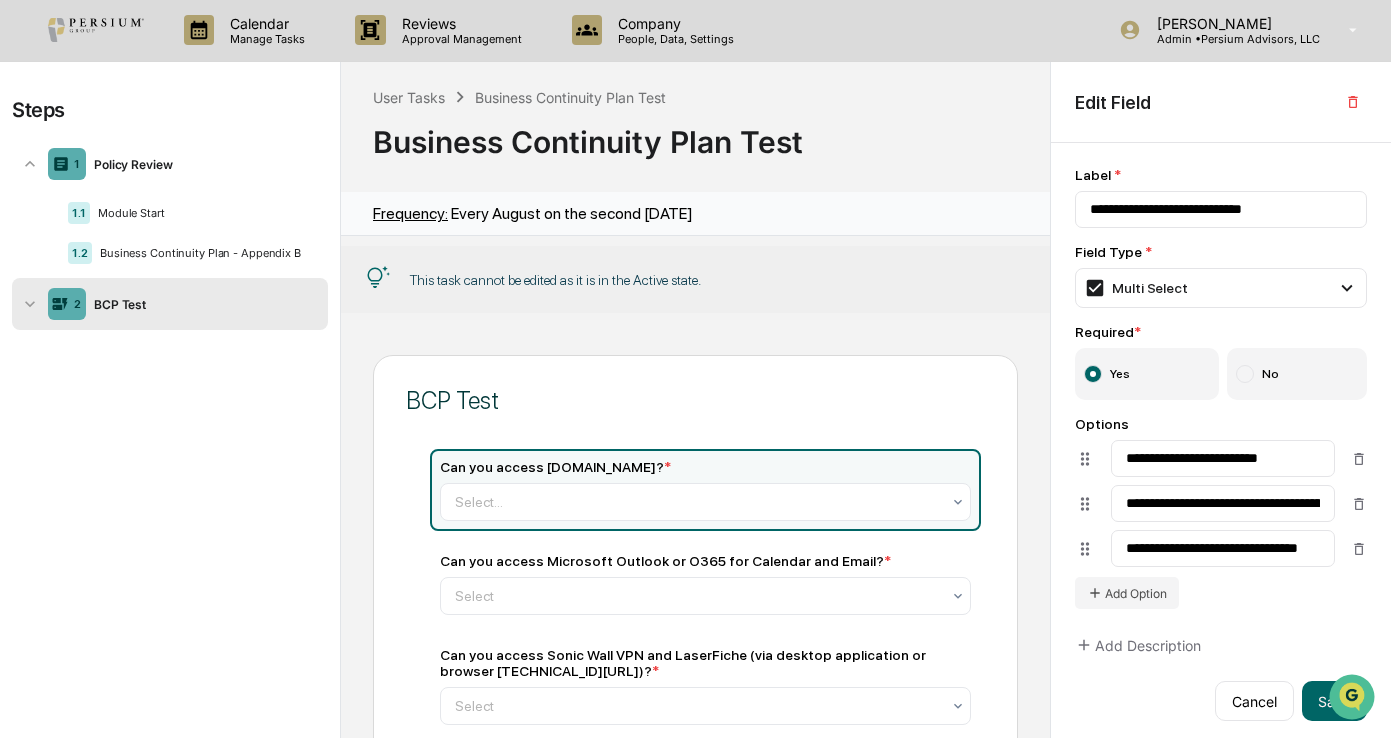 click on "This task cannot be edited as it is in the Active state." at bounding box center [695, 279] 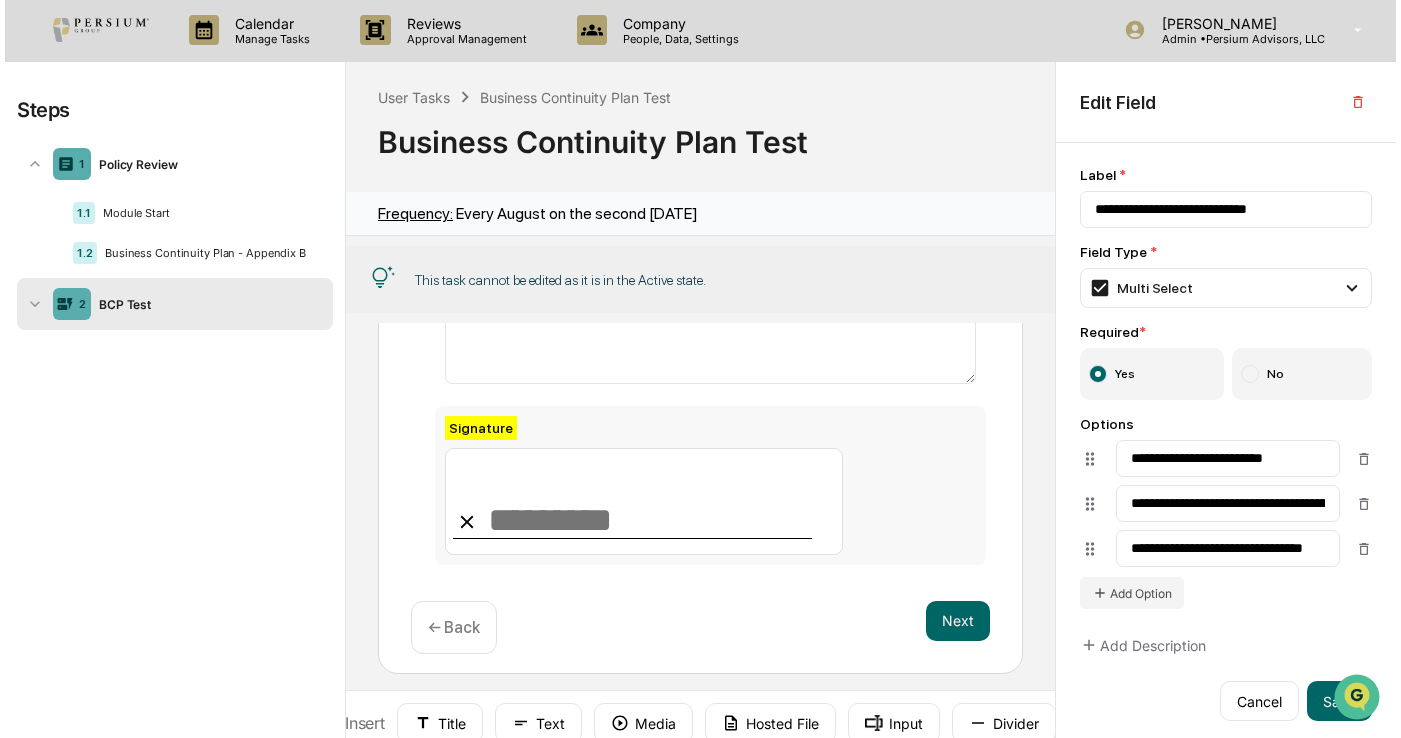 scroll, scrollTop: 1165, scrollLeft: 0, axis: vertical 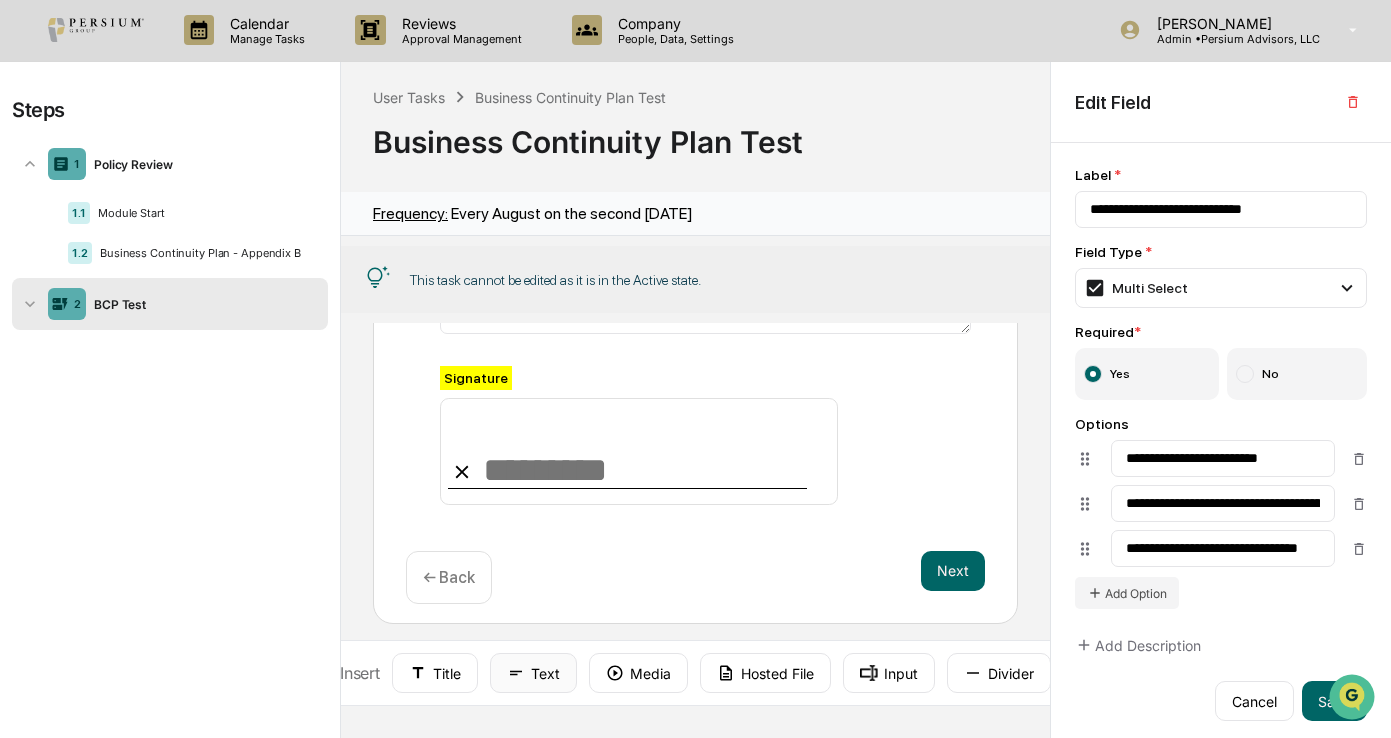 click on "Text" at bounding box center (533, 673) 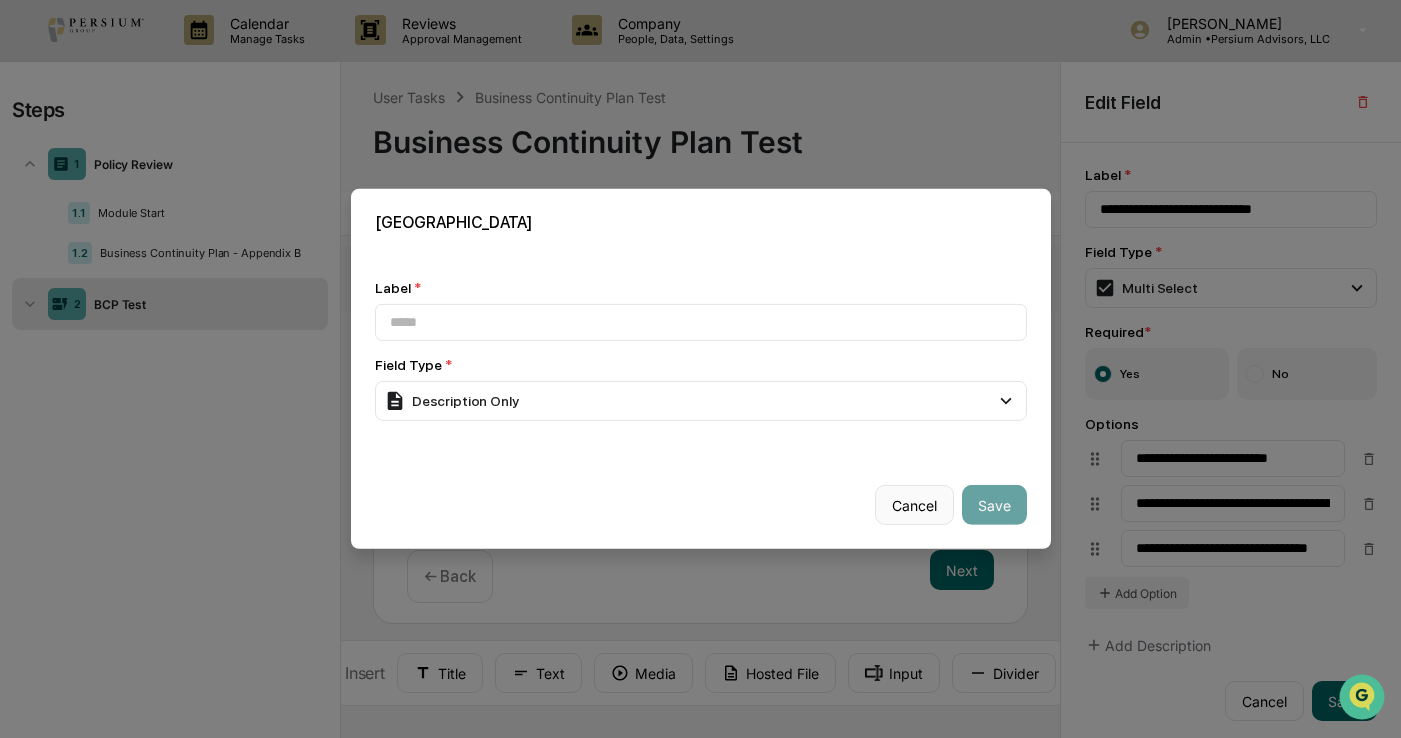click on "Cancel" at bounding box center [914, 505] 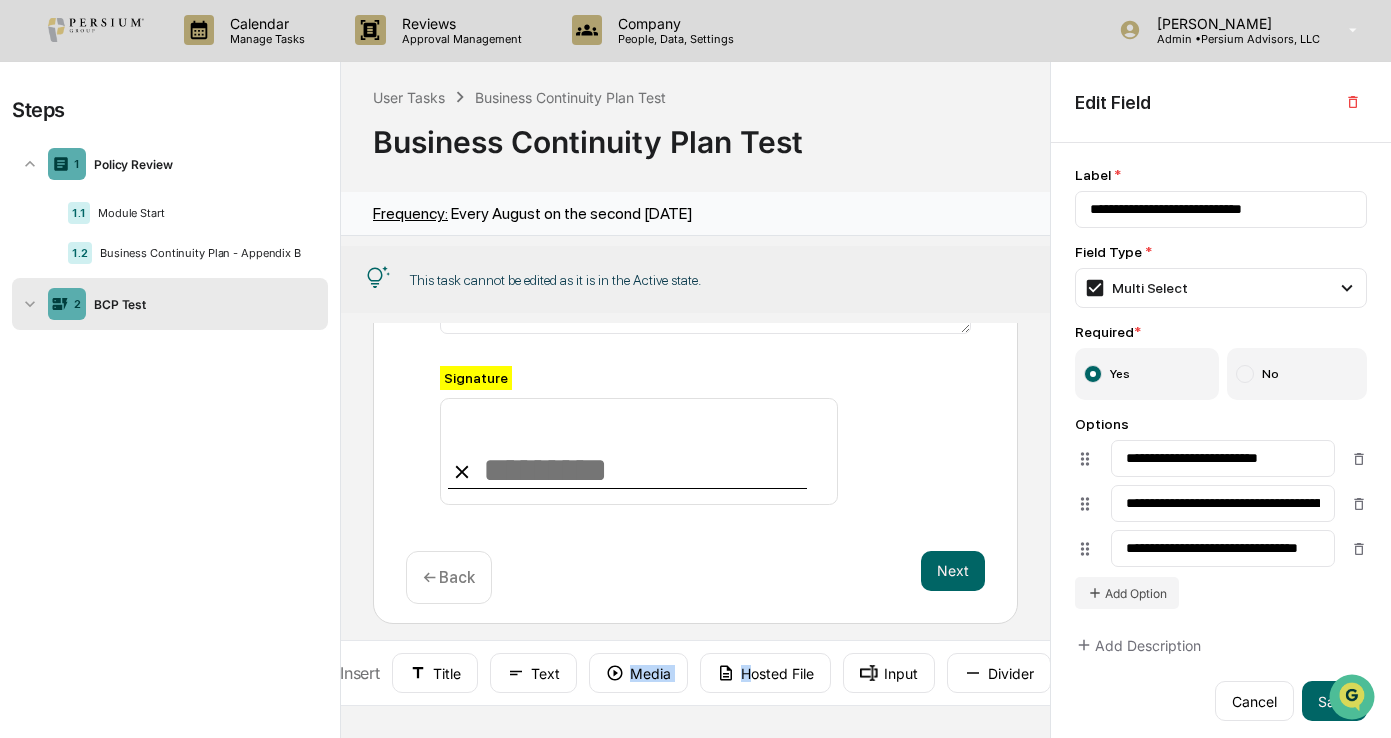 drag, startPoint x: 601, startPoint y: 726, endPoint x: 750, endPoint y: 729, distance: 149.0302 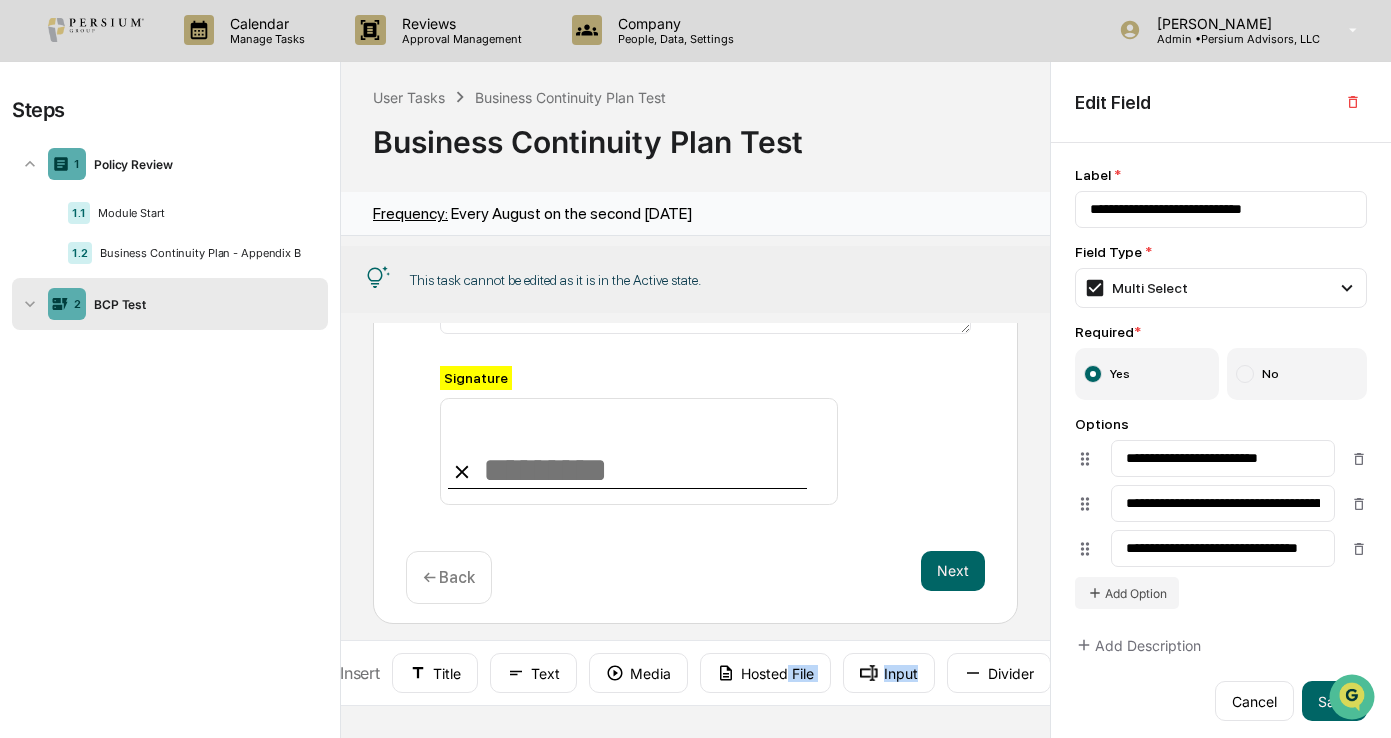 drag, startPoint x: 784, startPoint y: 727, endPoint x: 955, endPoint y: 729, distance: 171.01169 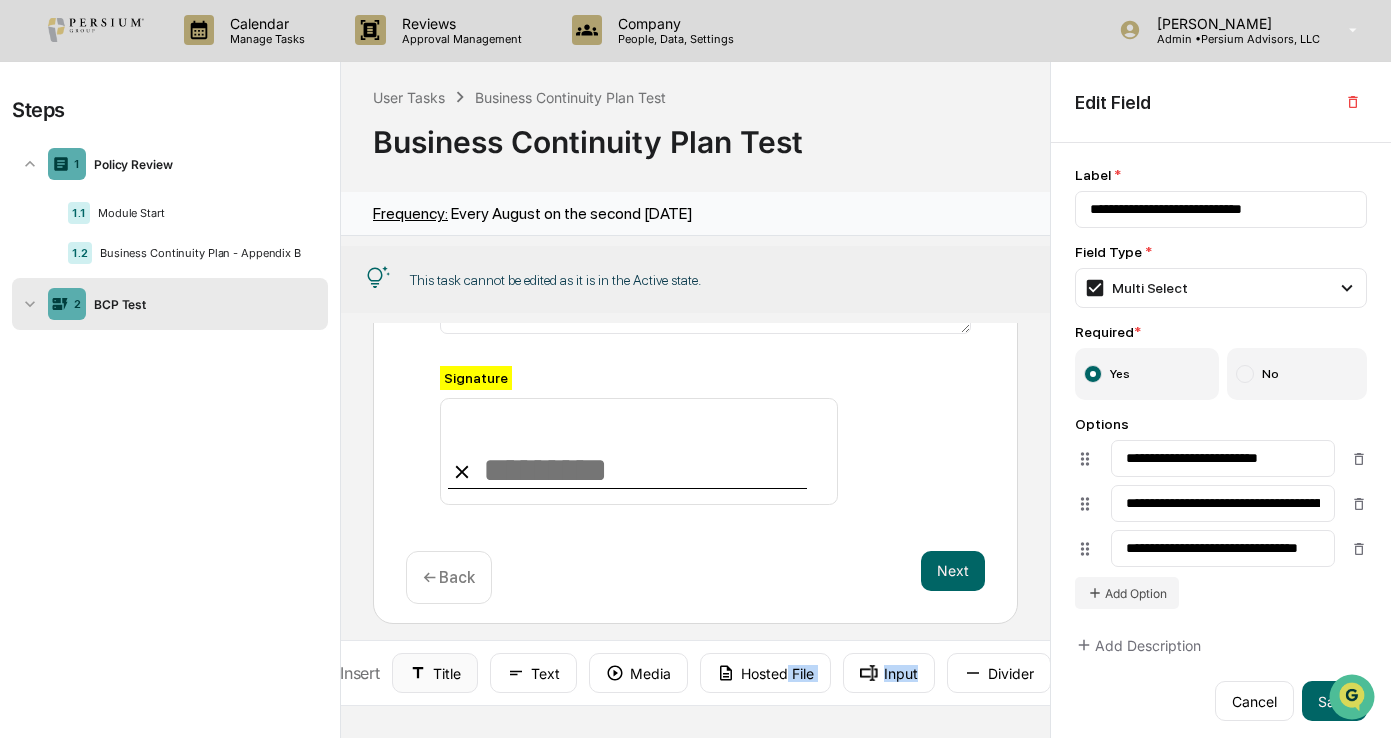 click on "Title" at bounding box center [435, 673] 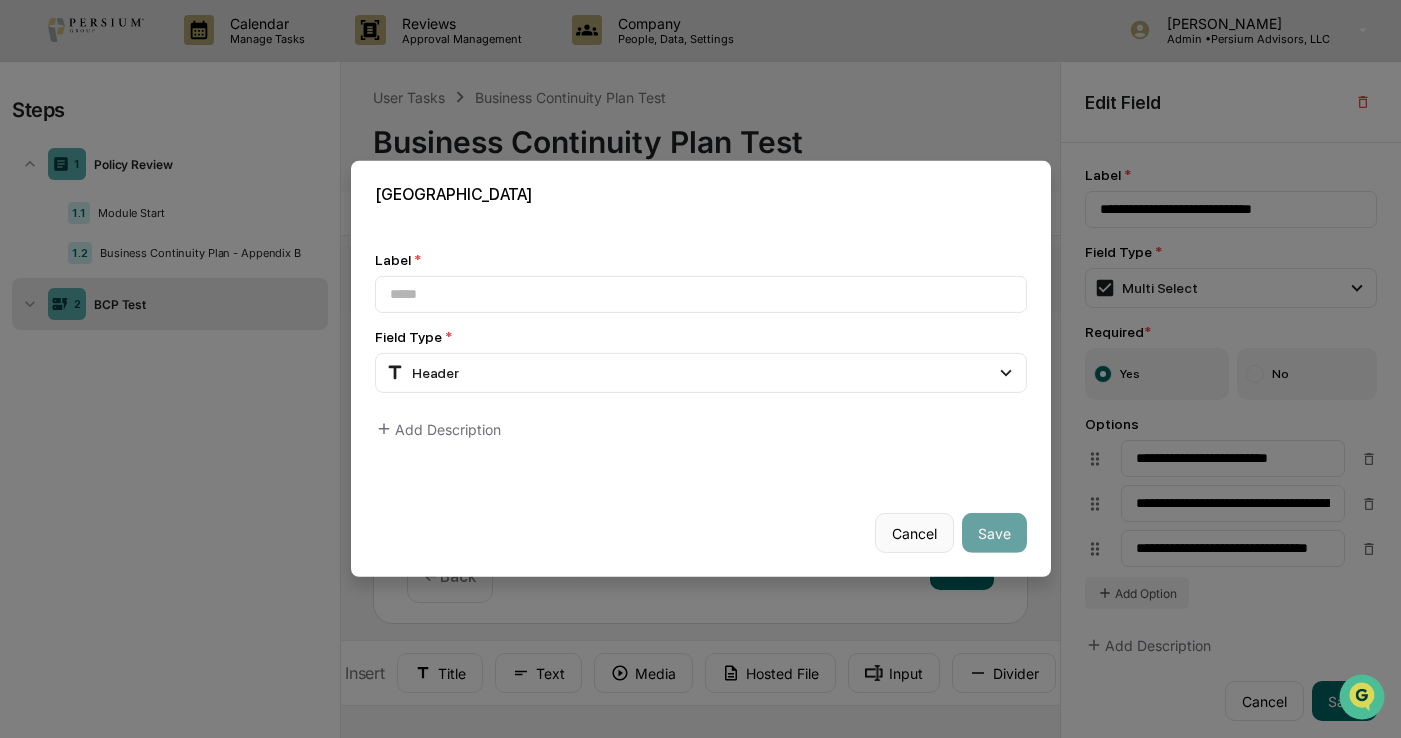 click on "Cancel" at bounding box center (914, 533) 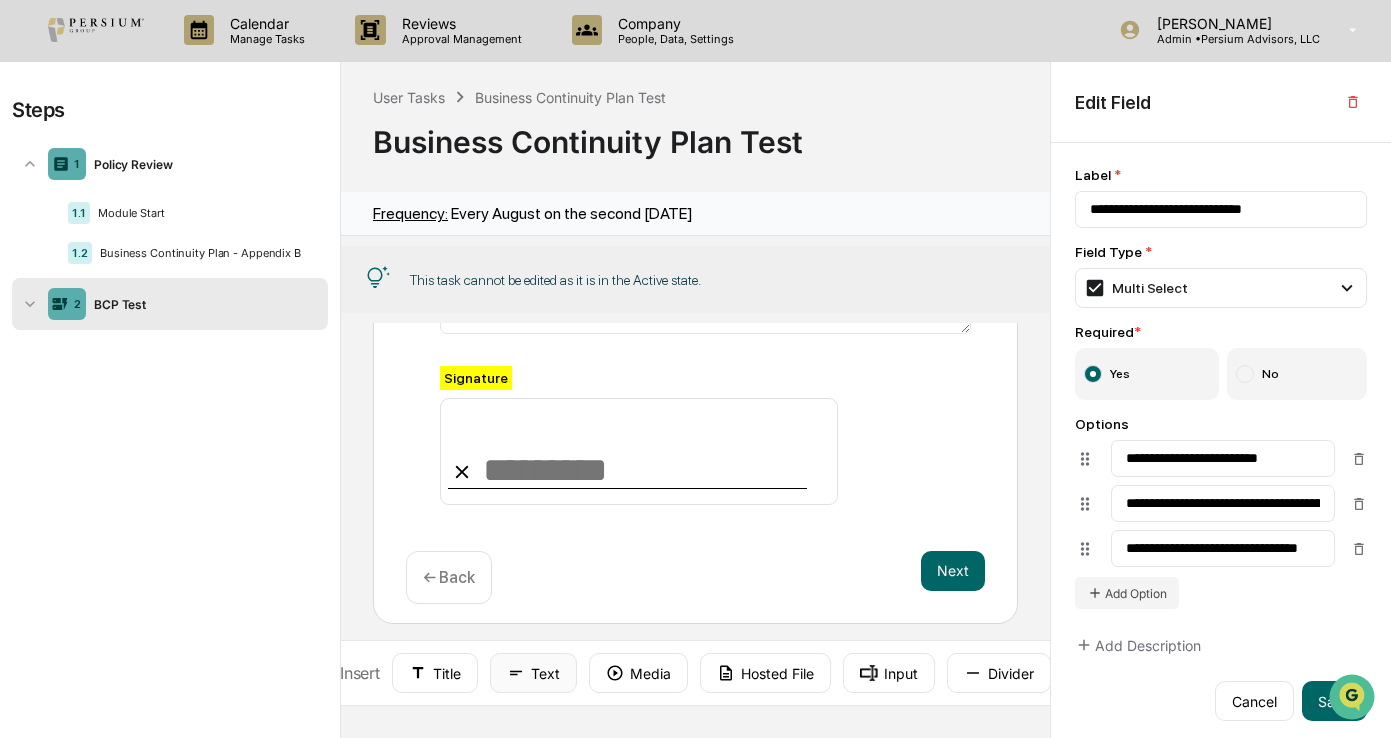 click on "Text" at bounding box center (533, 673) 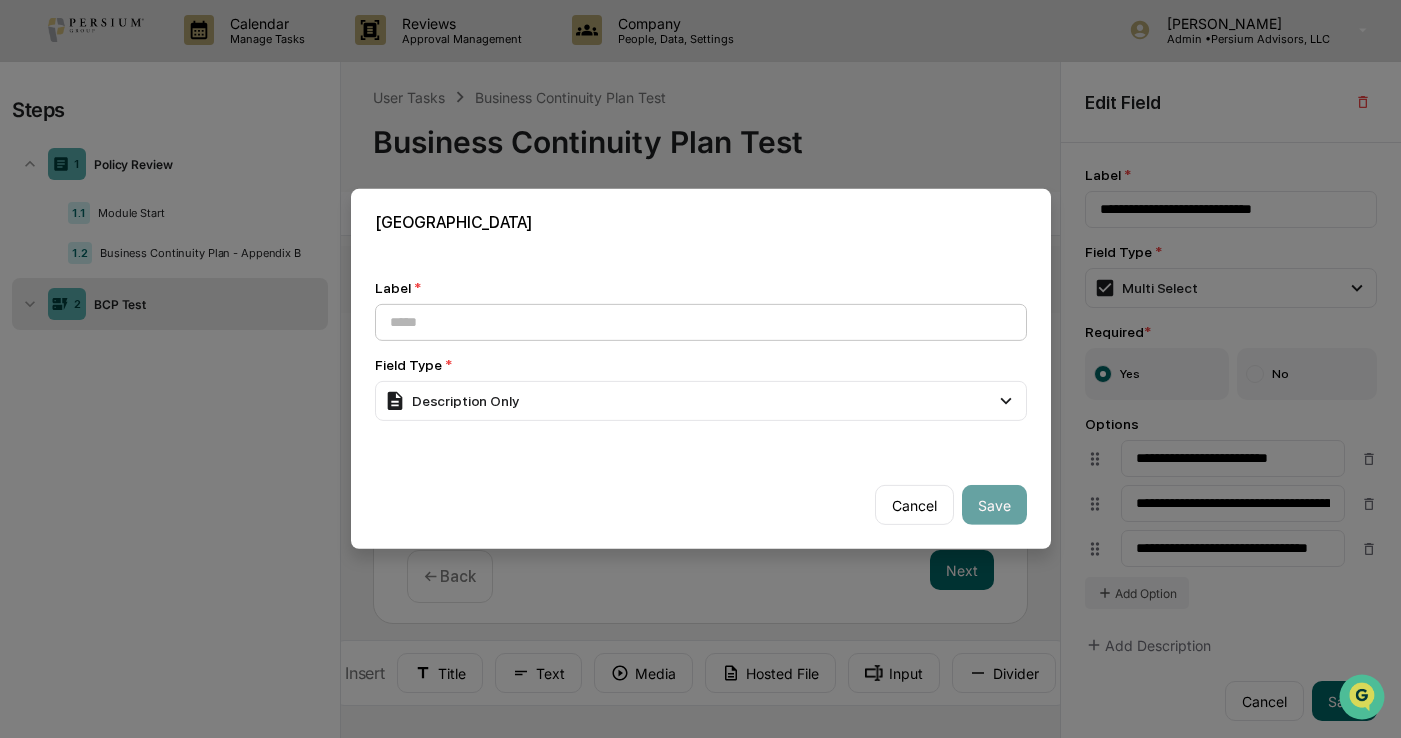 click at bounding box center [701, 322] 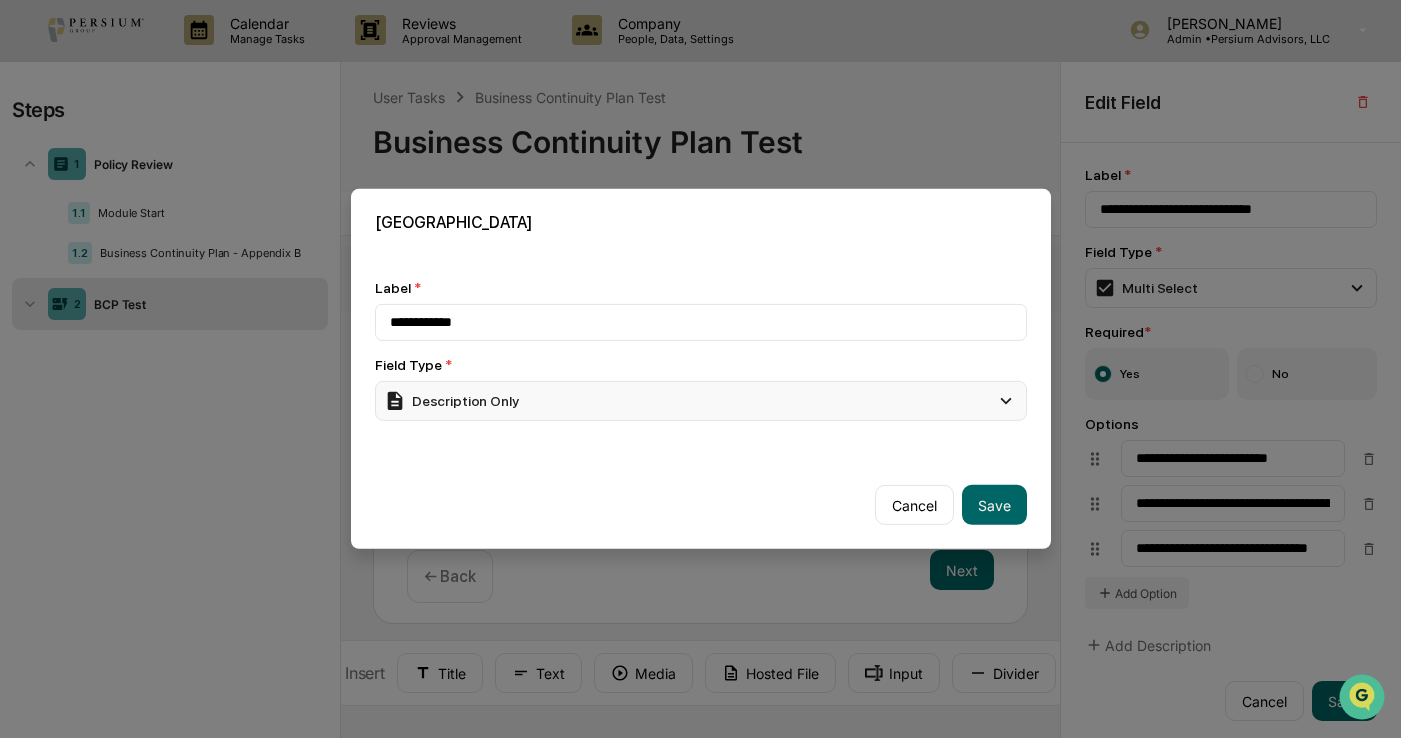 type on "**********" 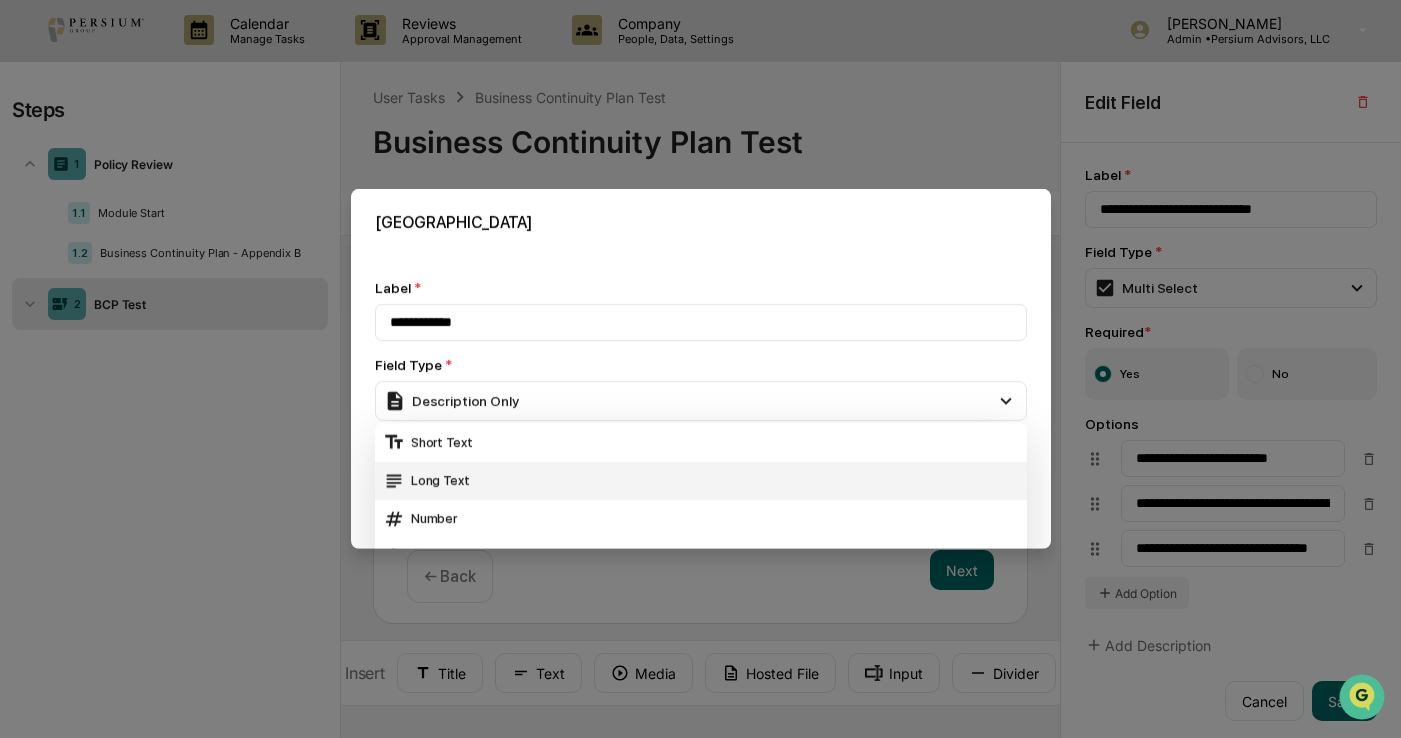 scroll, scrollTop: 74, scrollLeft: 0, axis: vertical 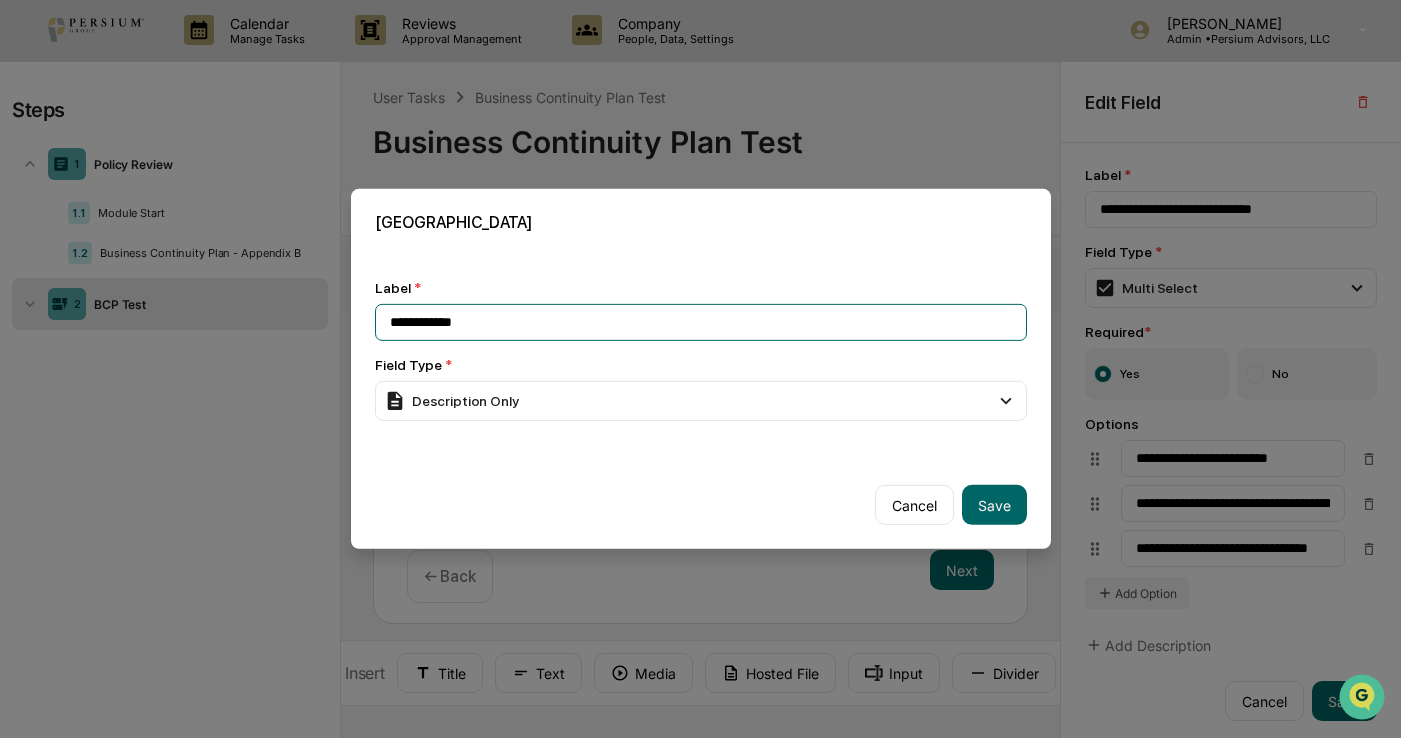 click on "**********" at bounding box center [701, 350] 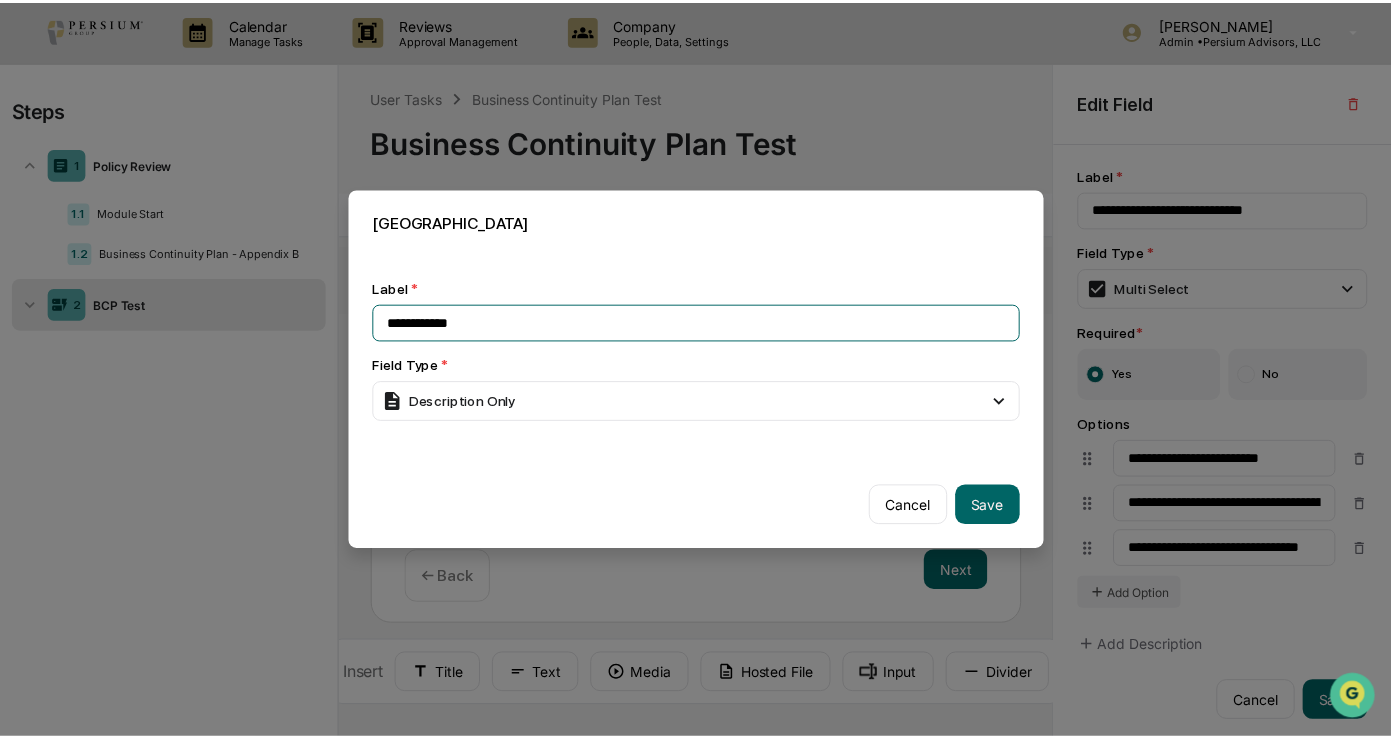 scroll, scrollTop: 0, scrollLeft: 0, axis: both 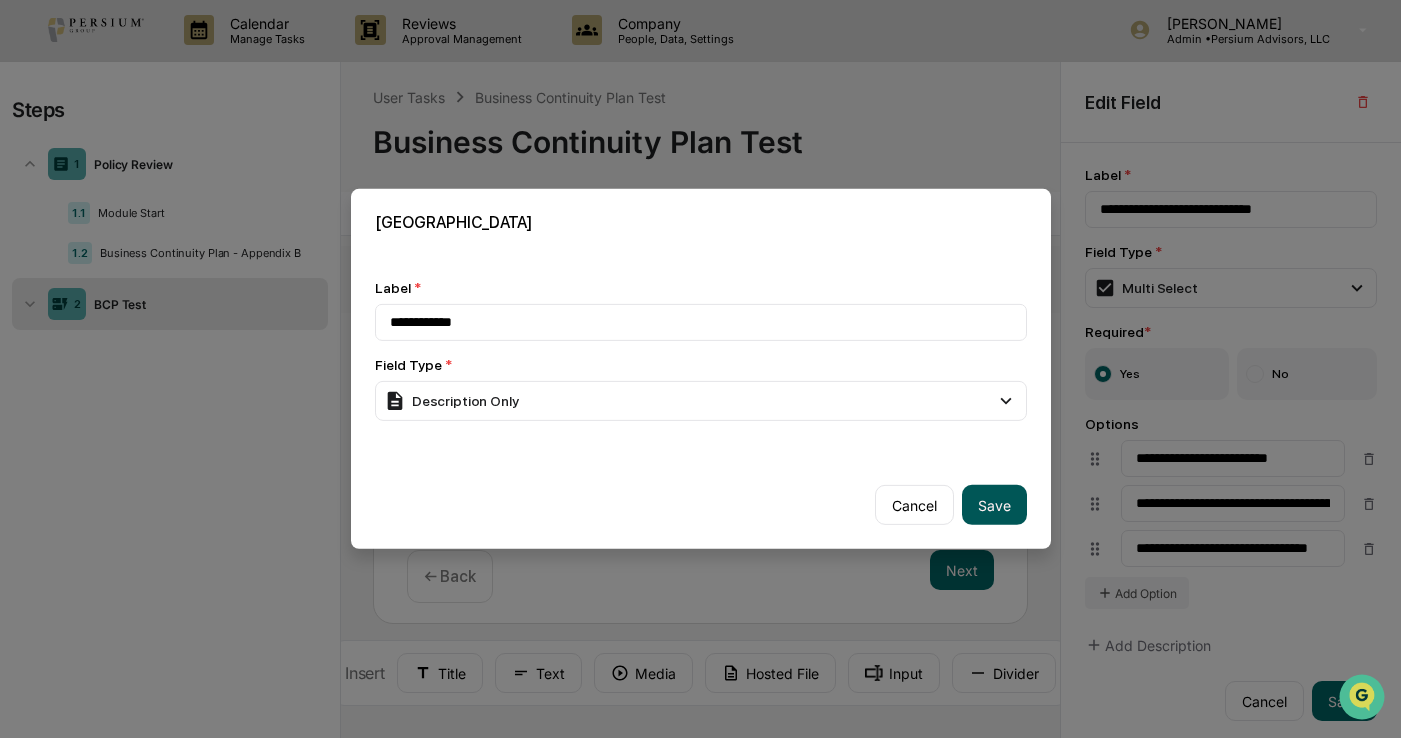 click on "Save" at bounding box center (994, 505) 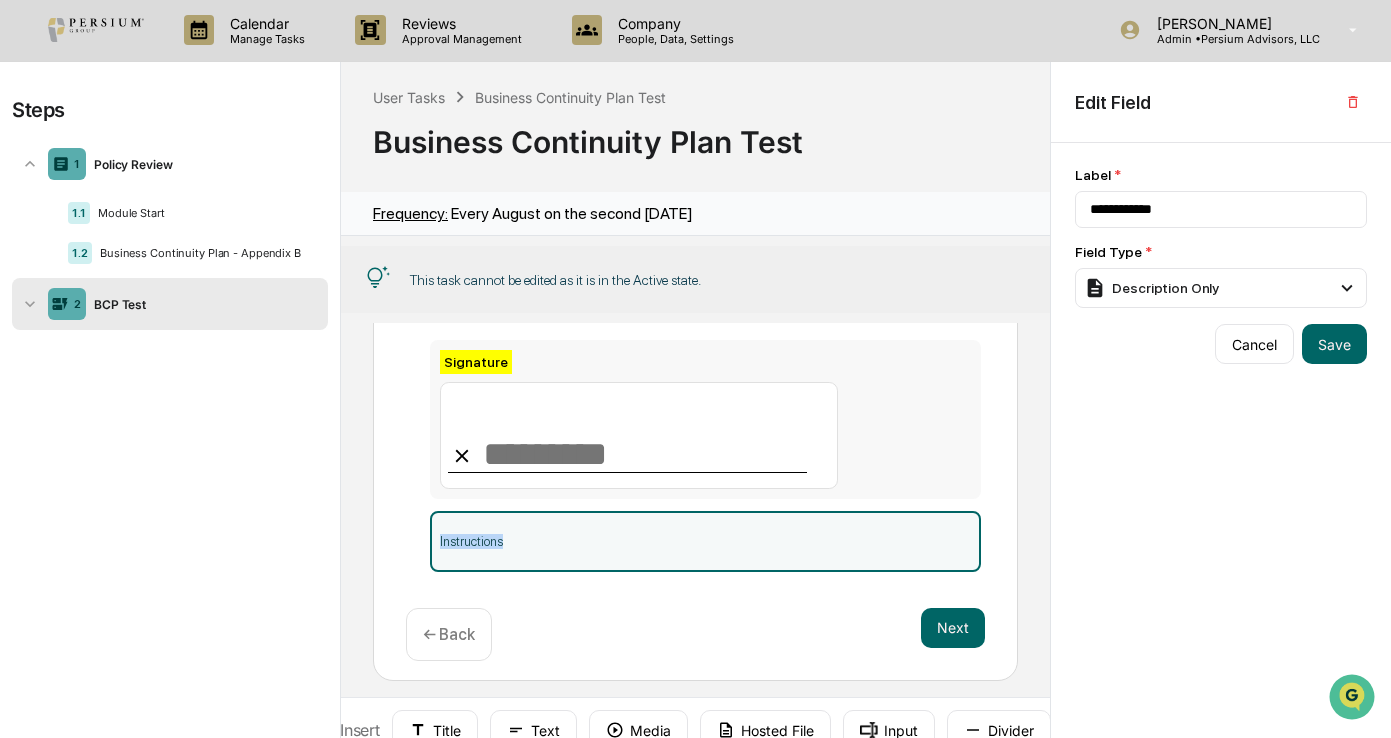 drag, startPoint x: 605, startPoint y: 550, endPoint x: 649, endPoint y: 474, distance: 87.81799 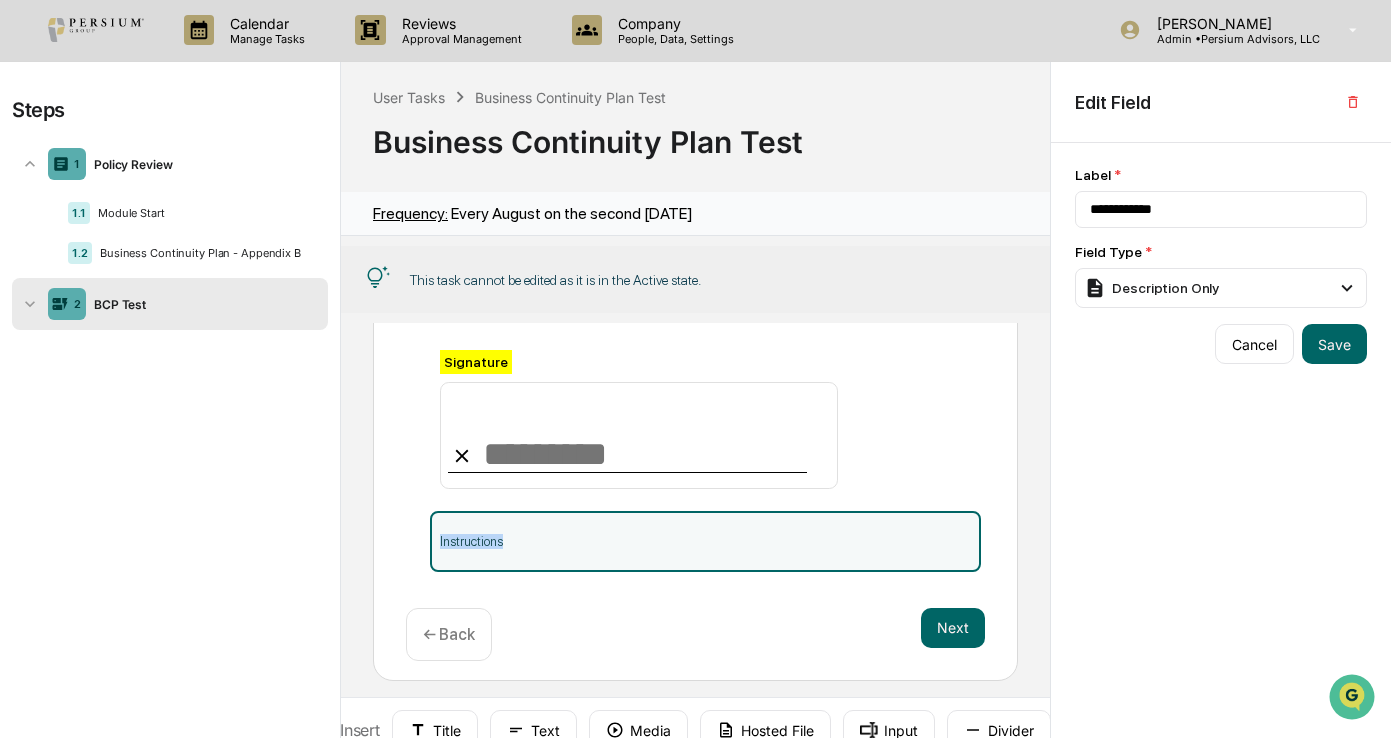 drag, startPoint x: 647, startPoint y: 556, endPoint x: 599, endPoint y: 579, distance: 53.225933 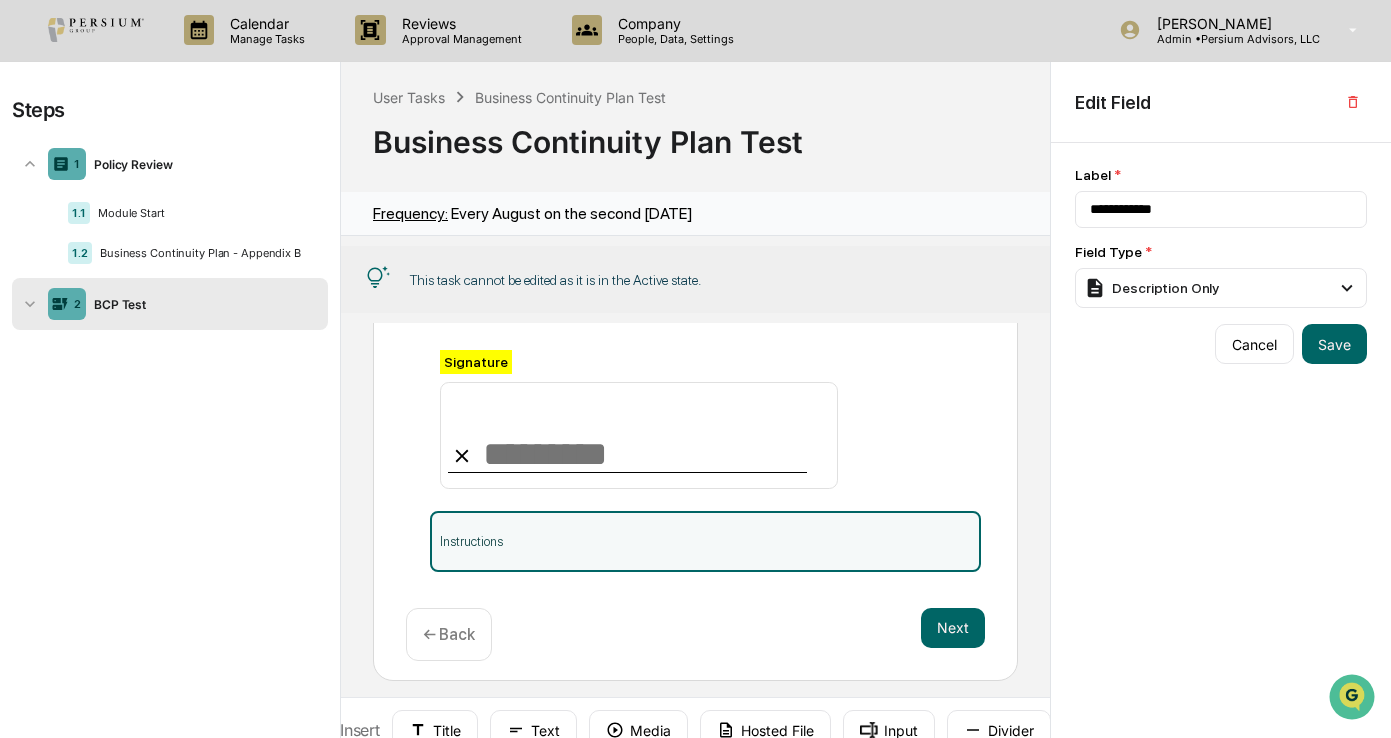 click on "Instructions" at bounding box center [705, 541] 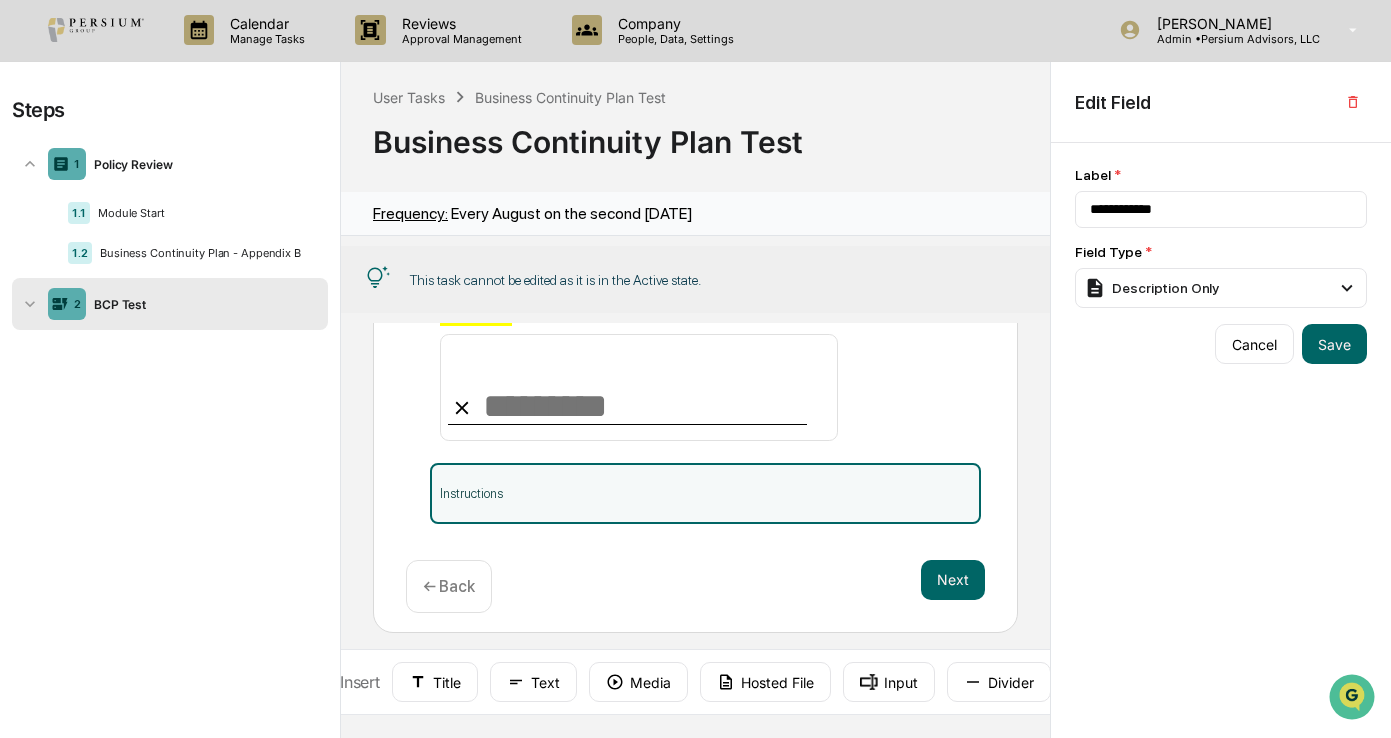 scroll, scrollTop: 1238, scrollLeft: 0, axis: vertical 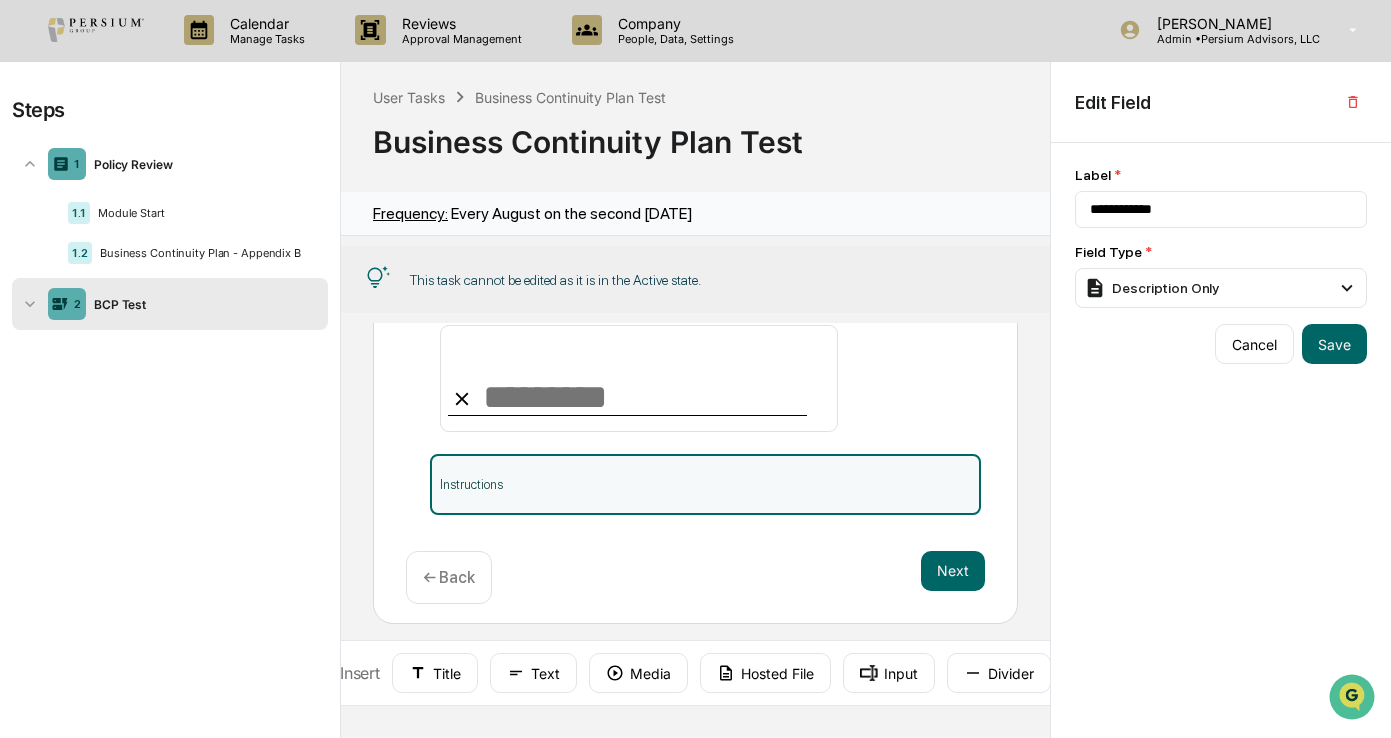 click on "Instructions" at bounding box center [705, 484] 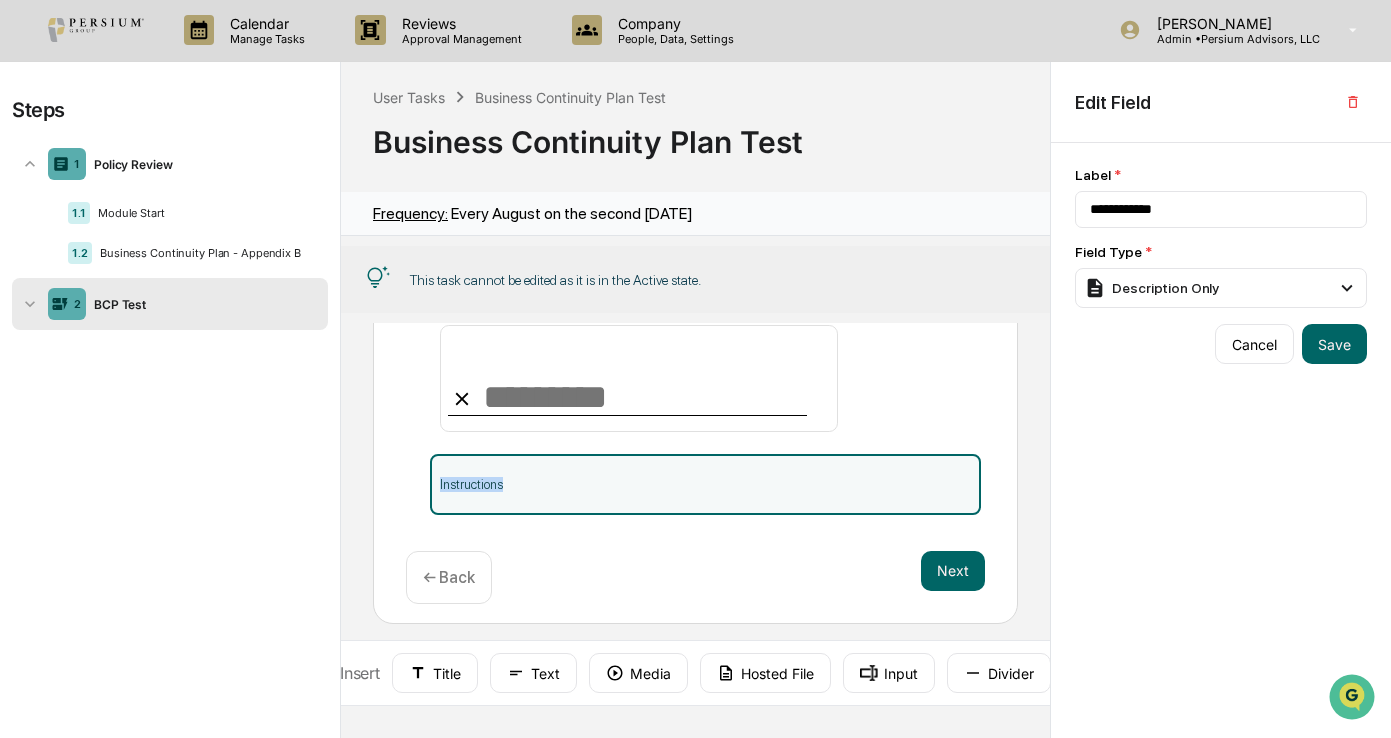drag, startPoint x: 573, startPoint y: 469, endPoint x: 355, endPoint y: 455, distance: 218.44908 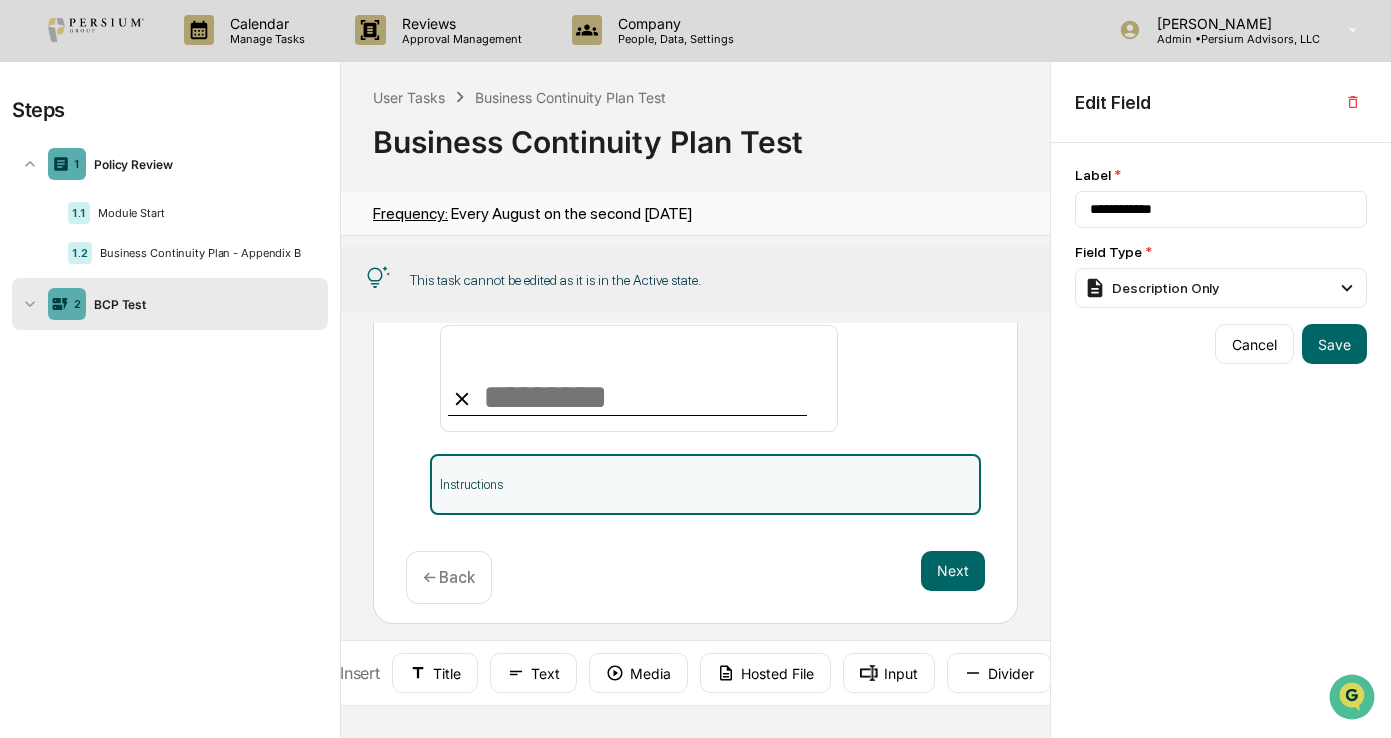 click on "Instructions" at bounding box center [705, 484] 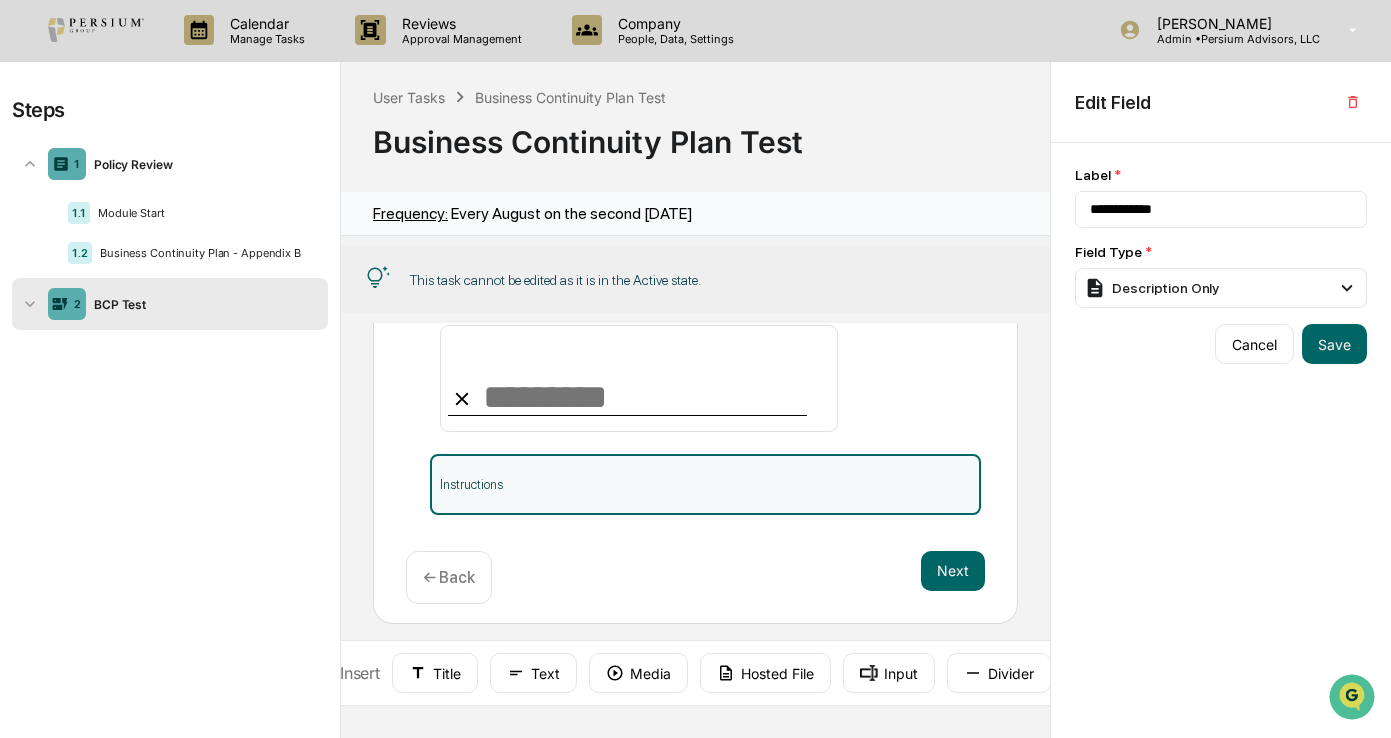 drag, startPoint x: 582, startPoint y: 483, endPoint x: 543, endPoint y: 483, distance: 39 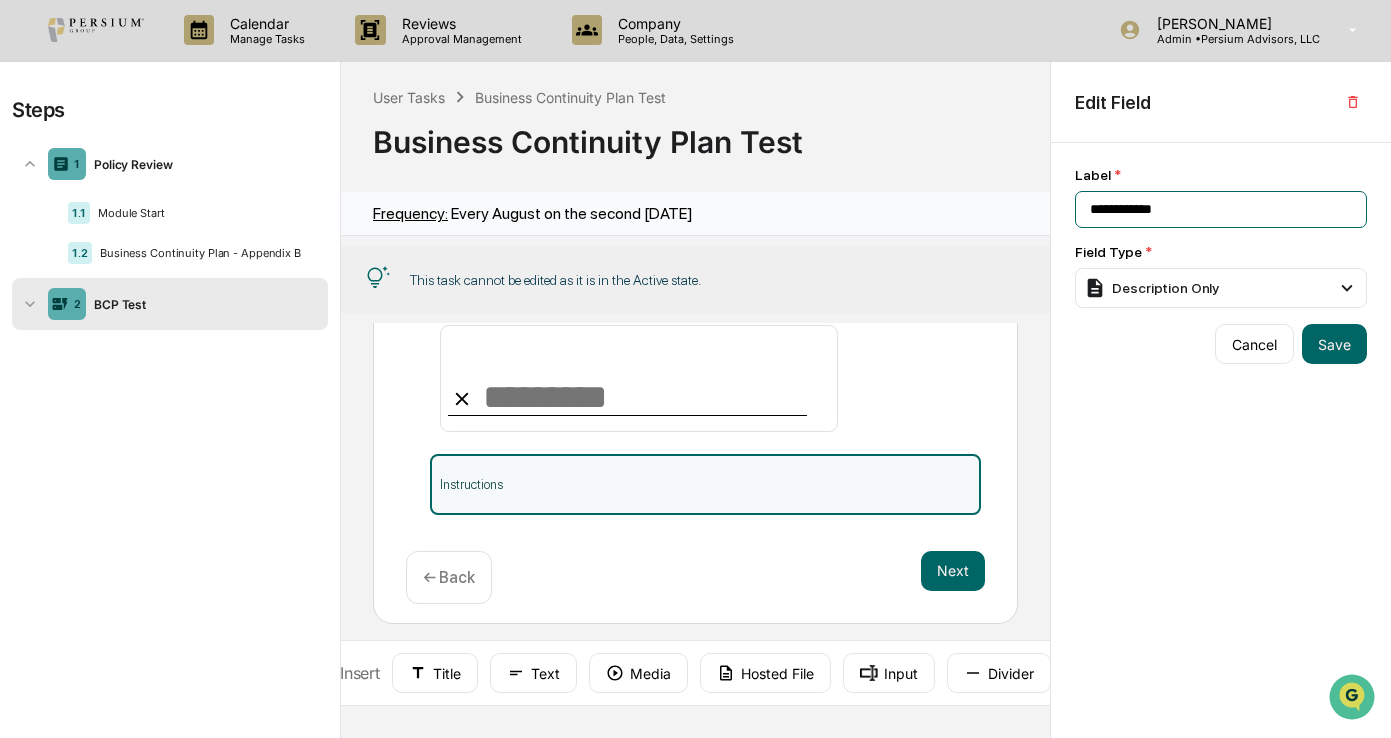 click on "**********" at bounding box center (1221, 209) 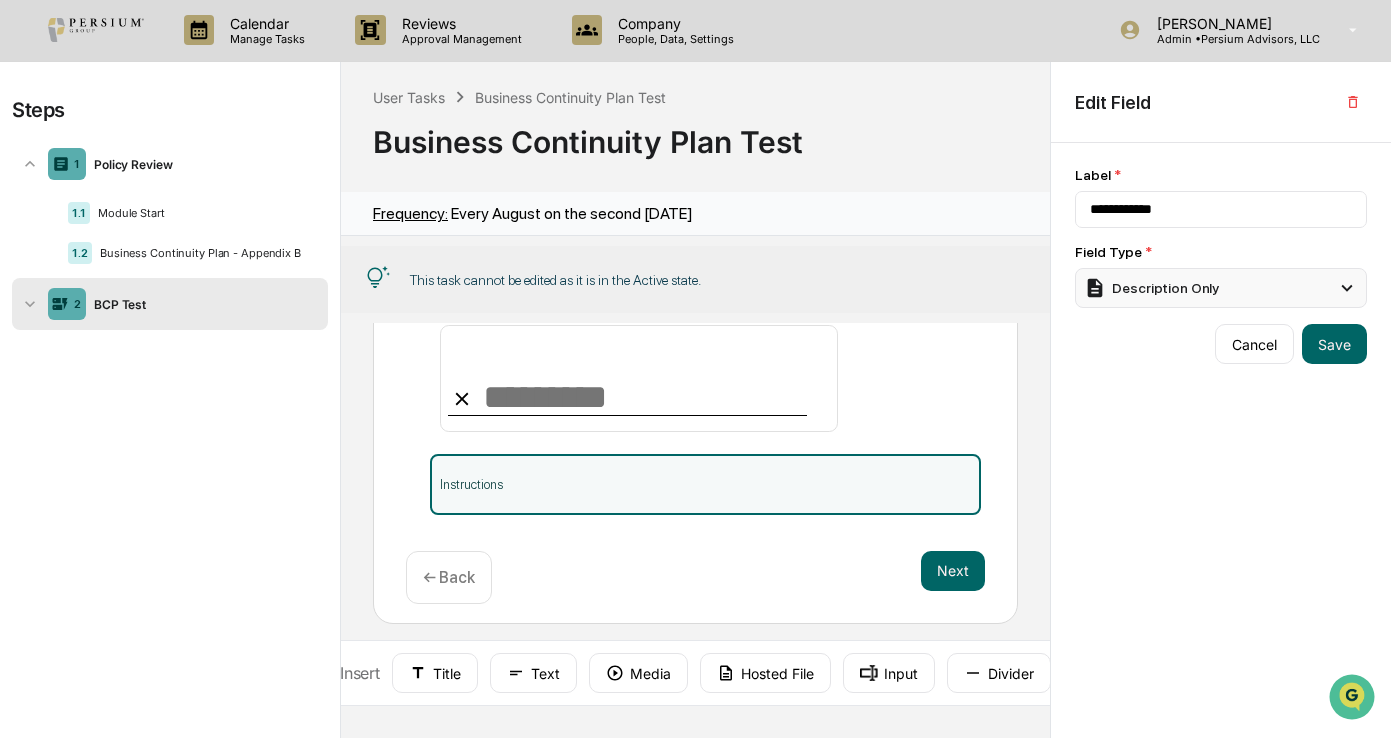 click on "Description Only" at bounding box center [1221, 288] 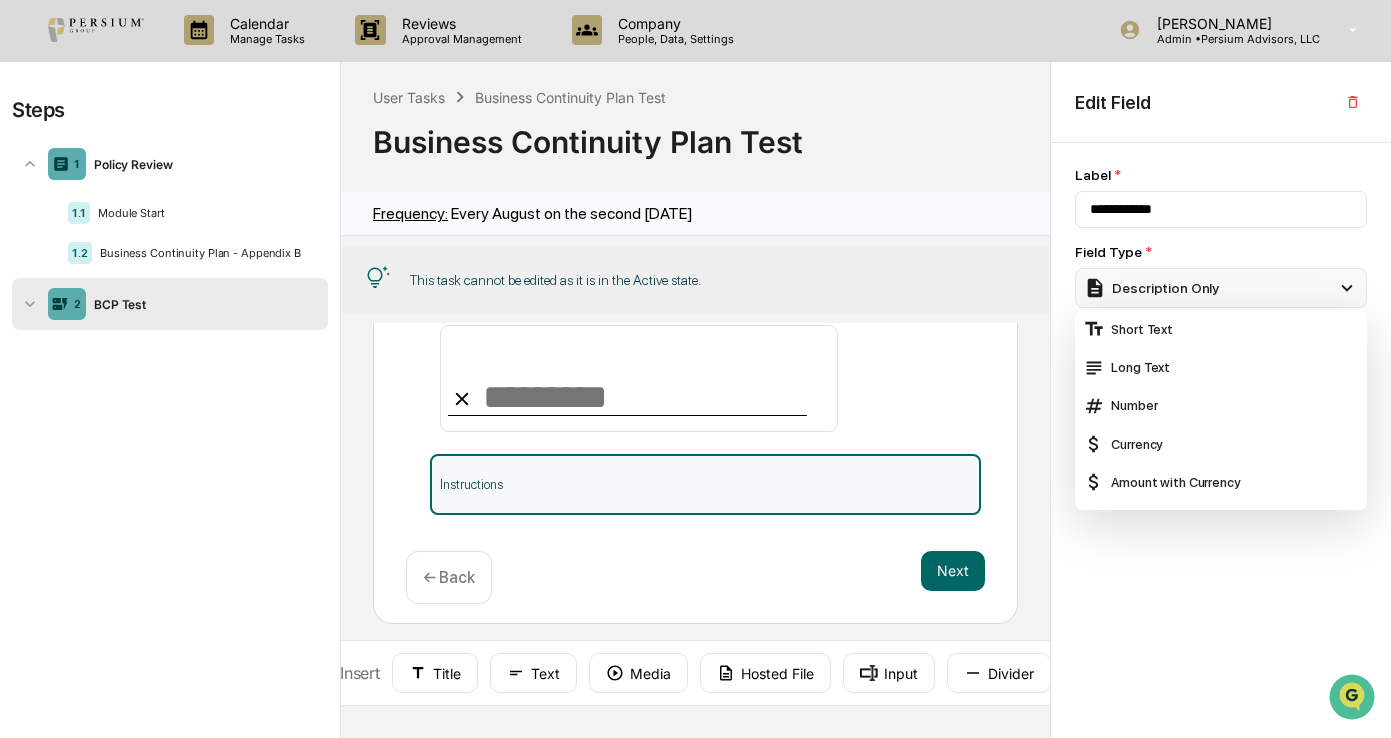 click on "Description Only" at bounding box center [1221, 288] 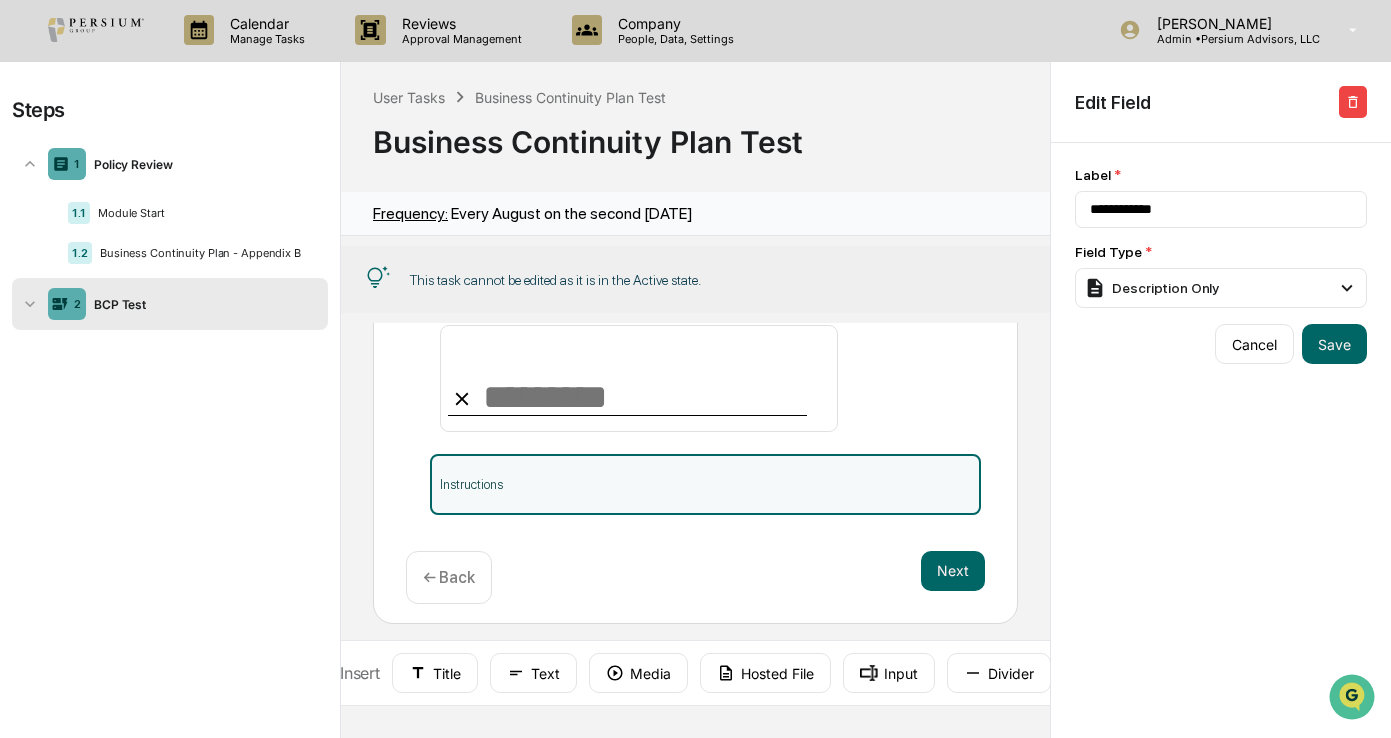click at bounding box center [1353, 102] 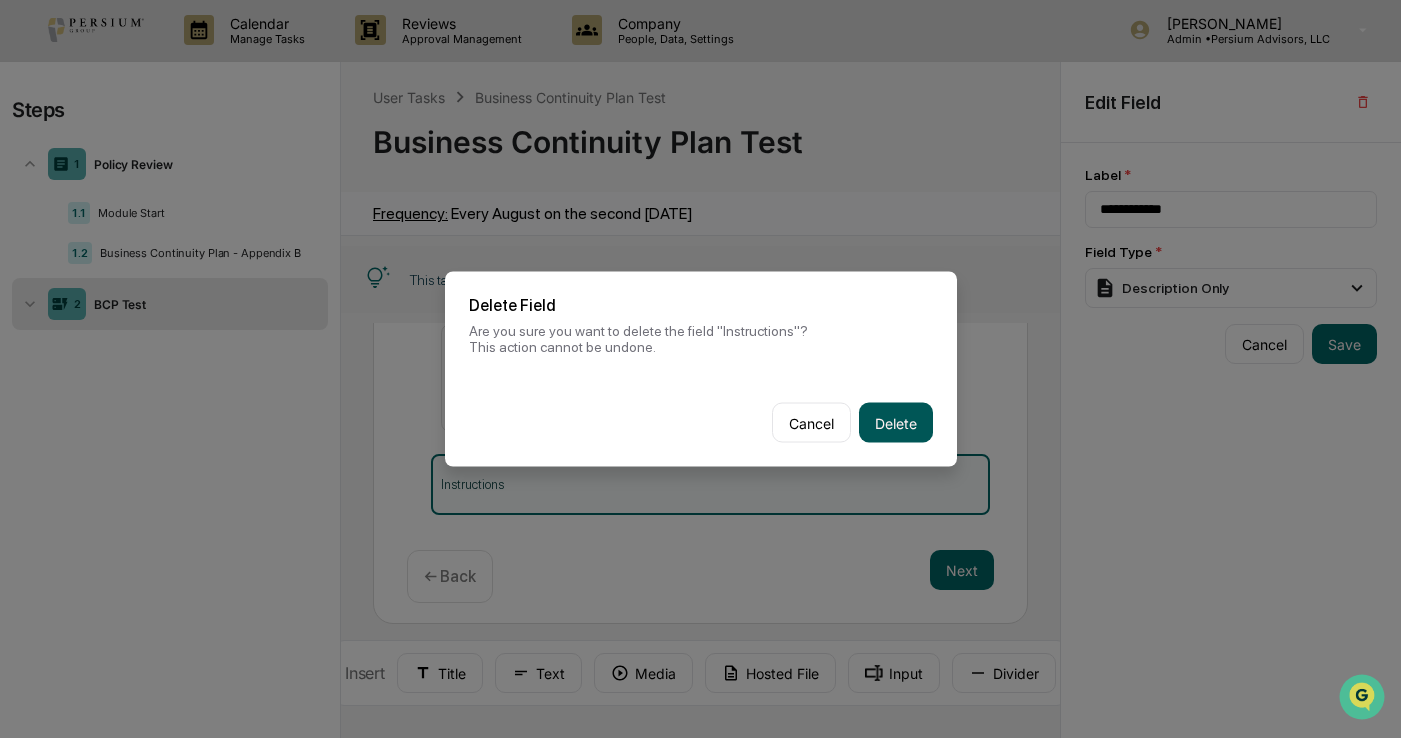 click on "Delete" at bounding box center [896, 423] 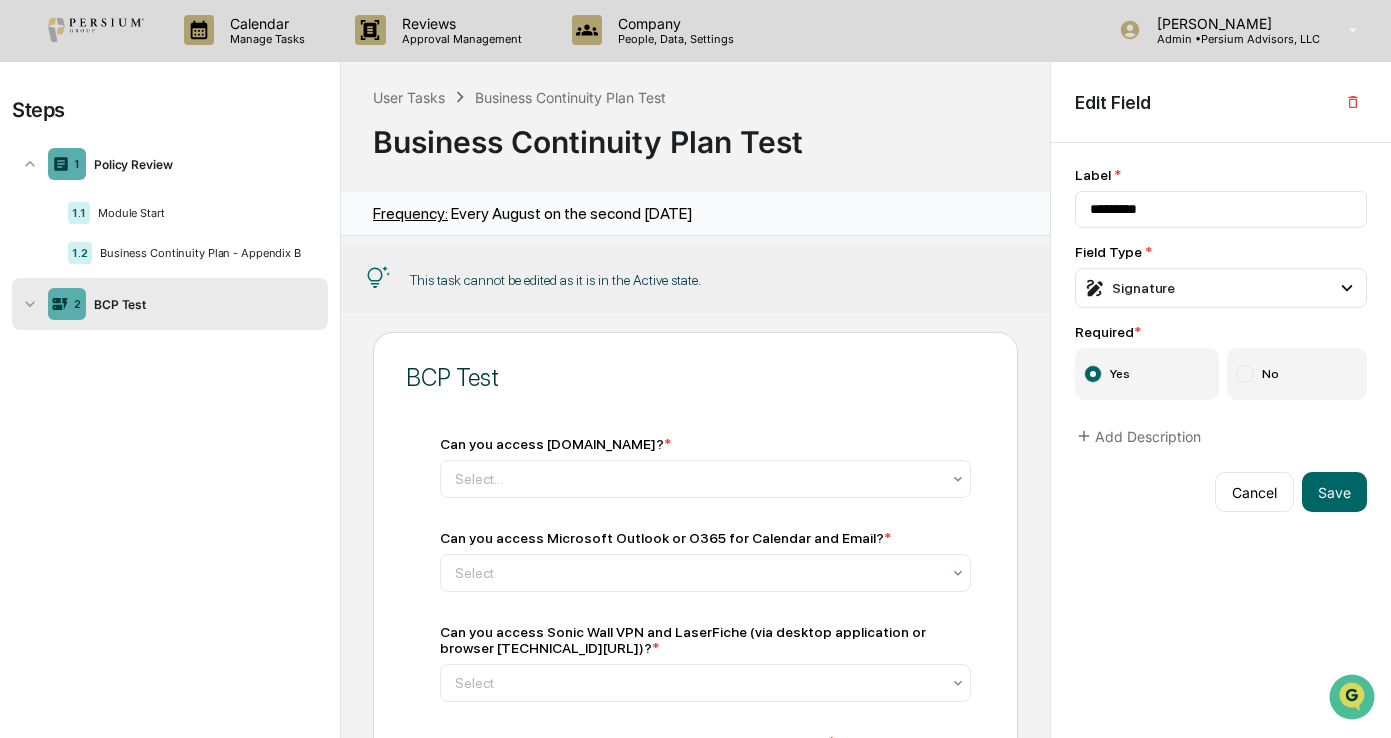 scroll, scrollTop: 0, scrollLeft: 0, axis: both 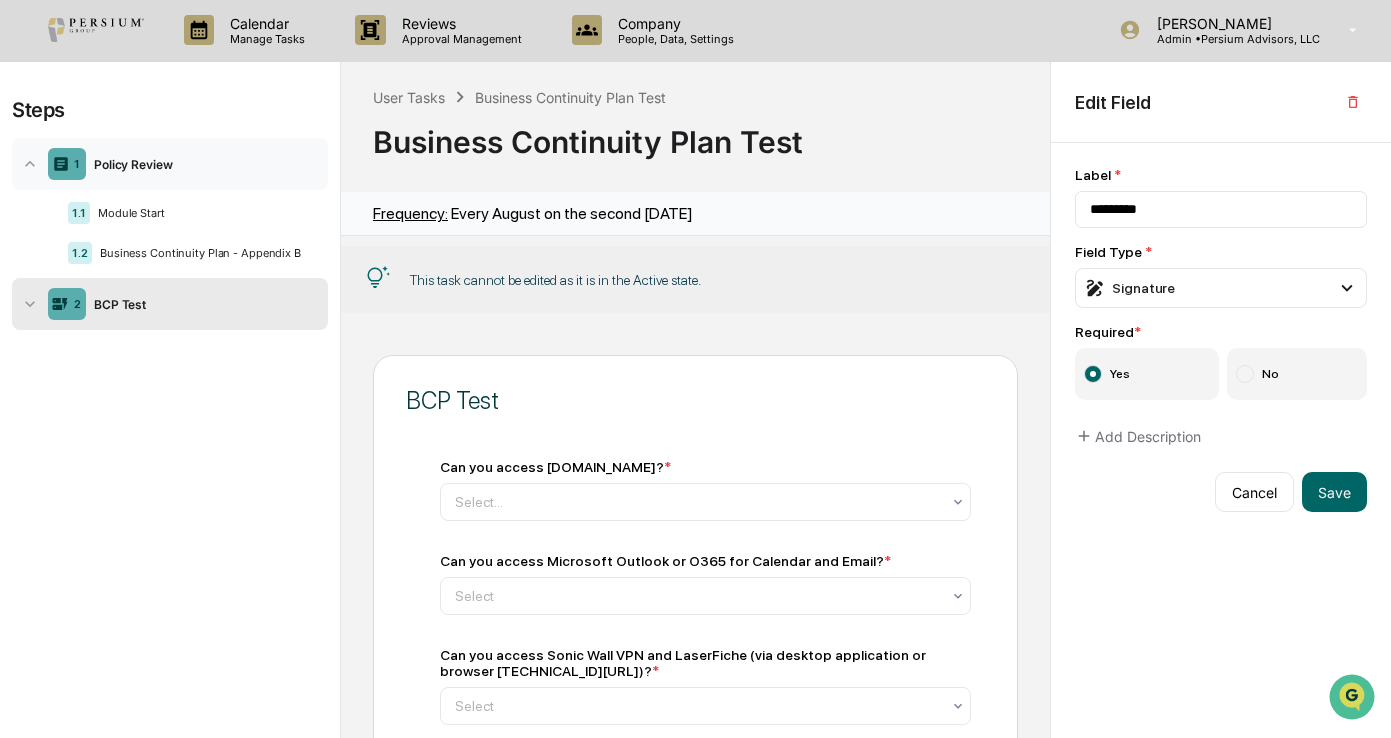 click on "Policy Review" at bounding box center [203, 164] 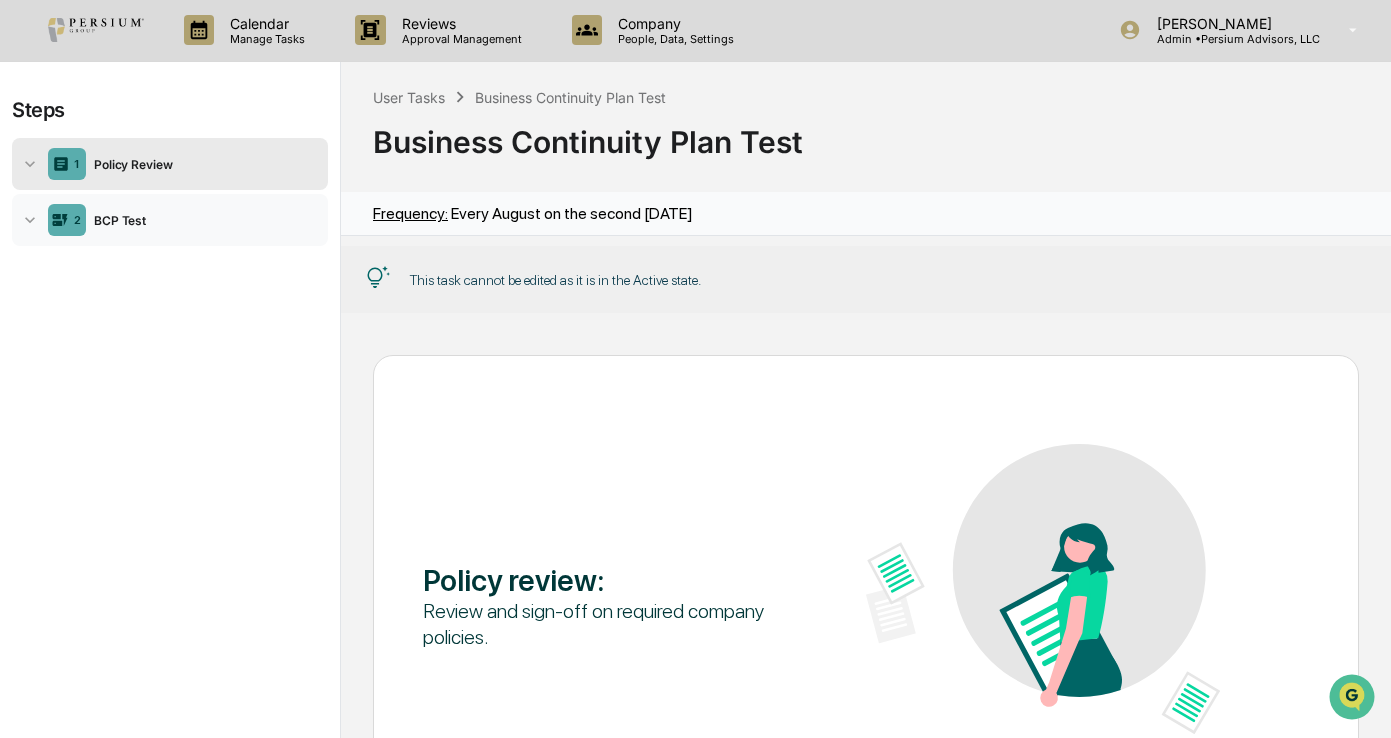 click on "BCP Test" at bounding box center (203, 220) 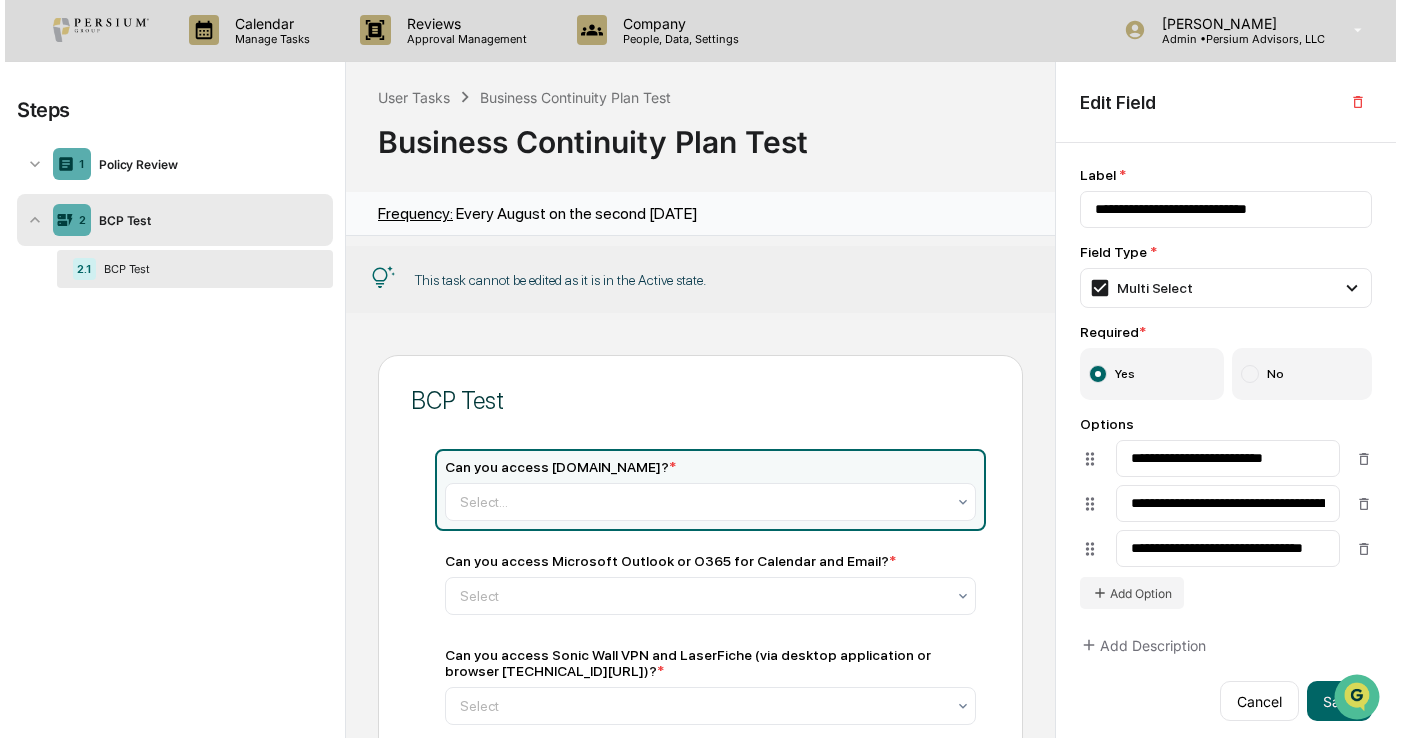 scroll, scrollTop: 0, scrollLeft: 0, axis: both 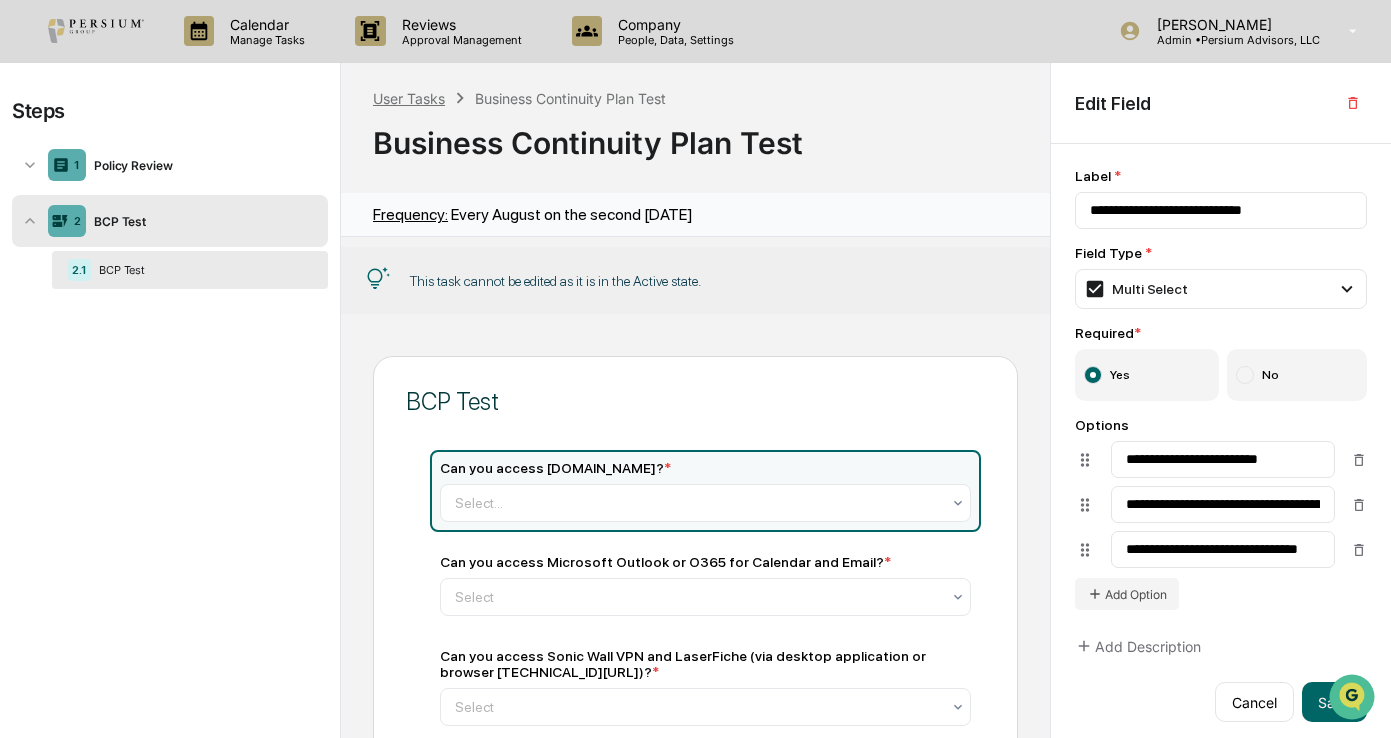 click on "User Tasks" at bounding box center (409, 98) 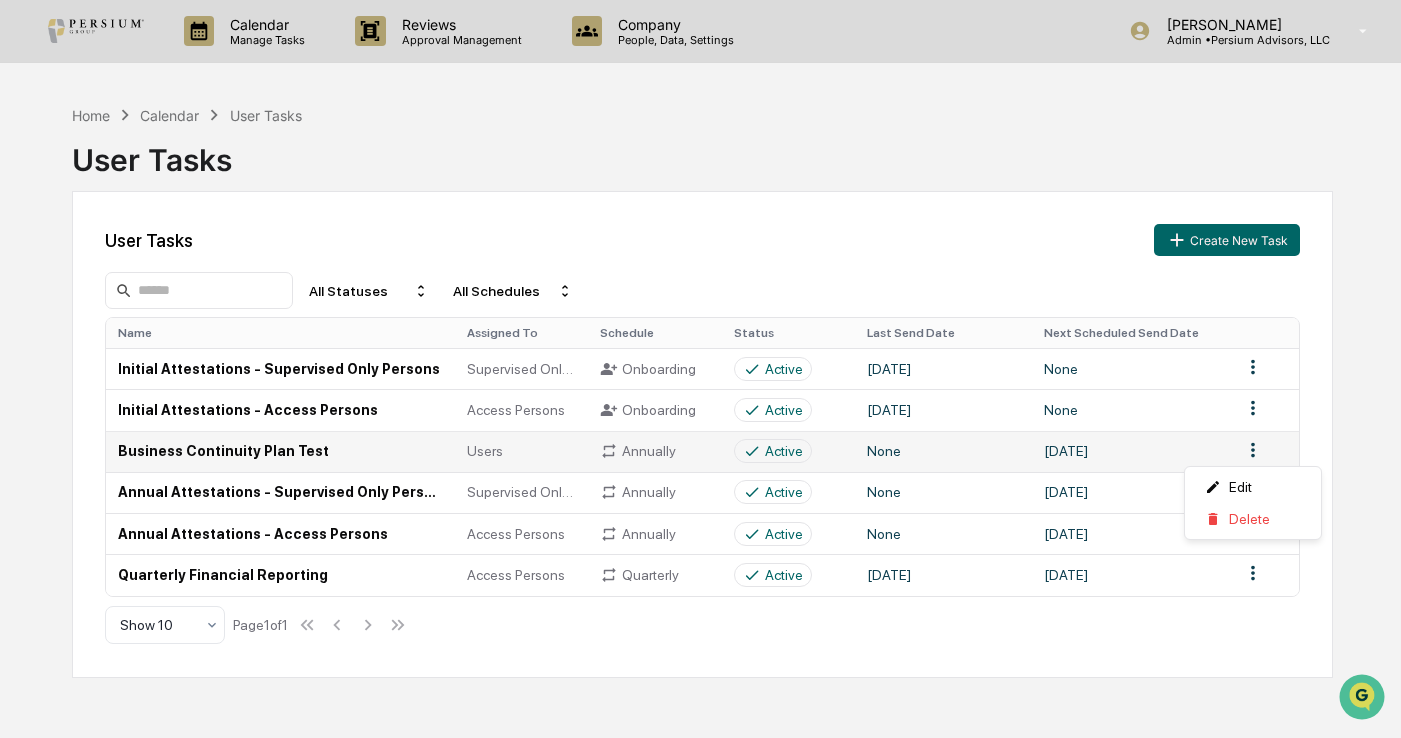 click on "Calendar Manage Tasks Reviews Approval Management Company People, Data, Settings [PERSON_NAME] Admin •  Persium Advisors, LLC Home Calendar User Tasks User Tasks User Tasks Create New Task All Statuses All Schedules Name Assigned To Schedule Status Last Send Date Next Scheduled Send Date Initial Attestations - Supervised Only Persons Supervised Only Persons  Onboarding Active [DATE] None Initial Attestations - Access Persons Access Persons  Onboarding Active [DATE] None Business Continuity Plan Test Users   Annually Active None [DATE] Annual Attestations - Supervised Only Persons Supervised Only Persons   Annually Active None [DATE] Annual Attestations - Access Persons Access Persons   Annually Active None [DATE] Quarterly Financial Reporting Access Persons   Quarterly Active [DATE] [DATE] Show 10 Page  1  of  1 Edit Delete" at bounding box center [700, 369] 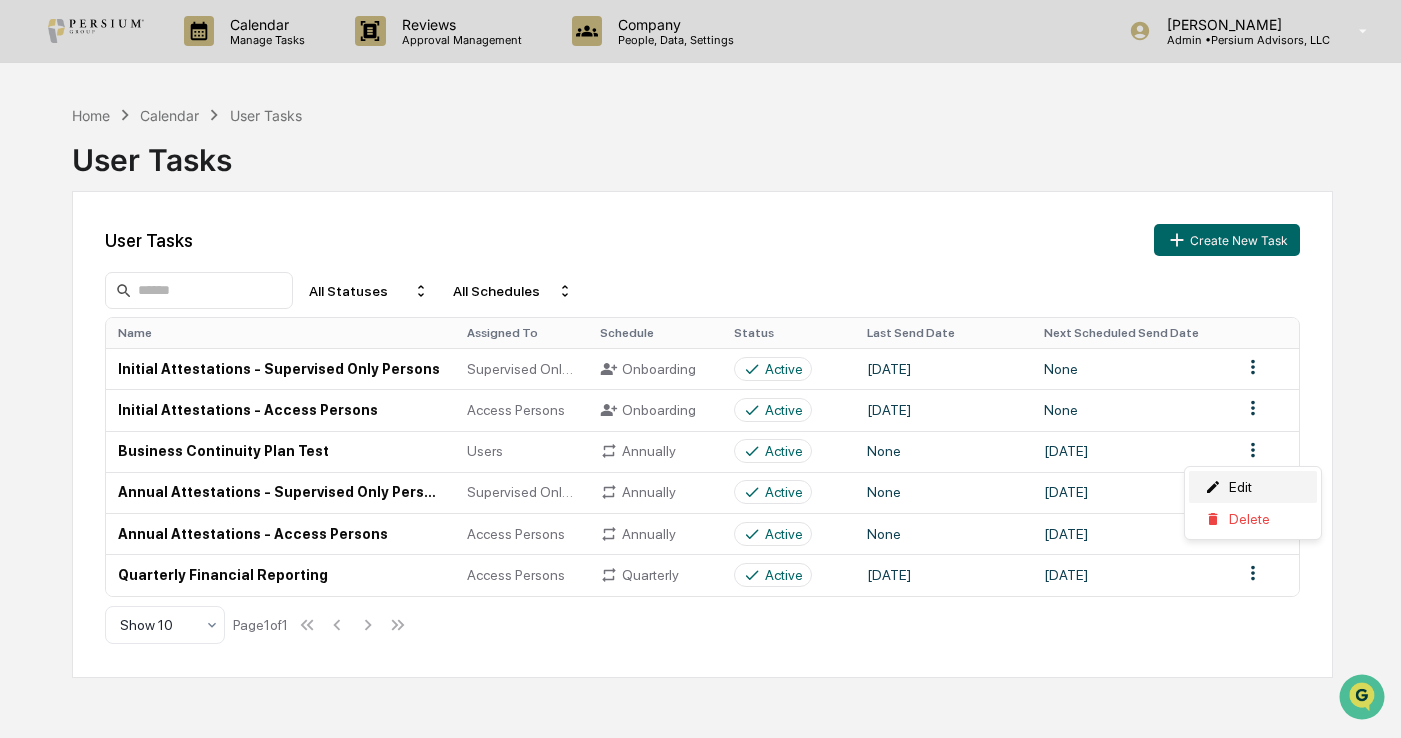 click on "Edit" at bounding box center (1253, 487) 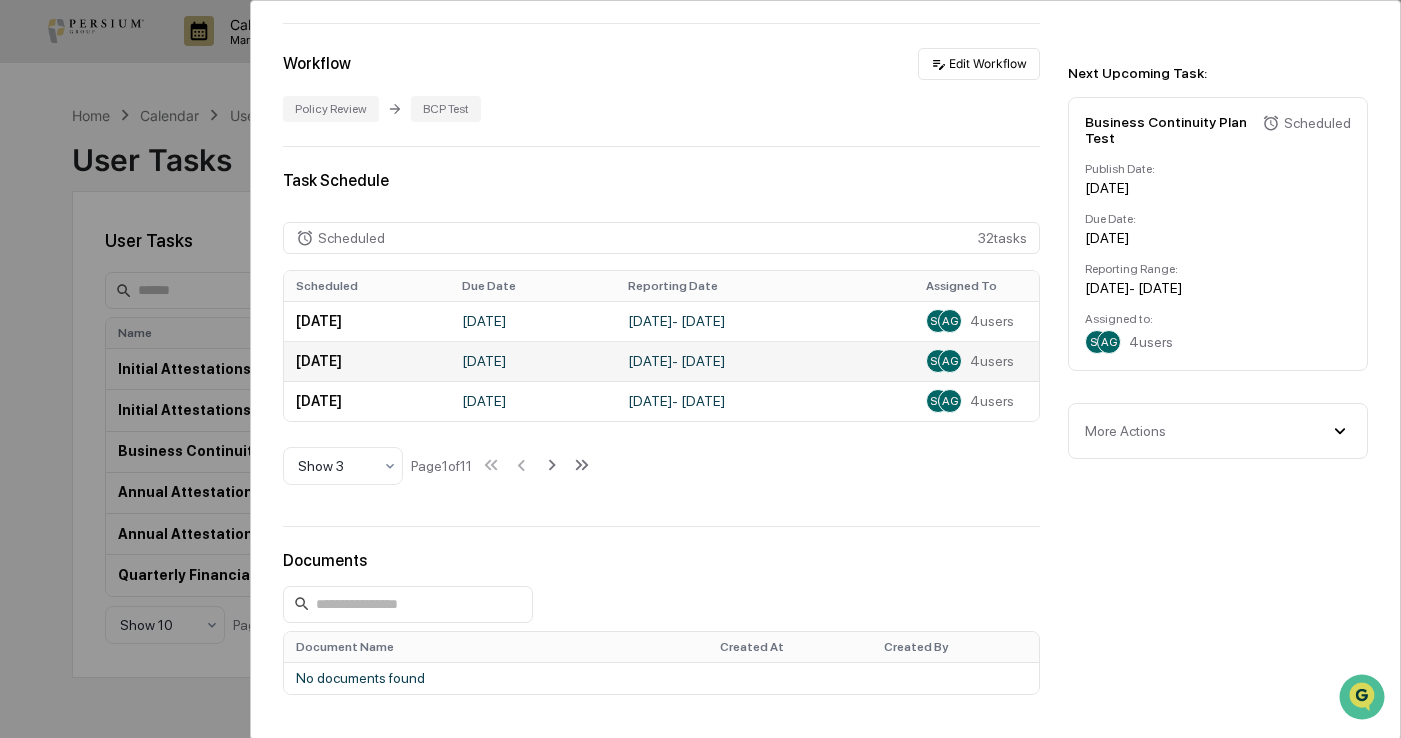scroll, scrollTop: 400, scrollLeft: 0, axis: vertical 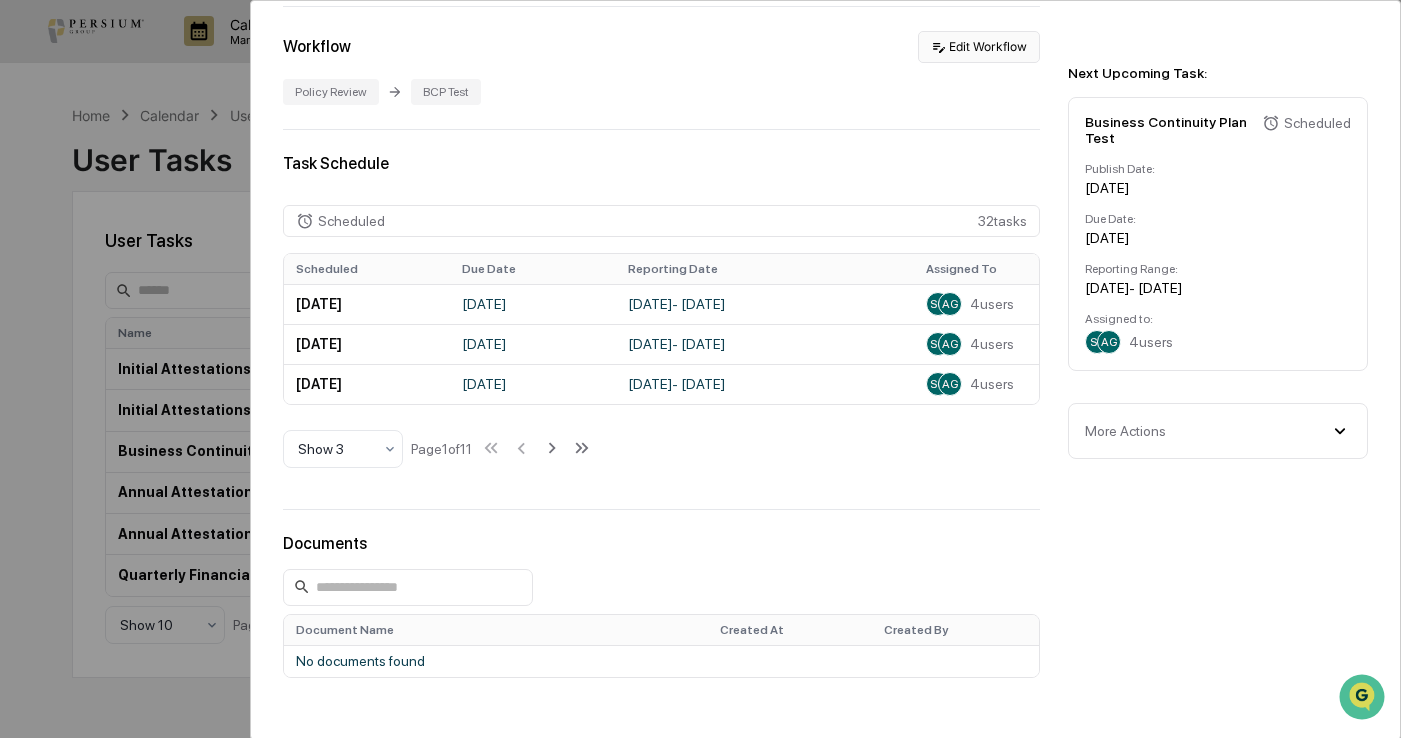 click on "Edit Workflow" at bounding box center (979, 47) 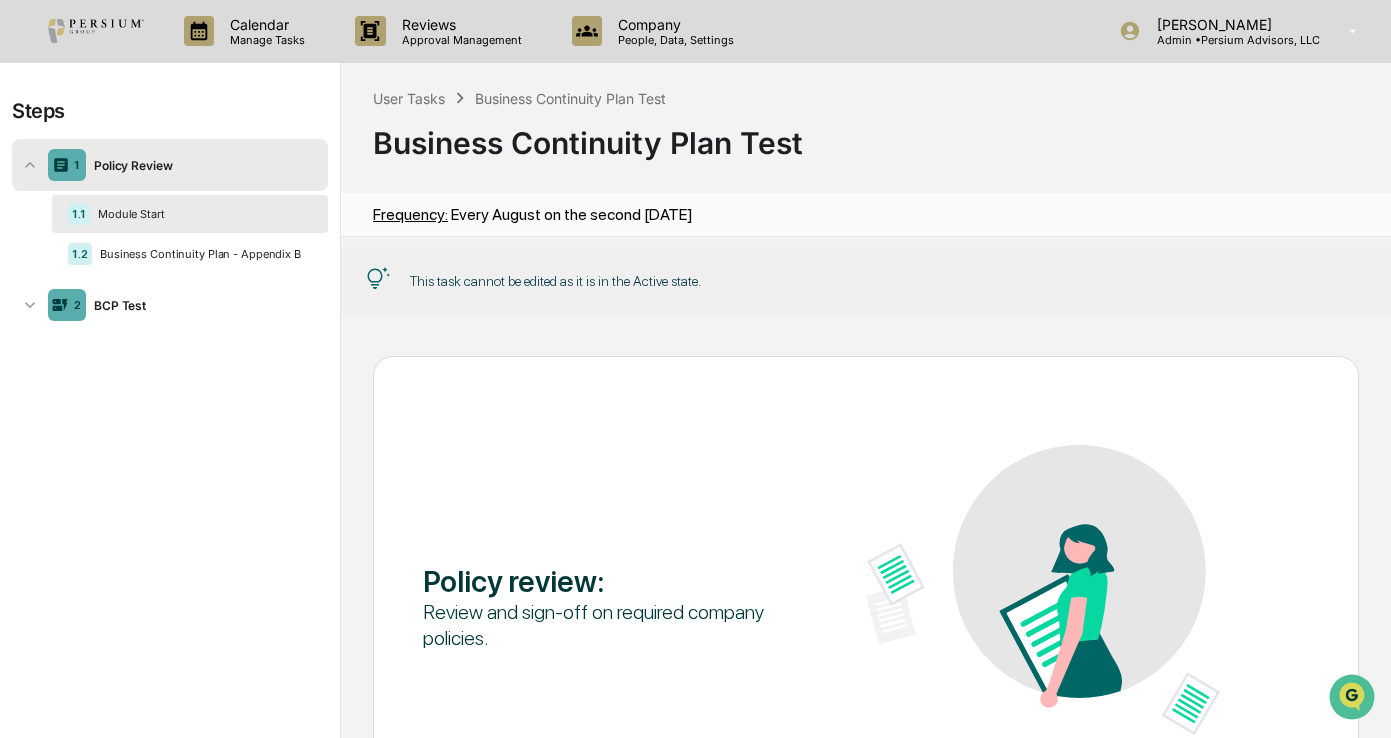 click on "This task cannot be edited as it is in the Active state." at bounding box center [555, 281] 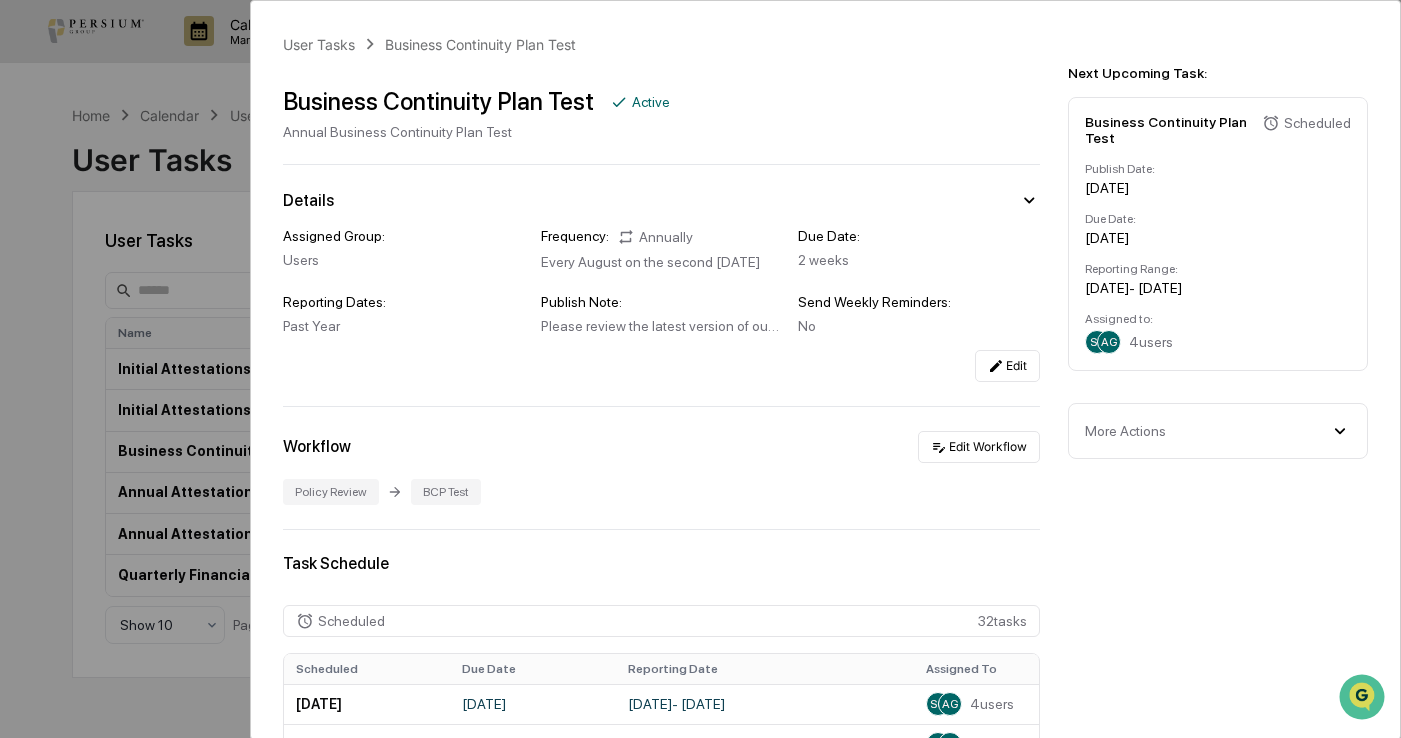 click on "More Actions" at bounding box center (1218, 431) 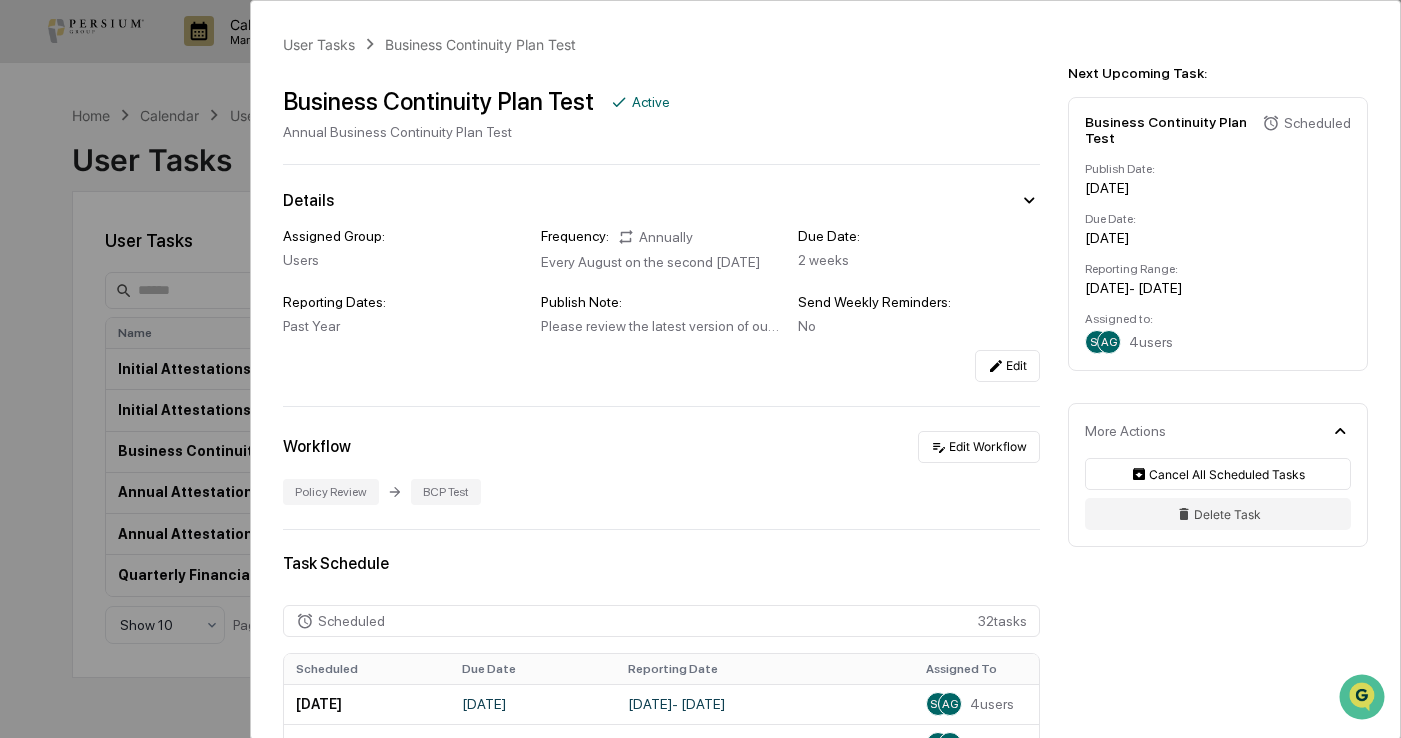 click on "User Tasks Business Continuity Plan Test Business Continuity Plan Test Active Annual Business Continuity Plan Test Details Assigned Group:  Users Frequency:    Annually Every August on the second [DATE] Due Date:  2 weeks Reporting Dates:  Past Year Publish Note:  Please review the latest version of our Business Continuity Plan and remotely test all systems used in your role from a location of your choice outside of the office. Send Weekly Reminders:  No Edit Workflow Edit Workflow Policy Review BCP Test Task Schedule Scheduled   32  task s Scheduled Due Date Reporting Date Assigned To [DATE] [DATE] July 1, 2025  -   [DATE] SG AG 4  users [DATE] [DATE] September 1, 2025  -   [DATE] SG AG 4  users [DATE] [DATE] [DATE]  -   [DATE] SG AG 4  users Show 3 Page  1  of  11 Documents Document Name Created At Created By No documents found" at bounding box center (825, 643) 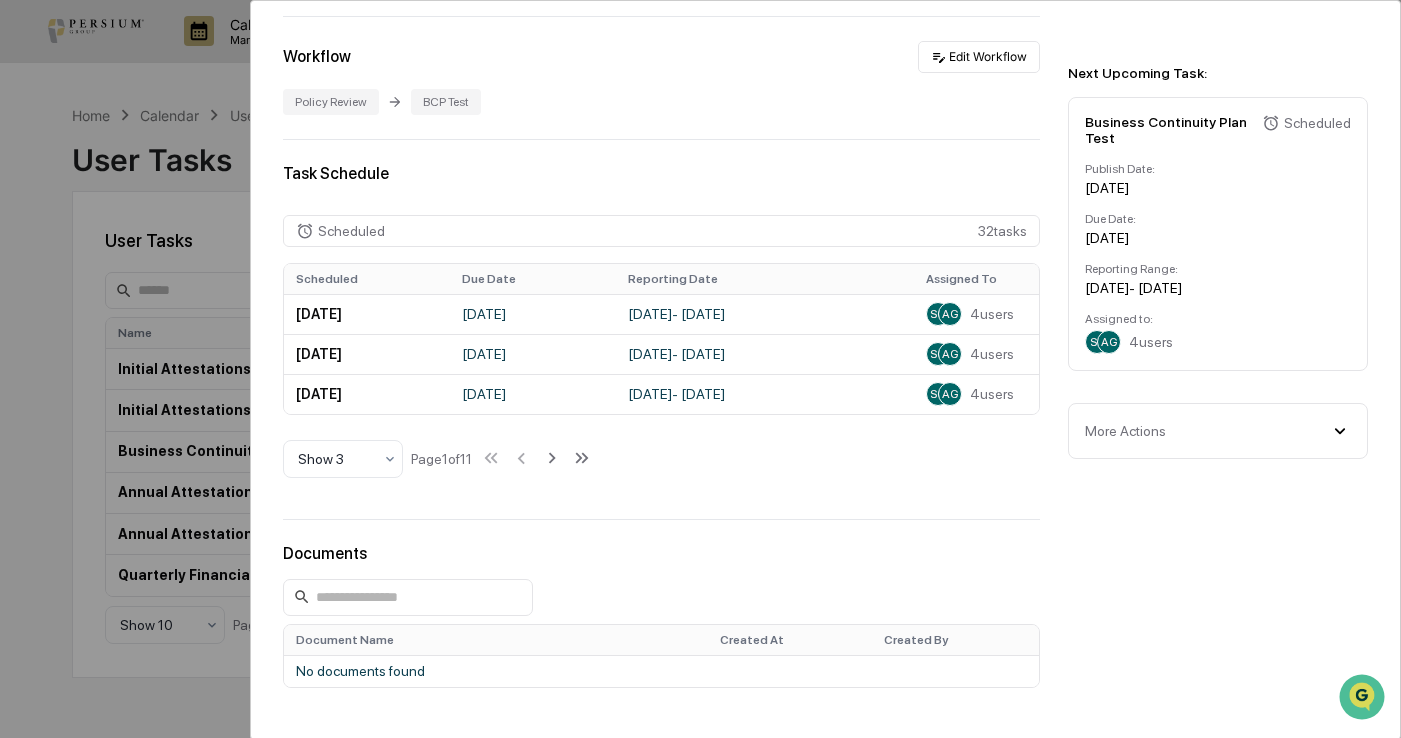 scroll, scrollTop: 0, scrollLeft: 0, axis: both 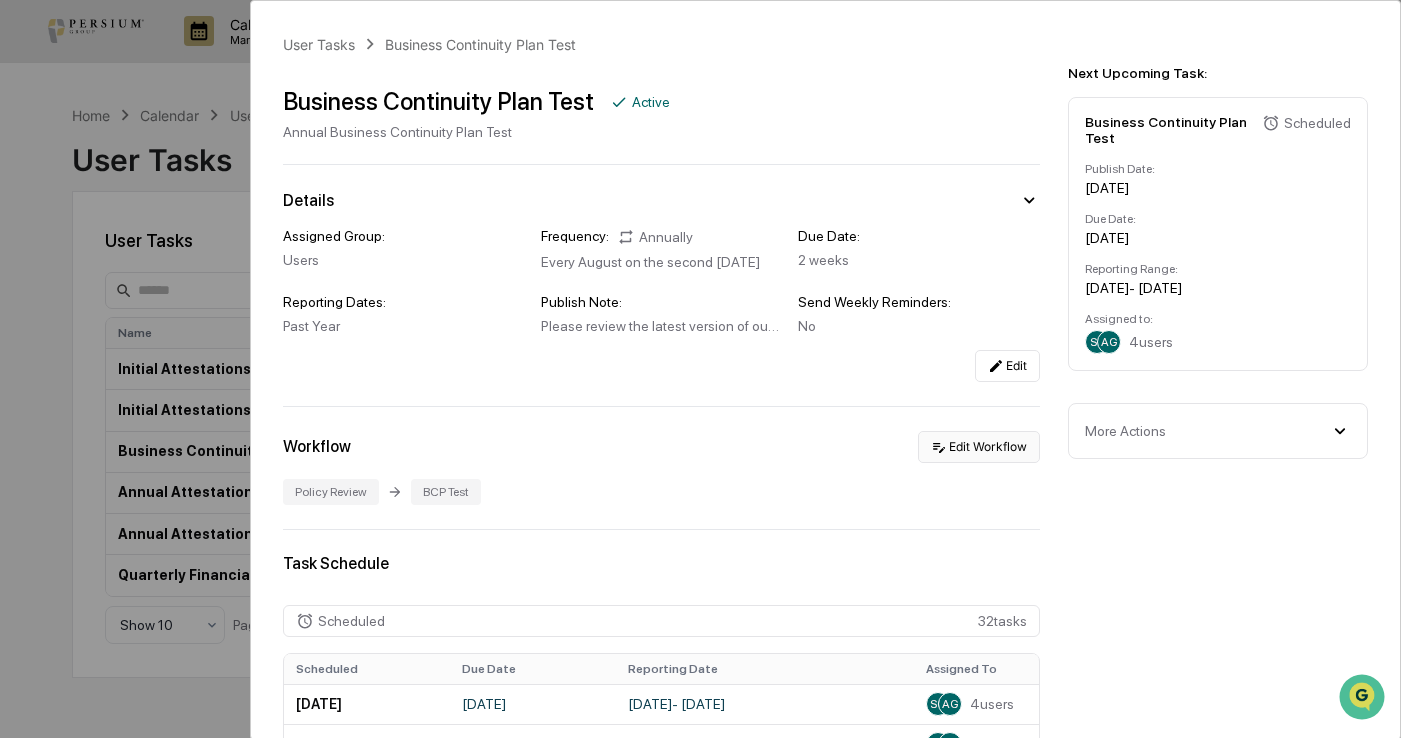 click on "Edit Workflow" at bounding box center (979, 447) 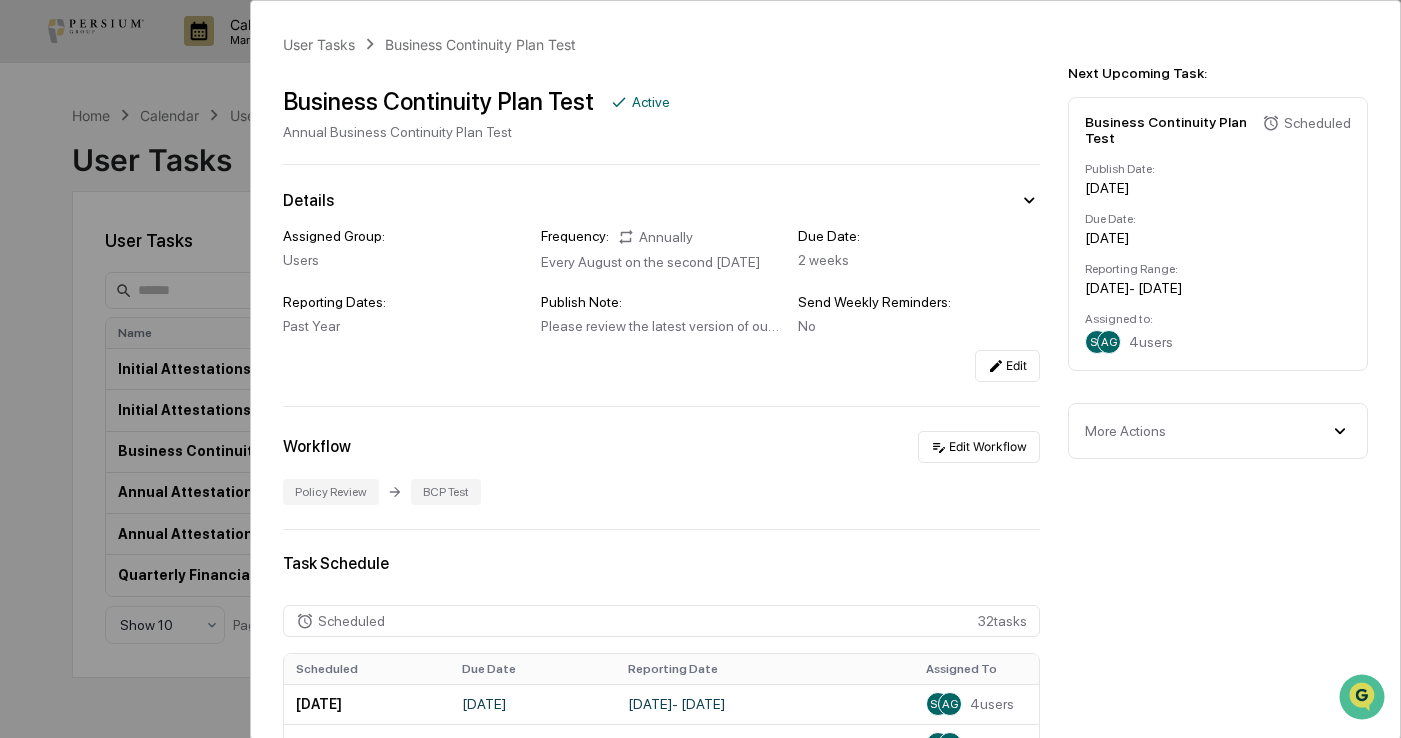 click on "More Actions" at bounding box center (1218, 431) 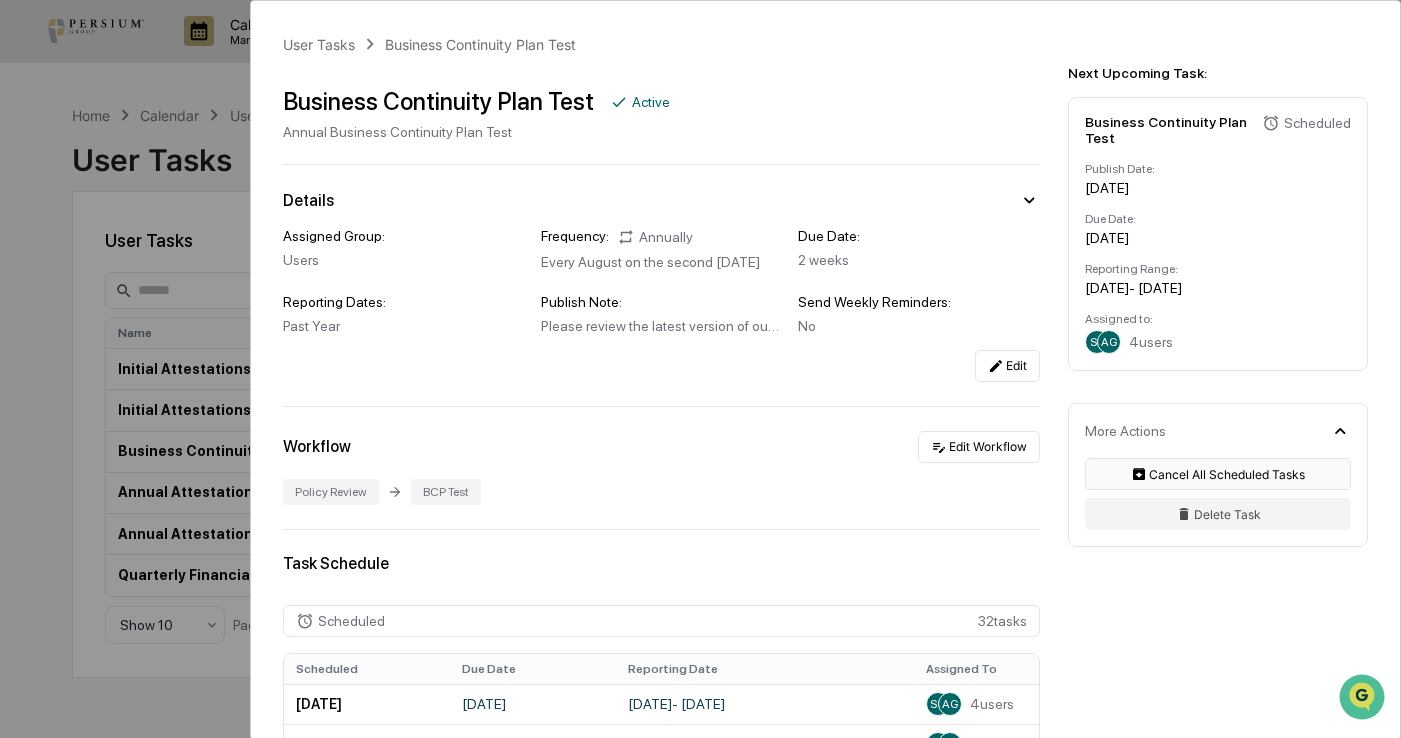 click on "Cancel All Scheduled Tasks" at bounding box center [1218, 474] 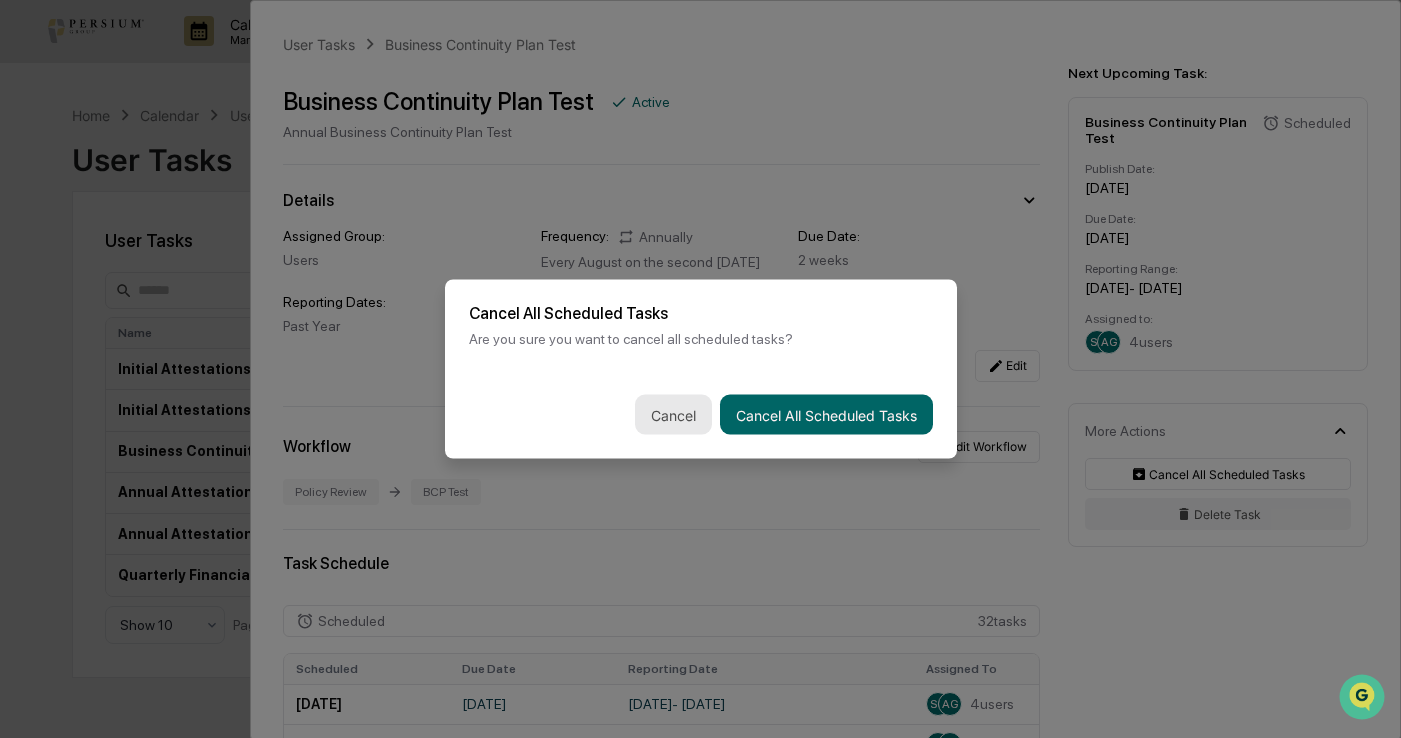 click on "Cancel" at bounding box center [673, 415] 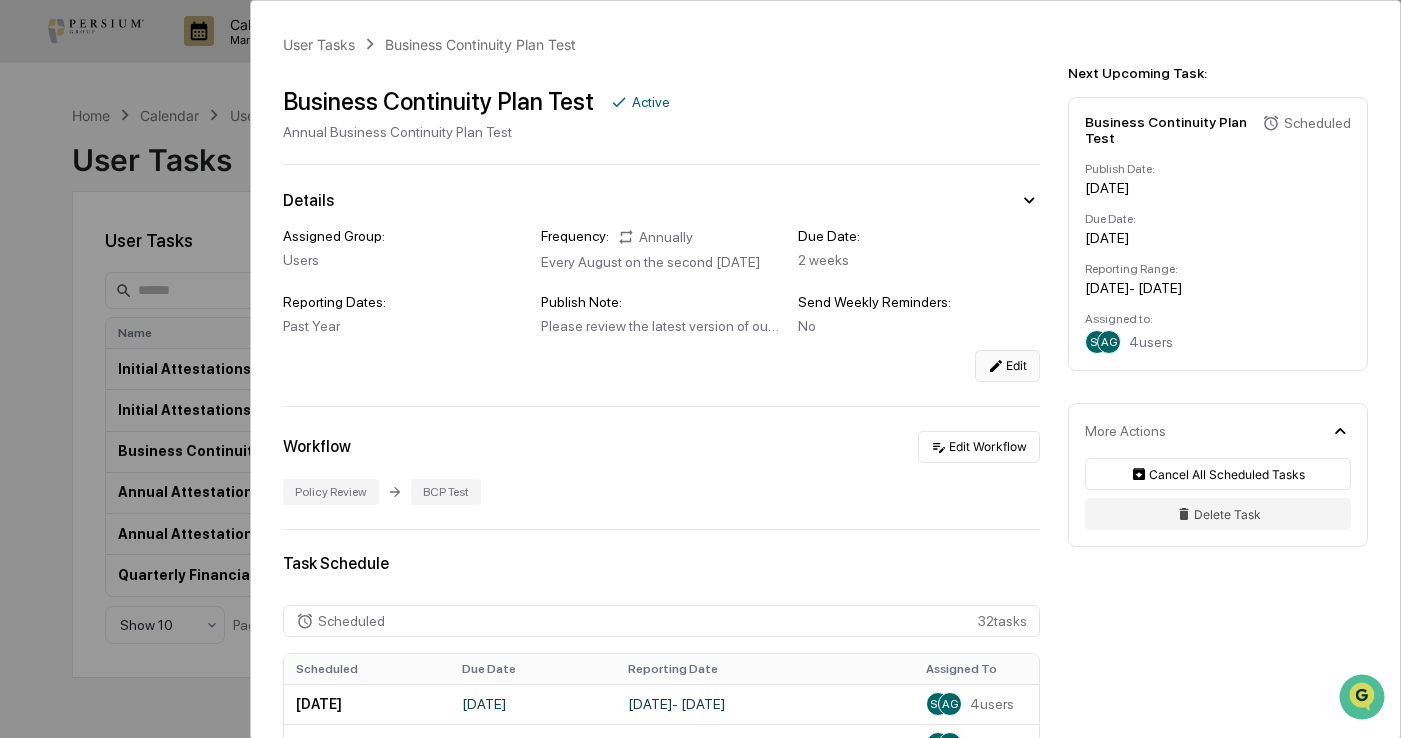 click 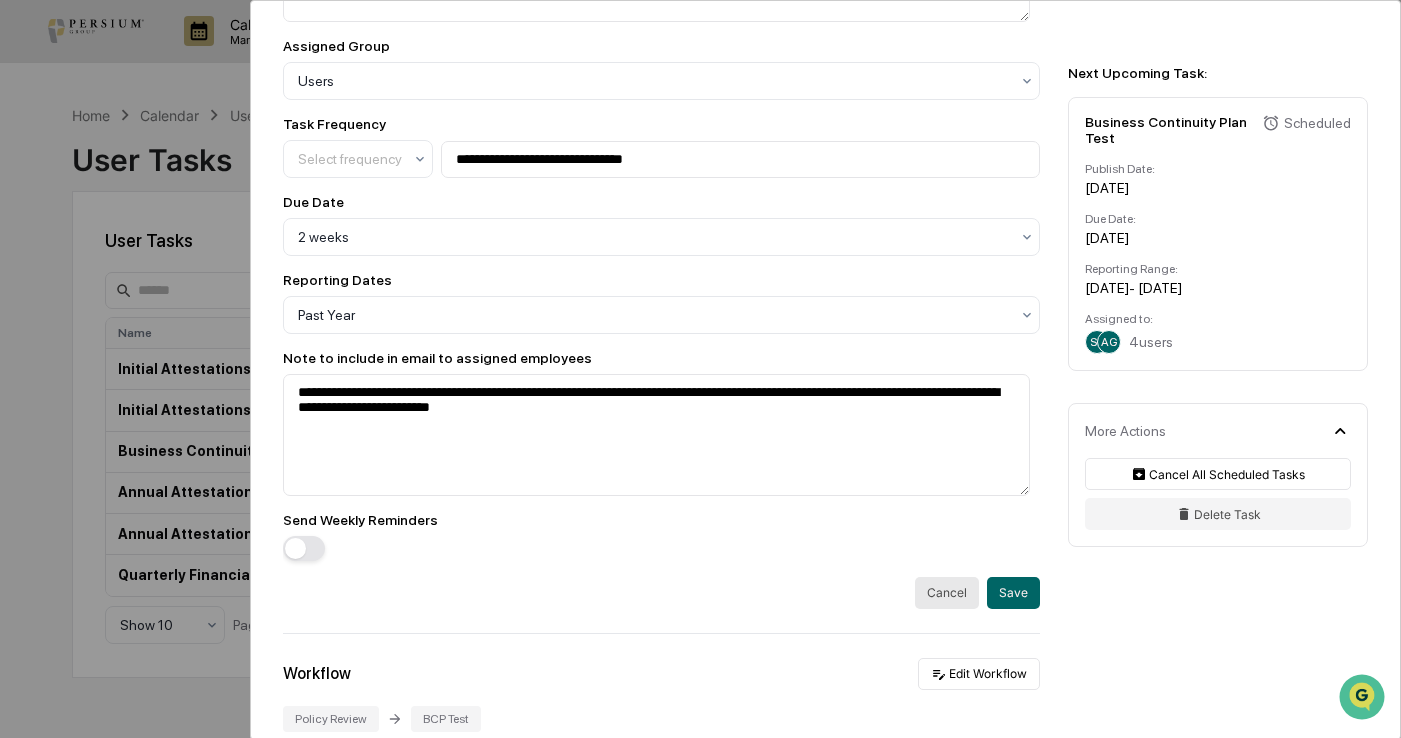 scroll, scrollTop: 425, scrollLeft: 0, axis: vertical 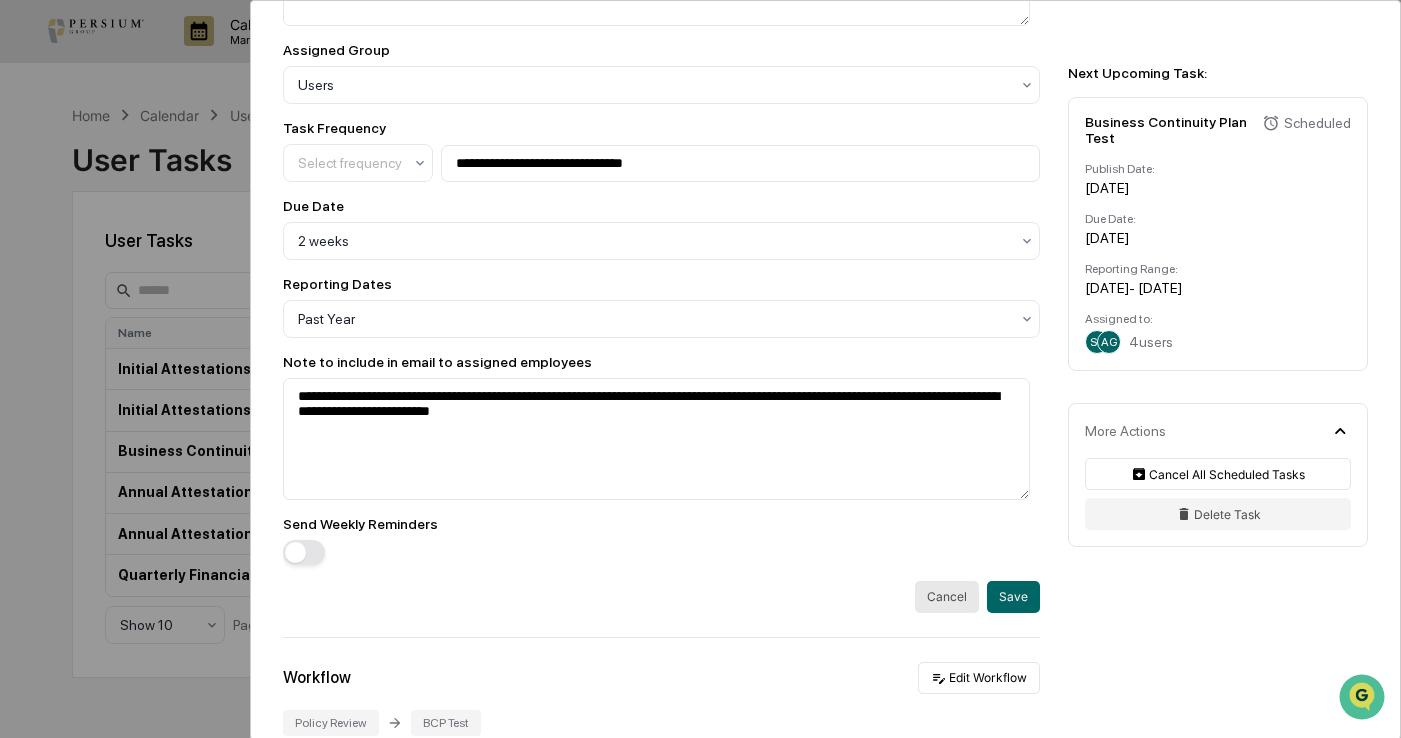 click on "Send Weekly Reminders" at bounding box center [661, 540] 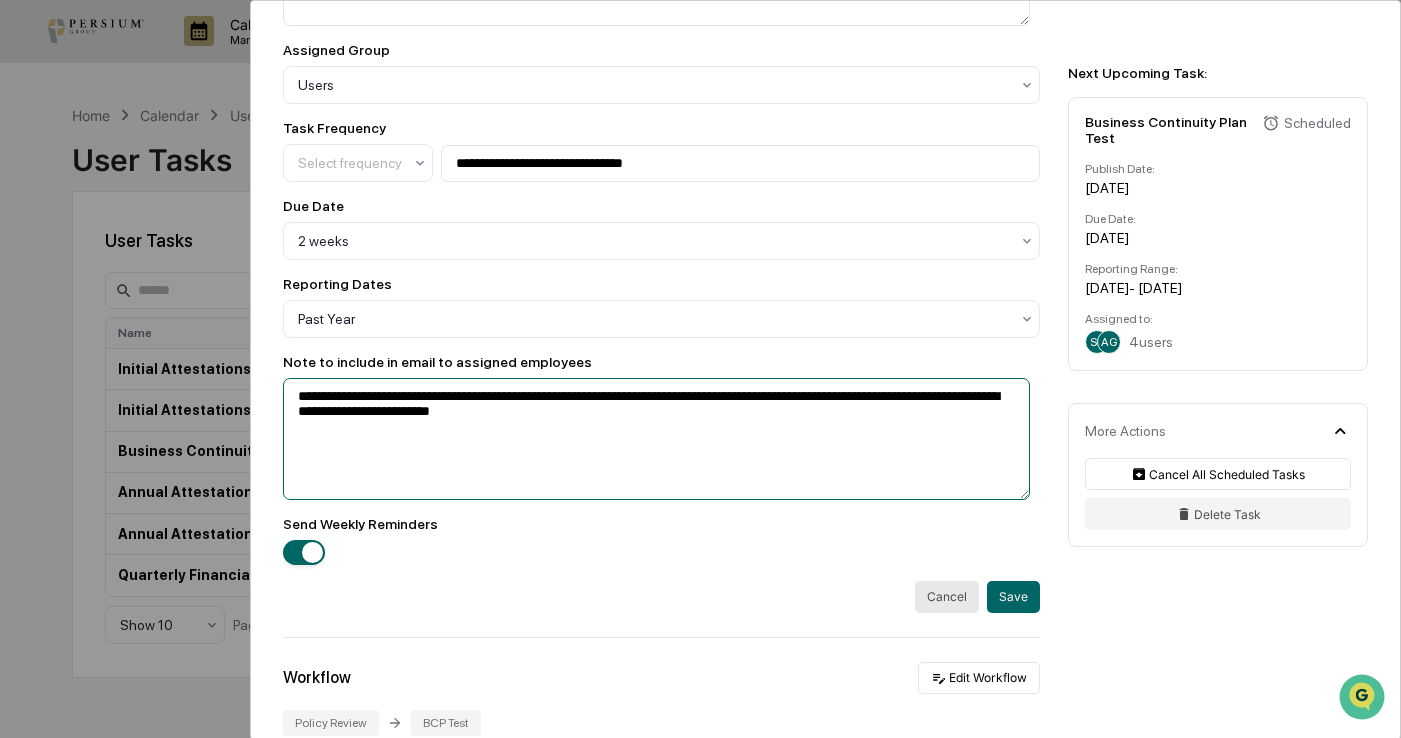 click on "**********" at bounding box center [656, 439] 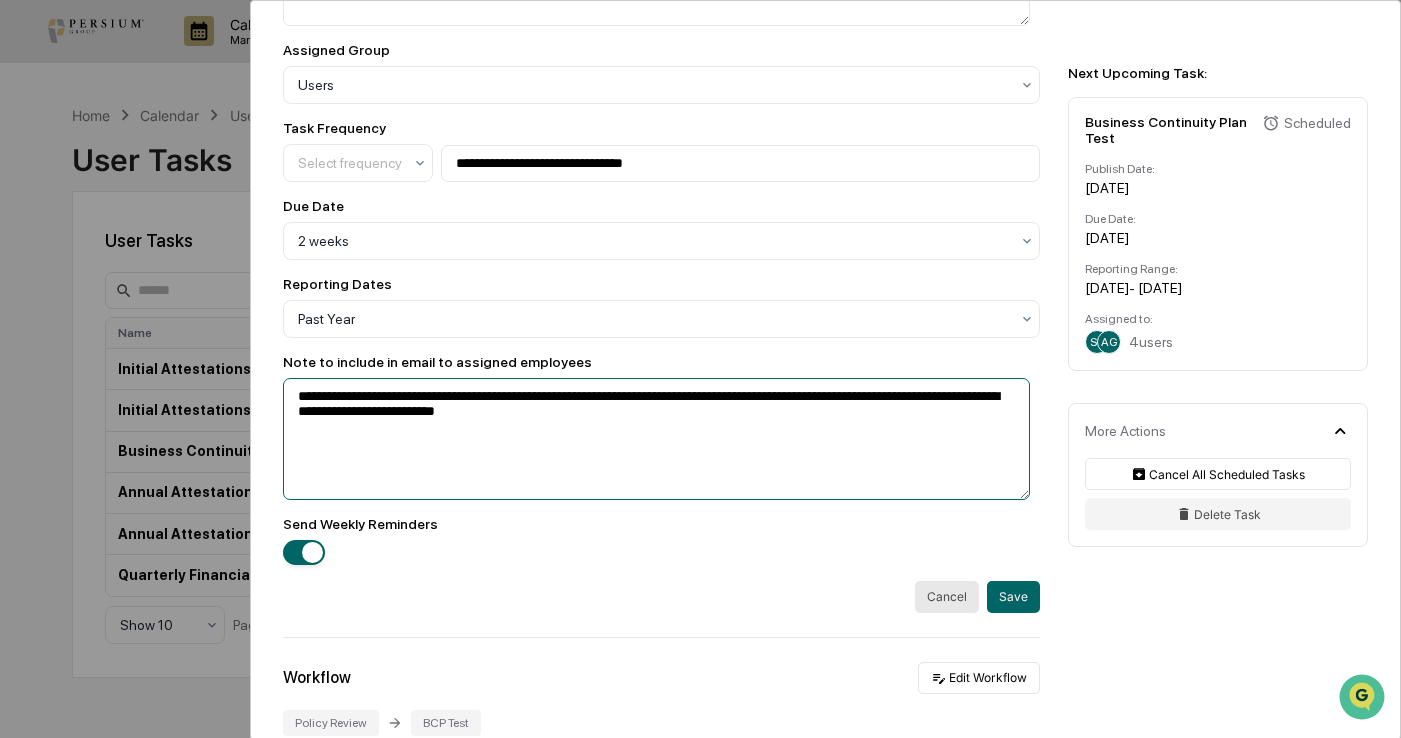 paste on "**********" 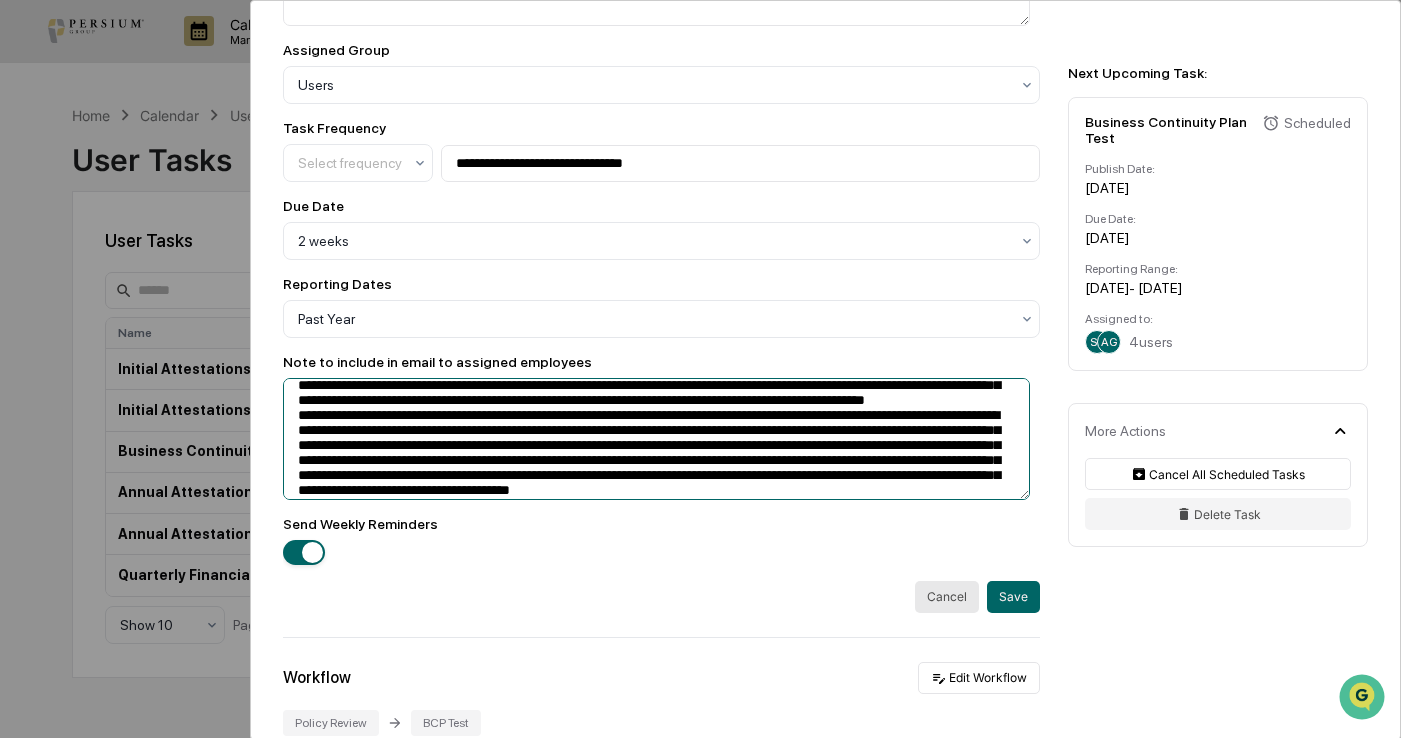 scroll, scrollTop: 0, scrollLeft: 0, axis: both 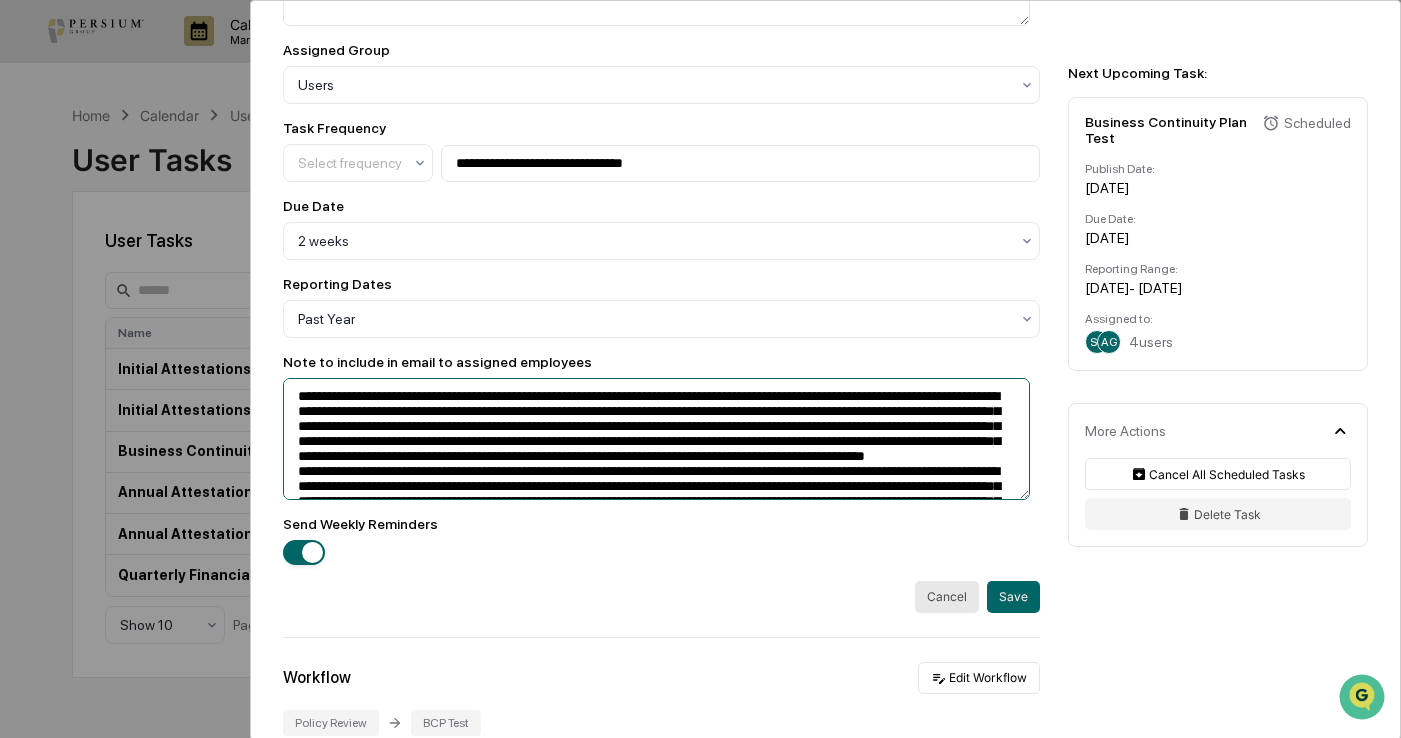 click at bounding box center [656, 439] 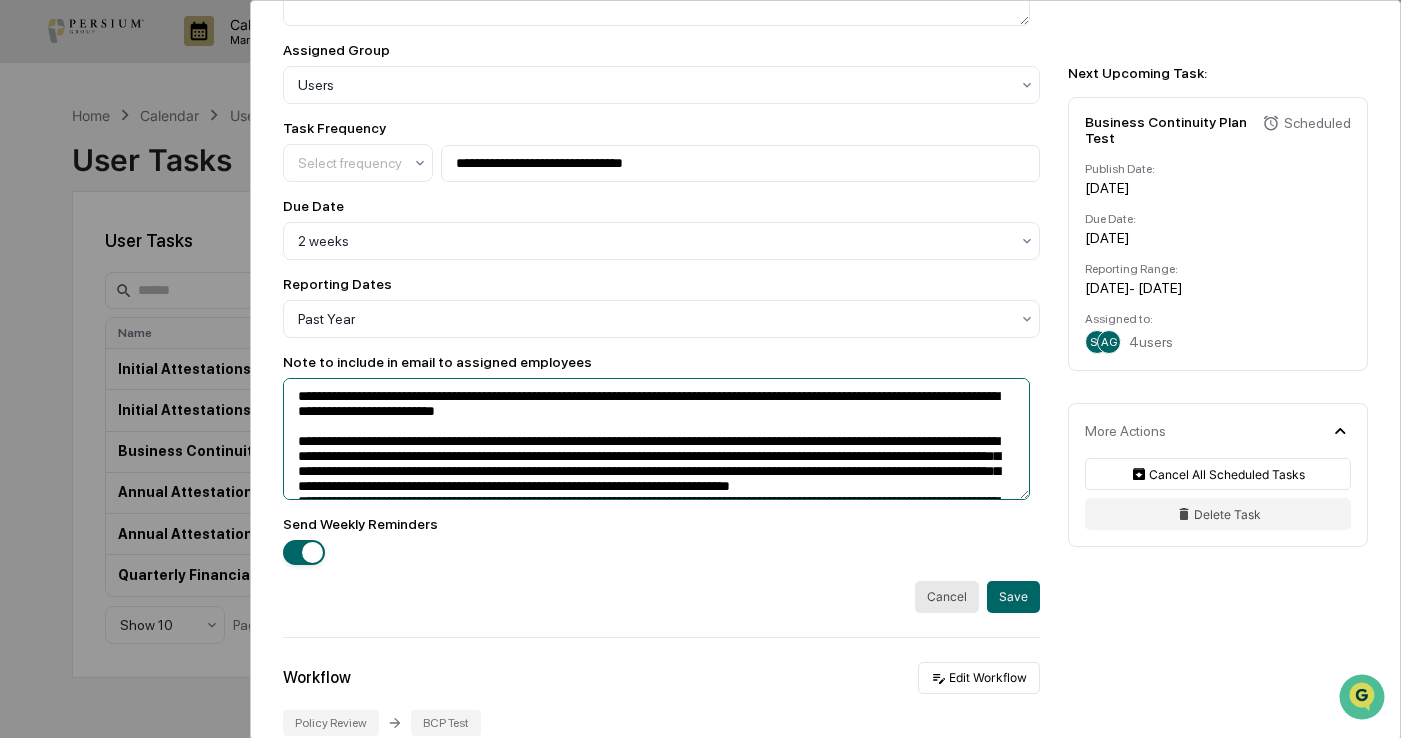 drag, startPoint x: 660, startPoint y: 442, endPoint x: 343, endPoint y: 459, distance: 317.4555 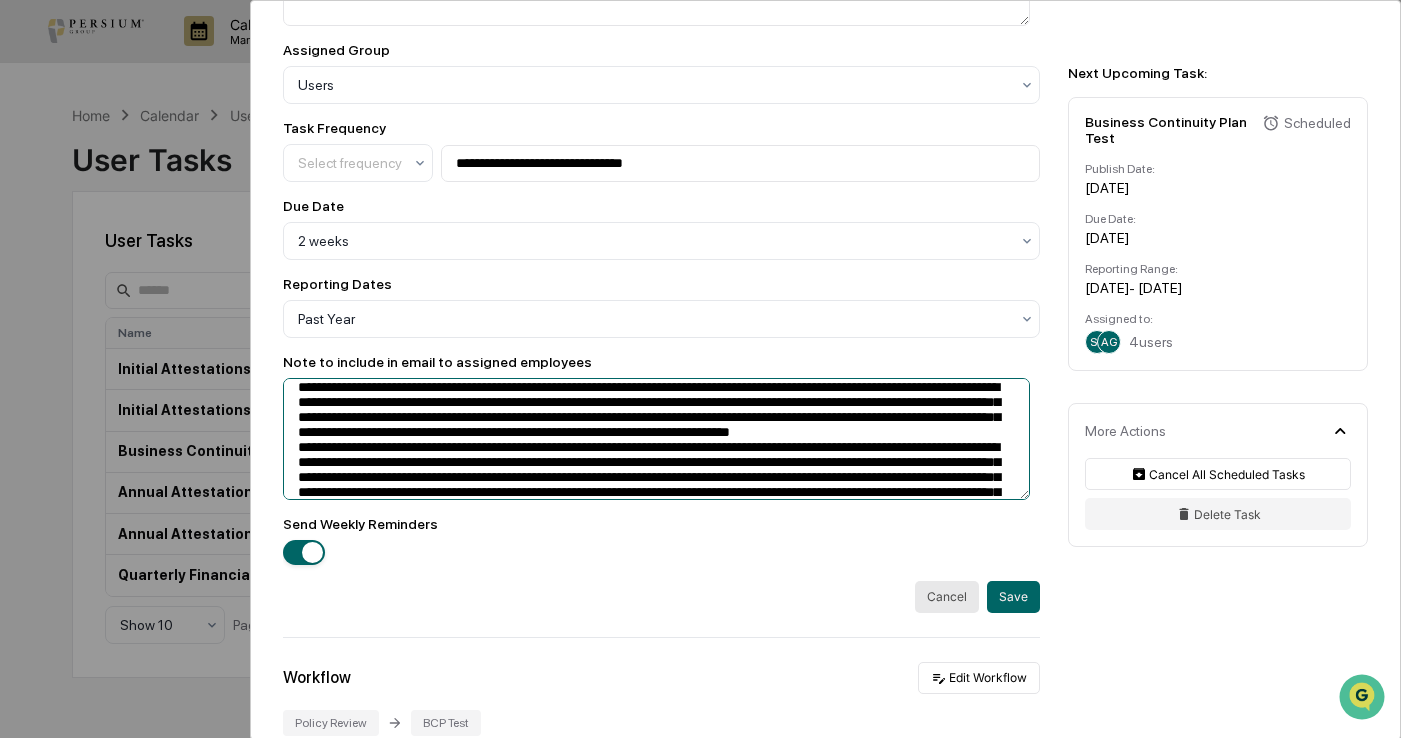scroll, scrollTop: 156, scrollLeft: 0, axis: vertical 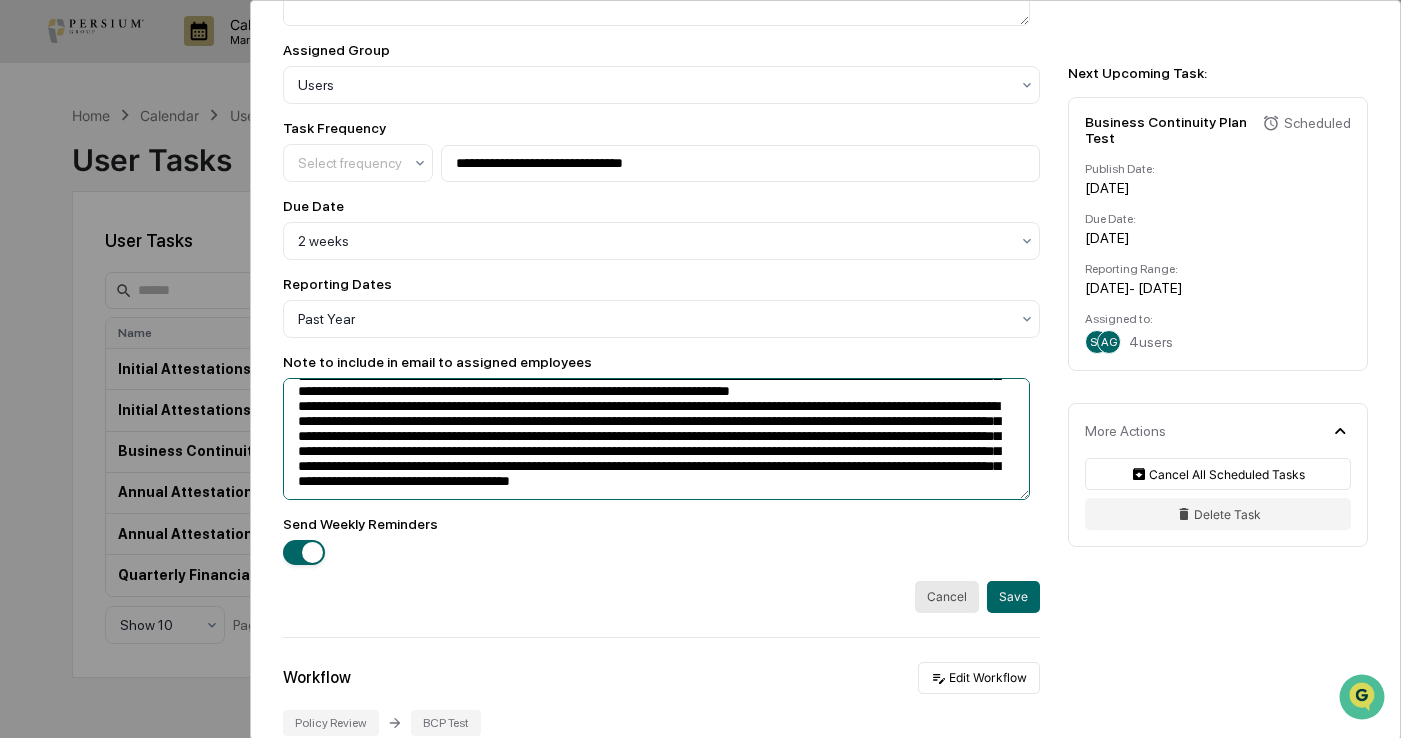 drag, startPoint x: 291, startPoint y: 446, endPoint x: 757, endPoint y: 497, distance: 468.78247 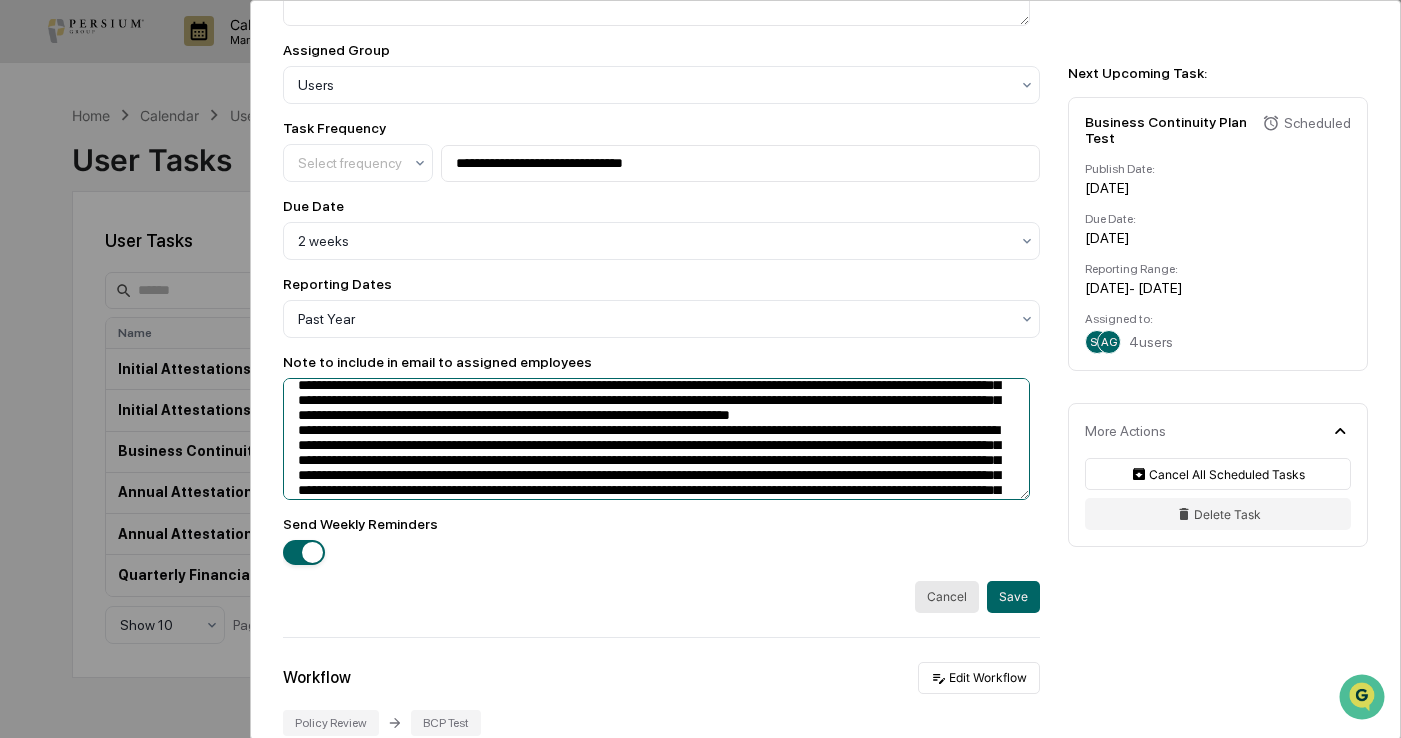 scroll, scrollTop: 0, scrollLeft: 0, axis: both 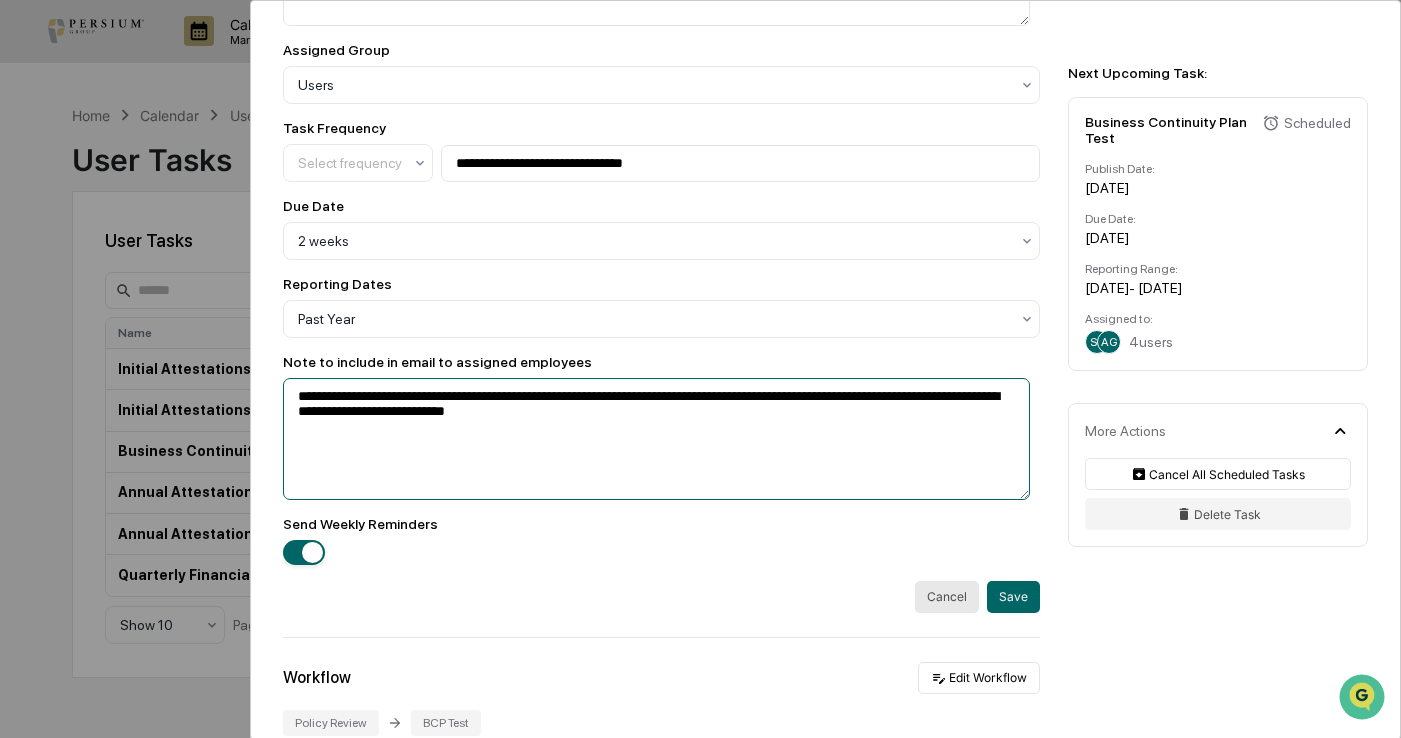 click on "**********" at bounding box center (656, 439) 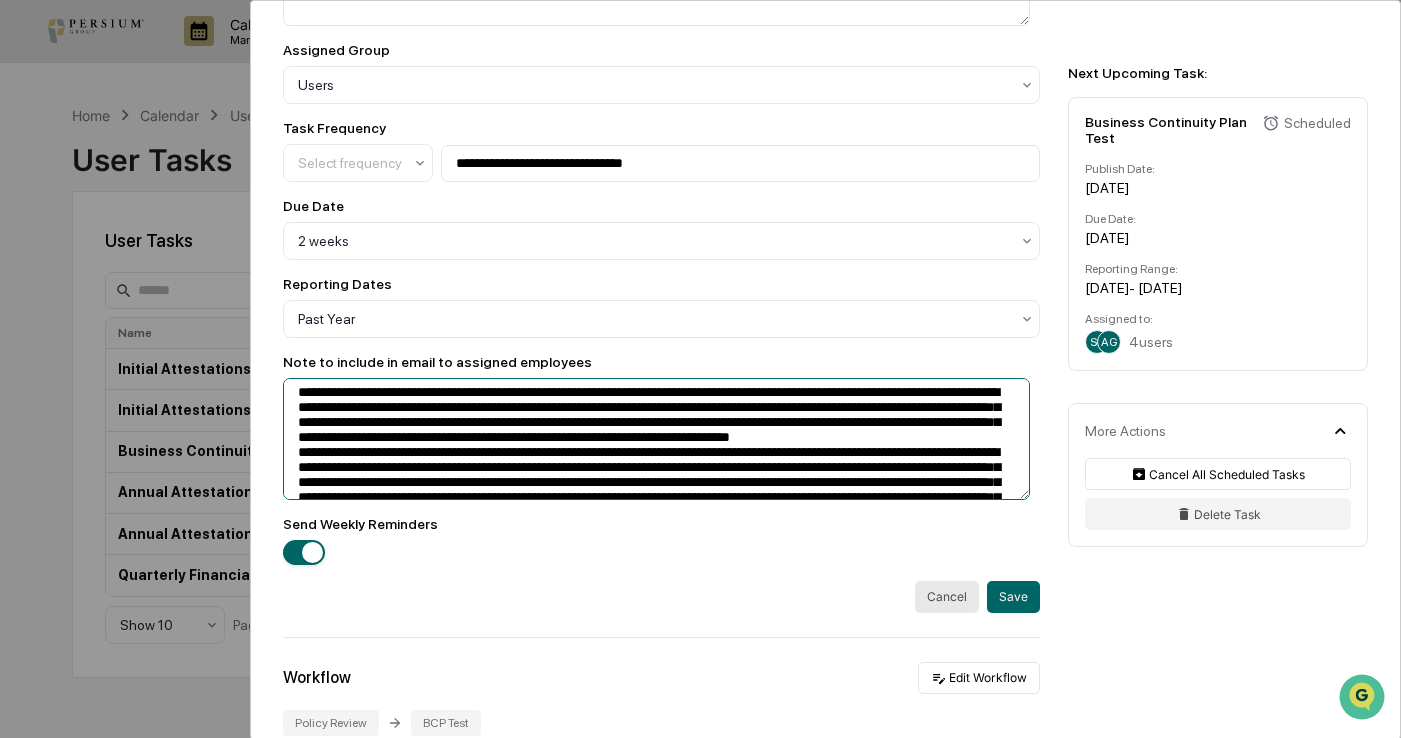 scroll, scrollTop: 0, scrollLeft: 0, axis: both 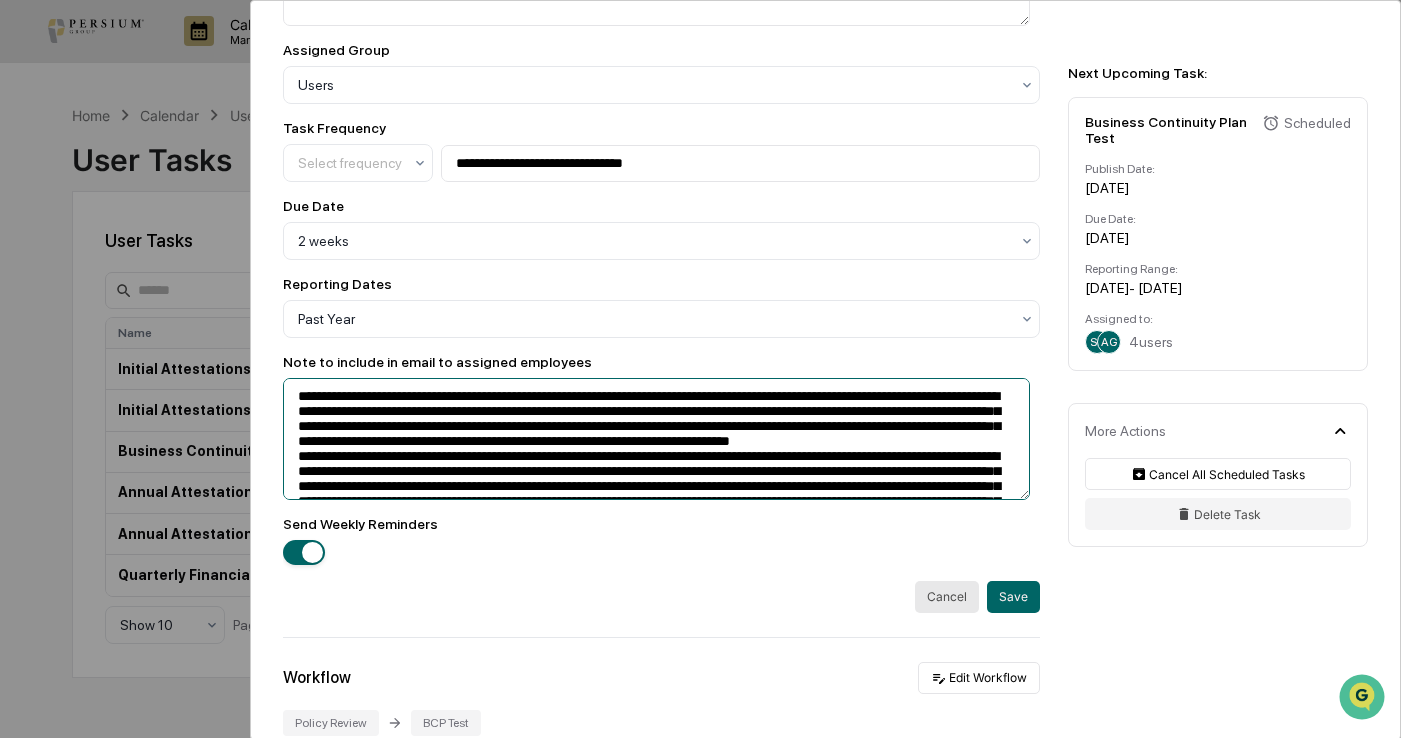 click at bounding box center (656, 439) 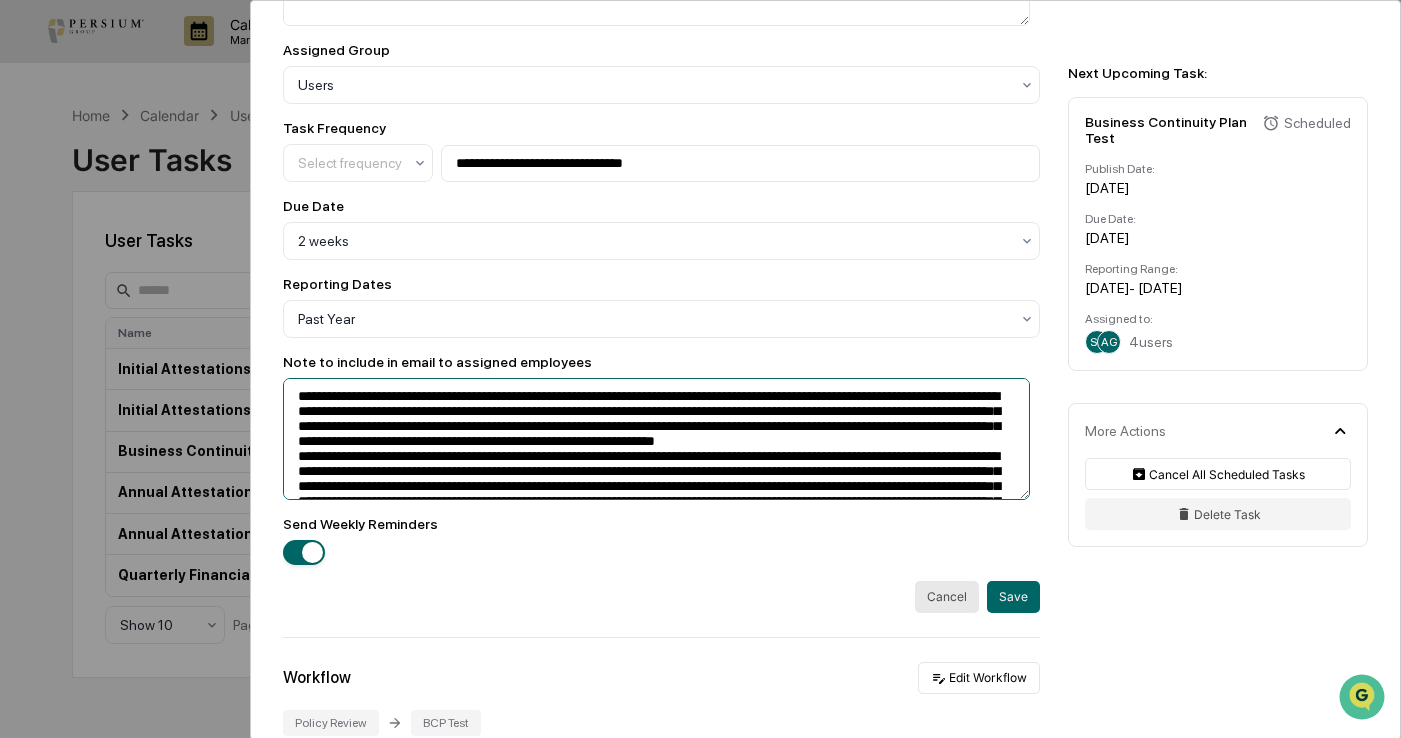 click at bounding box center [656, 439] 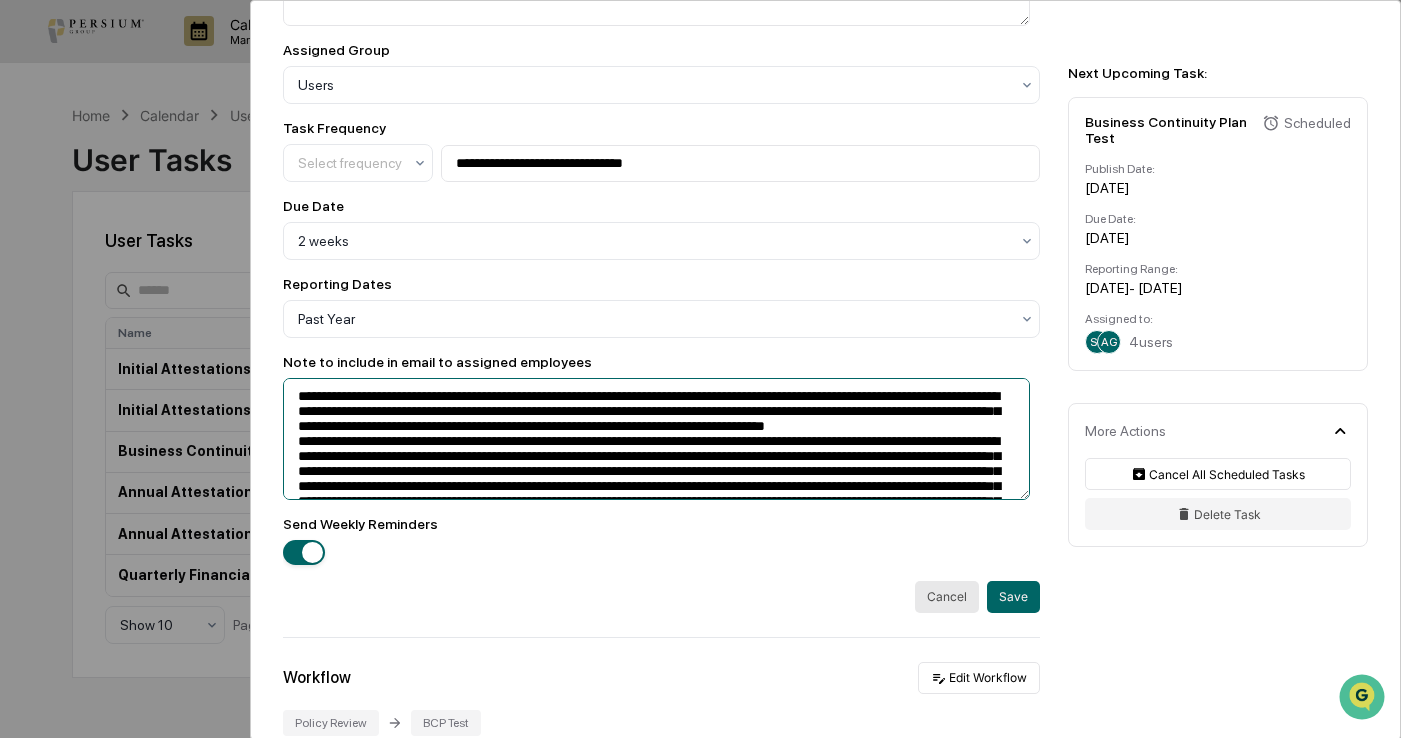 click at bounding box center [656, 439] 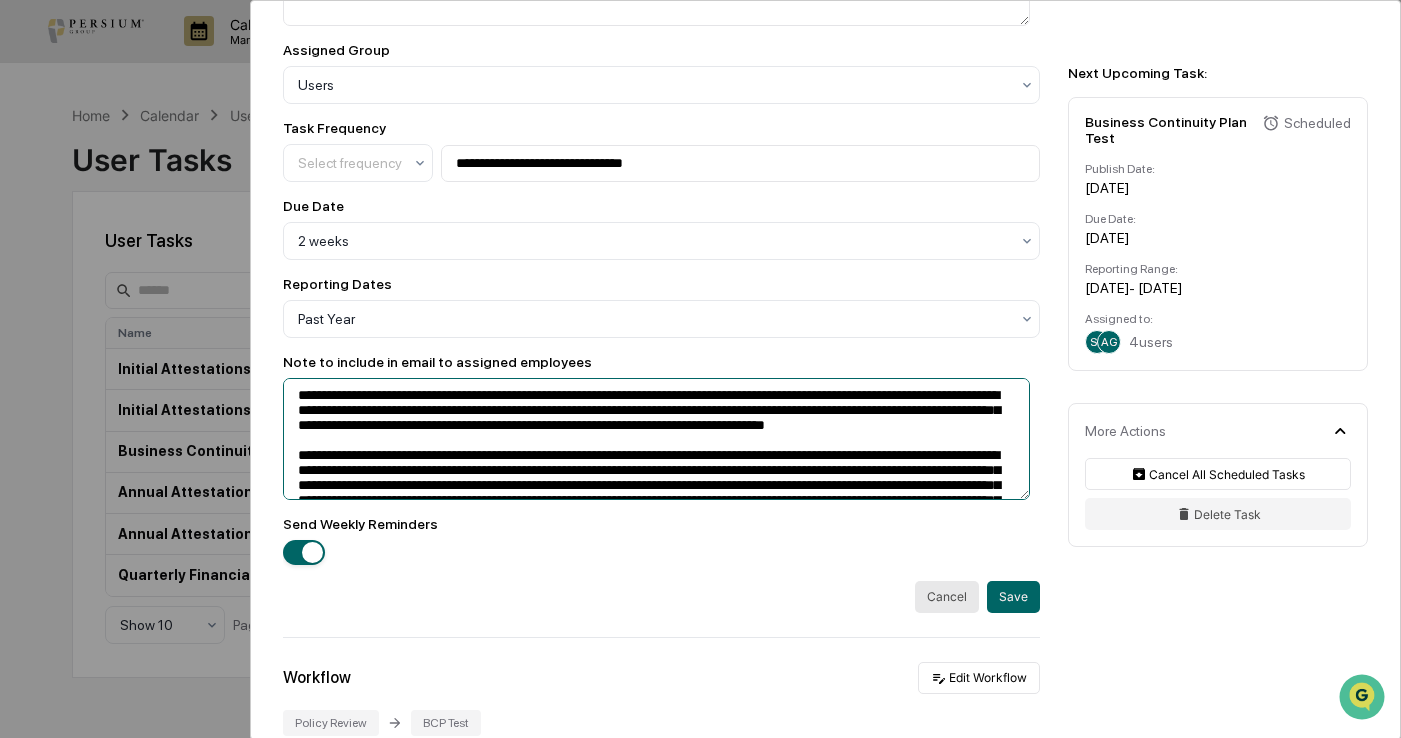 scroll, scrollTop: 0, scrollLeft: 0, axis: both 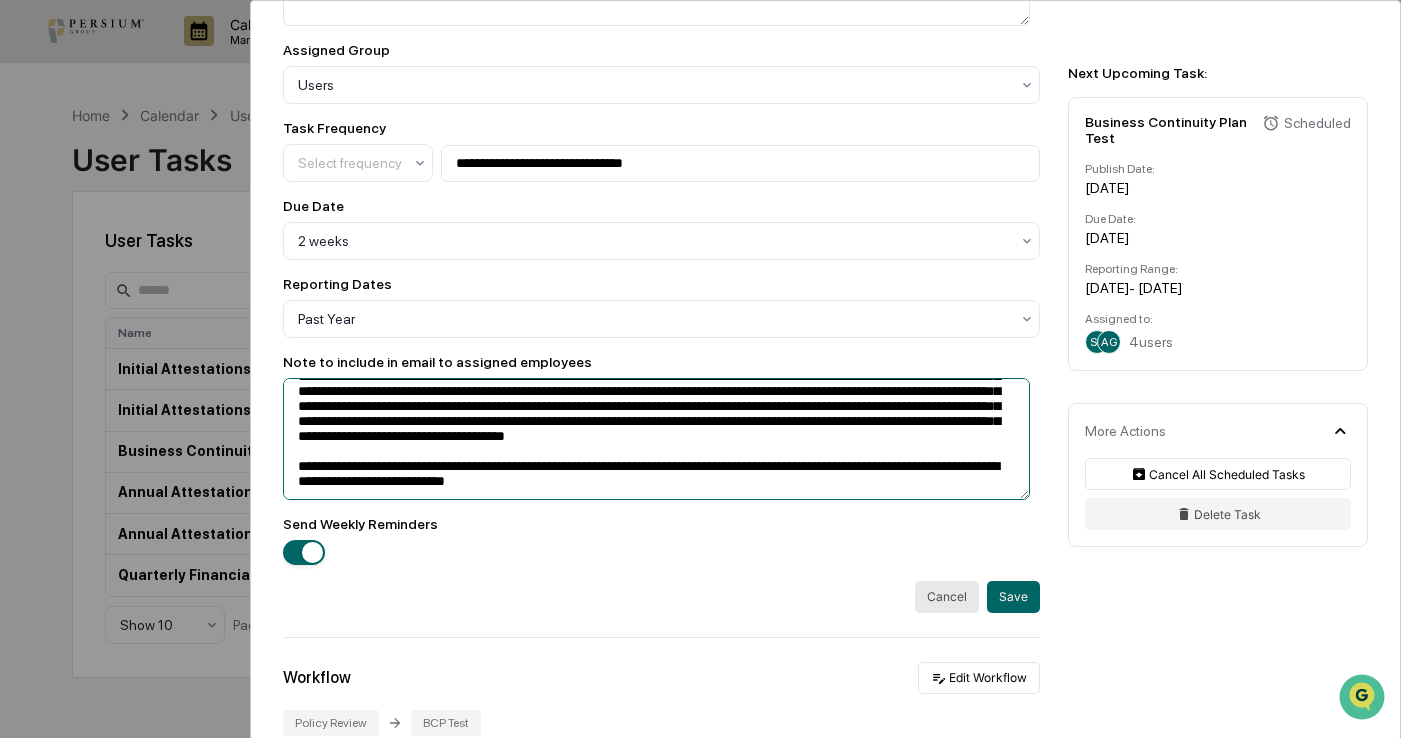 drag, startPoint x: 626, startPoint y: 493, endPoint x: 718, endPoint y: 425, distance: 114.402794 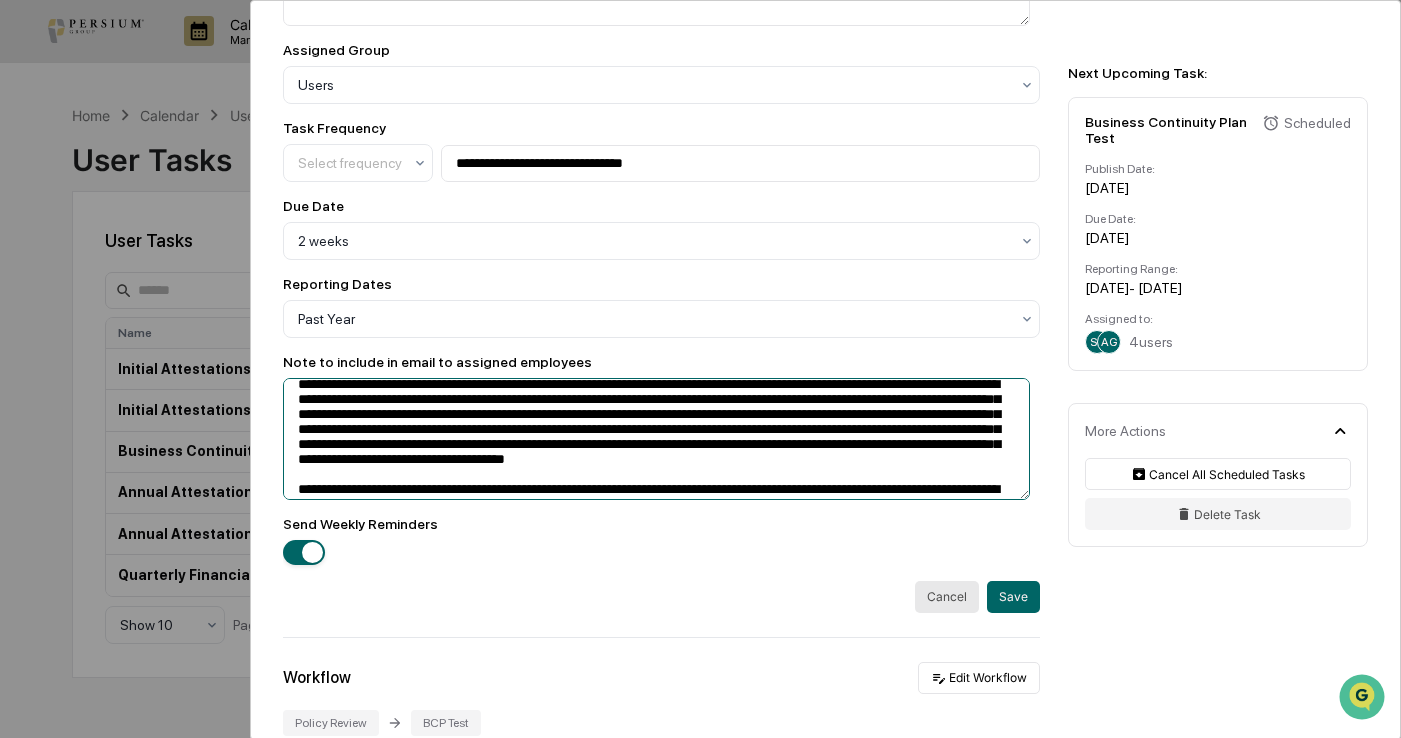 click at bounding box center [656, 439] 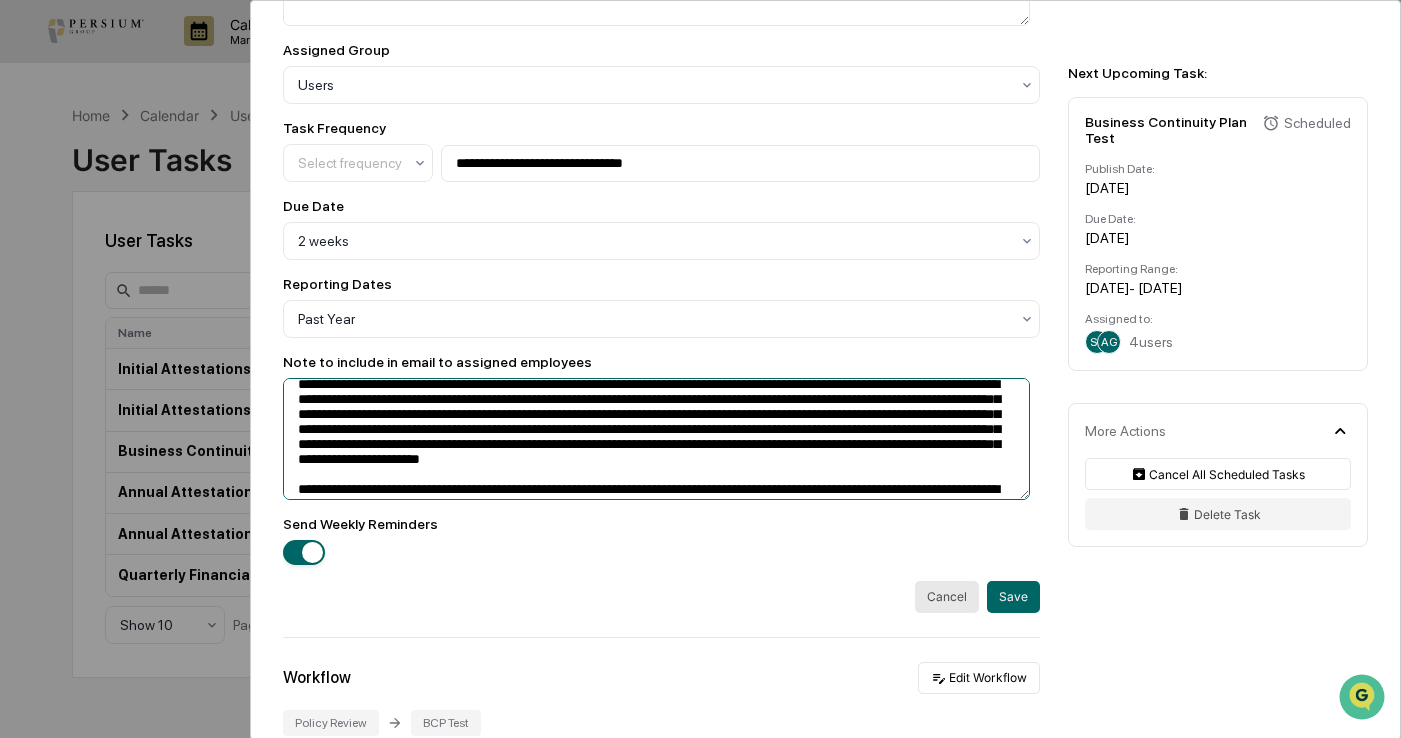 drag, startPoint x: 608, startPoint y: 422, endPoint x: 698, endPoint y: 422, distance: 90 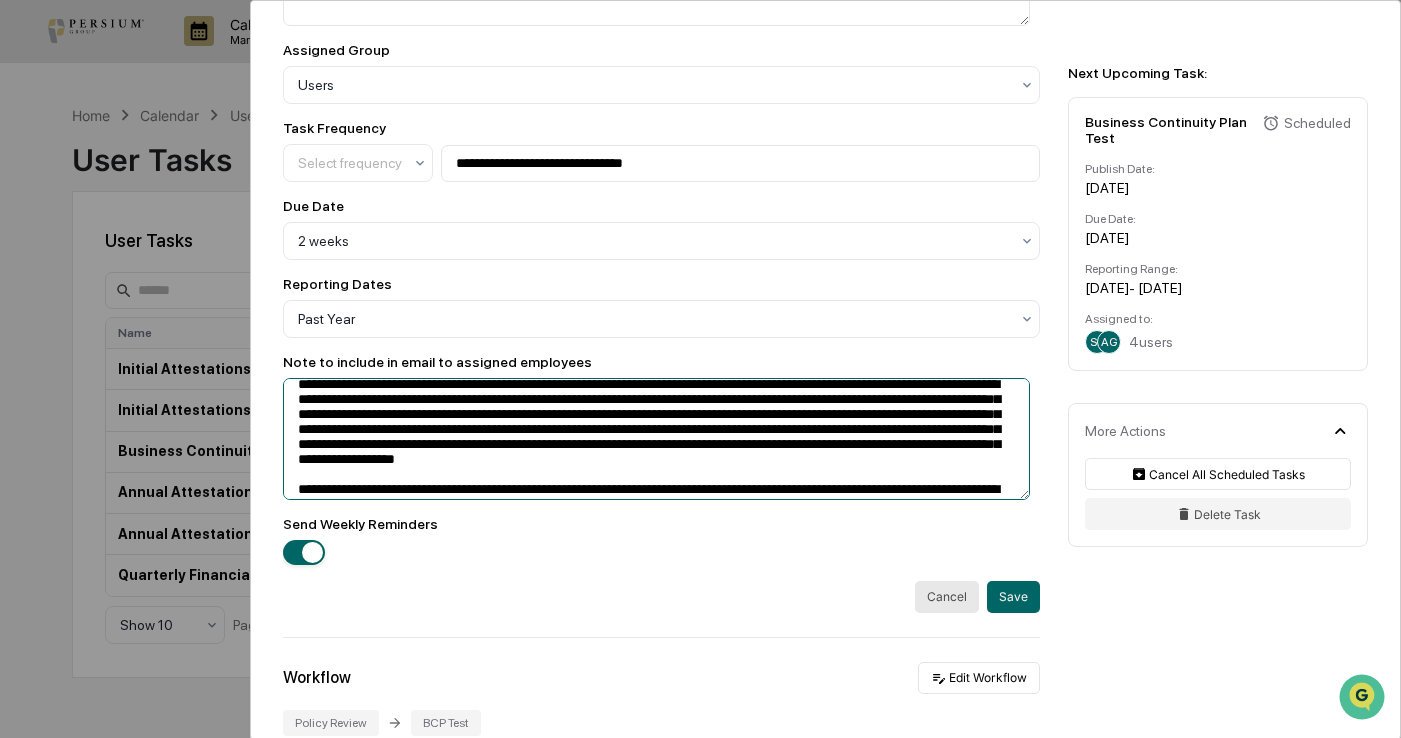 drag, startPoint x: 795, startPoint y: 422, endPoint x: 866, endPoint y: 421, distance: 71.00704 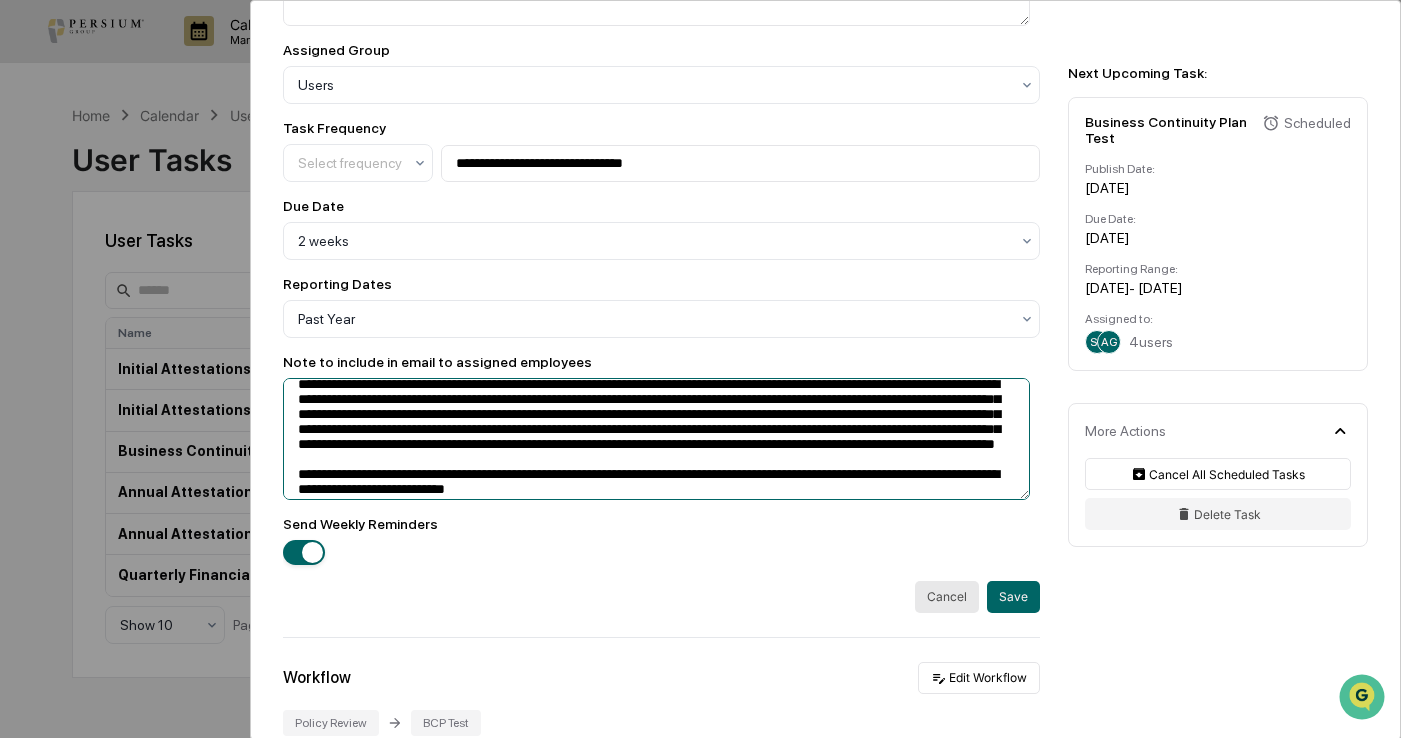 click at bounding box center (656, 439) 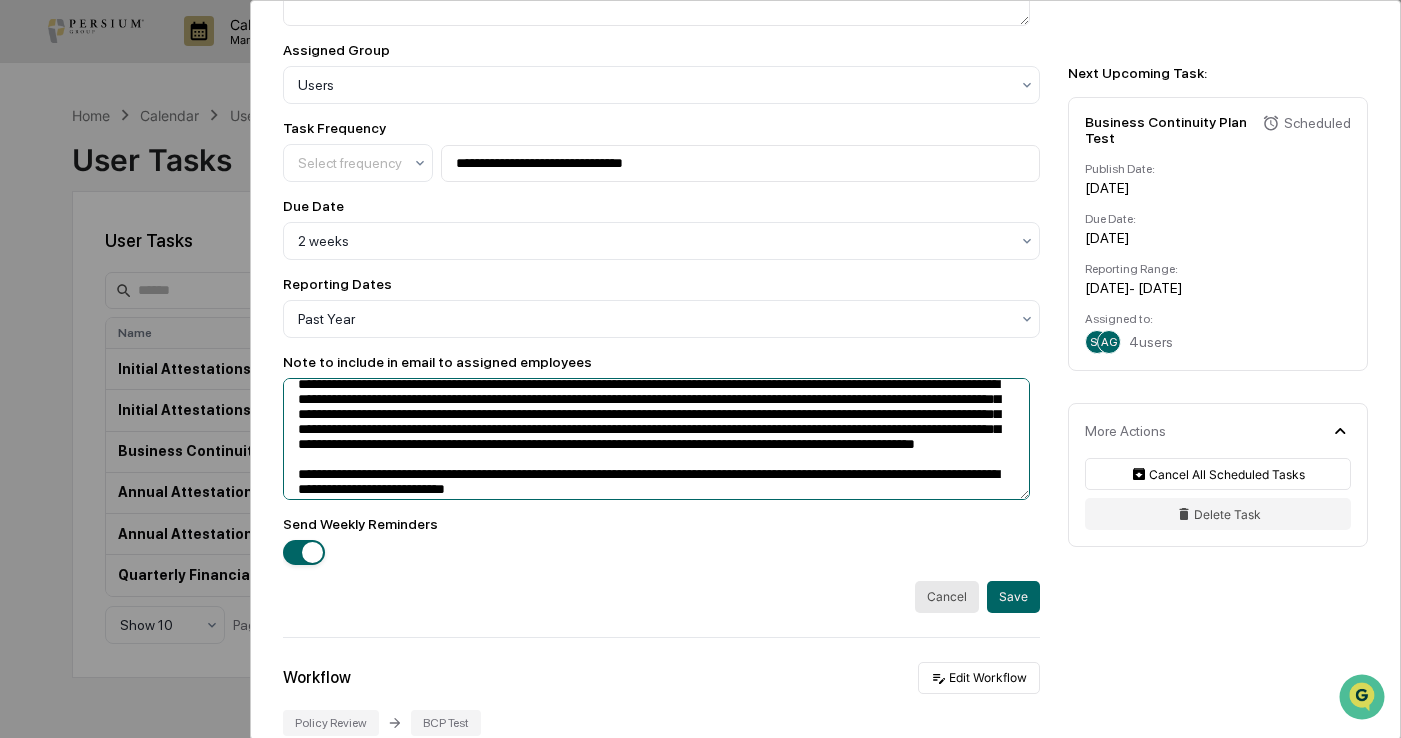 click at bounding box center [656, 439] 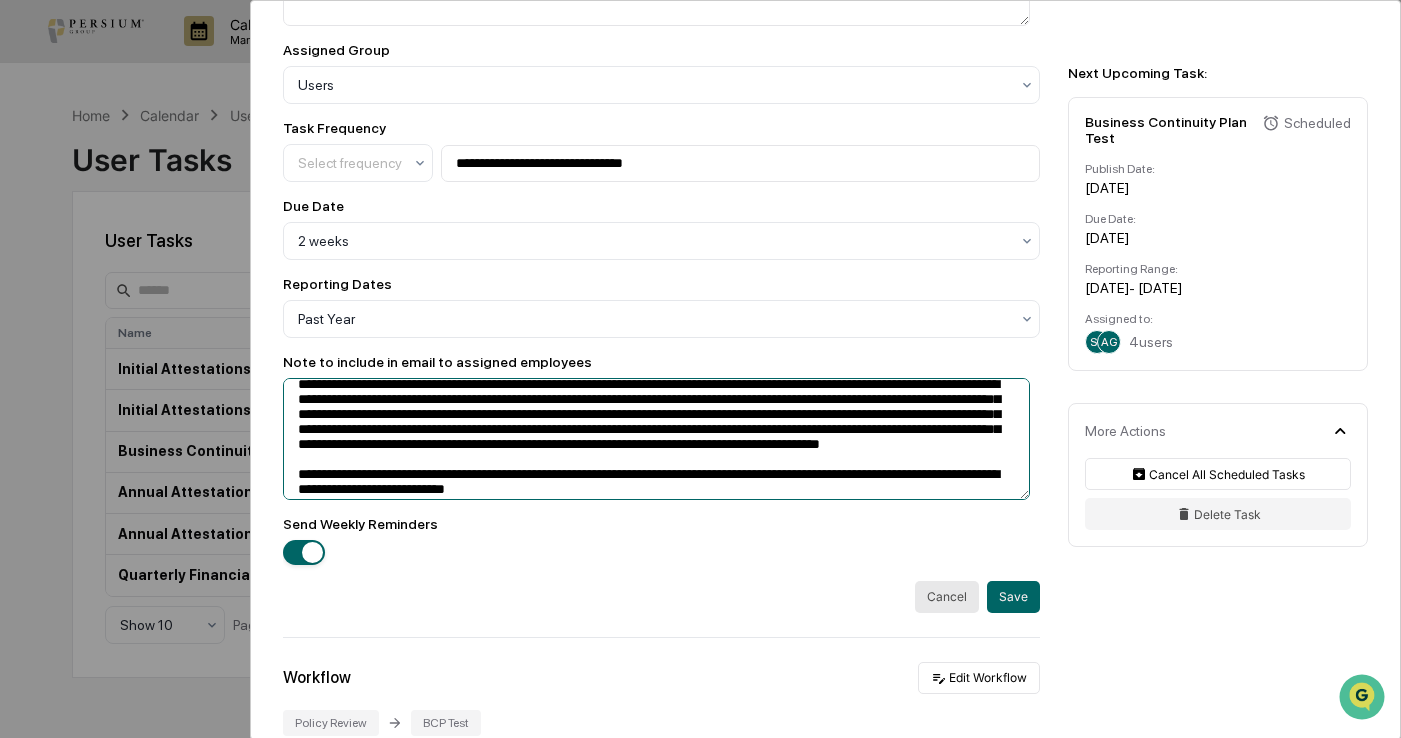 click at bounding box center (656, 439) 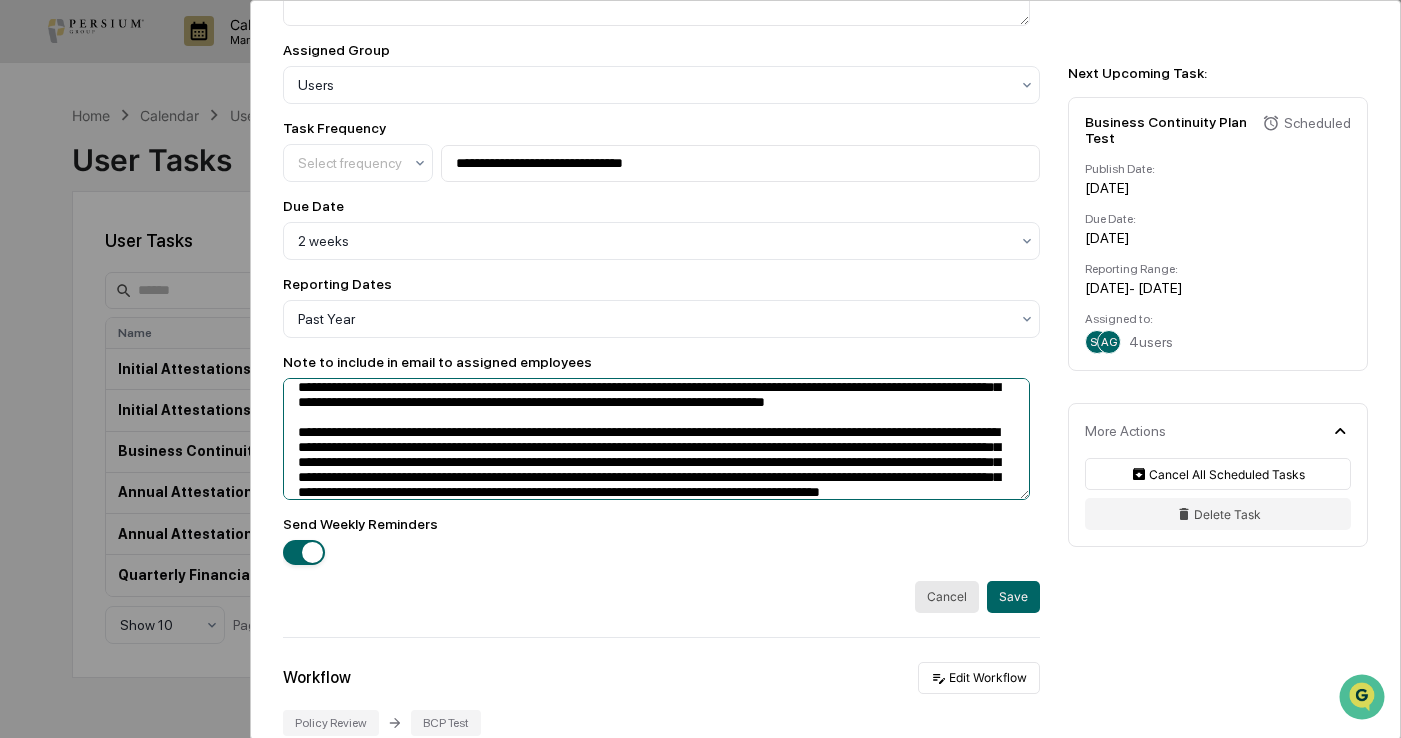 scroll, scrollTop: 0, scrollLeft: 0, axis: both 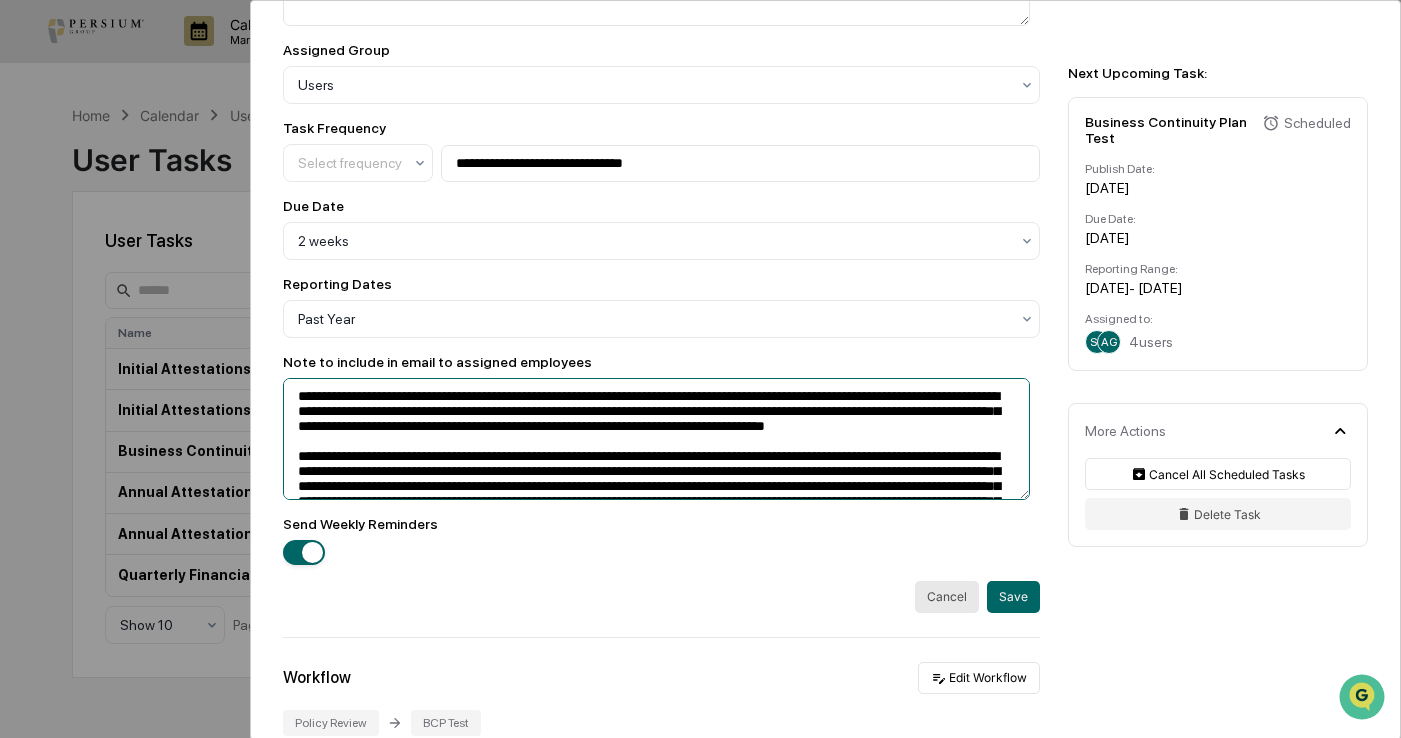 drag, startPoint x: 686, startPoint y: 406, endPoint x: 859, endPoint y: 480, distance: 188.16217 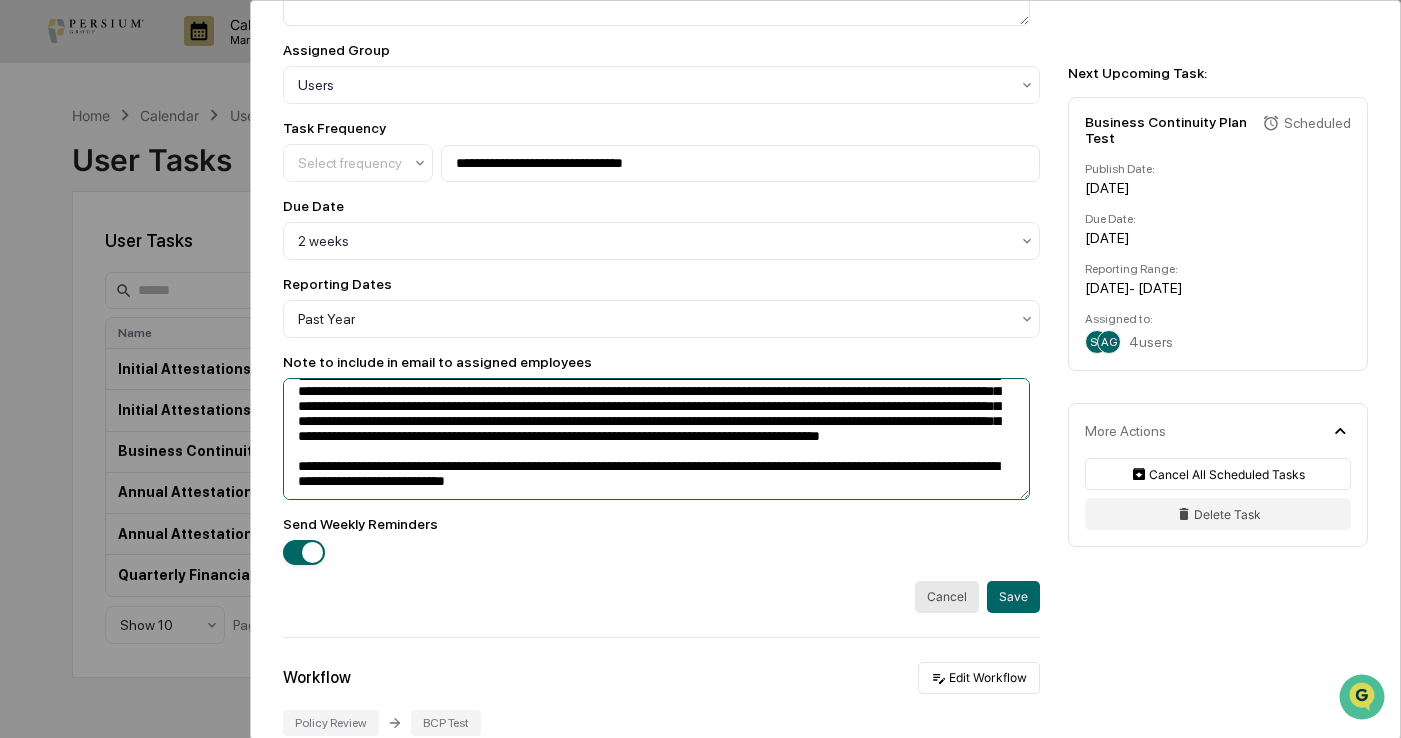click at bounding box center (656, 439) 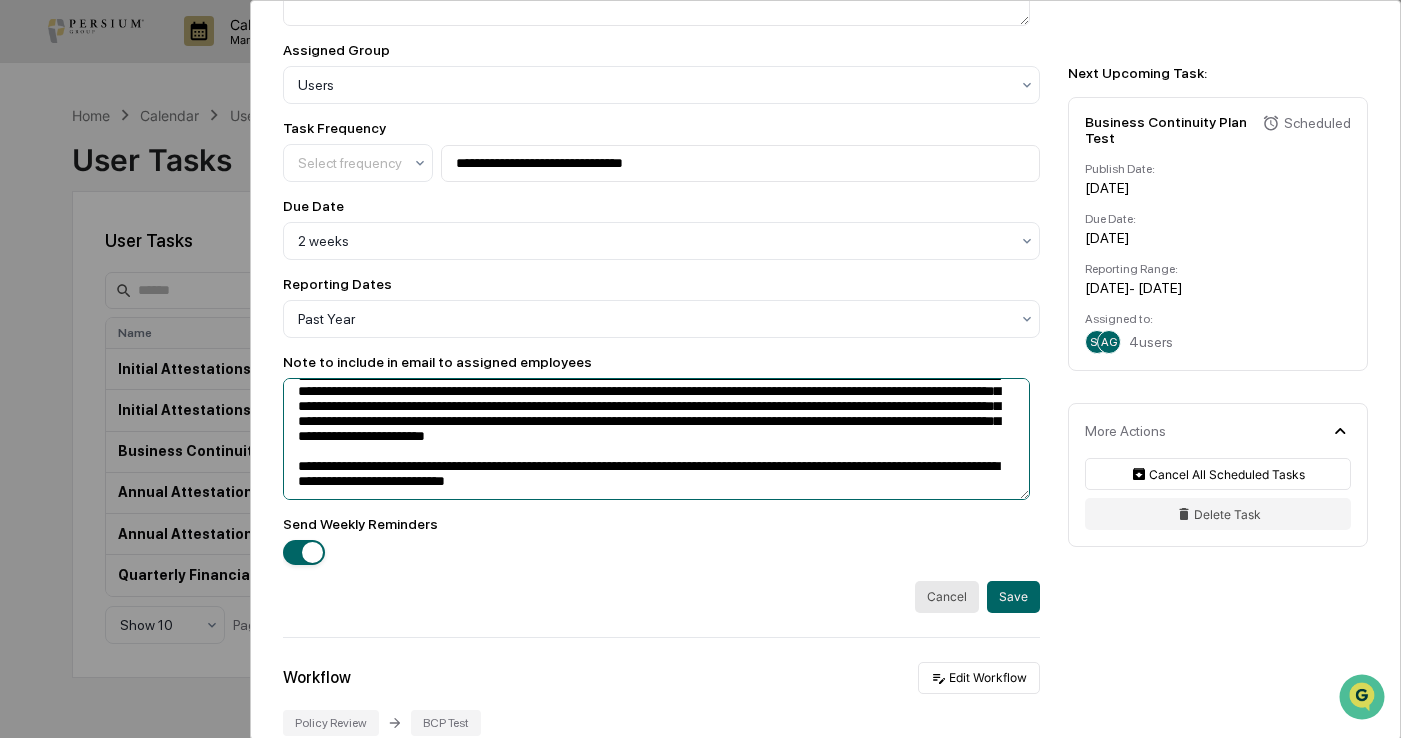 scroll, scrollTop: 140, scrollLeft: 0, axis: vertical 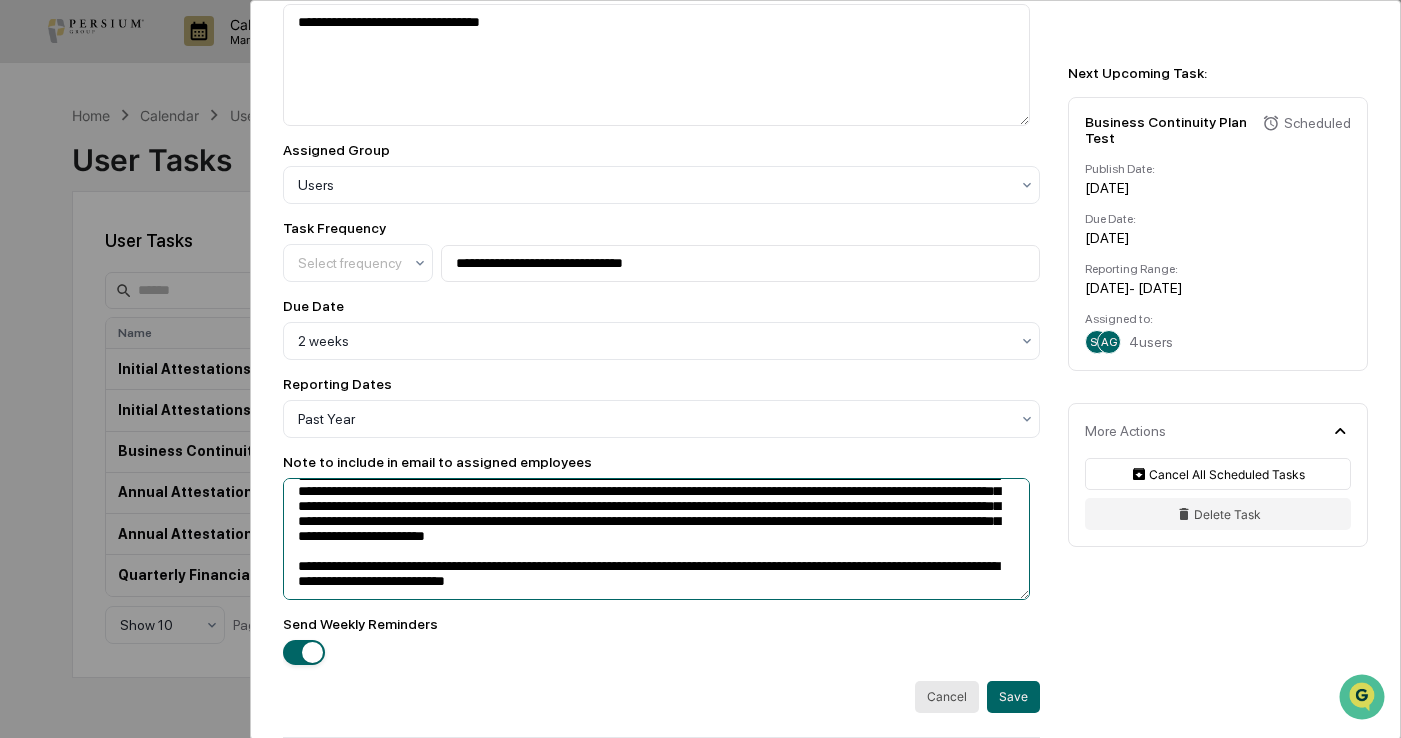 drag, startPoint x: 297, startPoint y: 500, endPoint x: 941, endPoint y: 550, distance: 645.93805 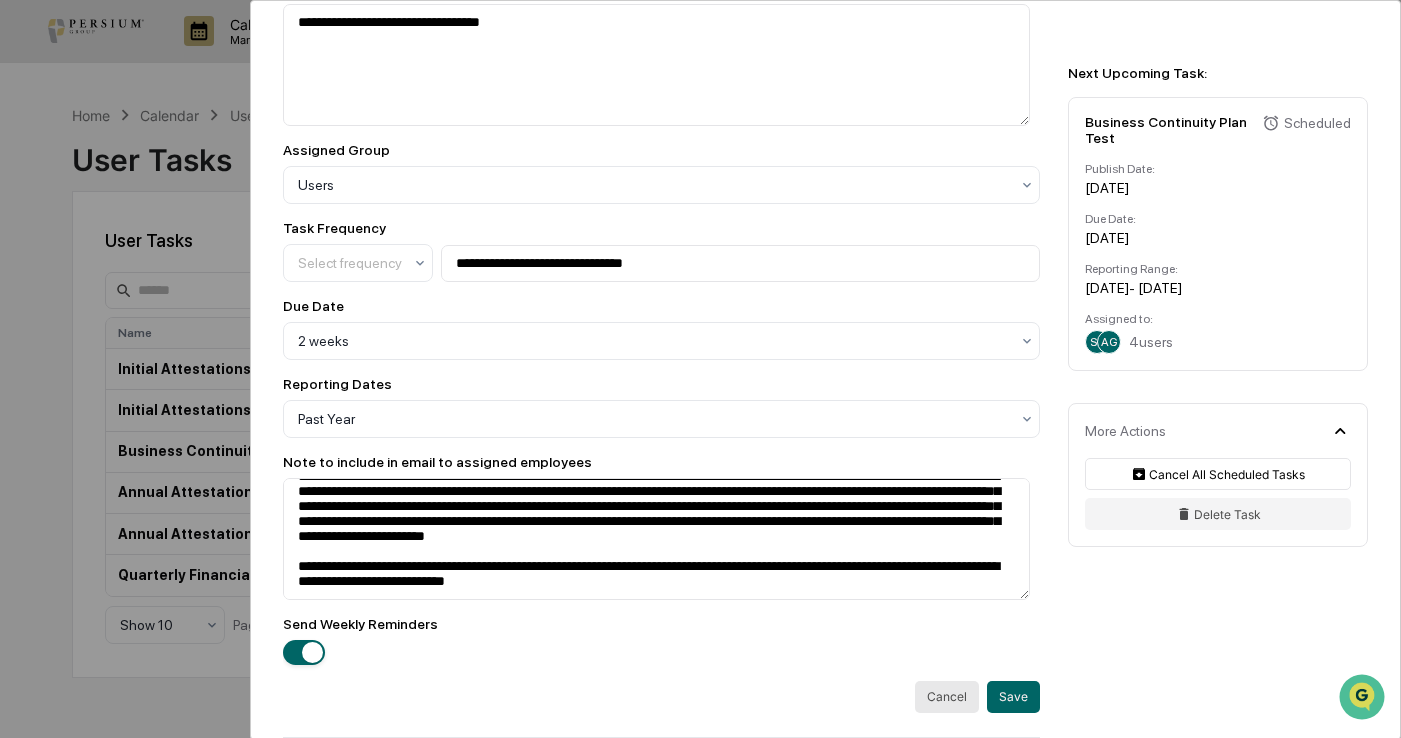 click on "Cancel" at bounding box center [947, 697] 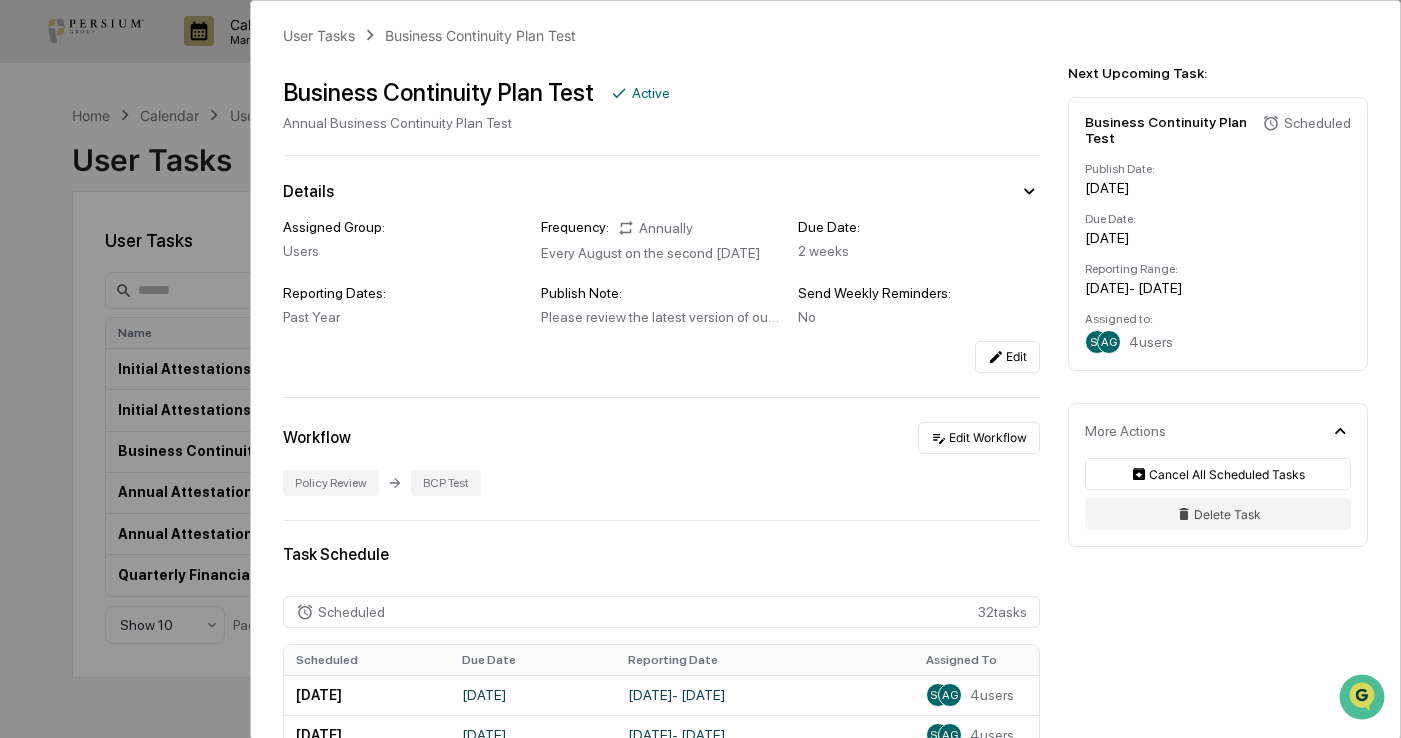 scroll, scrollTop: 0, scrollLeft: 0, axis: both 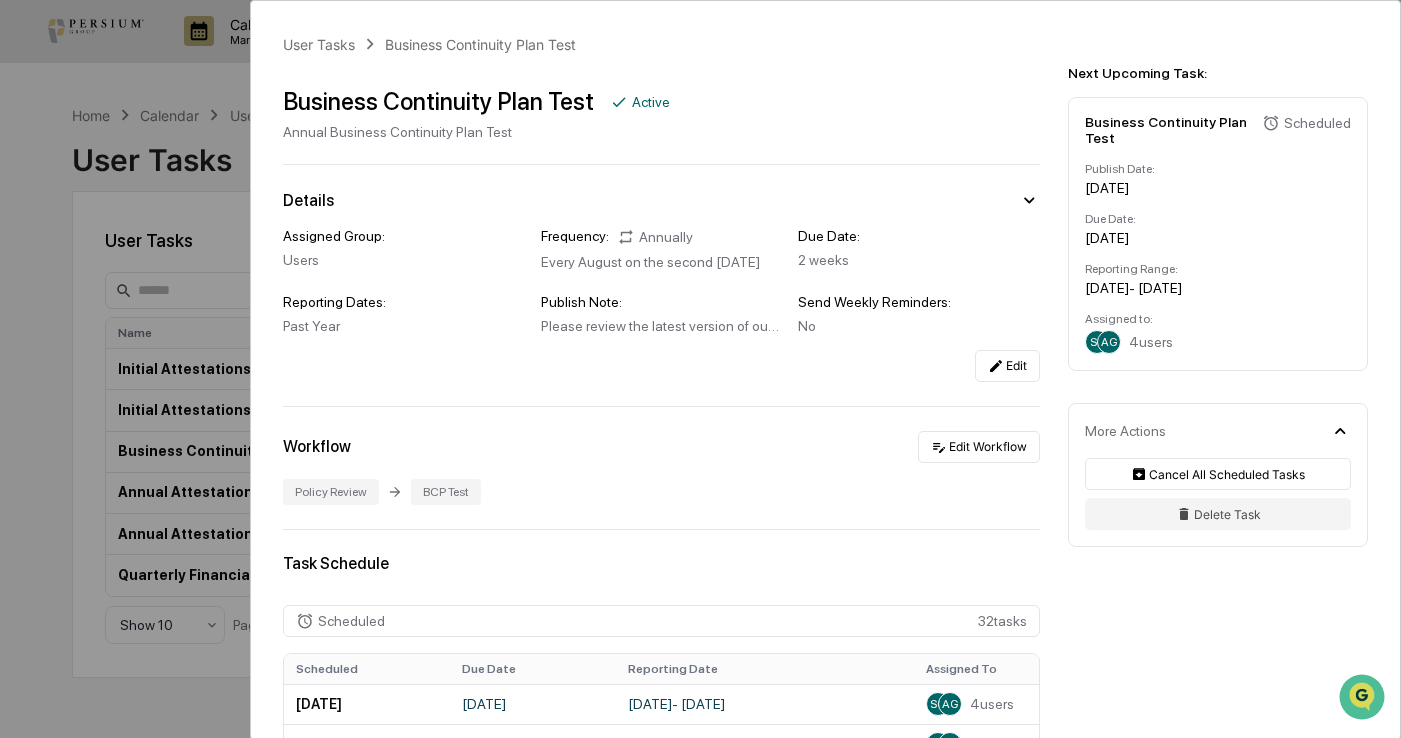click on "Assigned Group:  Users Frequency:    Annually Every August on the second [DATE] Due Date:  2 weeks Reporting Dates:  Past Year Publish Note:  Please review the latest version of our Business Continuity Plan and remotely test all systems used in your role from a location of your choice outside of the office. Send Weekly Reminders:  No Edit" at bounding box center (661, 305) 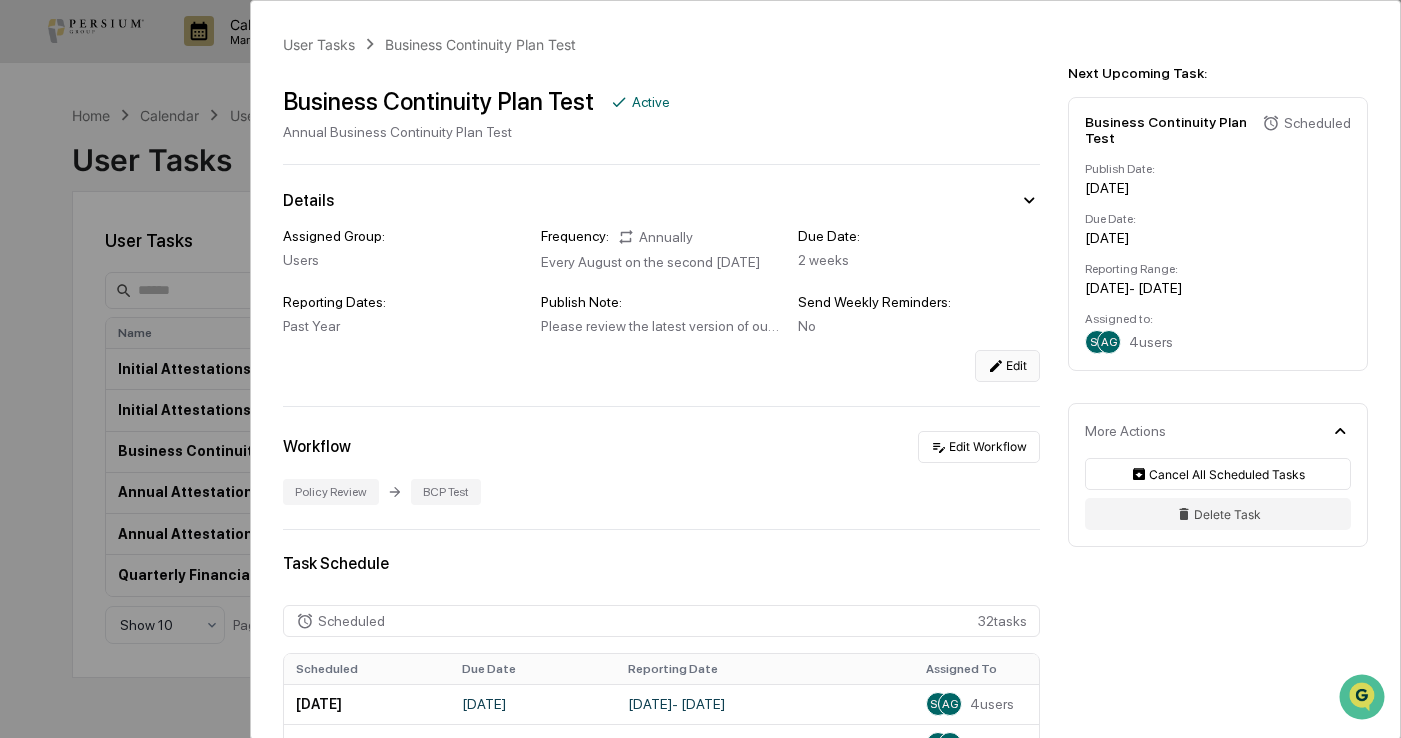 click on "Edit" at bounding box center (1007, 366) 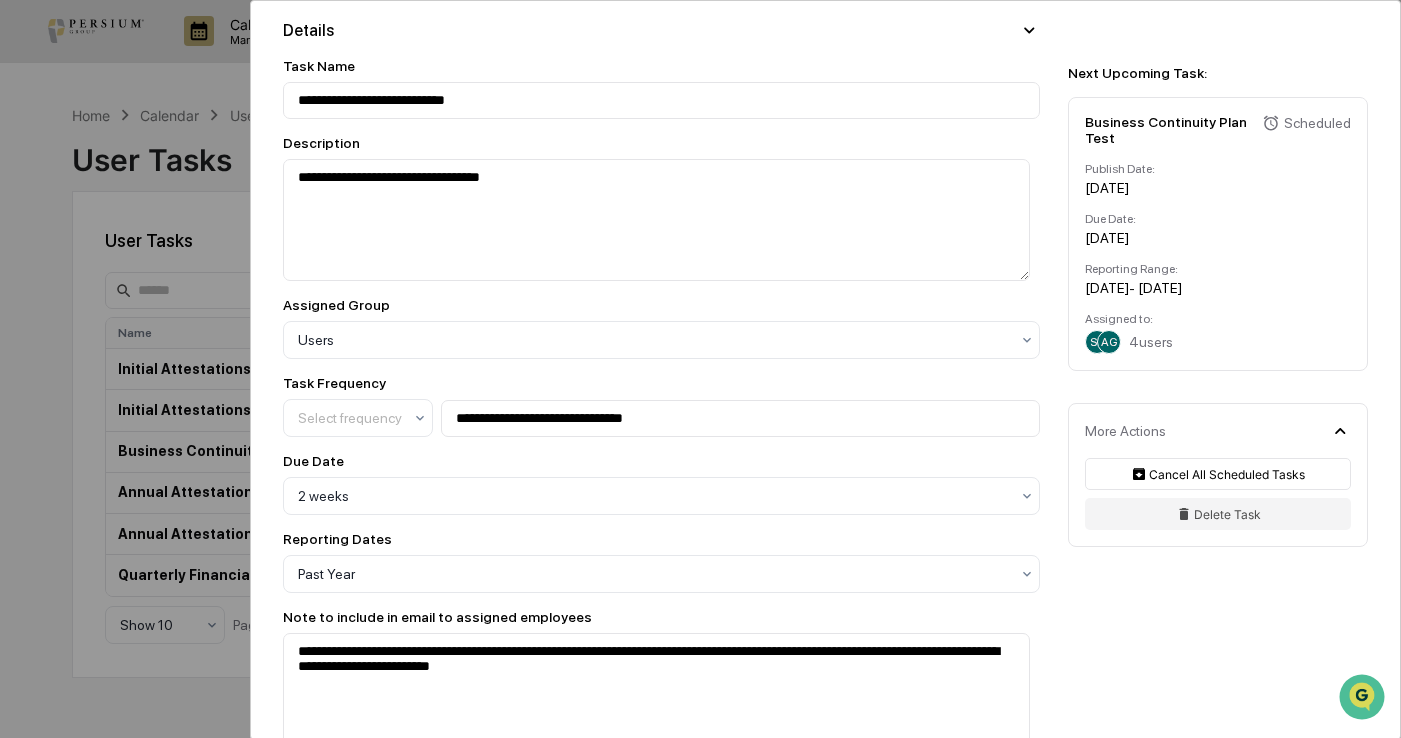 scroll, scrollTop: 0, scrollLeft: 0, axis: both 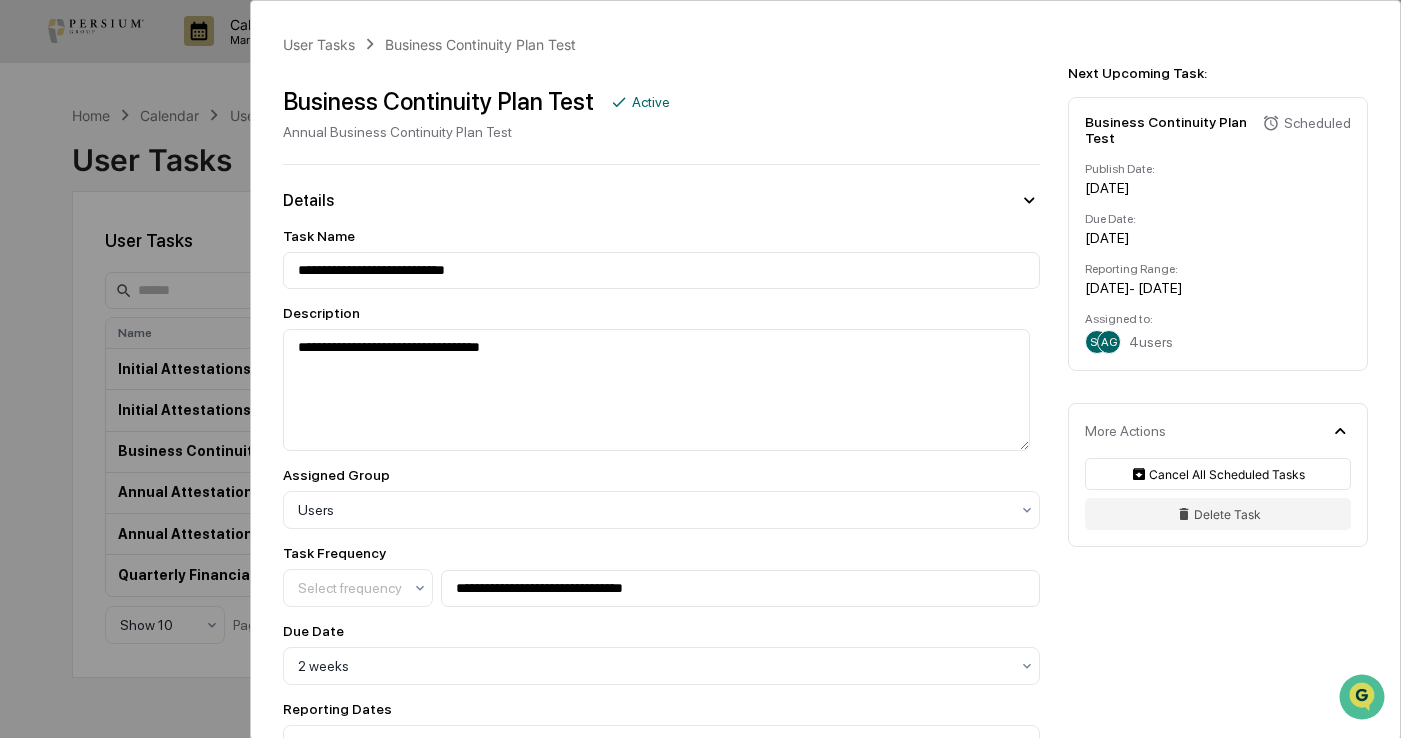 click on "Active" at bounding box center [651, 102] 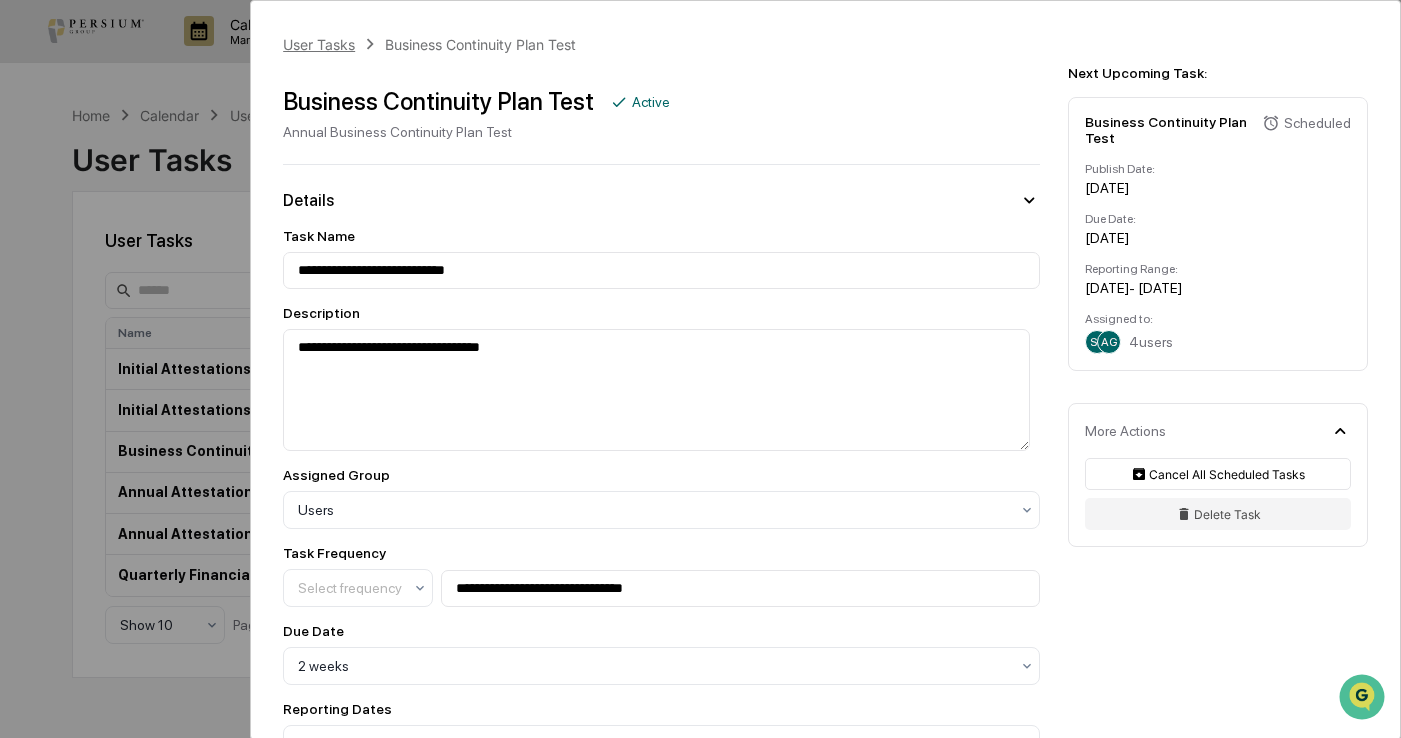 click on "User Tasks" at bounding box center (319, 44) 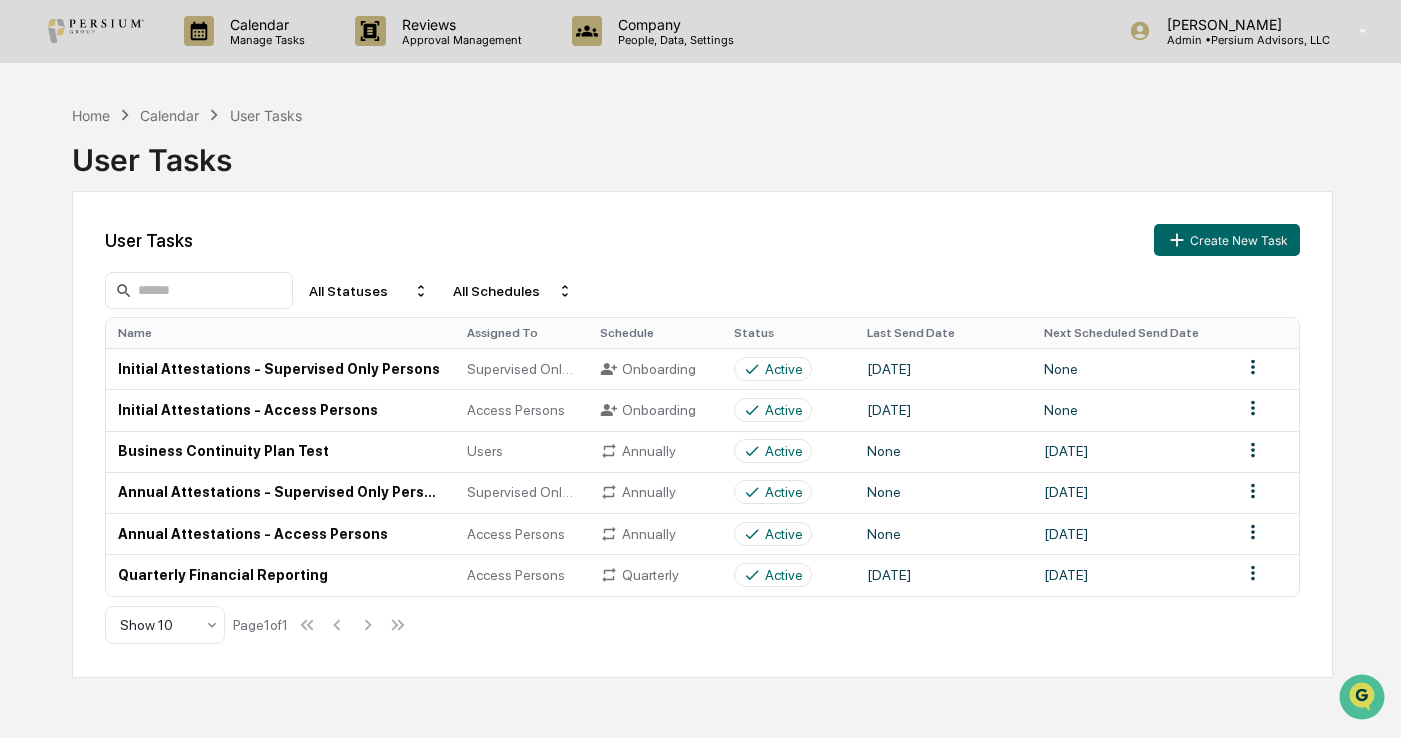 click on "User Tasks Create New Task All Statuses All Schedules Name Assigned To Schedule Status Last Send Date Next Scheduled Send Date Initial Attestations - Supervised Only Persons Supervised Only Persons  Onboarding Active [DATE] None Initial Attestations - Access Persons Access Persons  Onboarding Active [DATE] None Business Continuity Plan Test Users   Annually Active None [DATE] Annual Attestations - Supervised Only Persons Supervised Only Persons   Annually Active None [DATE] Annual Attestations - Access Persons Access Persons   Annually Active None [DATE] Quarterly Financial Reporting Access Persons   Quarterly Active [DATE] [DATE] Show 10 Page  1  of  1" at bounding box center [702, 434] 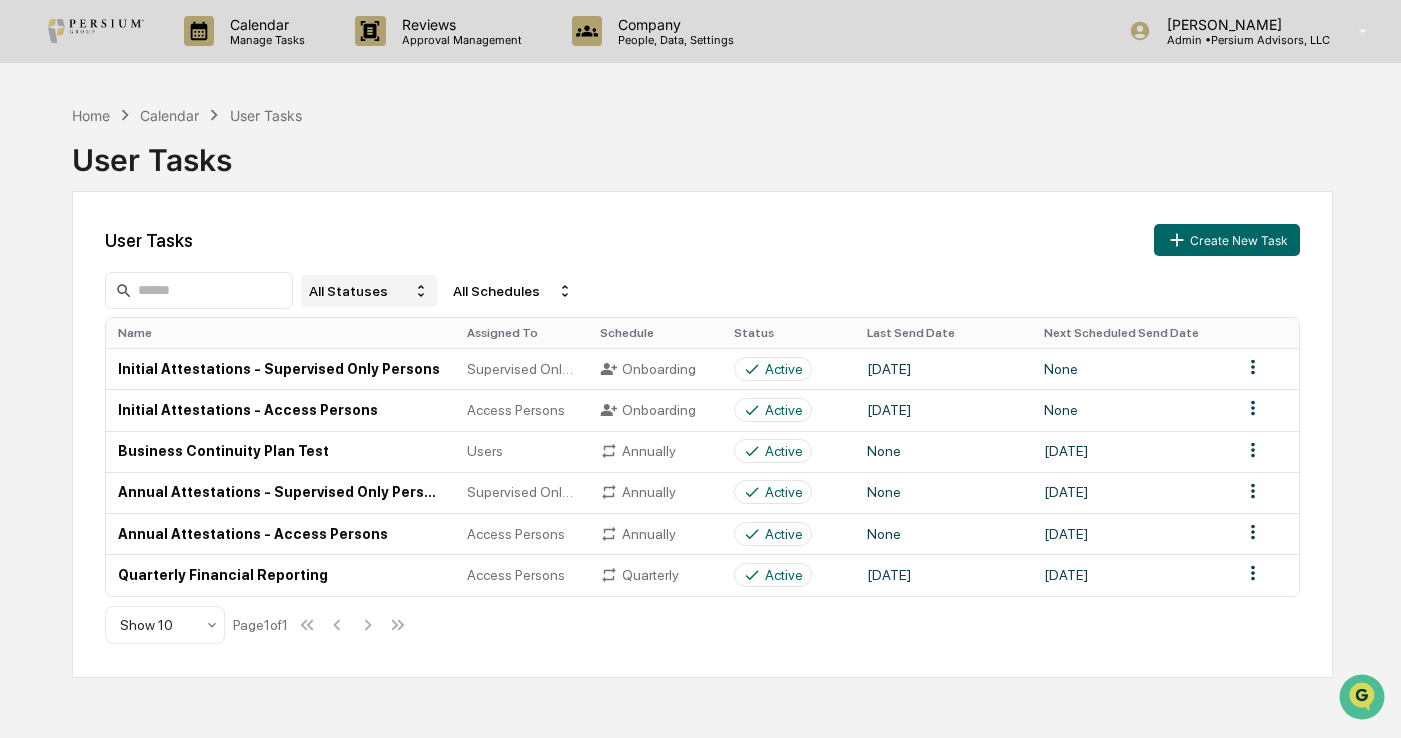 click on "All Statuses" at bounding box center [369, 291] 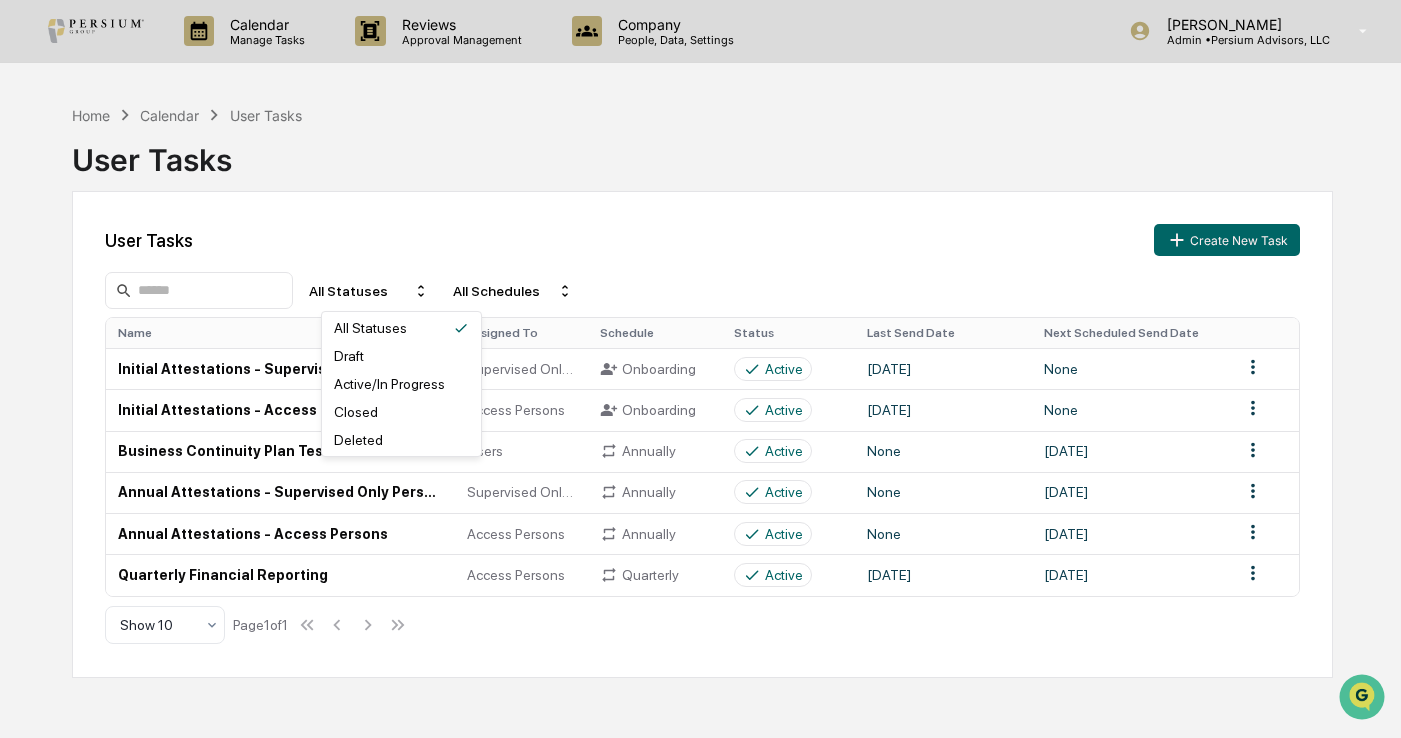 click on "User Tasks Create New Task All Statuses All Schedules Name Assigned To Schedule Status Last Send Date Next Scheduled Send Date Initial Attestations - Supervised Only Persons Supervised Only Persons  Onboarding Active [DATE] None Initial Attestations - Access Persons Access Persons  Onboarding Active [DATE] None Business Continuity Plan Test Users   Annually Active None [DATE] Annual Attestations - Supervised Only Persons Supervised Only Persons   Annually Active None [DATE] Annual Attestations - Access Persons Access Persons   Annually Active None [DATE] Quarterly Financial Reporting Access Persons   Quarterly Active [DATE] [DATE] Show 10 Page  1  of  1" at bounding box center [702, 434] 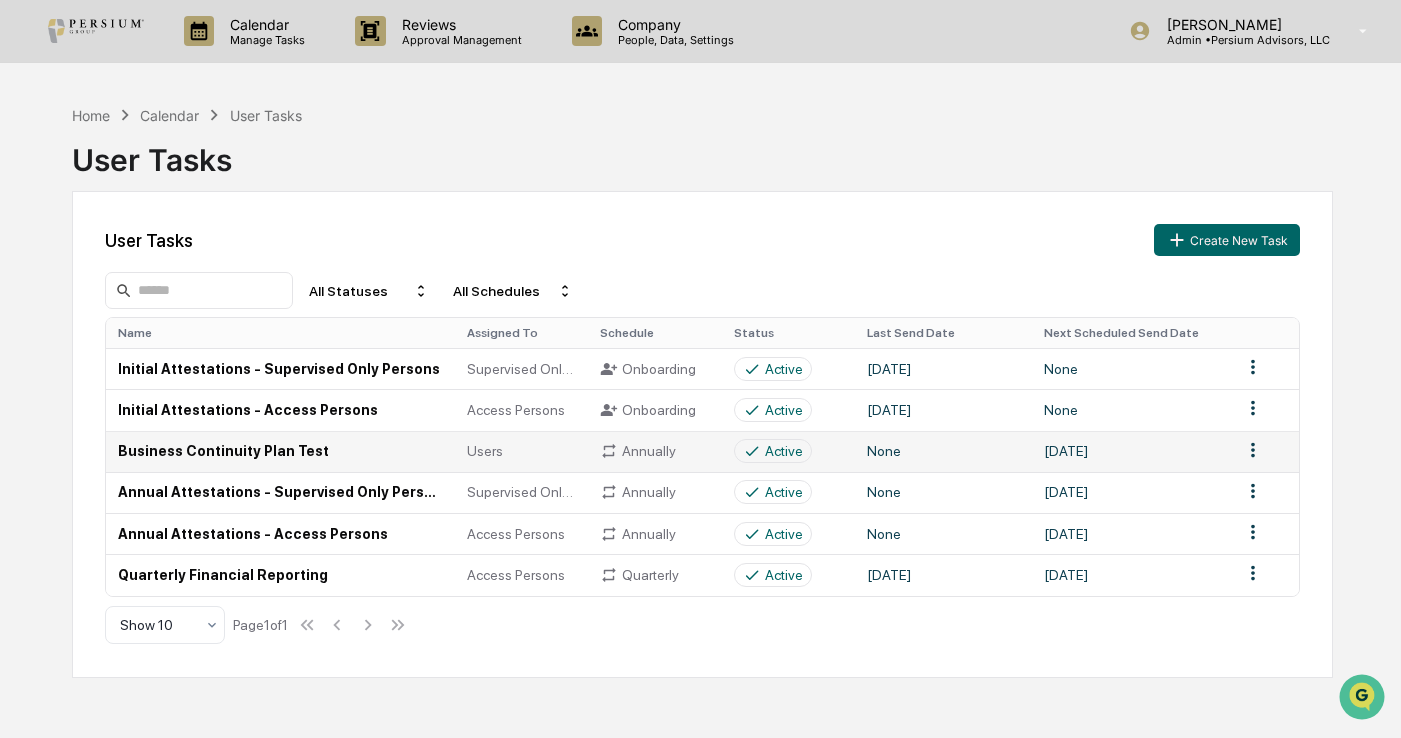 click on "Calendar Manage Tasks Reviews Approval Management Company People, Data, Settings [PERSON_NAME] Admin •  Persium Advisors, LLC Home Calendar User Tasks User Tasks User Tasks Create New Task All Statuses All Schedules Name Assigned To Schedule Status Last Send Date Next Scheduled Send Date Initial Attestations - Supervised Only Persons Supervised Only Persons  Onboarding Active [DATE] None Initial Attestations - Access Persons Access Persons  Onboarding Active [DATE] None Business Continuity Plan Test Users   Annually Active None [DATE] Annual Attestations - Supervised Only Persons Supervised Only Persons   Annually Active None [DATE] Annual Attestations - Access Persons Access Persons   Annually Active None [DATE] Quarterly Financial Reporting Access Persons   Quarterly Active [DATE] [DATE] Show 10 Page  1  of  1" at bounding box center [700, 369] 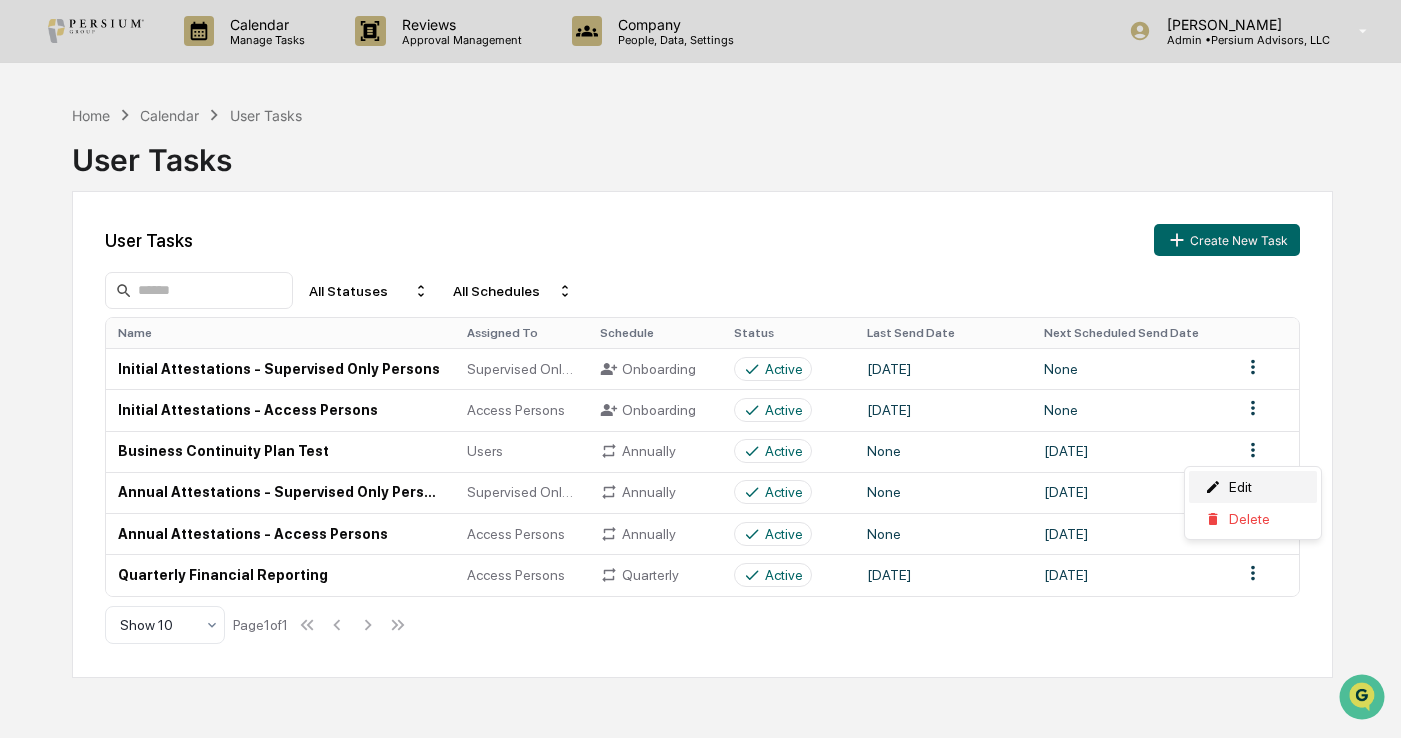 click on "Edit" at bounding box center (1253, 487) 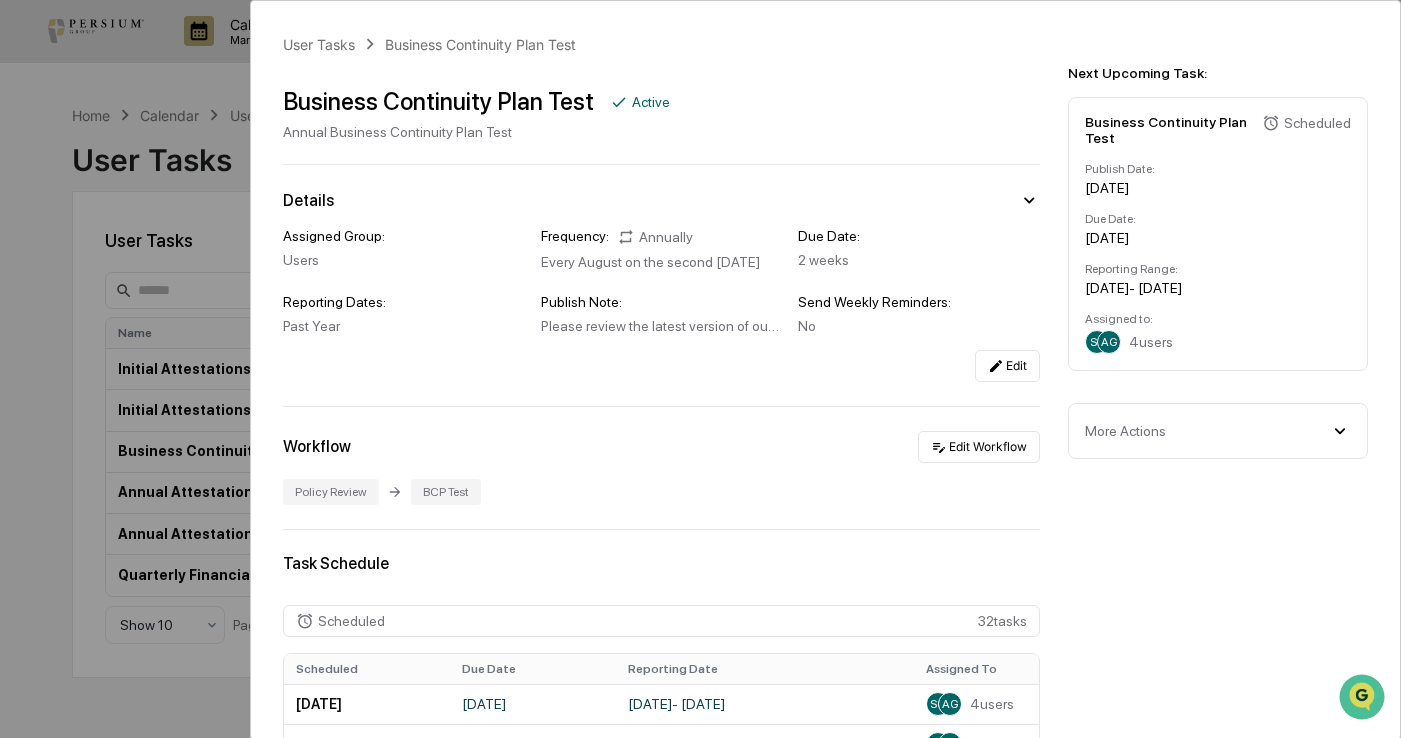 click on "More Actions" at bounding box center [1125, 431] 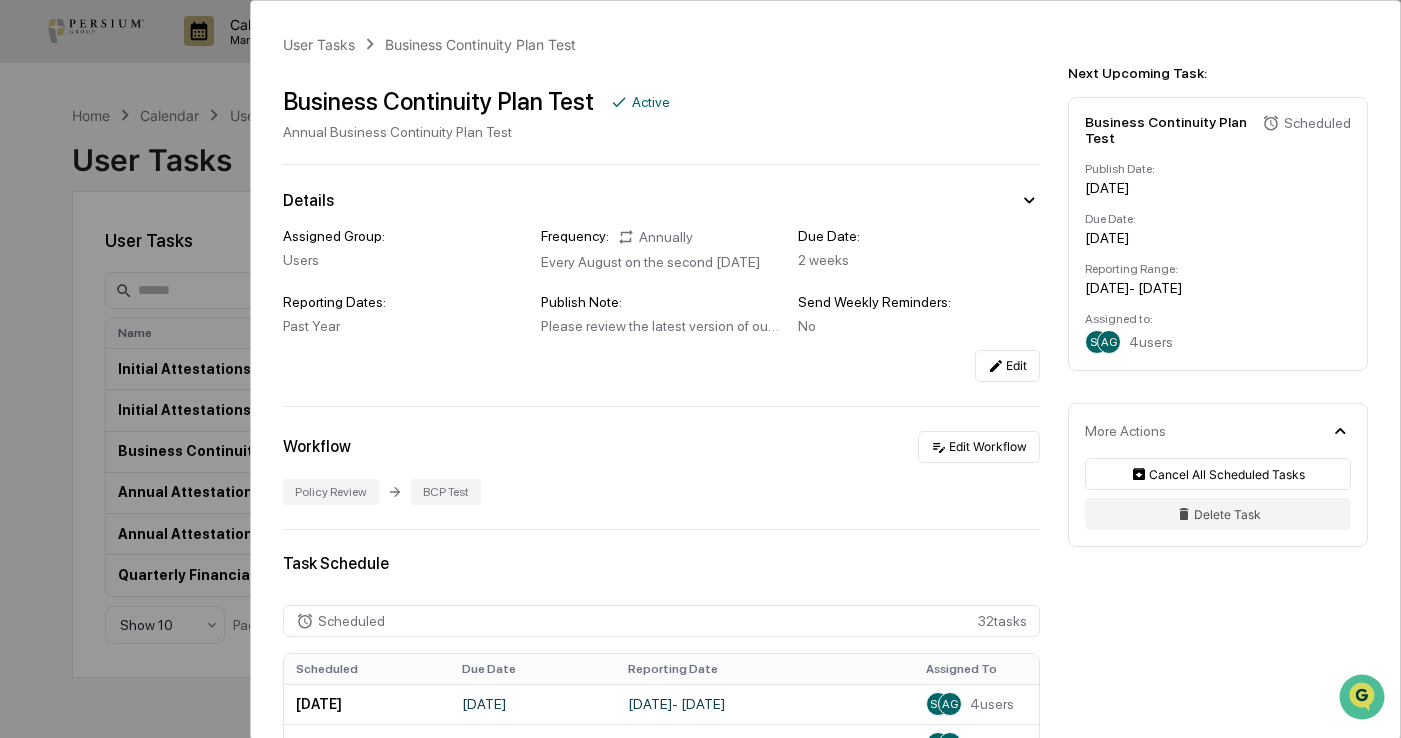 click on "Business Continuity Plan Test Active Annual Business Continuity Plan Test" at bounding box center (661, 105) 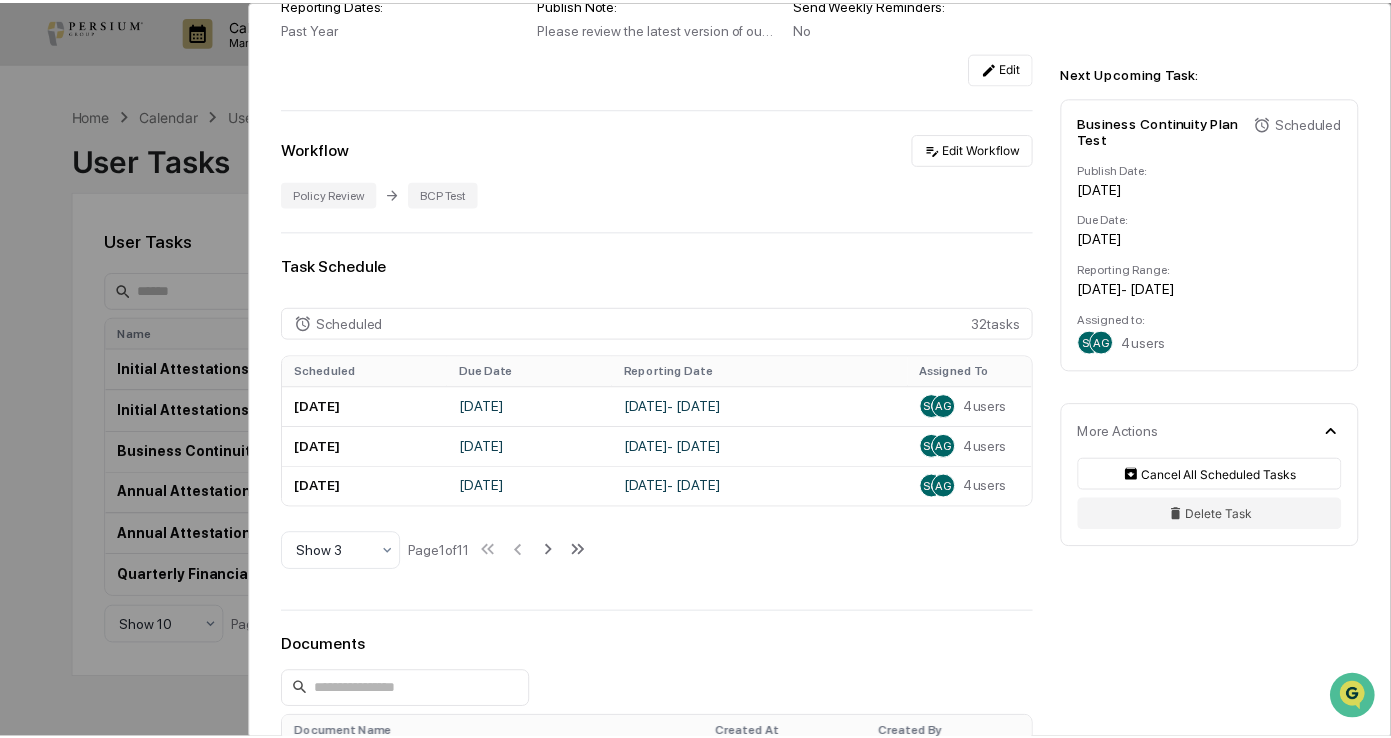 scroll, scrollTop: 300, scrollLeft: 0, axis: vertical 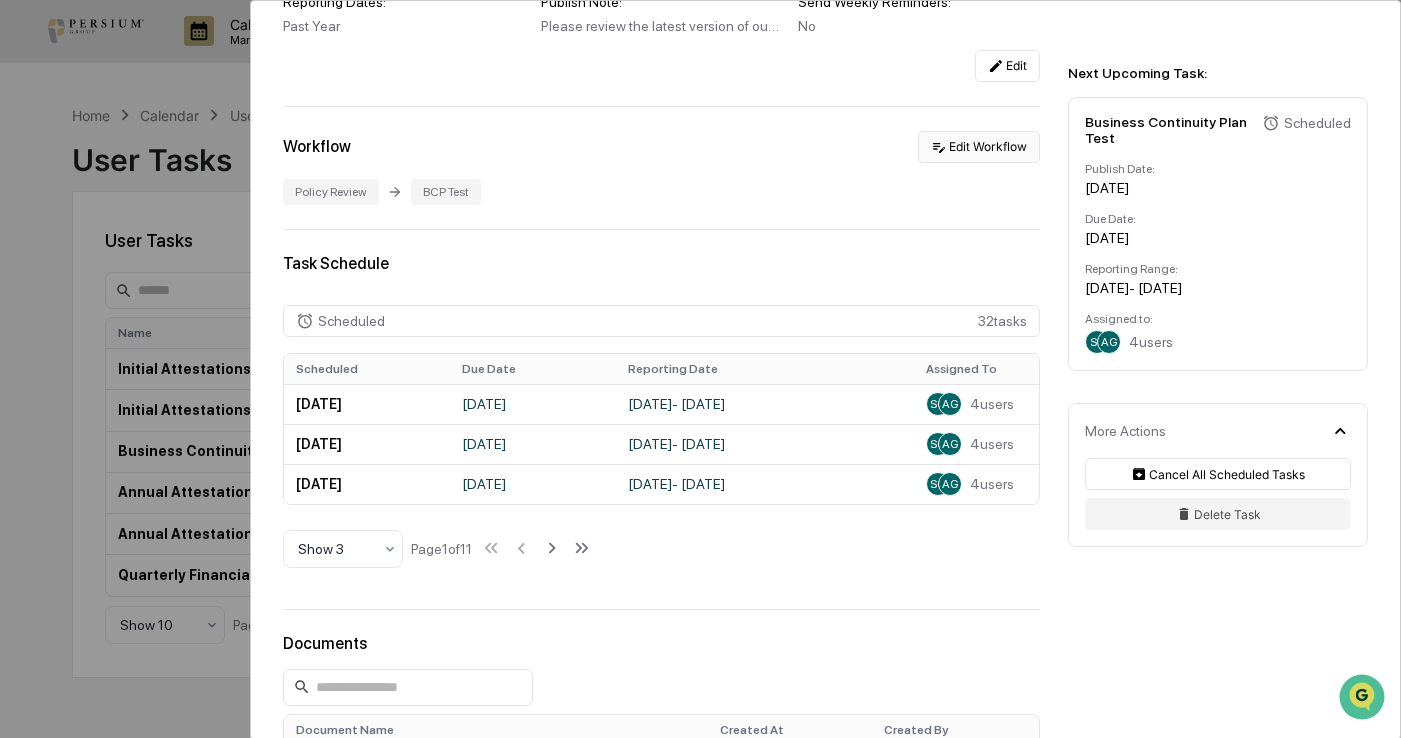 click on "Edit Workflow" at bounding box center [979, 147] 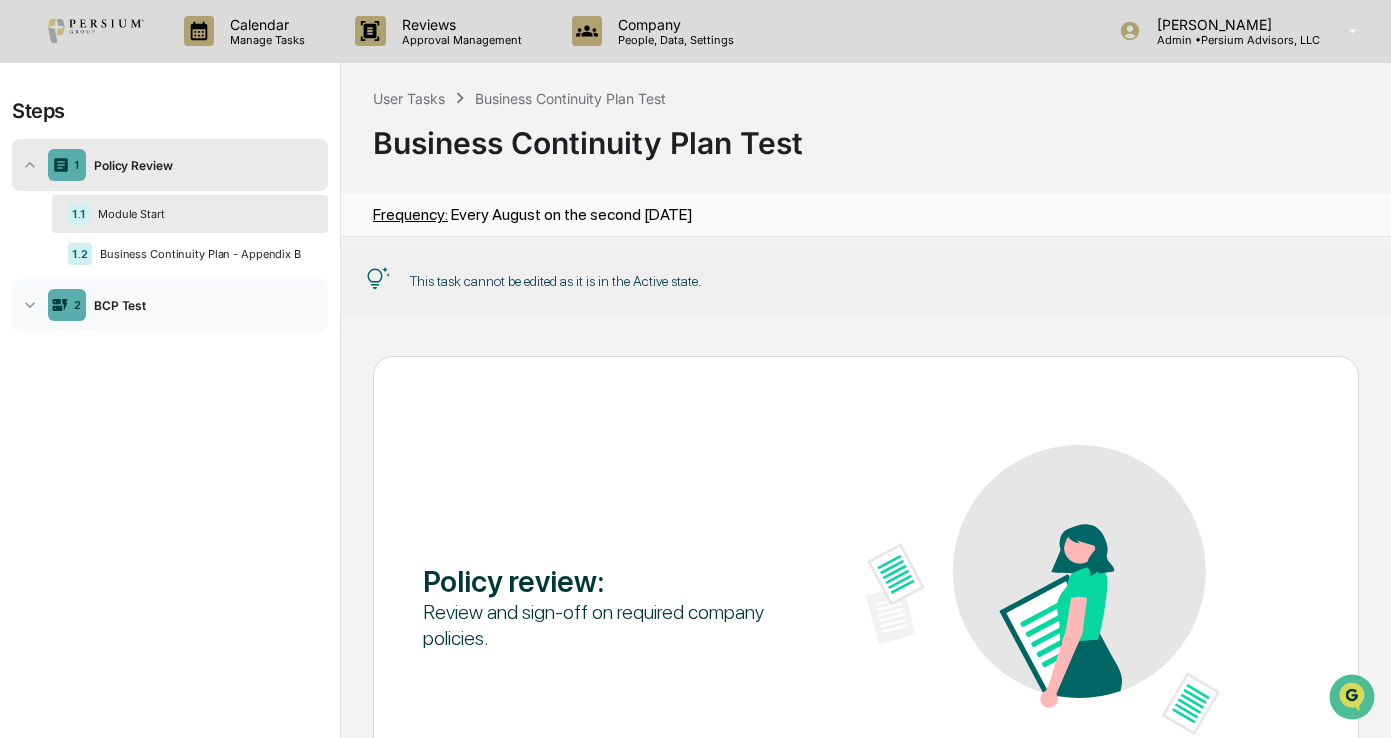 click on "2 BCP Test" at bounding box center [170, 305] 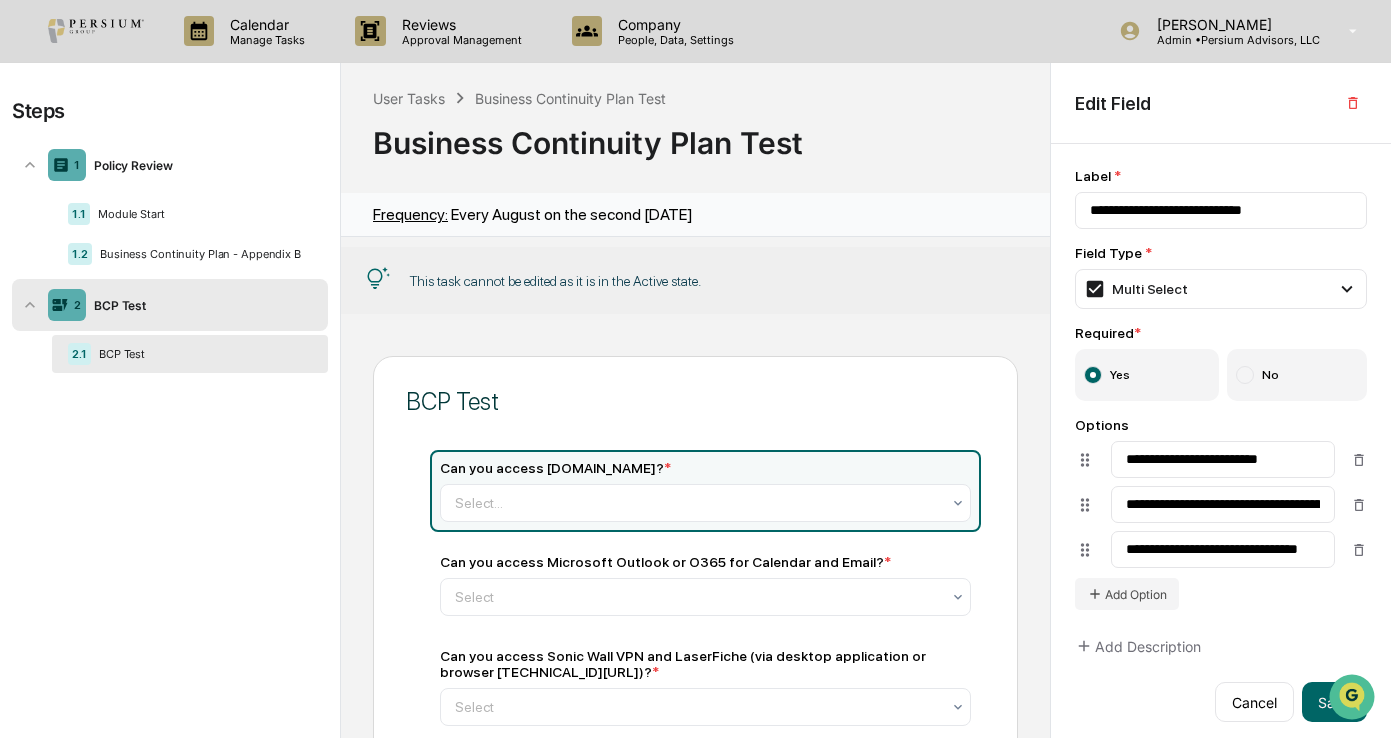 click on "BCP Test" at bounding box center [201, 354] 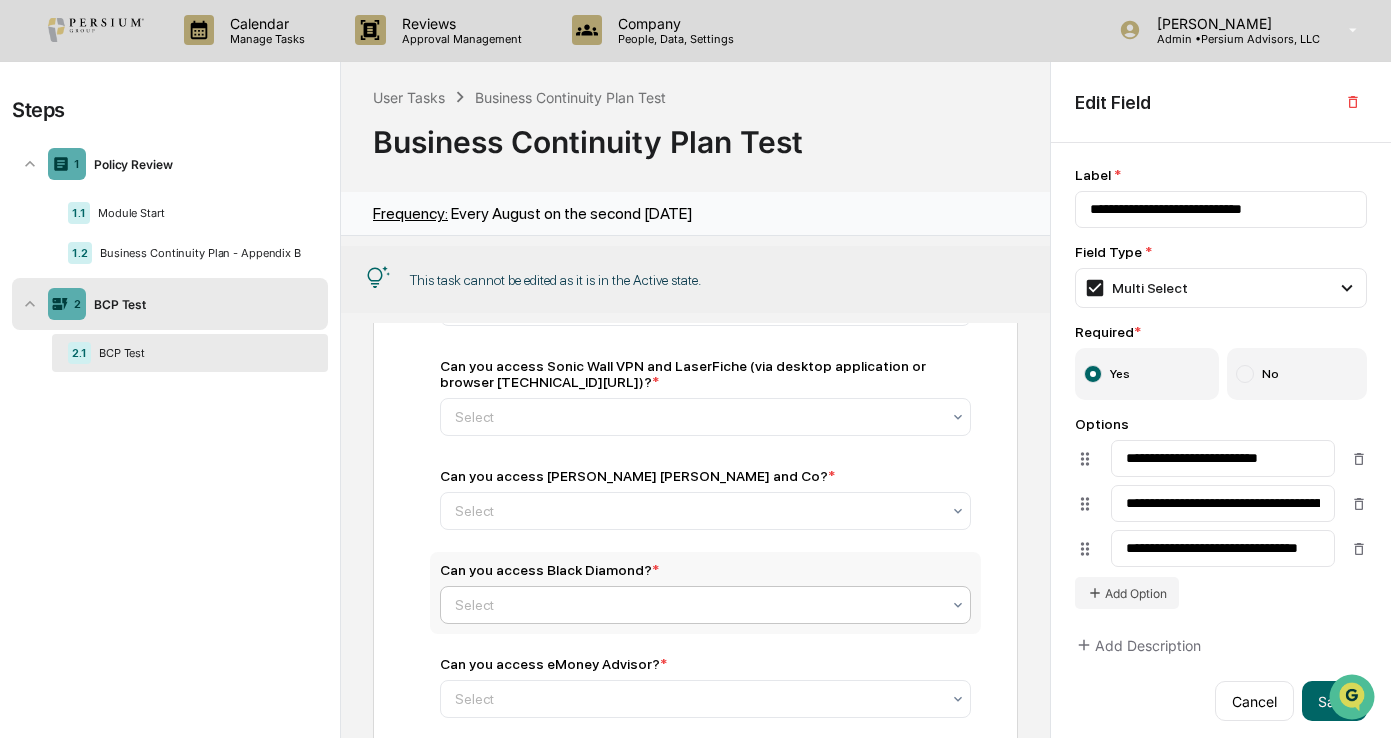 scroll, scrollTop: 200, scrollLeft: 0, axis: vertical 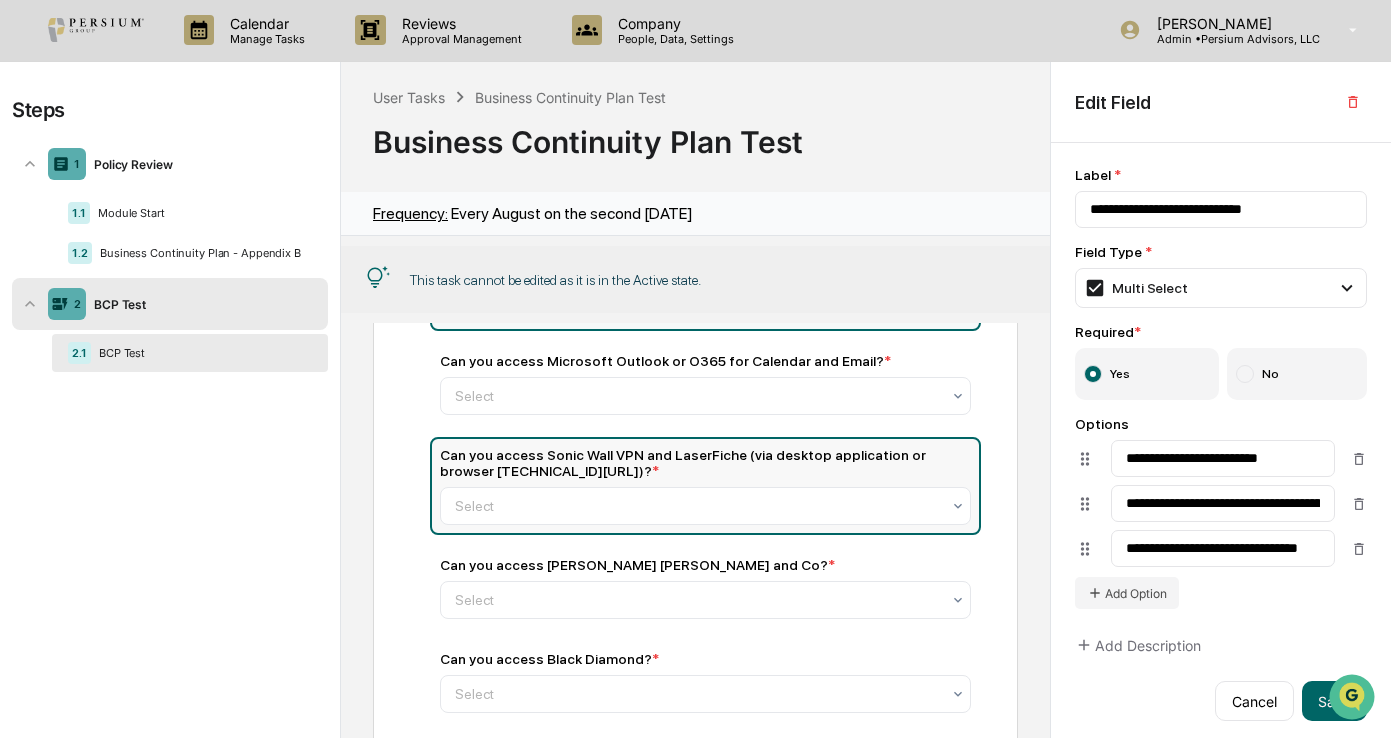click on "Can you access Sonic Wall VPN and LaserFiche (via desktop application or browser [TECHNICAL_ID][URL])?  *" at bounding box center (705, 463) 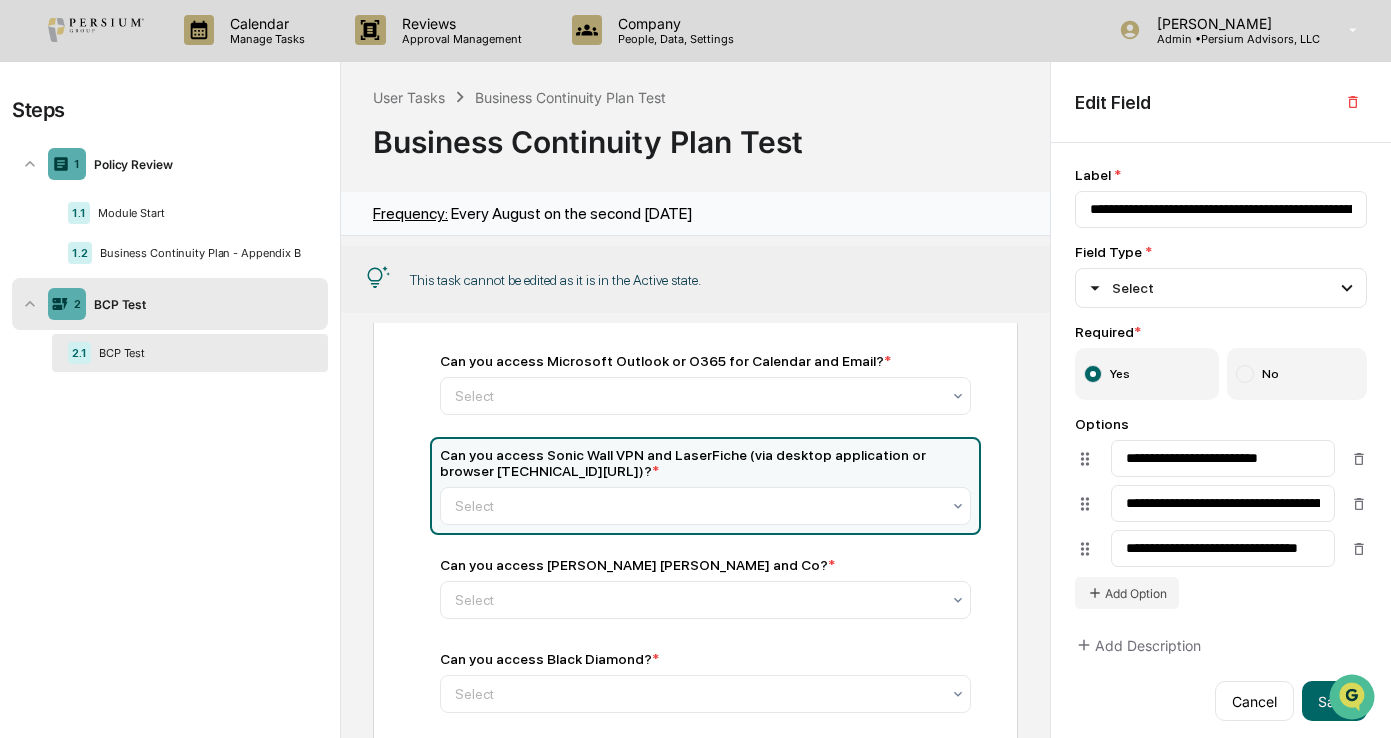 drag, startPoint x: 590, startPoint y: 466, endPoint x: 439, endPoint y: 466, distance: 151 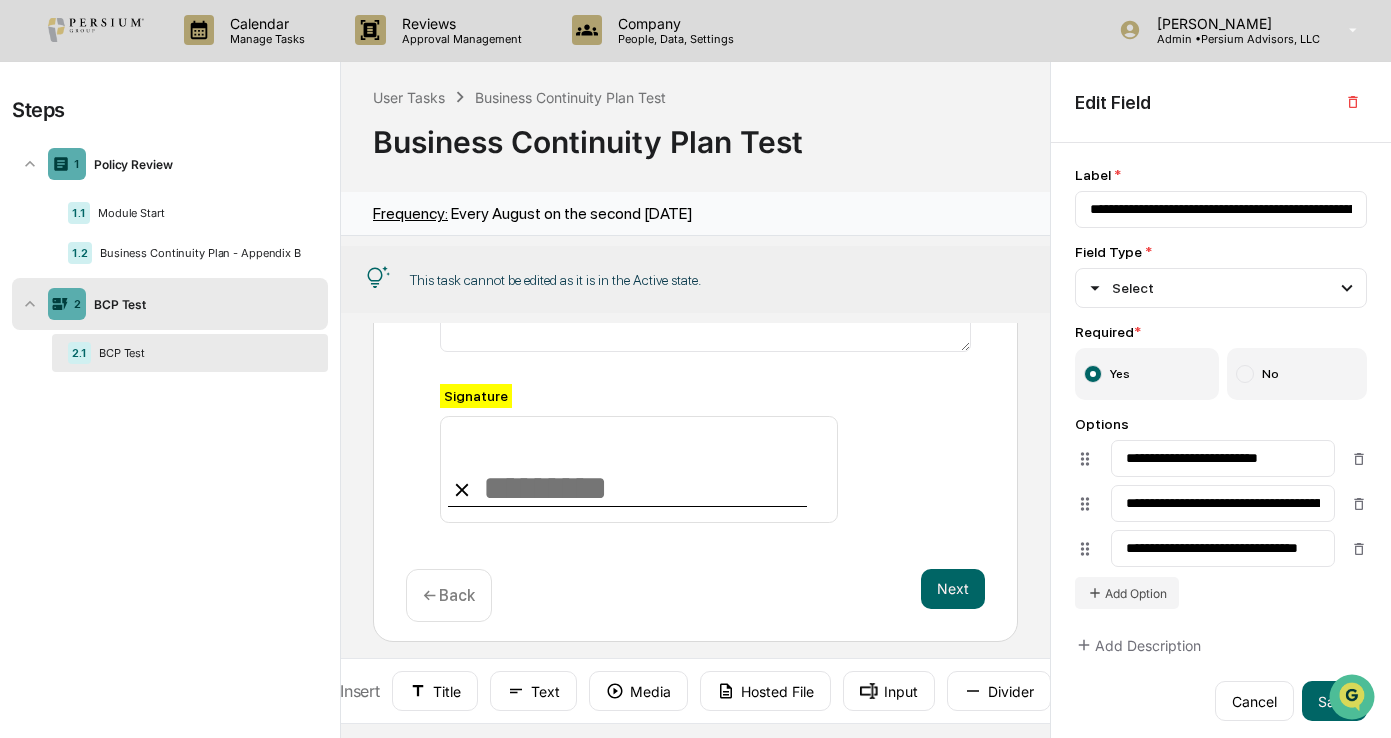 scroll, scrollTop: 1165, scrollLeft: 0, axis: vertical 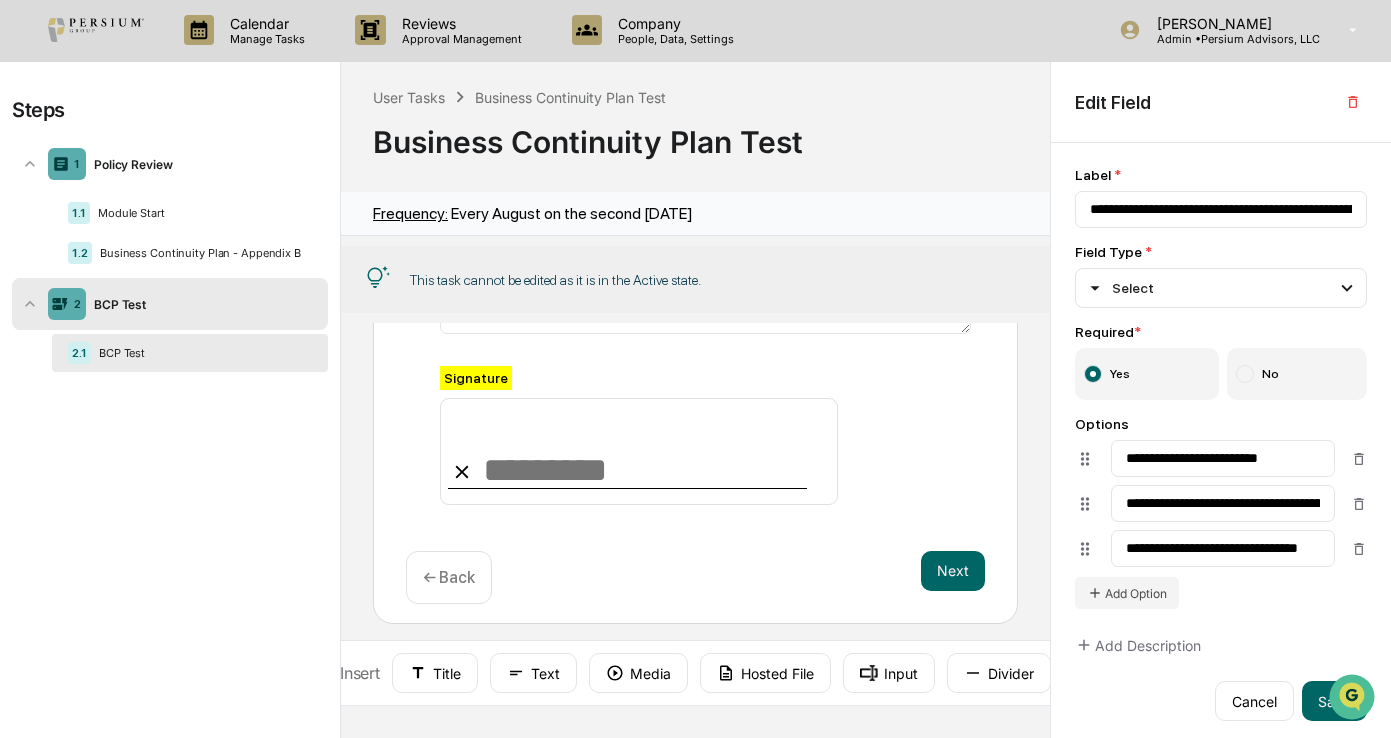 drag, startPoint x: 977, startPoint y: 662, endPoint x: 733, endPoint y: 206, distance: 517.17694 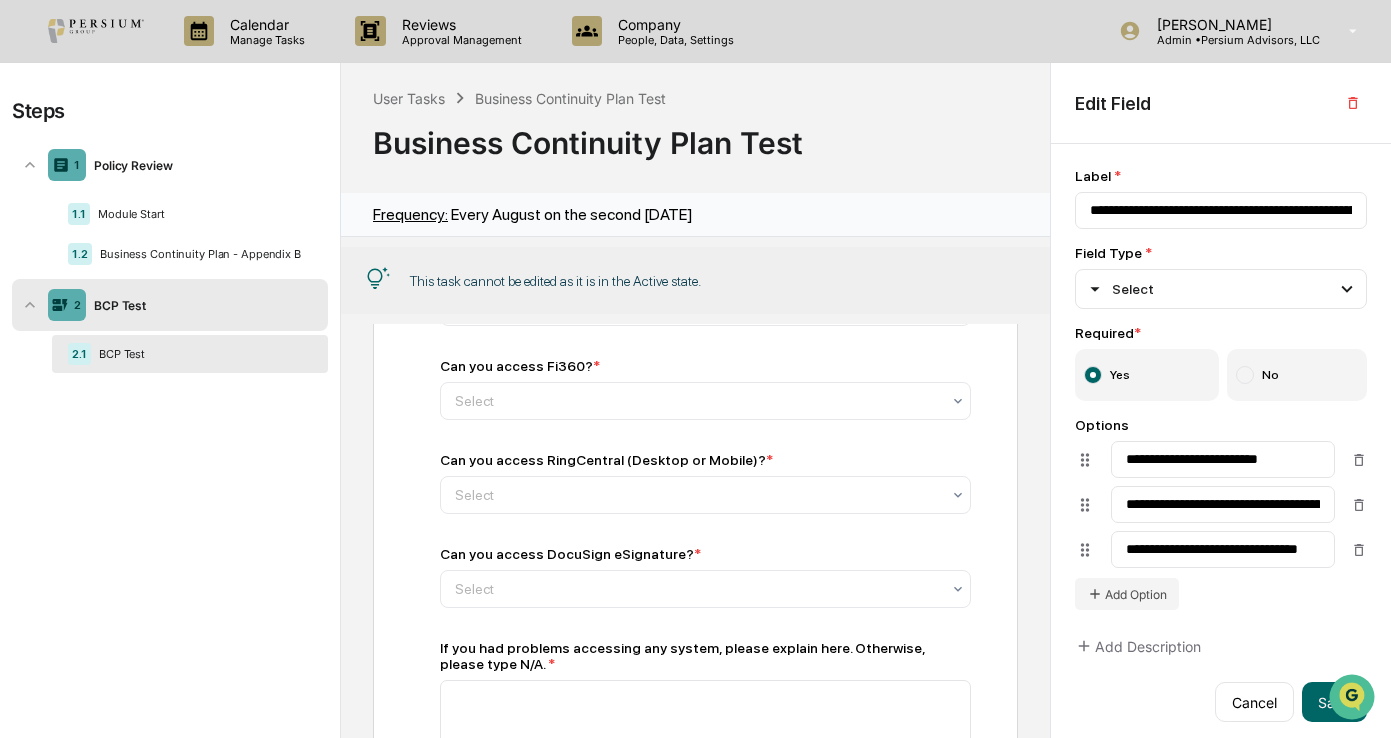 scroll, scrollTop: 1165, scrollLeft: 0, axis: vertical 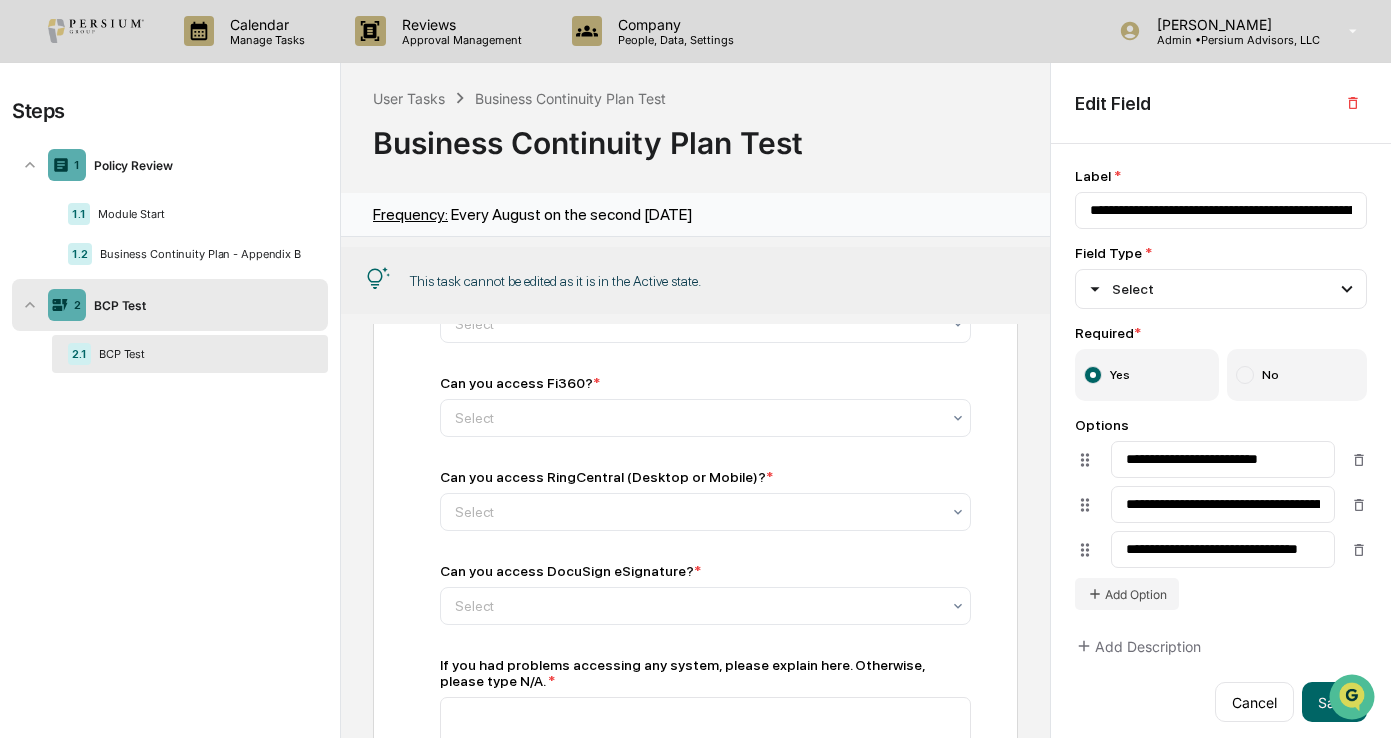 drag, startPoint x: 996, startPoint y: 671, endPoint x: 1007, endPoint y: 466, distance: 205.2949 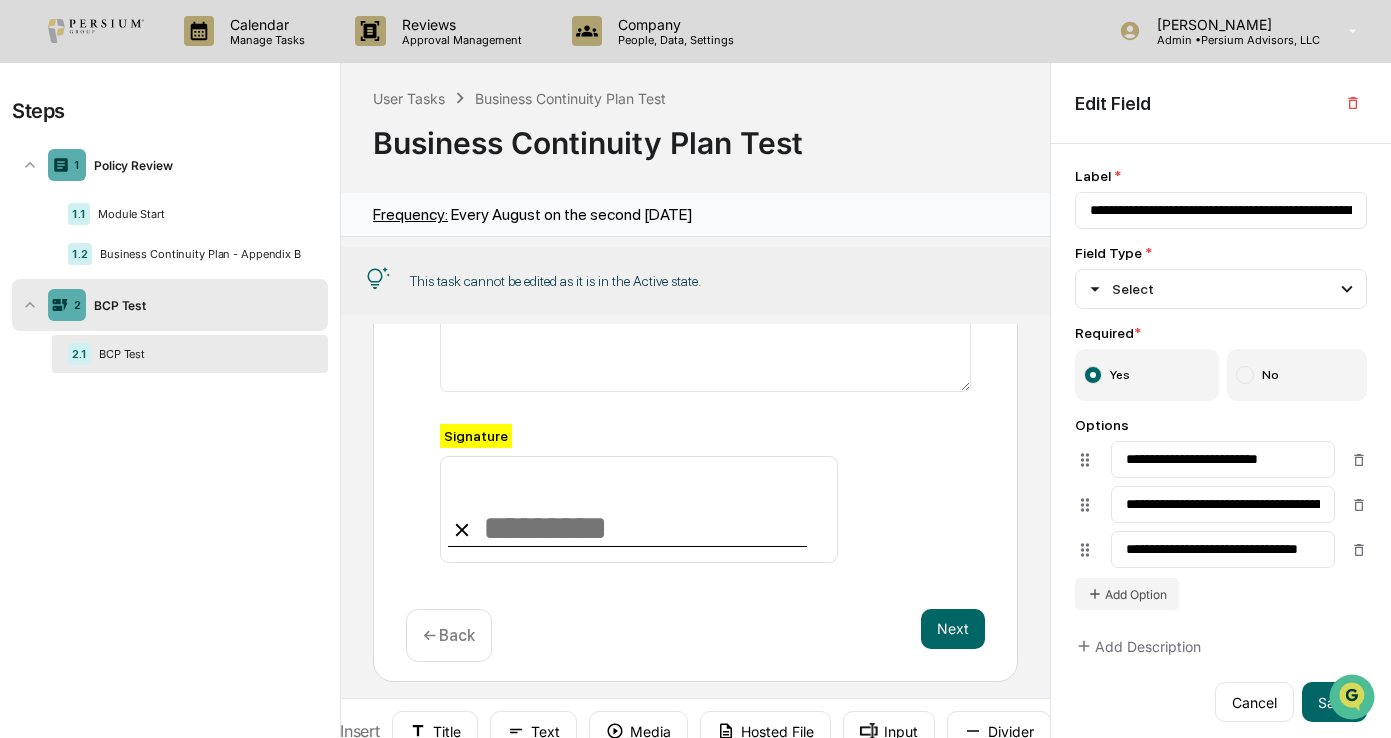 scroll, scrollTop: 1165, scrollLeft: 0, axis: vertical 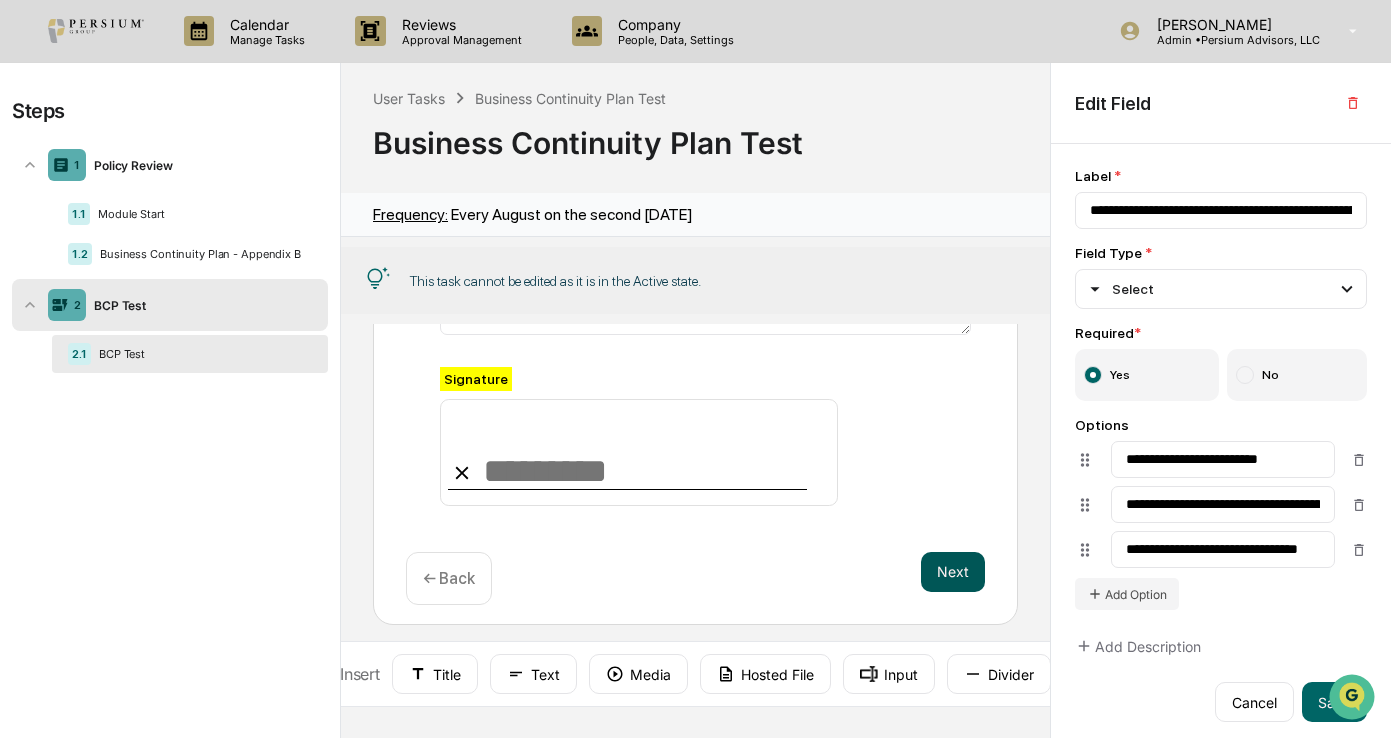 drag, startPoint x: 1012, startPoint y: 667, endPoint x: 961, endPoint y: 672, distance: 51.24451 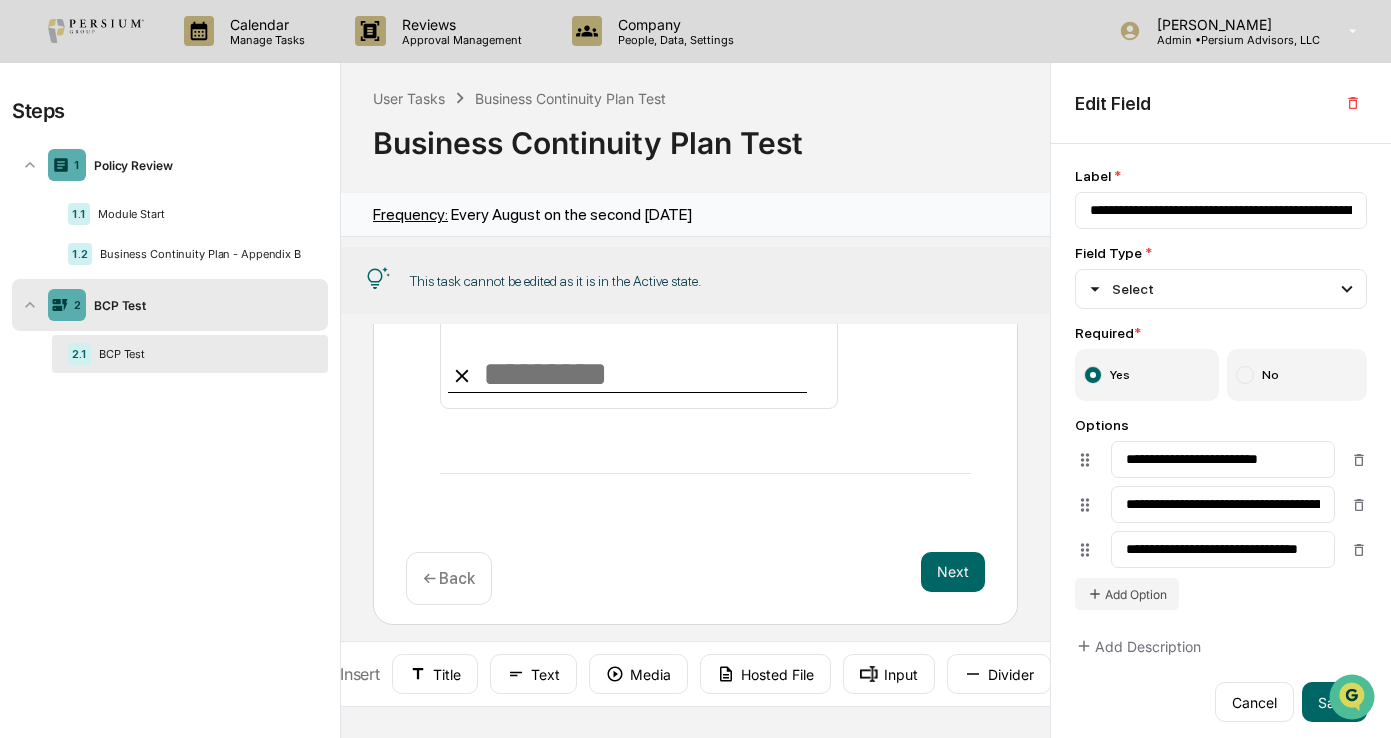 scroll, scrollTop: 1262, scrollLeft: 0, axis: vertical 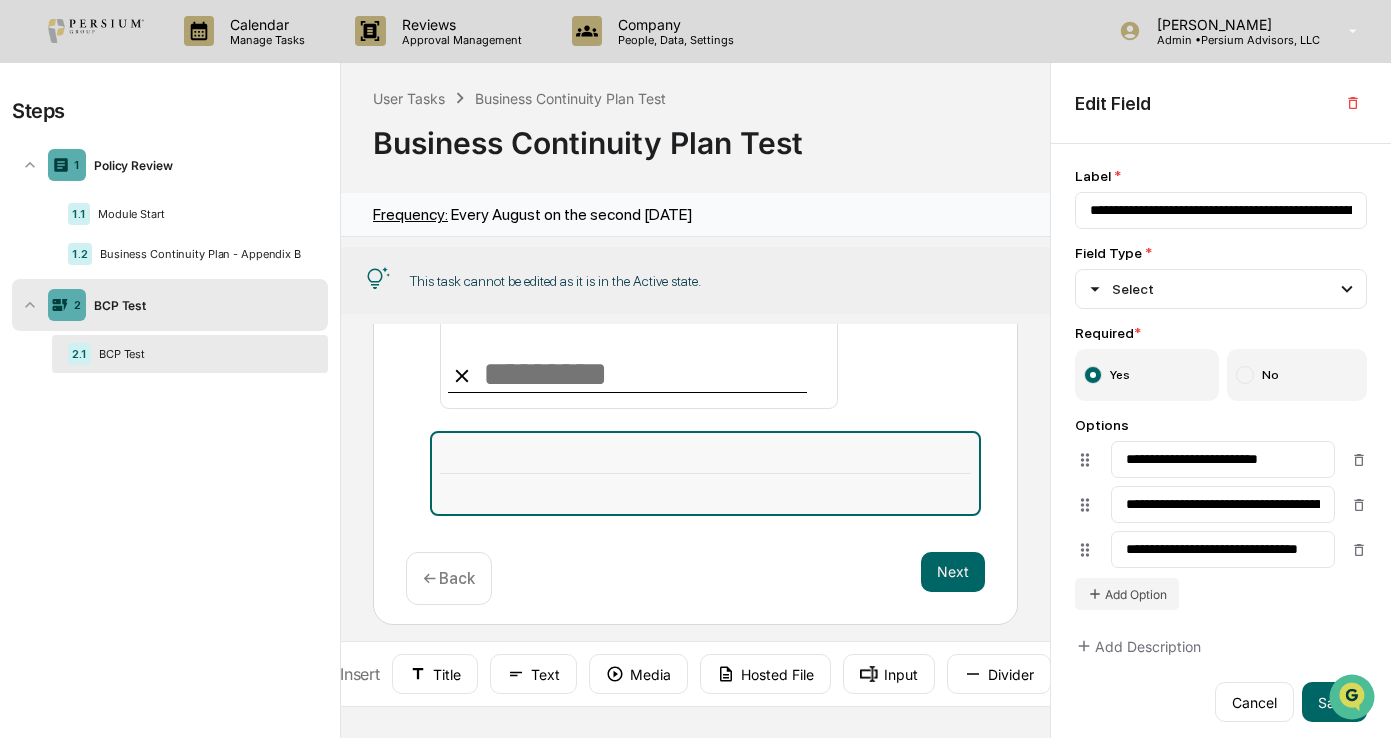 click at bounding box center (705, 473) 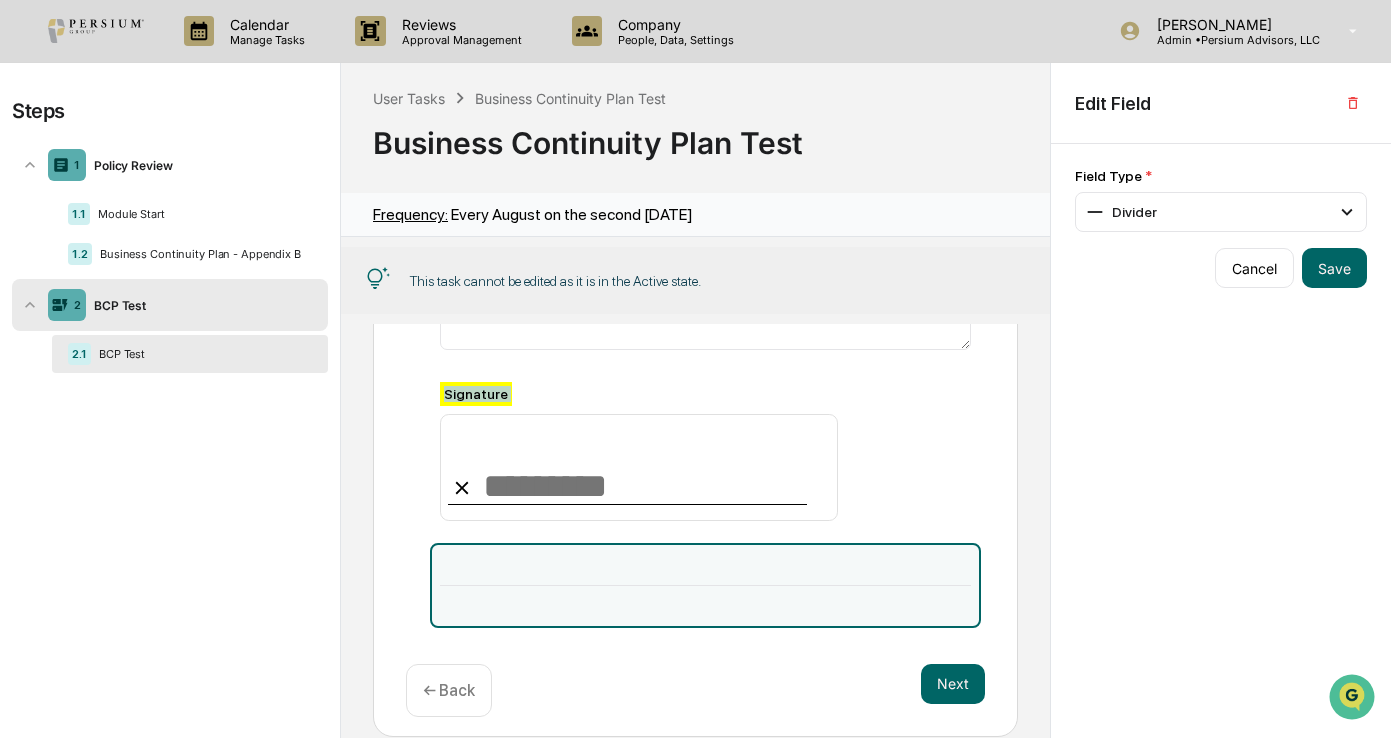 scroll, scrollTop: 1068, scrollLeft: 0, axis: vertical 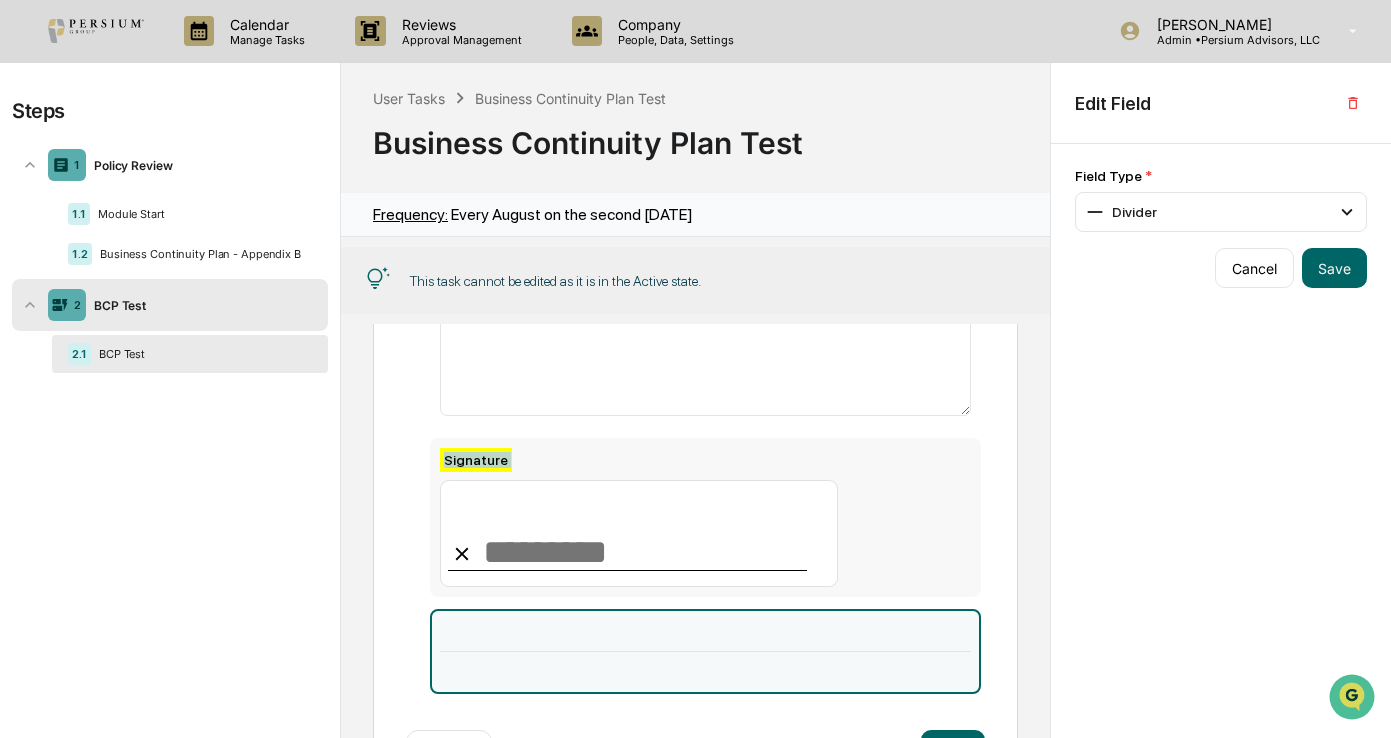 drag, startPoint x: 878, startPoint y: 466, endPoint x: 950, endPoint y: 480, distance: 73.34848 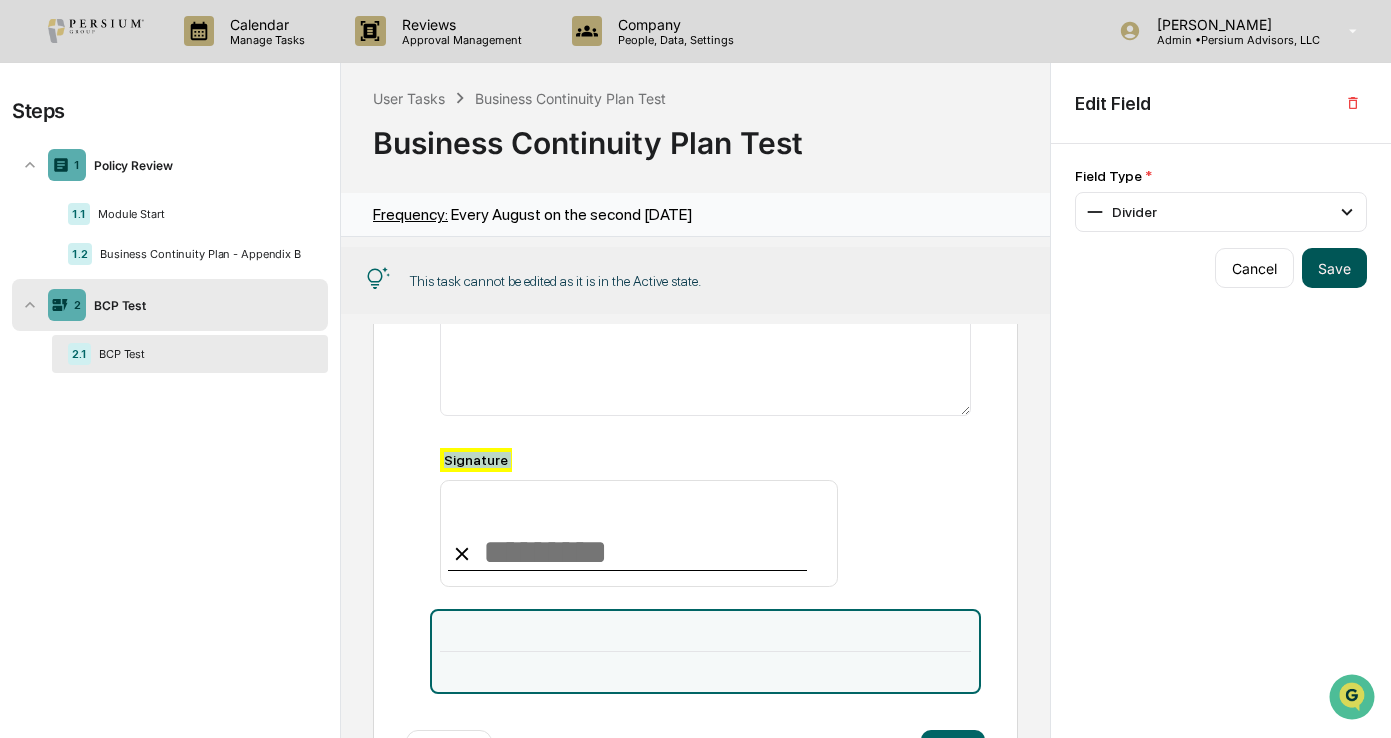 click on "Save" at bounding box center (1334, 268) 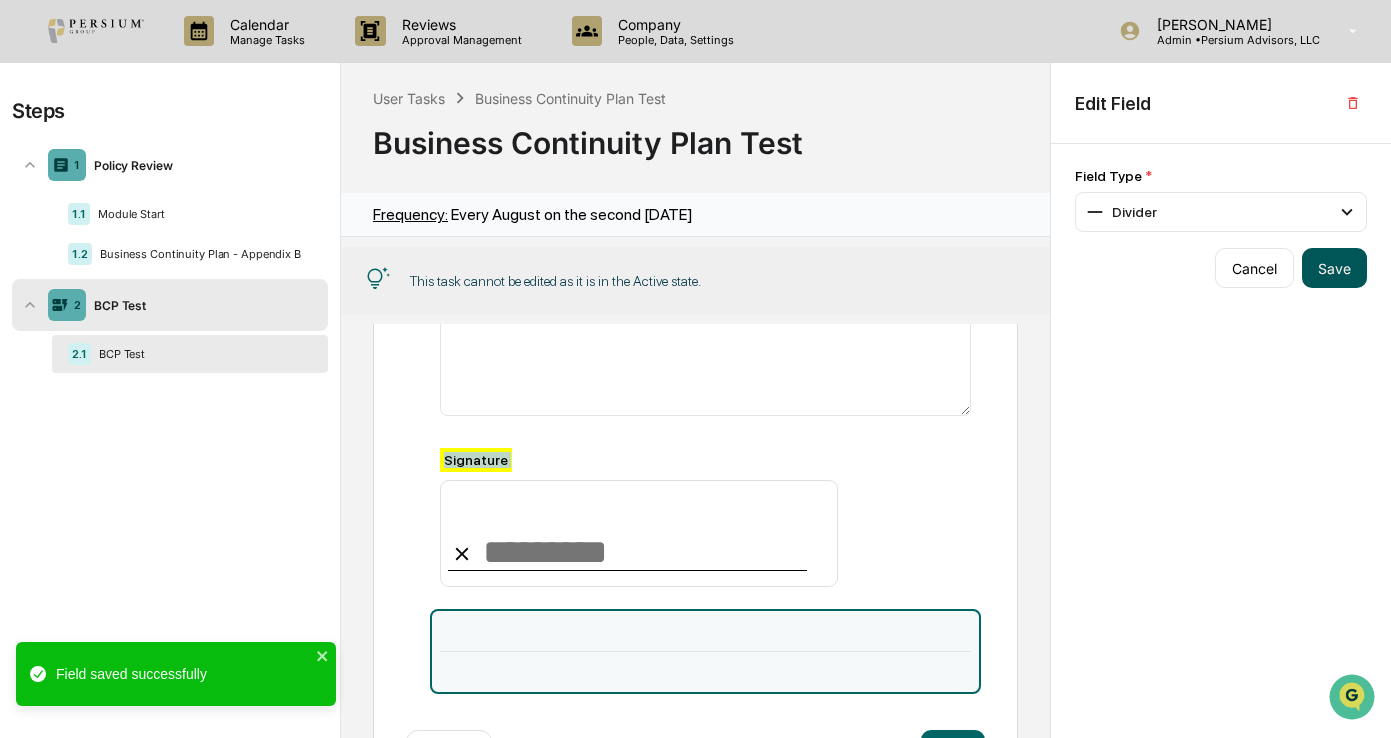 click on "Save" at bounding box center (1334, 268) 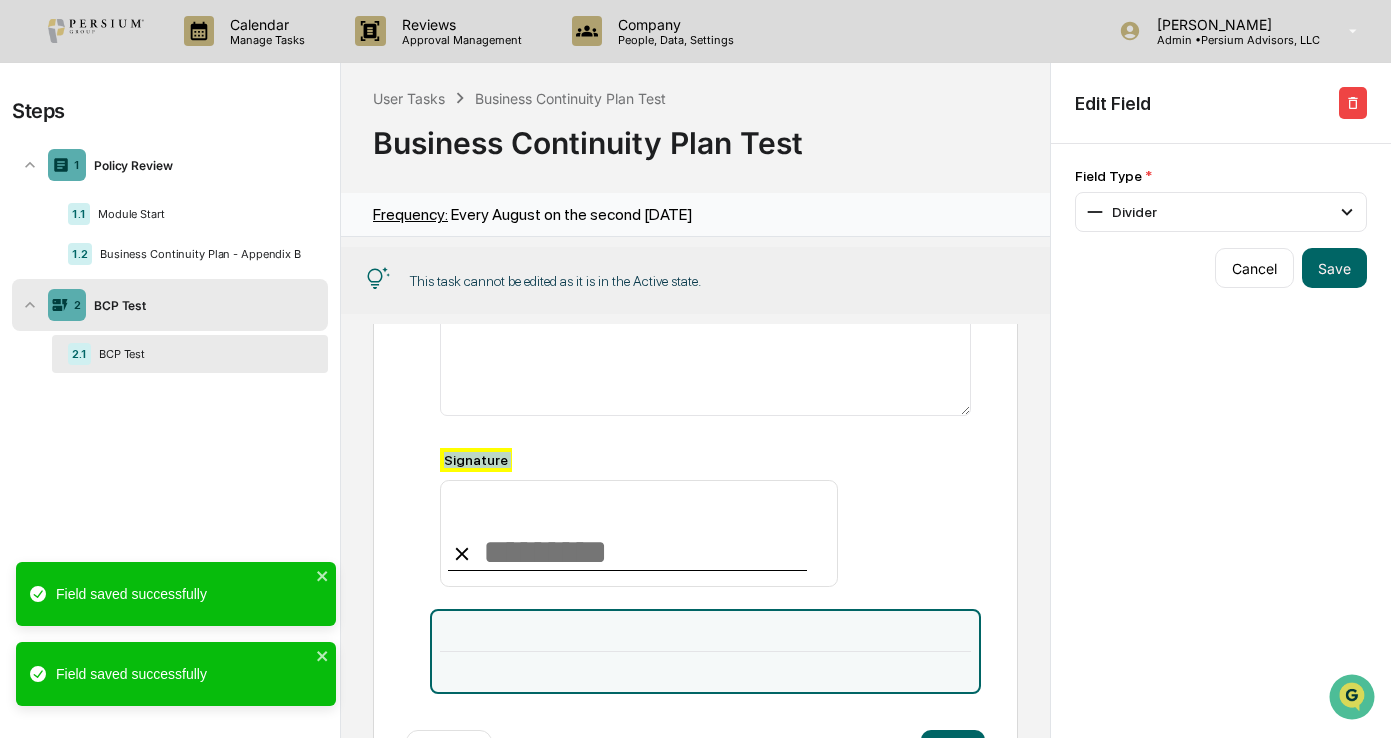 click at bounding box center [1353, 103] 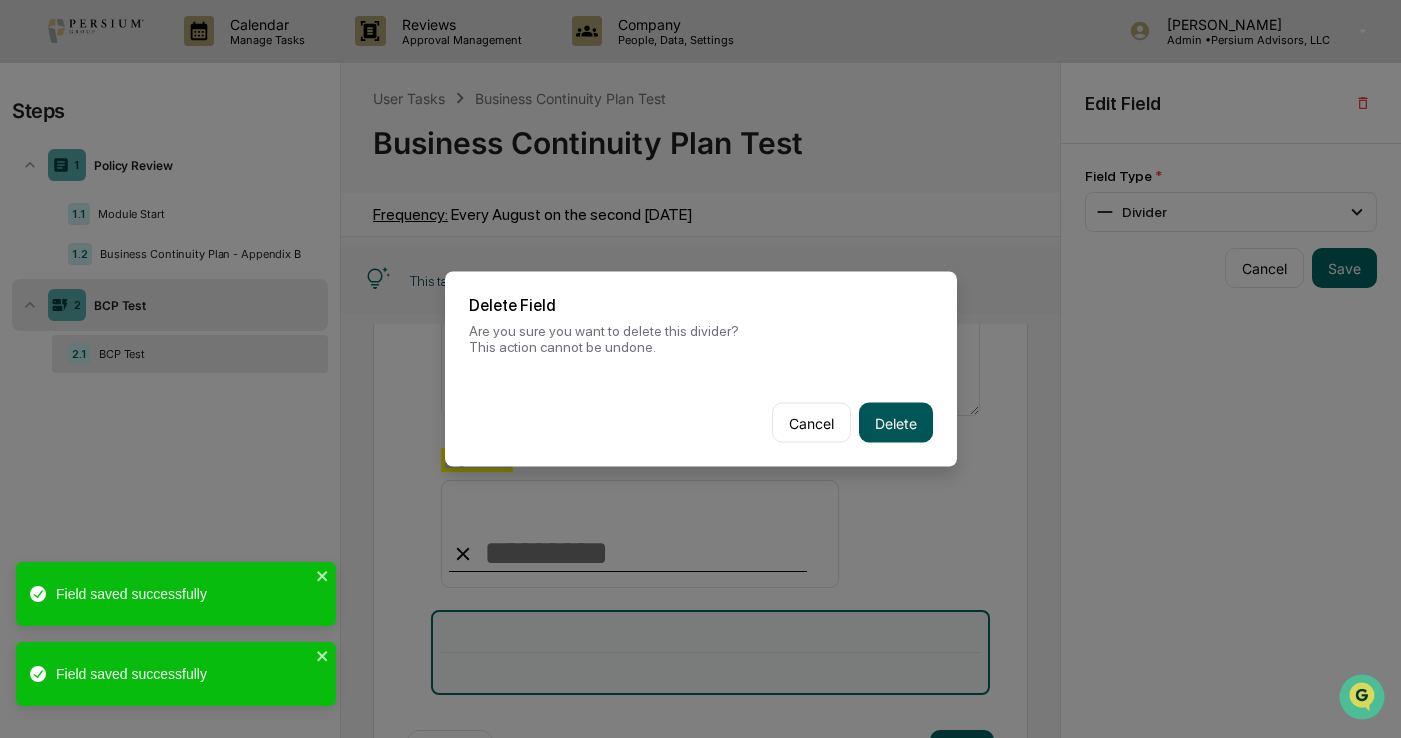 click on "Delete" at bounding box center (896, 423) 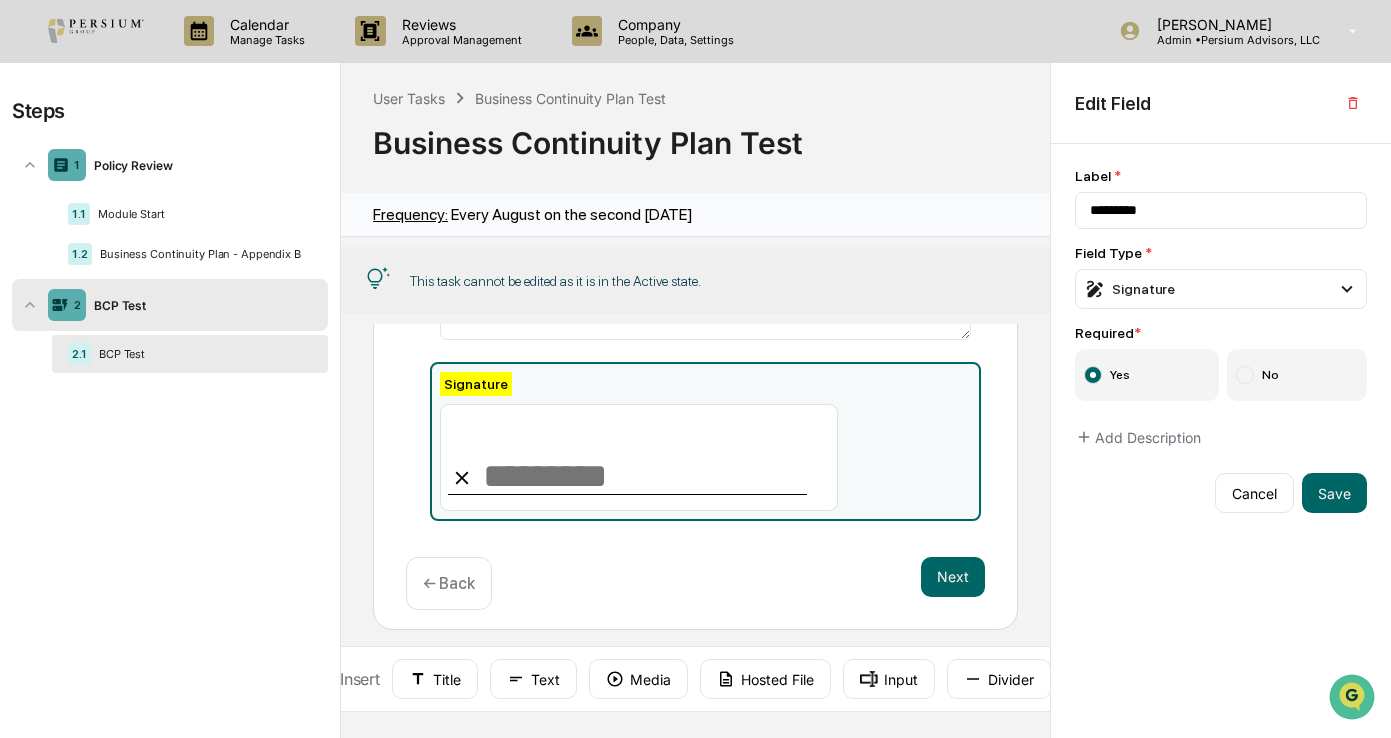 scroll, scrollTop: 1165, scrollLeft: 0, axis: vertical 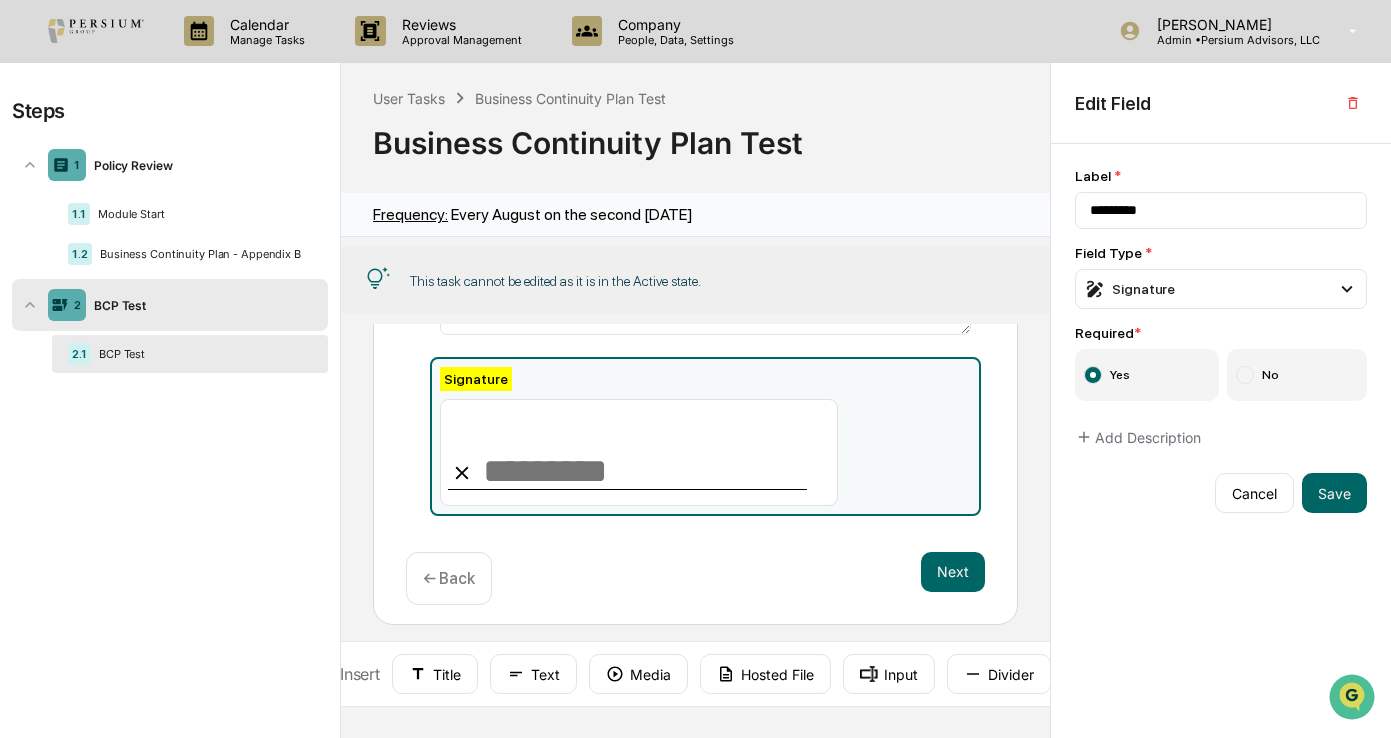 click on "Next ← Back" at bounding box center [695, 578] 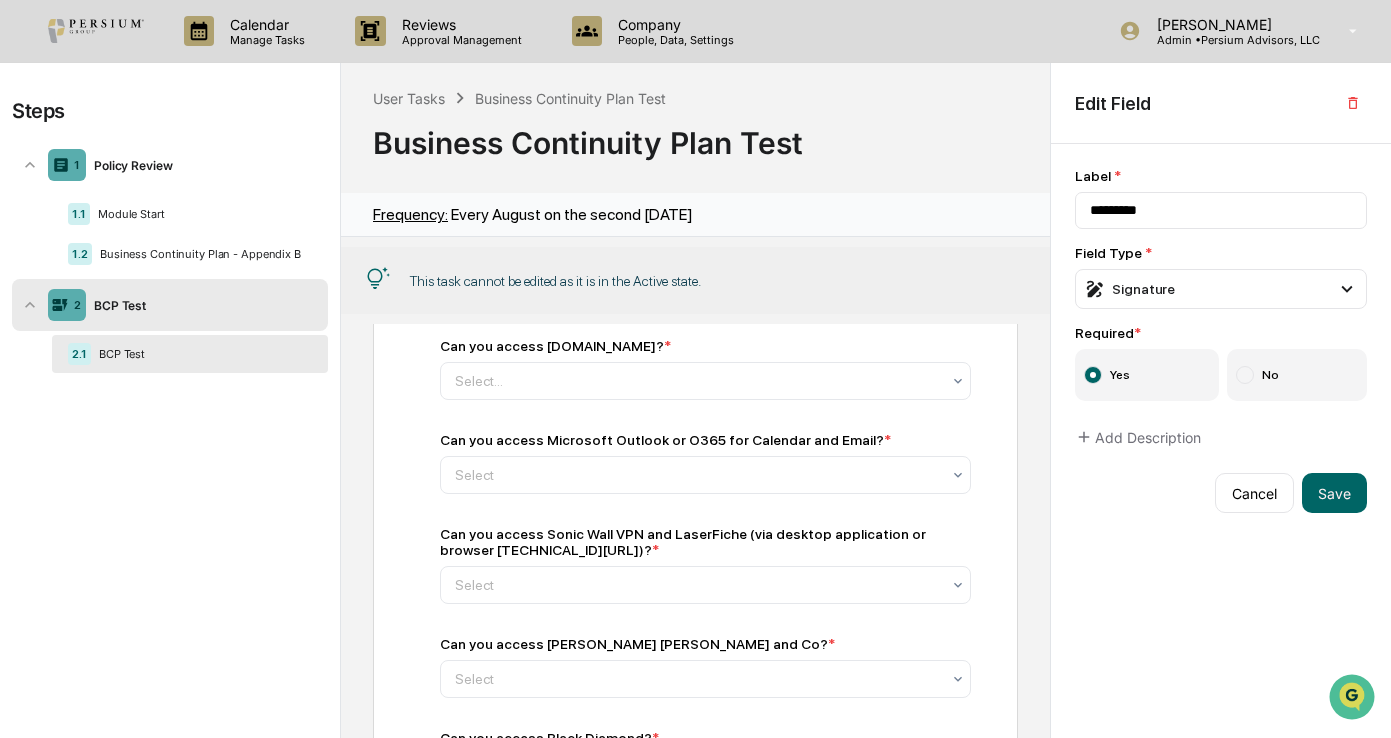 scroll, scrollTop: 0, scrollLeft: 0, axis: both 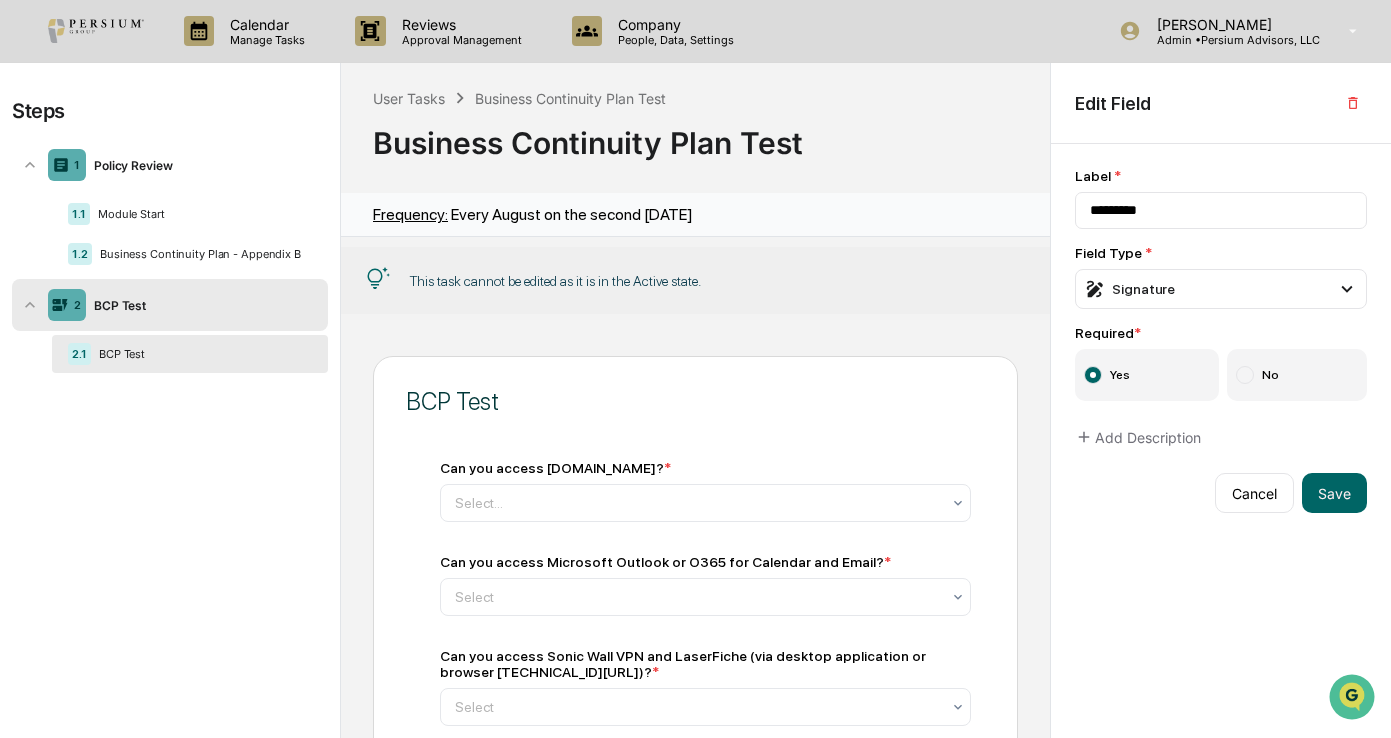 click on "BCP Test" at bounding box center [695, 401] 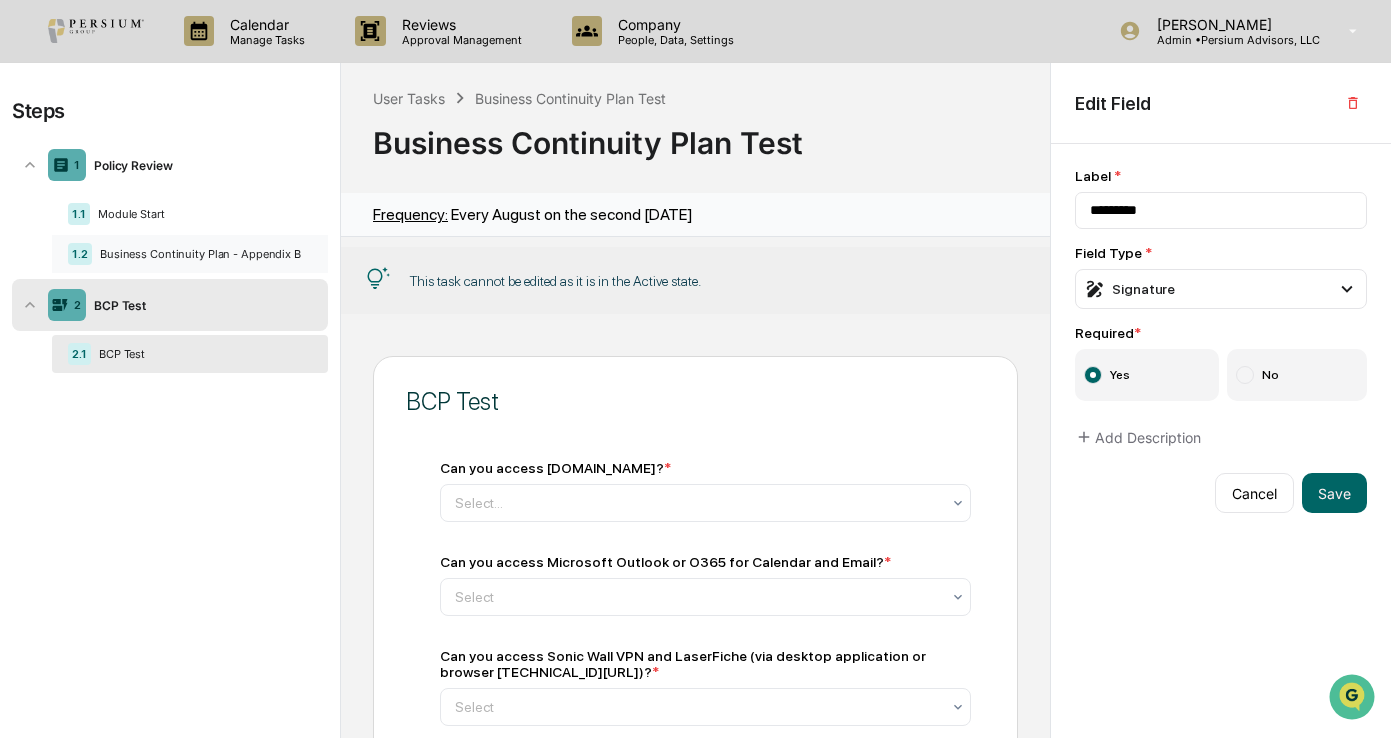 click on "1.2 Business Continuity Plan - Appendix B" at bounding box center [190, 254] 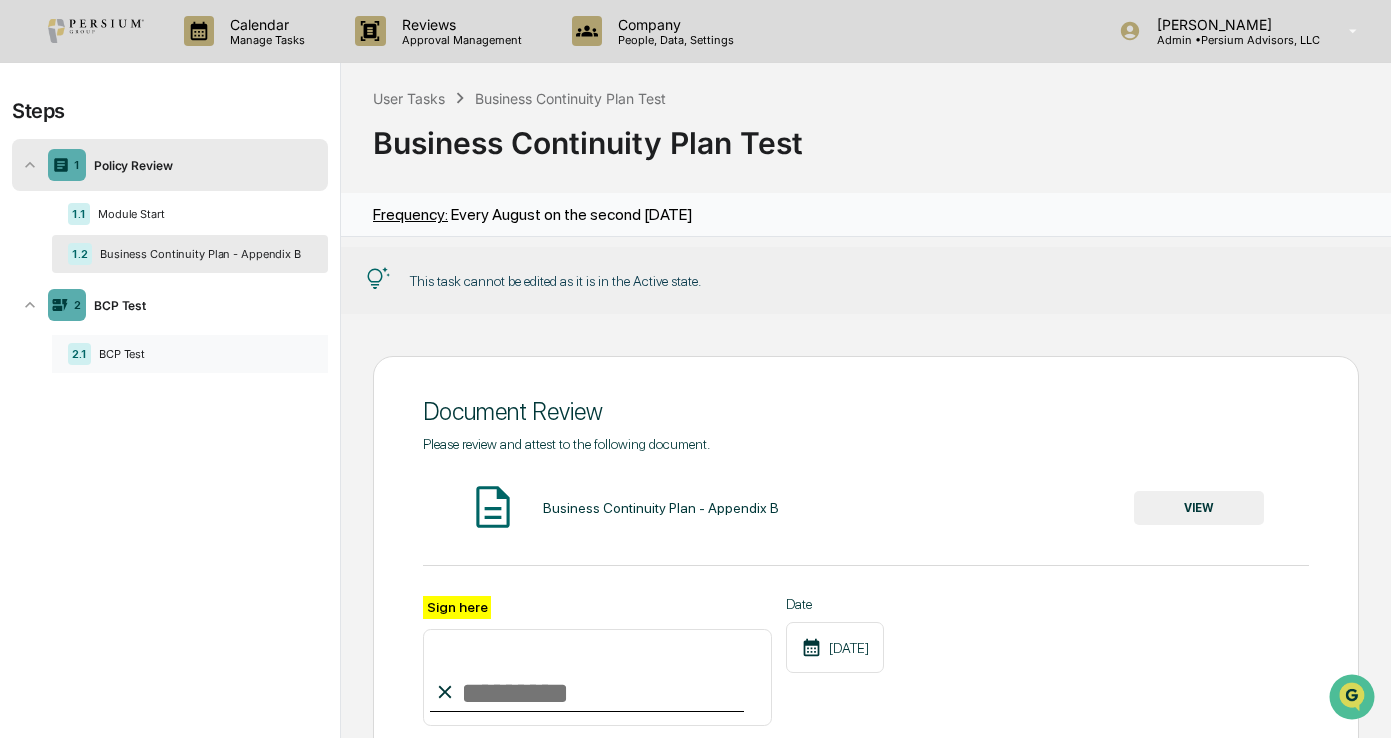 click on "BCP Test" at bounding box center [201, 354] 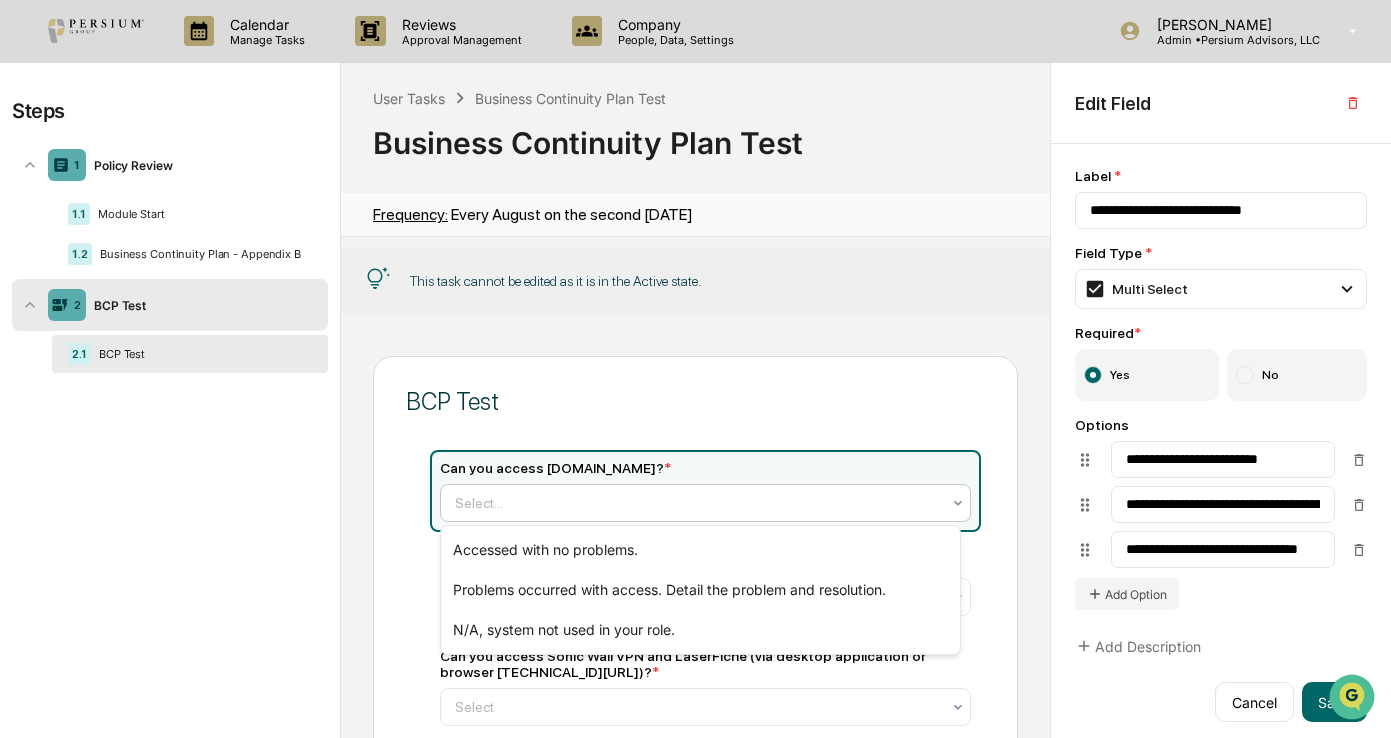 click on "Select..." at bounding box center [705, 503] 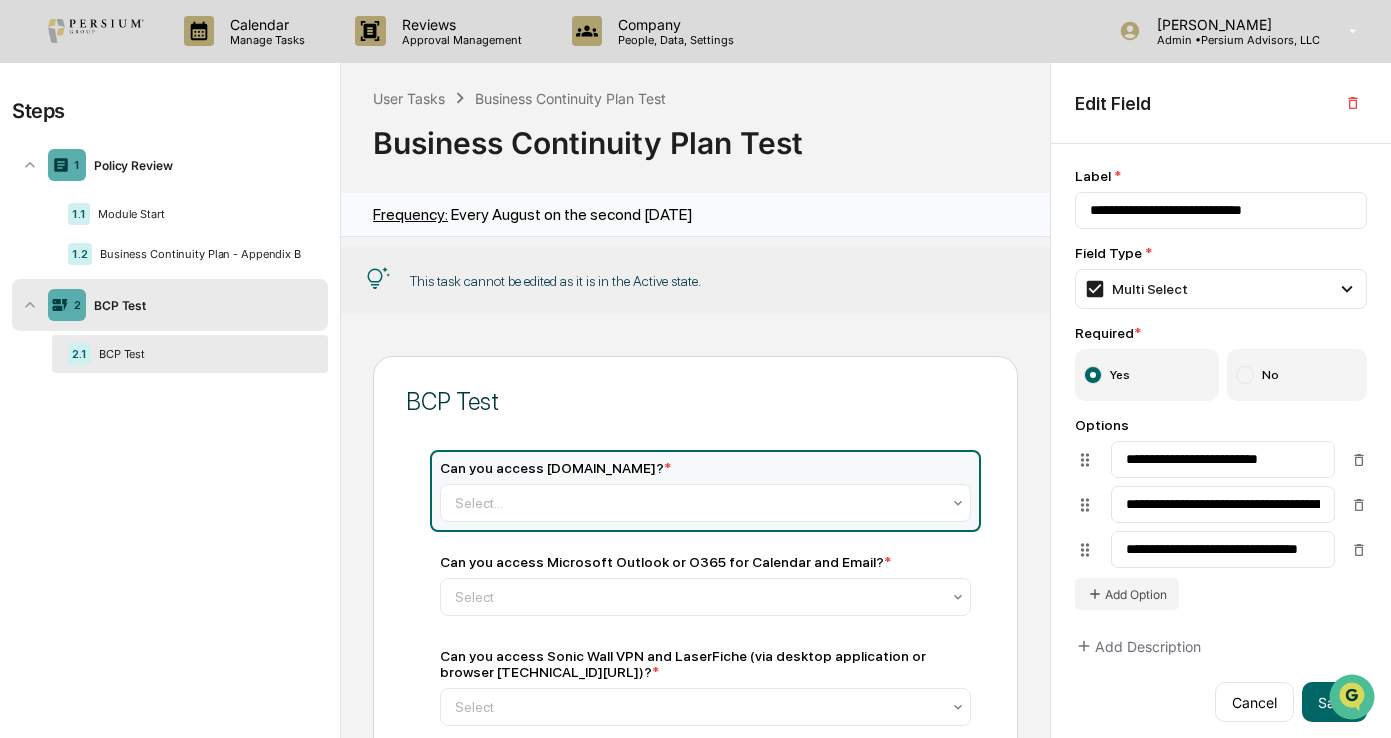 click on "BCP Test" at bounding box center [695, 401] 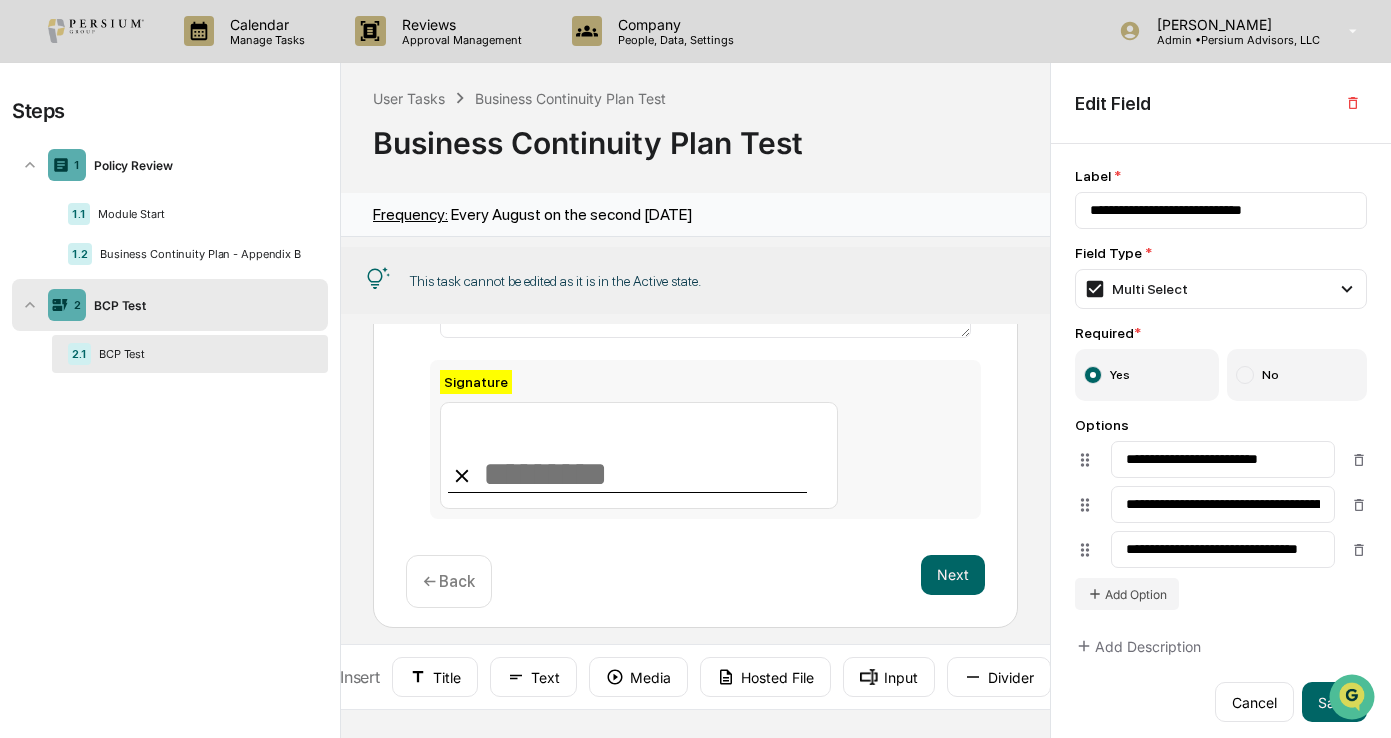 scroll, scrollTop: 1165, scrollLeft: 0, axis: vertical 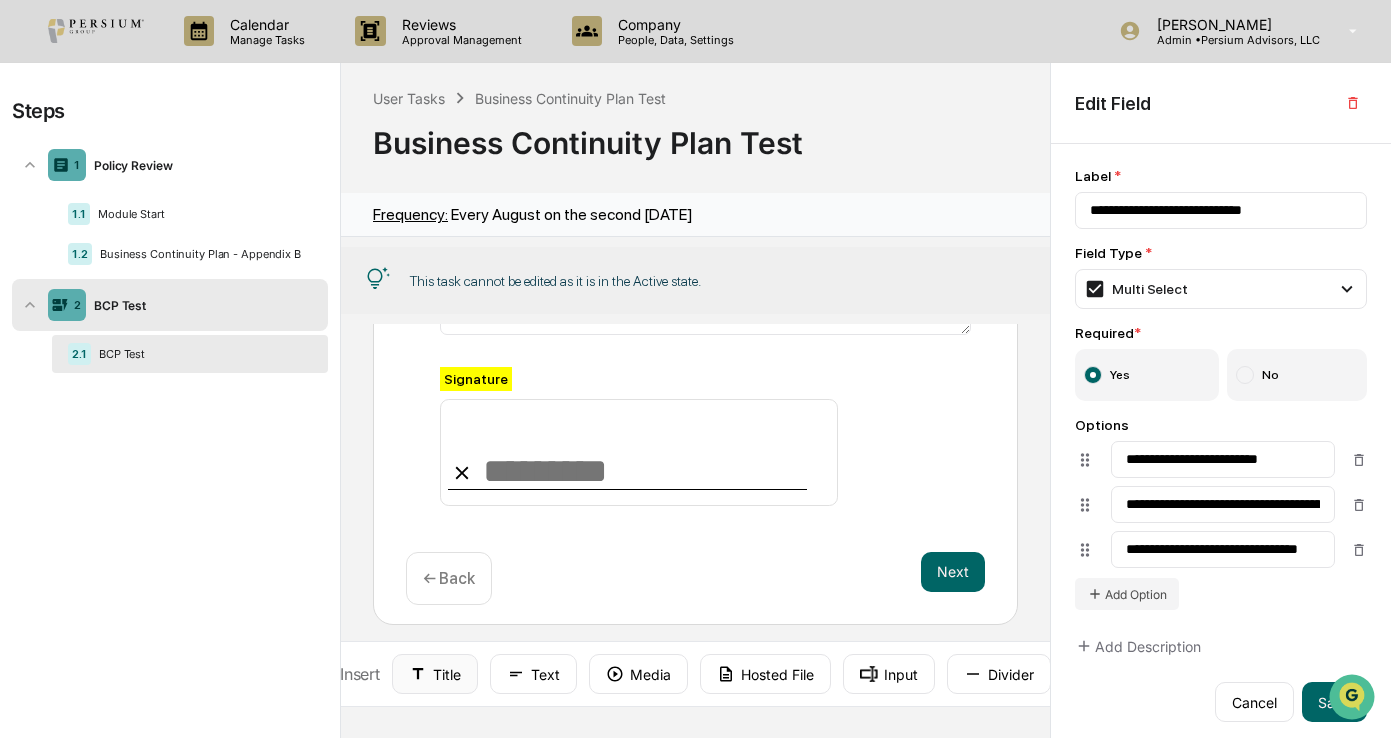 click on "Title" at bounding box center (435, 674) 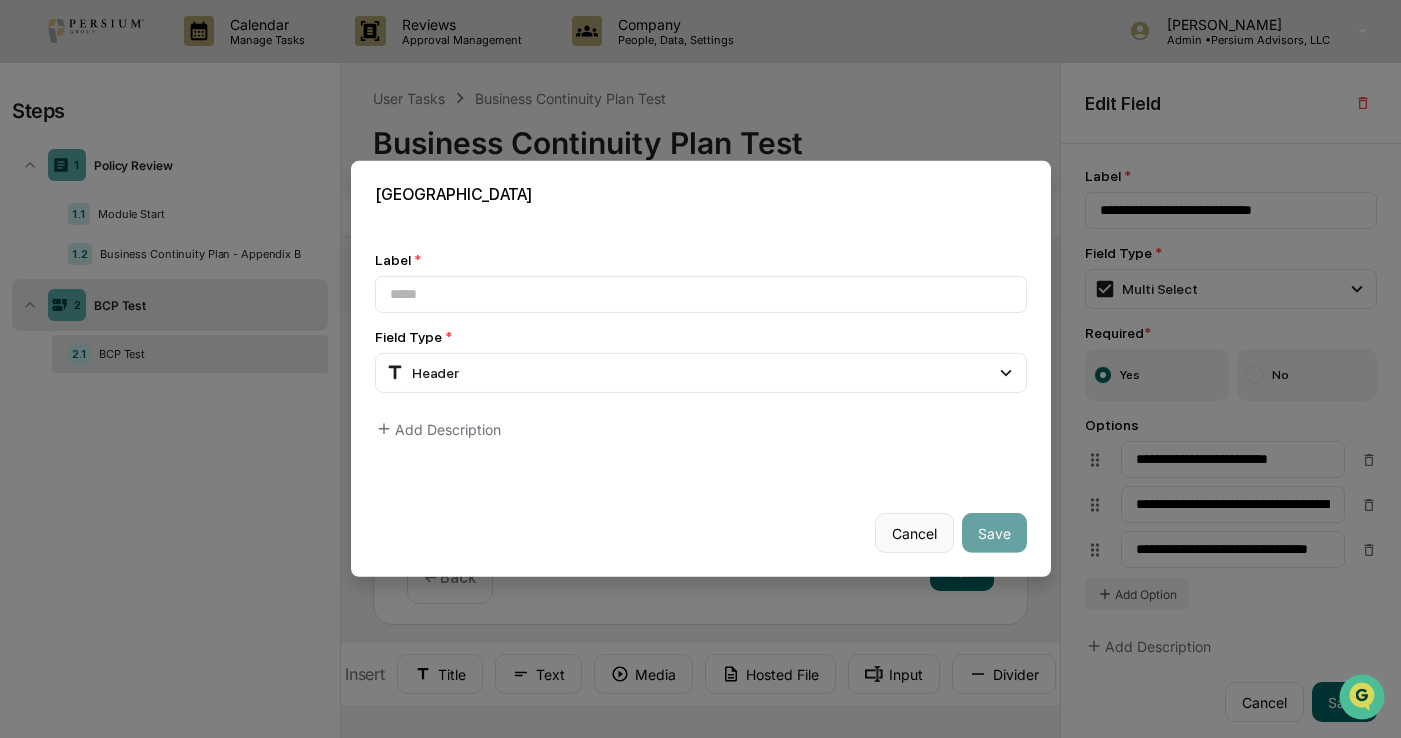 click on "Cancel" at bounding box center (914, 533) 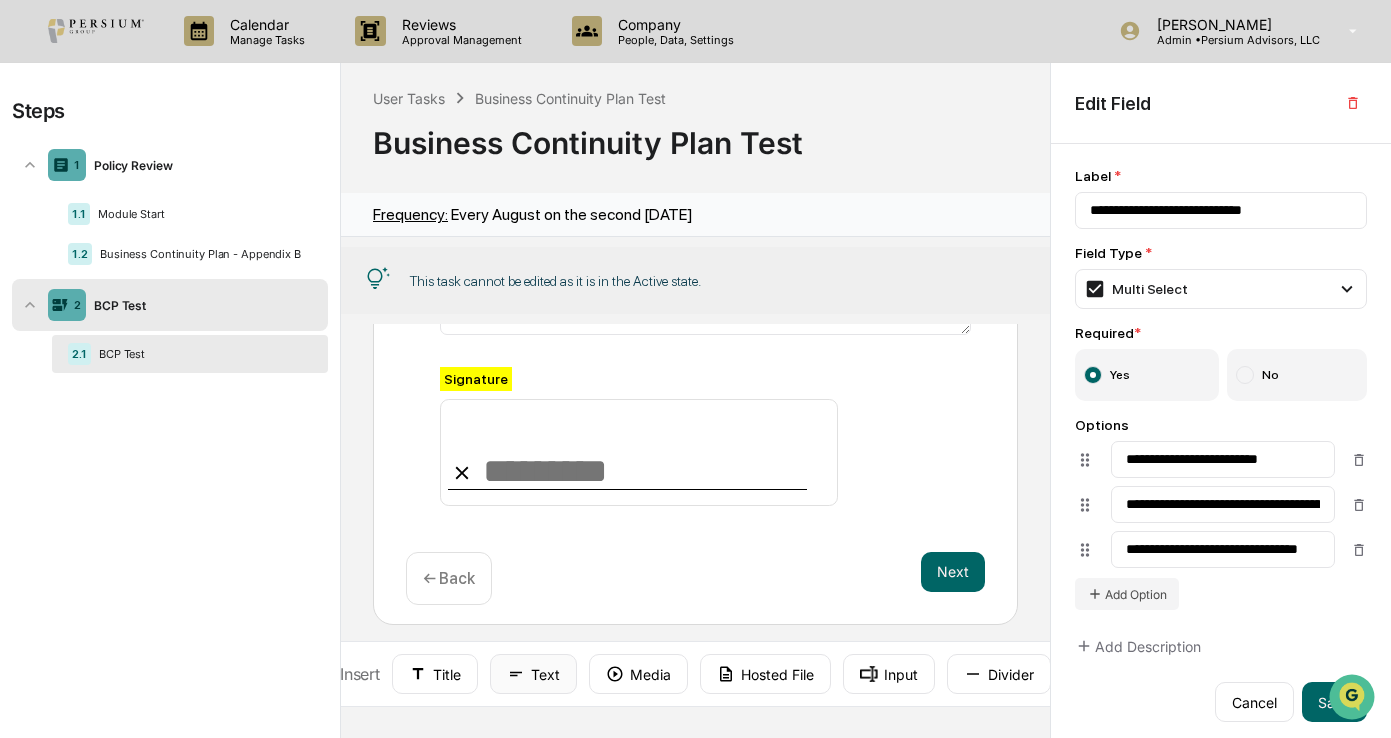 click 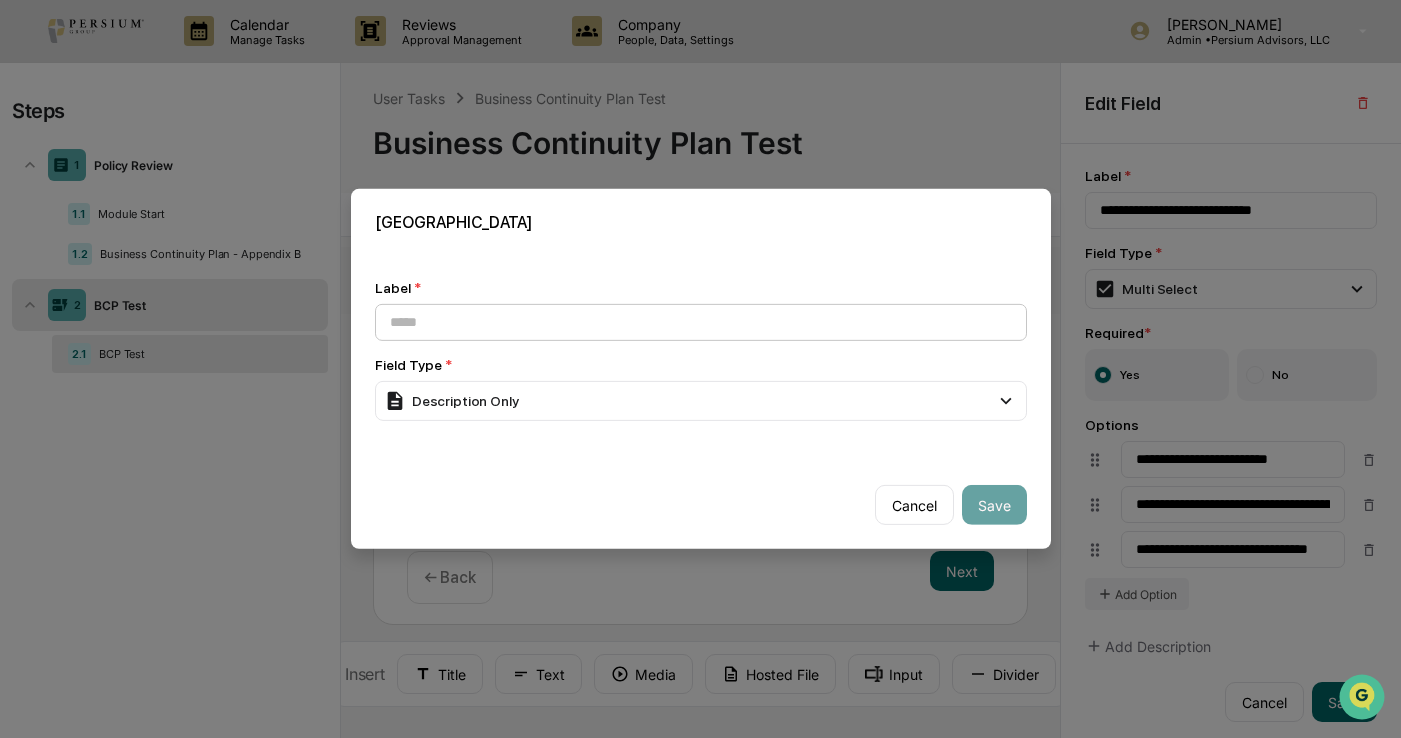 click at bounding box center [701, 322] 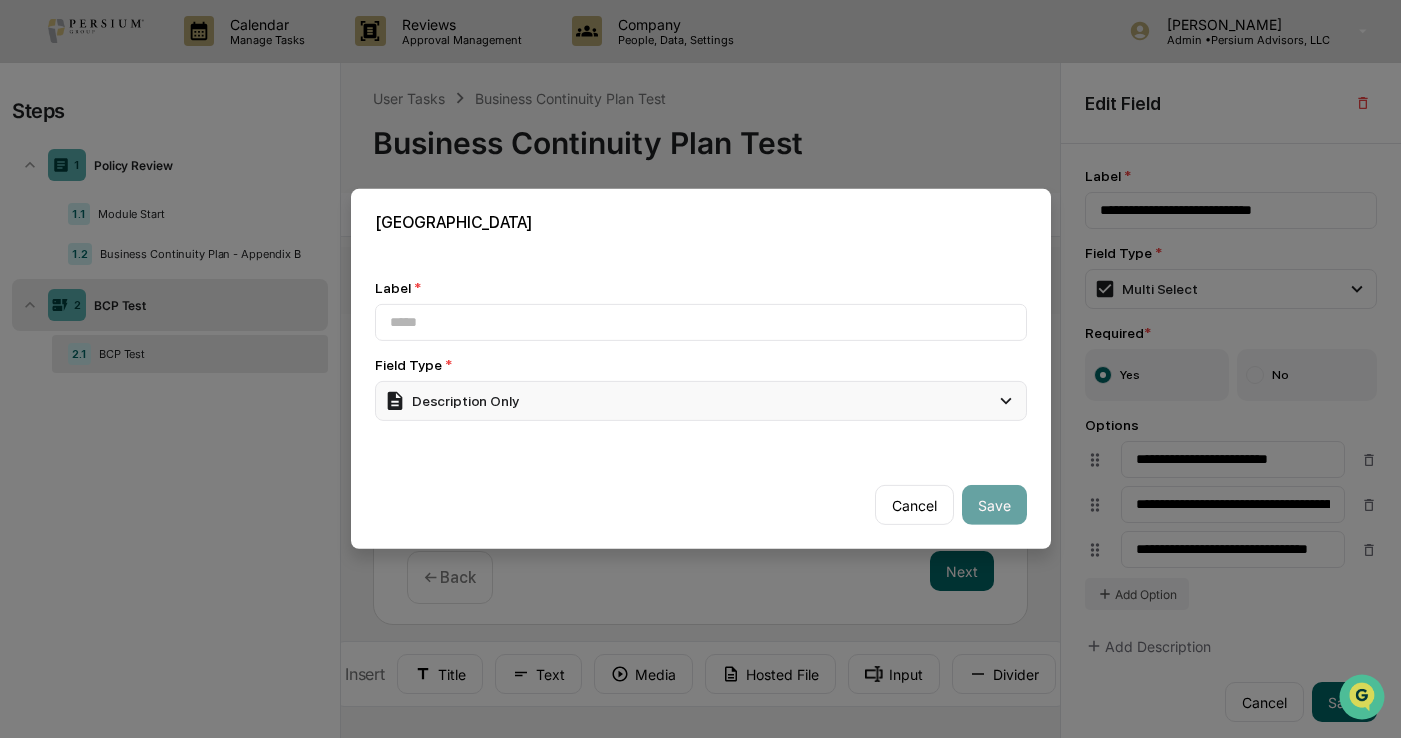 click on "Description Only" at bounding box center [701, 401] 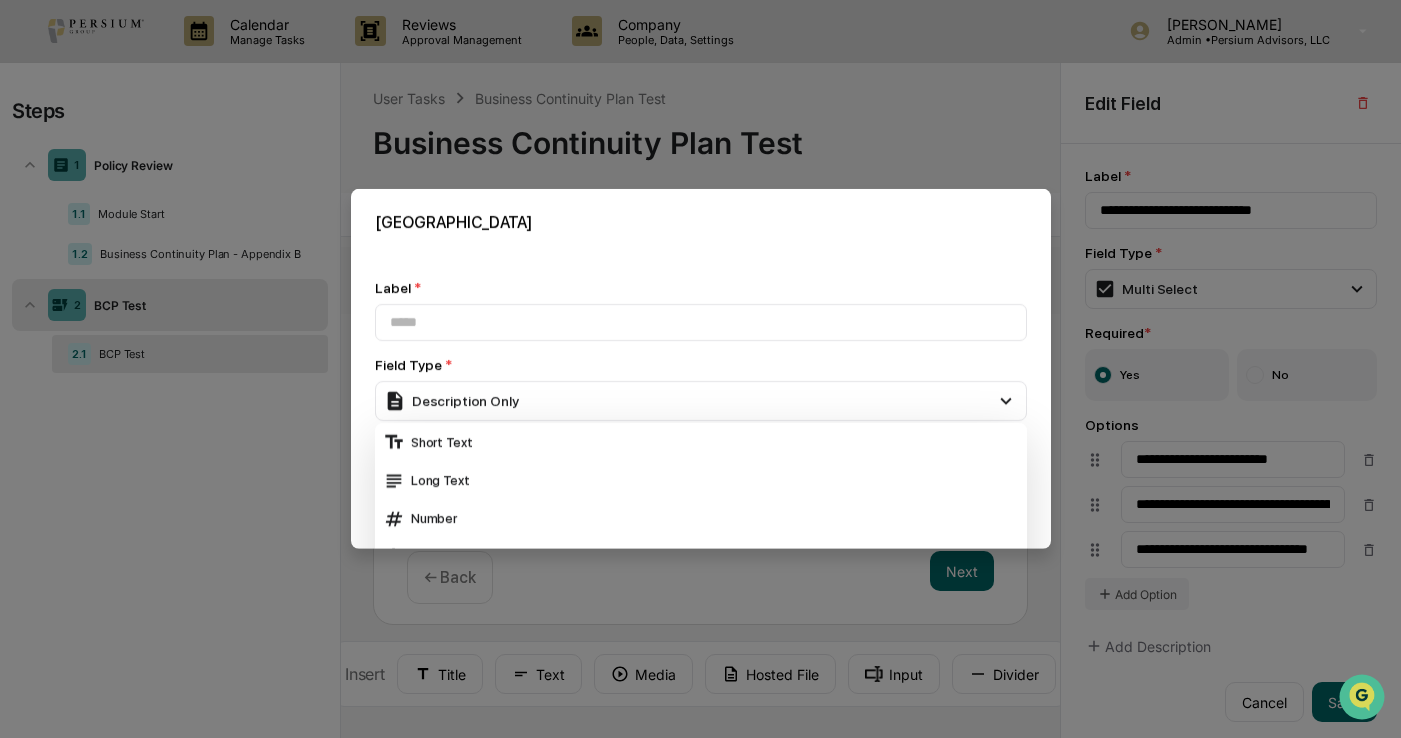 click on "Label   *" at bounding box center (701, 288) 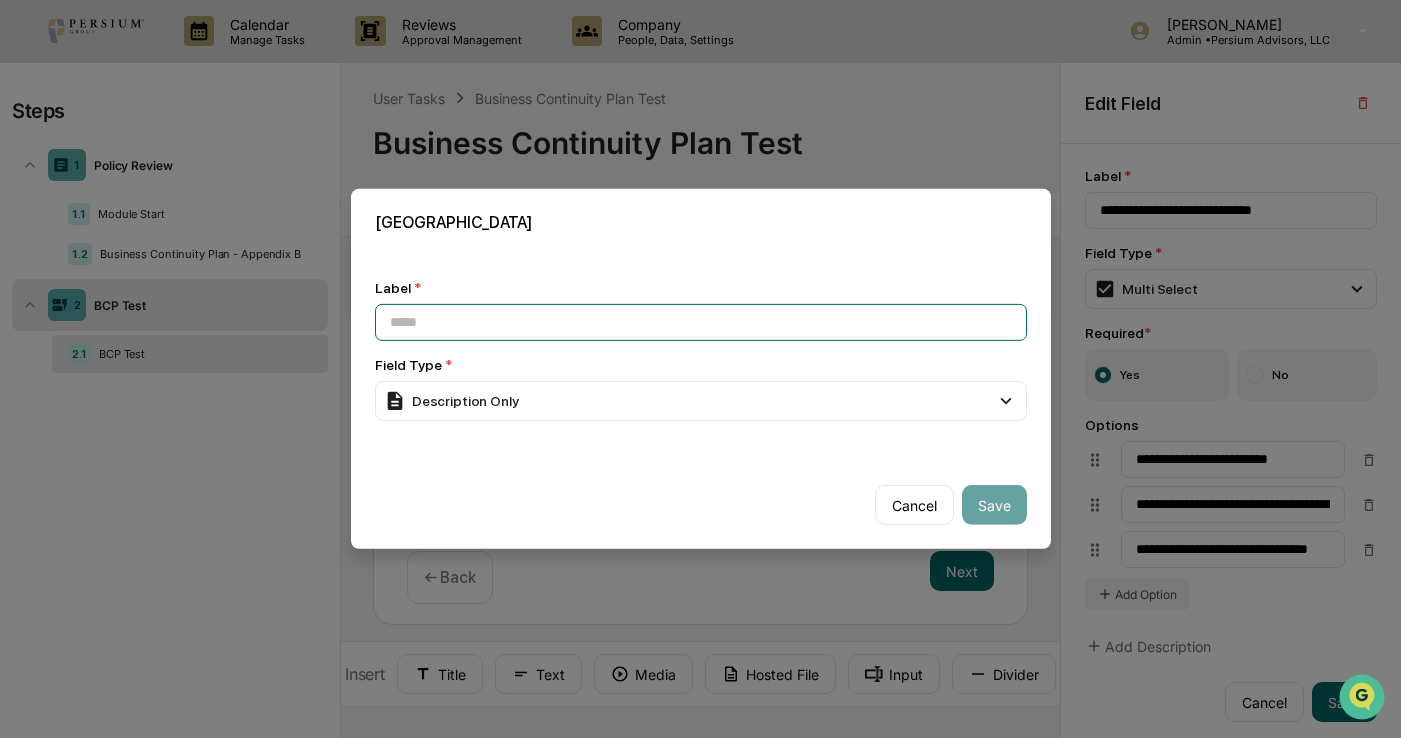 click at bounding box center [701, 322] 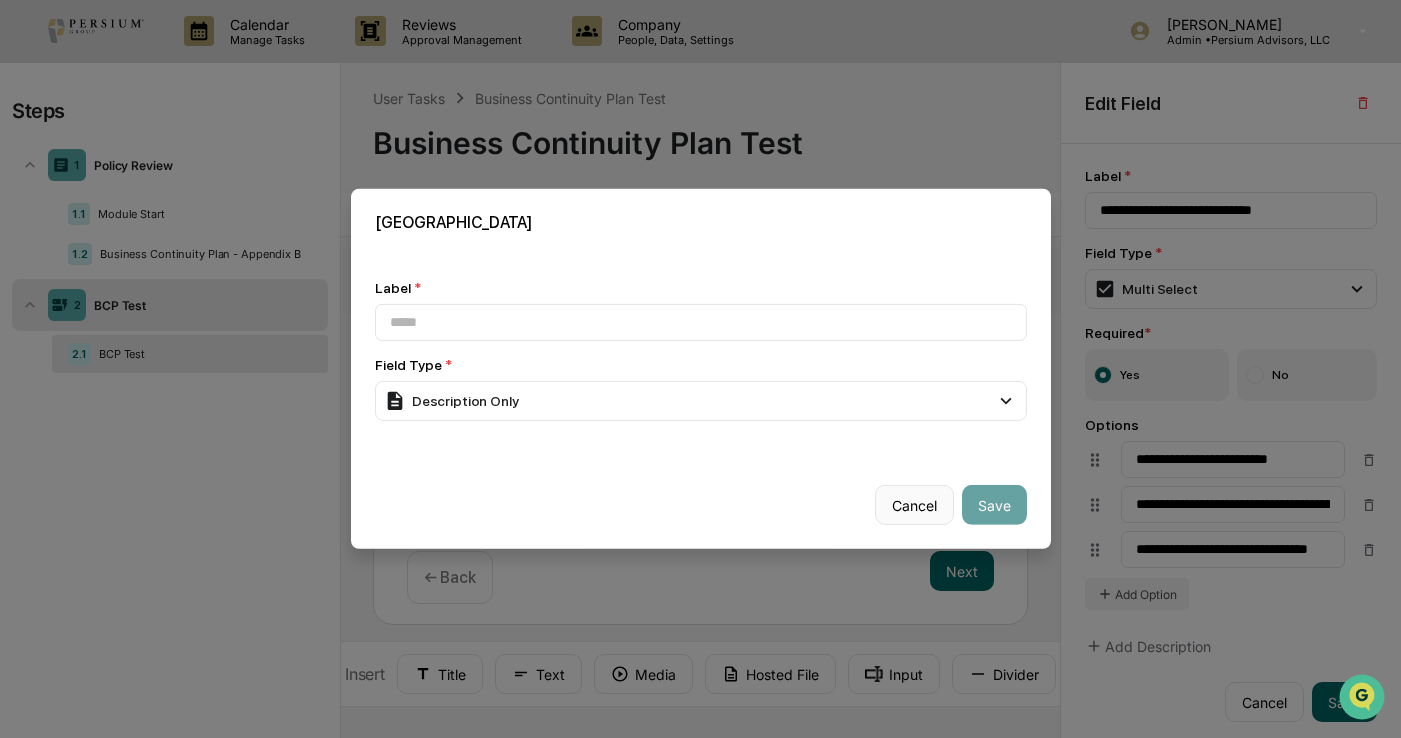 click on "Cancel" at bounding box center (914, 505) 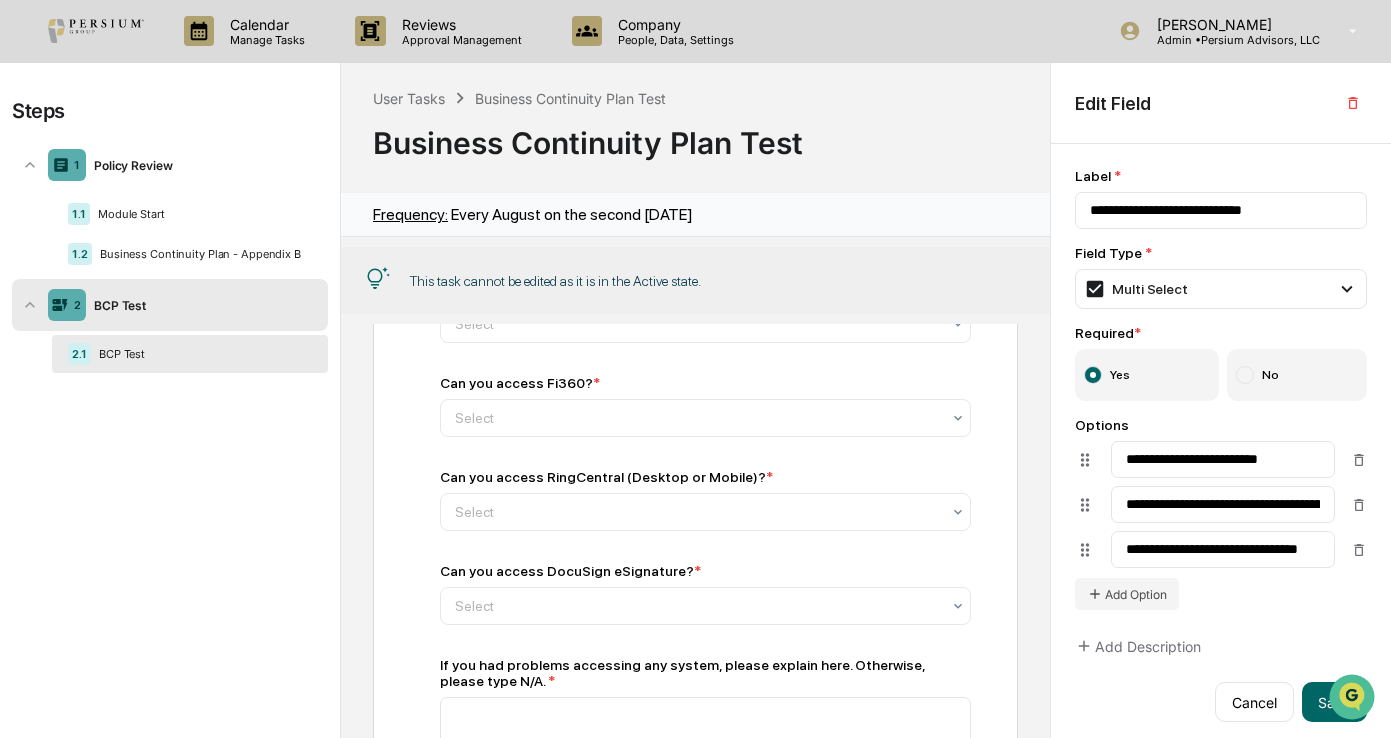 scroll, scrollTop: 0, scrollLeft: 0, axis: both 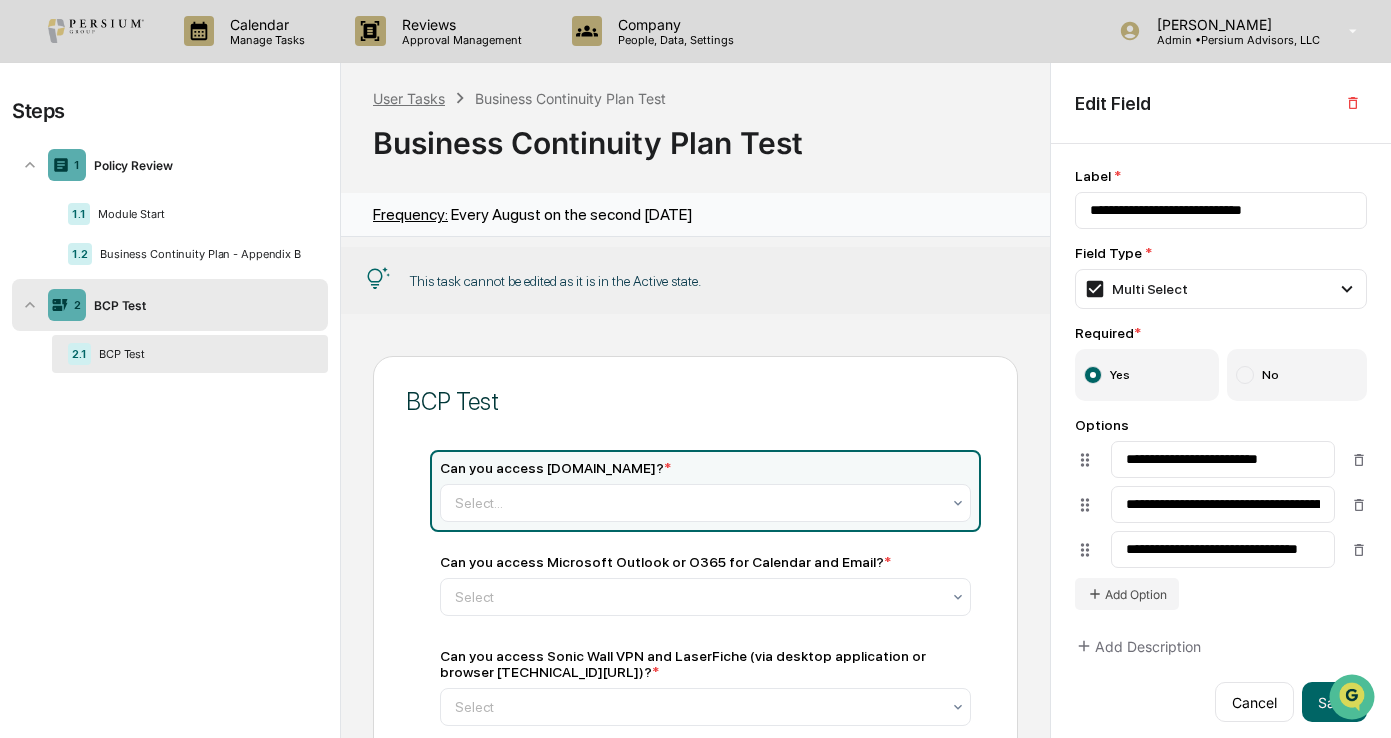 click on "User Tasks" at bounding box center [409, 98] 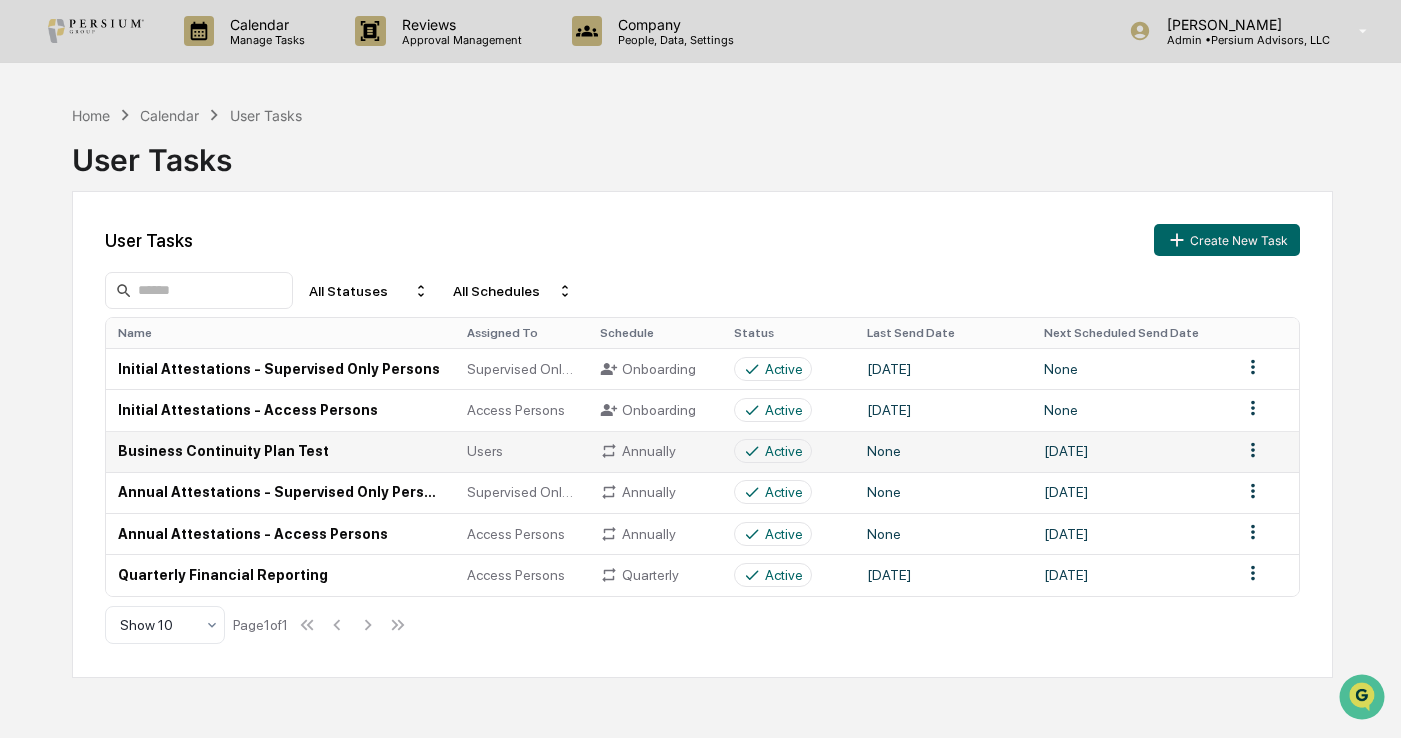 click on "Active" at bounding box center (784, 451) 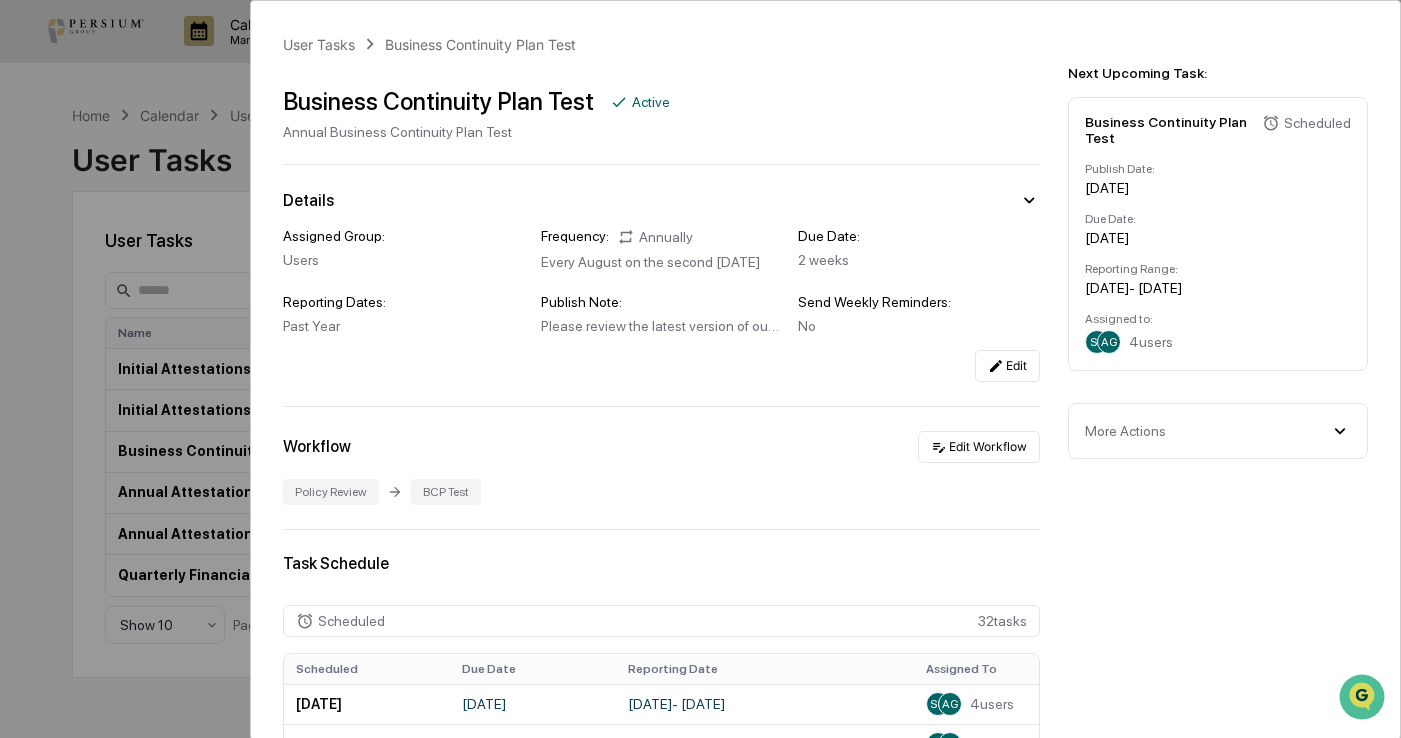 drag, startPoint x: 615, startPoint y: 95, endPoint x: 630, endPoint y: 101, distance: 16.155495 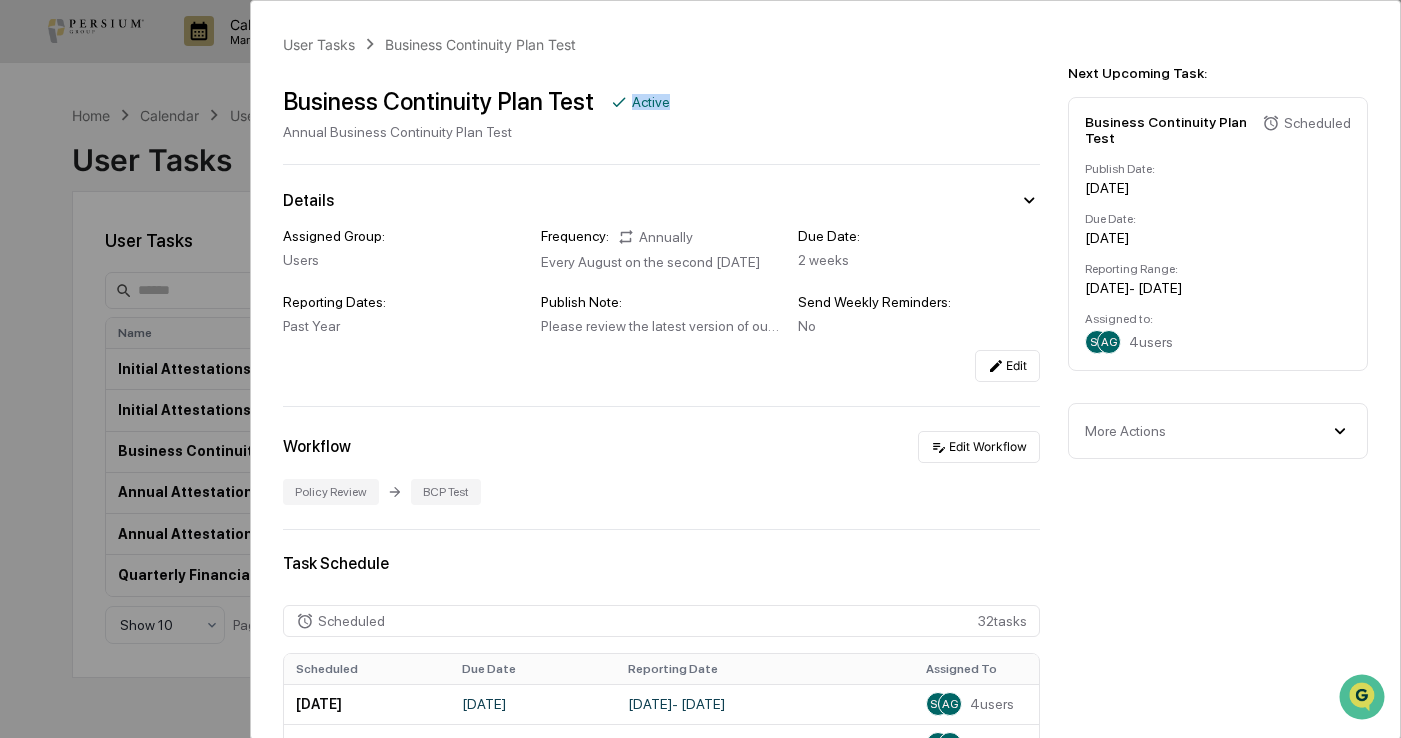 click on "Active" at bounding box center (651, 102) 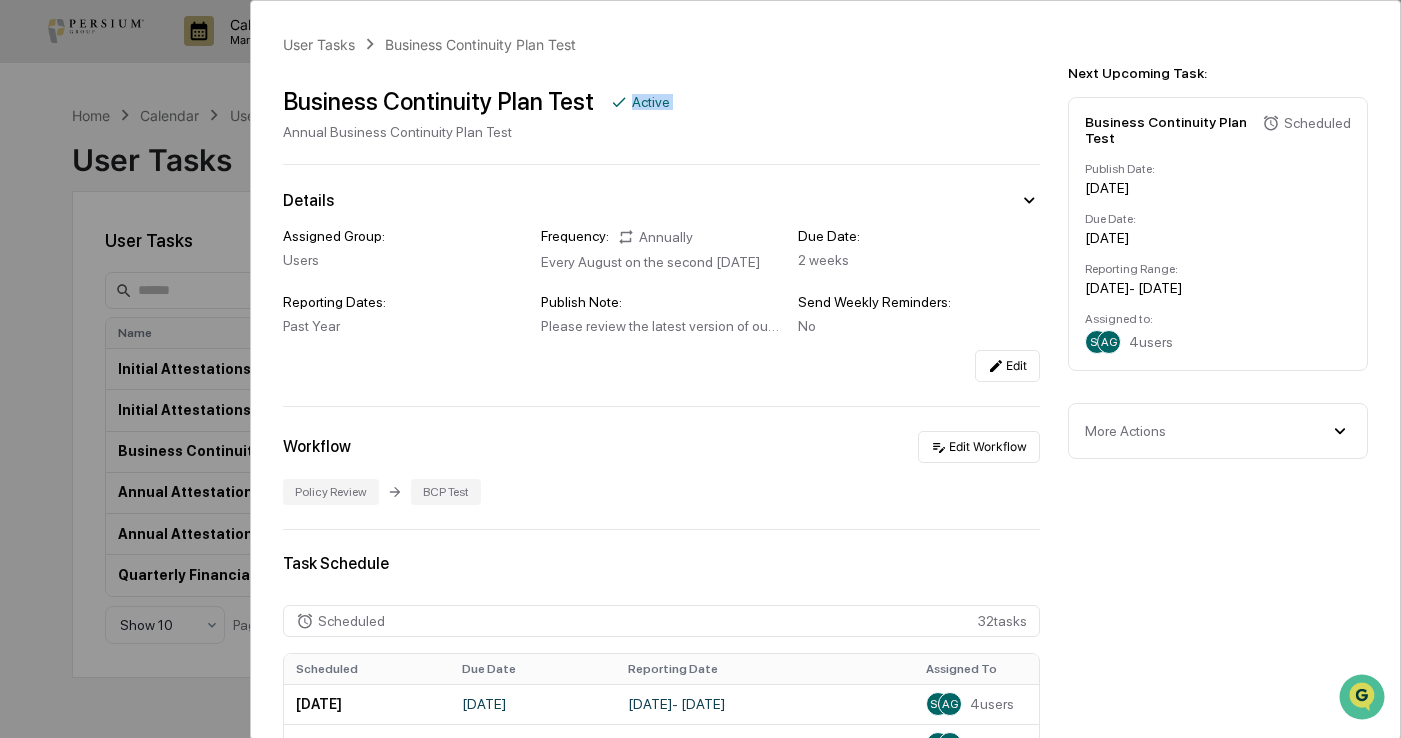 click on "Active" at bounding box center [651, 102] 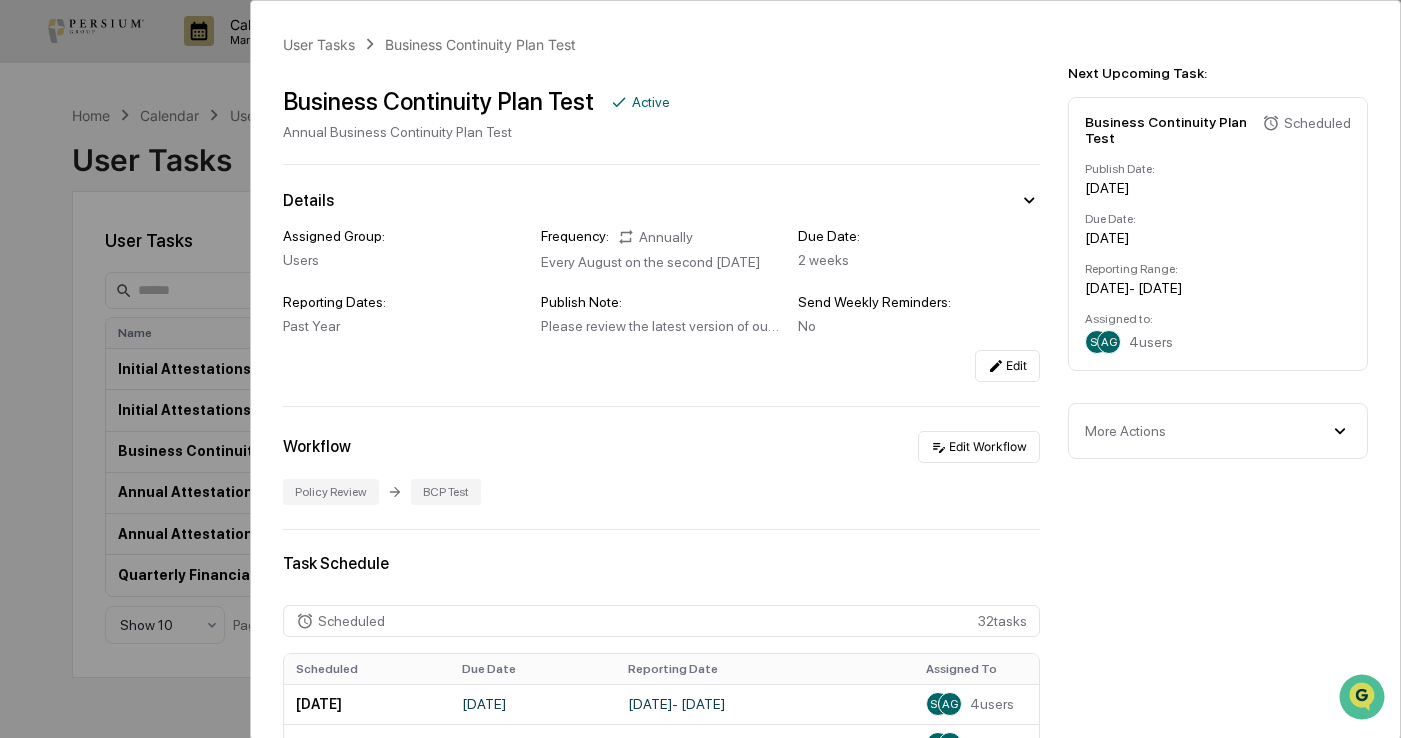 click on "Scheduled" at bounding box center (1317, 123) 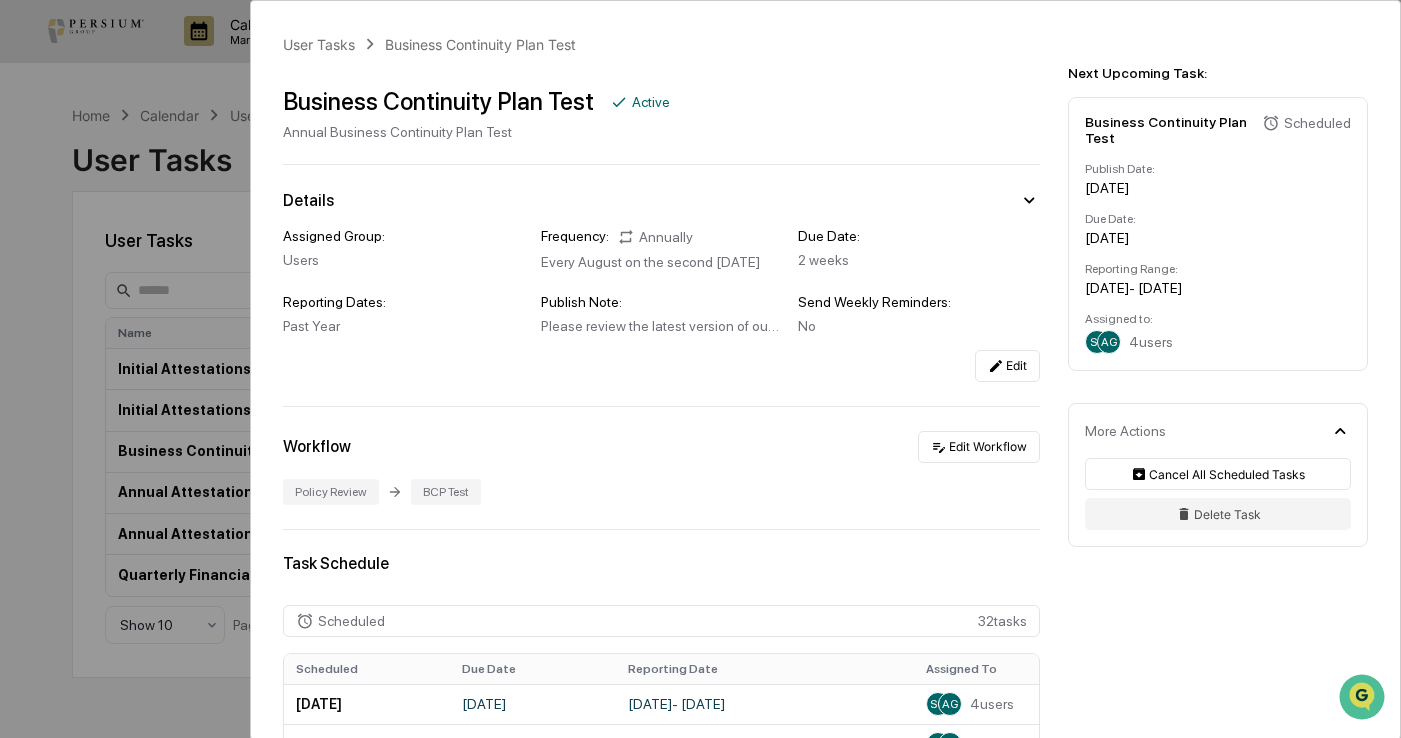 click on "Scheduled" at bounding box center (1317, 123) 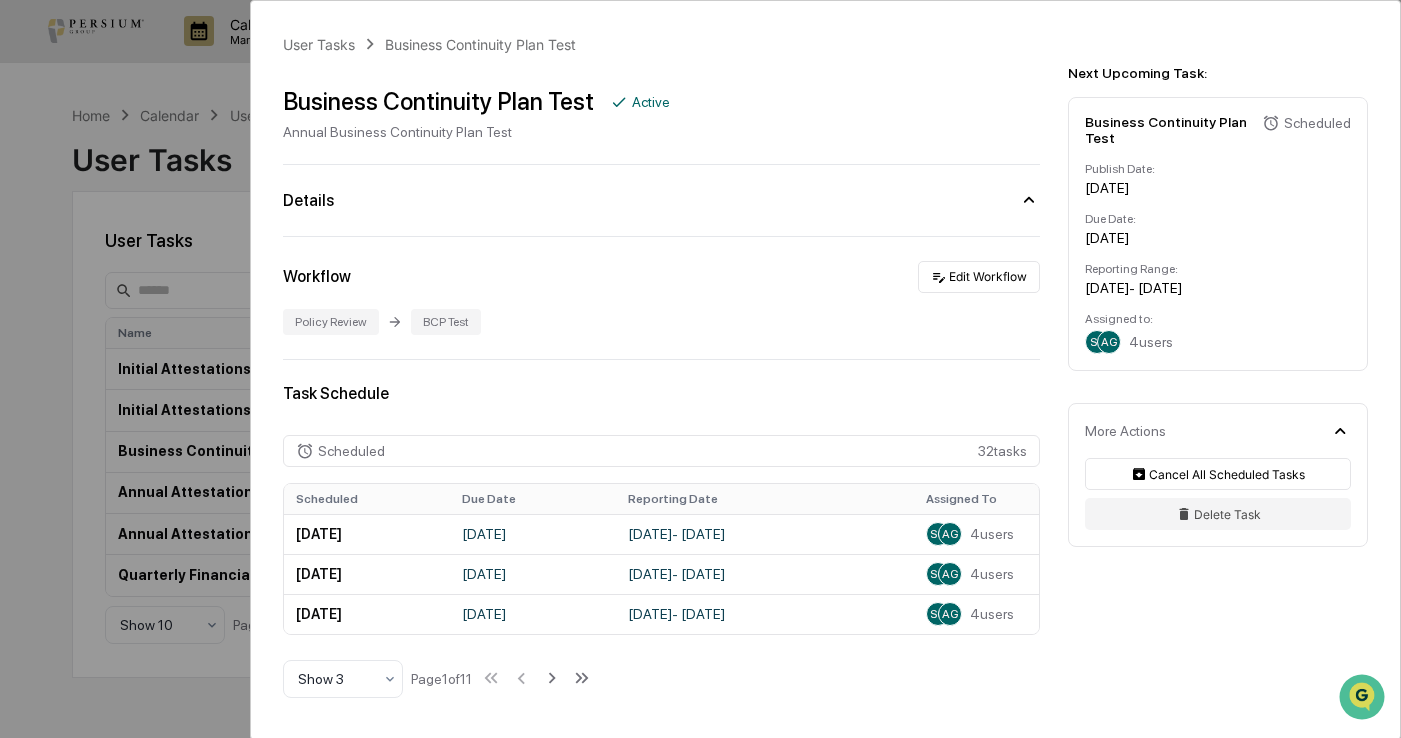 click 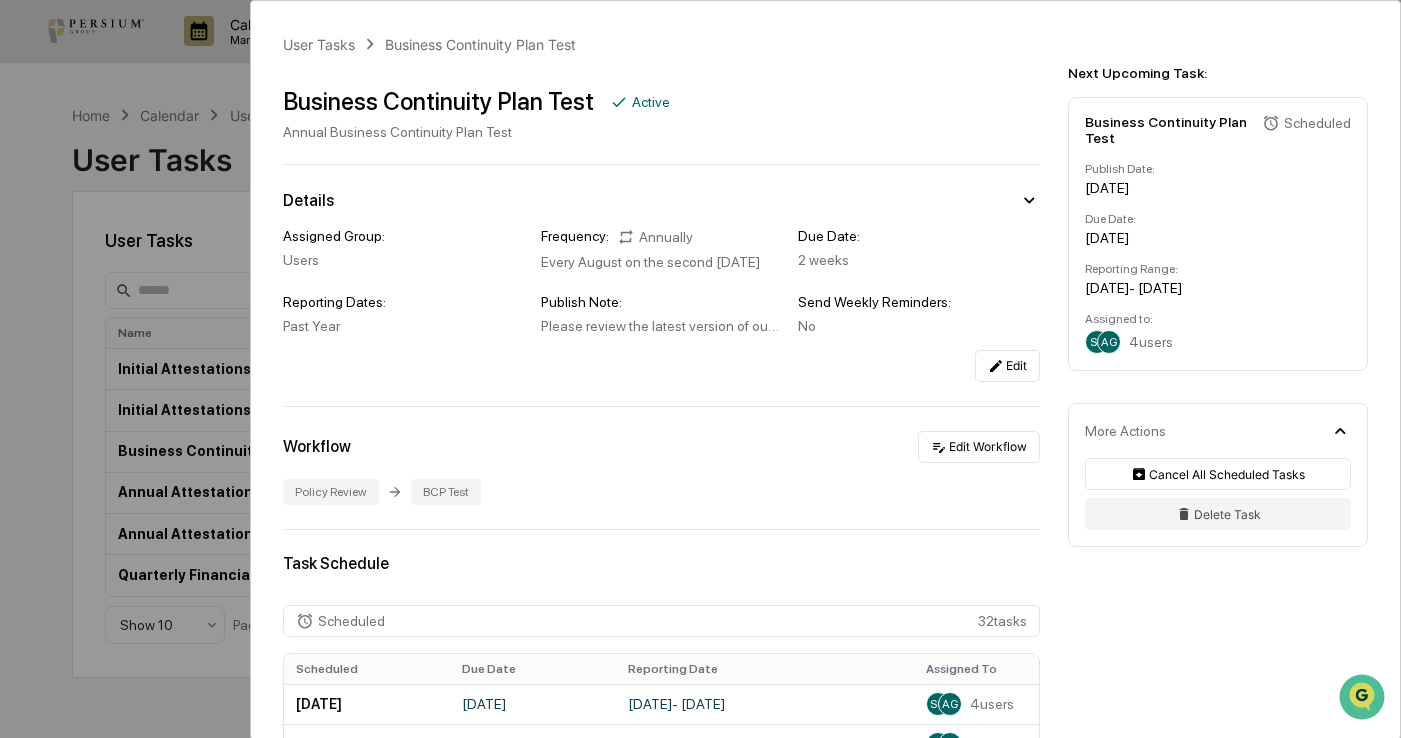 click on "Assigned Group:  Users Frequency:    Annually Every August on the second [DATE] Due Date:  2 weeks Reporting Dates:  Past Year Publish Note:  Please review the latest version of our Business Continuity Plan and remotely test all systems used in your role from a location of your choice outside of the office. Send Weekly Reminders:  No Edit" at bounding box center [661, 305] 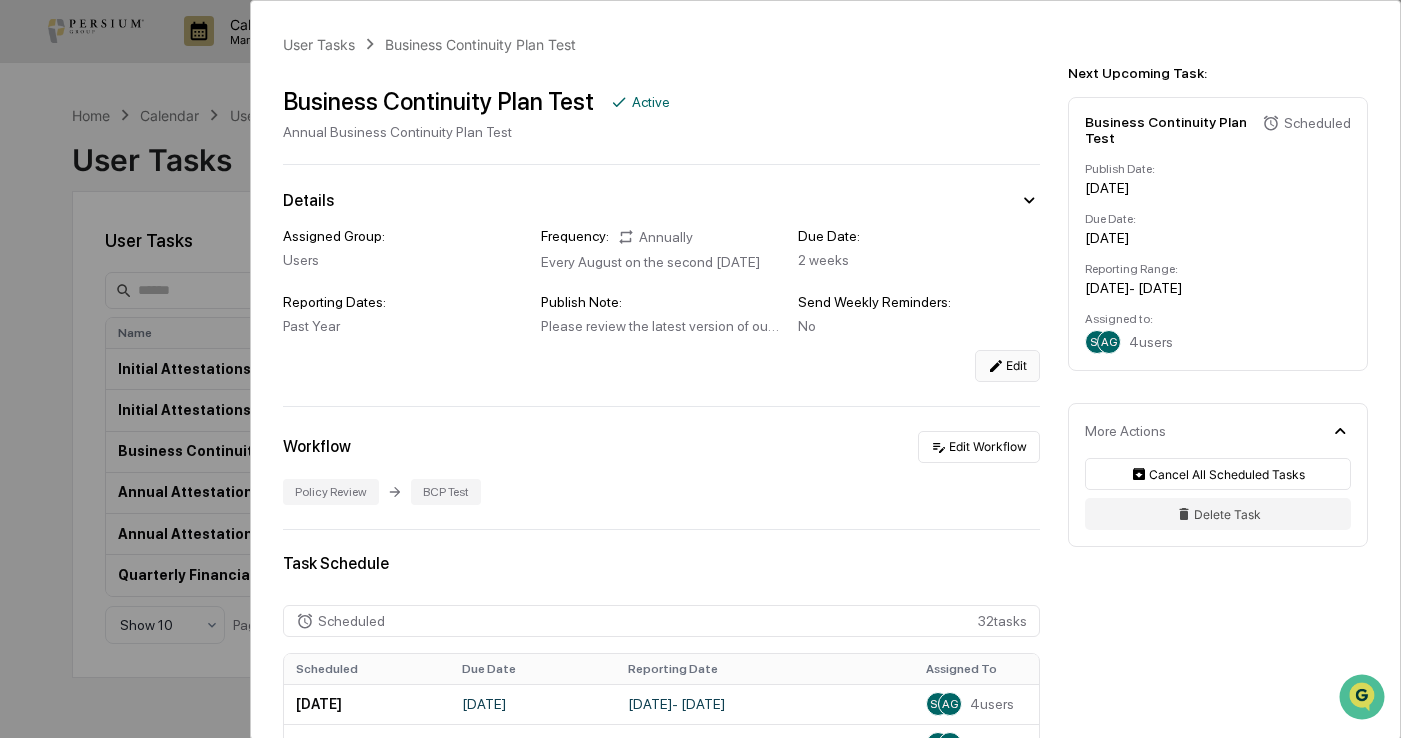 click on "Edit" at bounding box center [1007, 366] 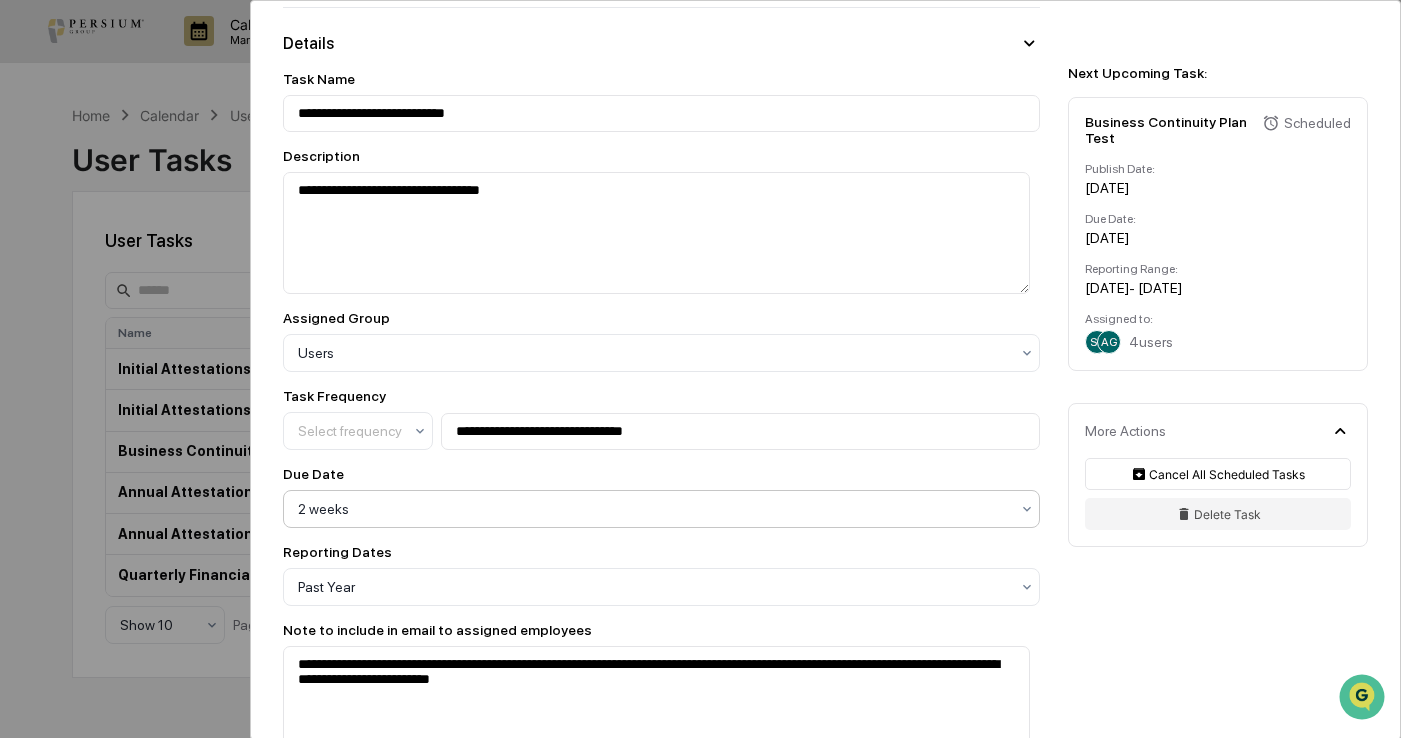scroll, scrollTop: 500, scrollLeft: 0, axis: vertical 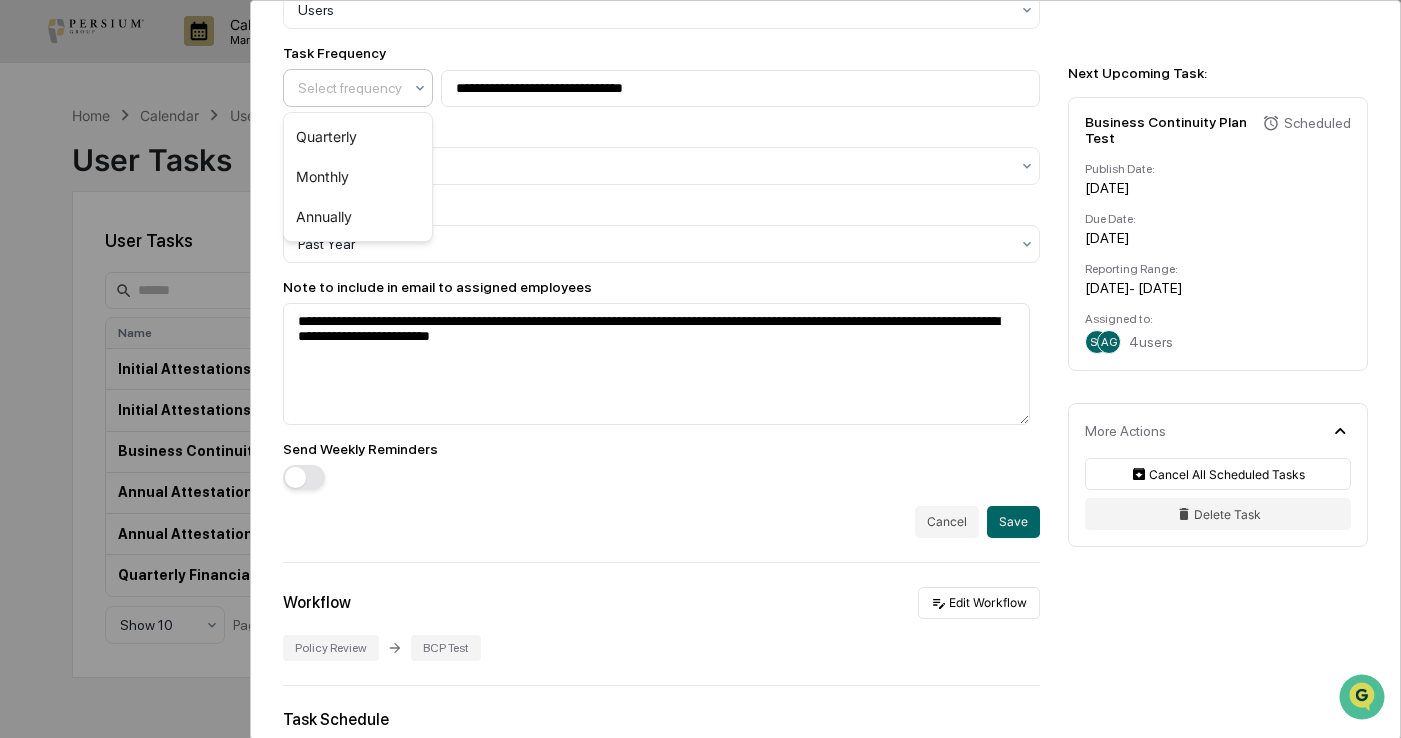 click at bounding box center (350, 88) 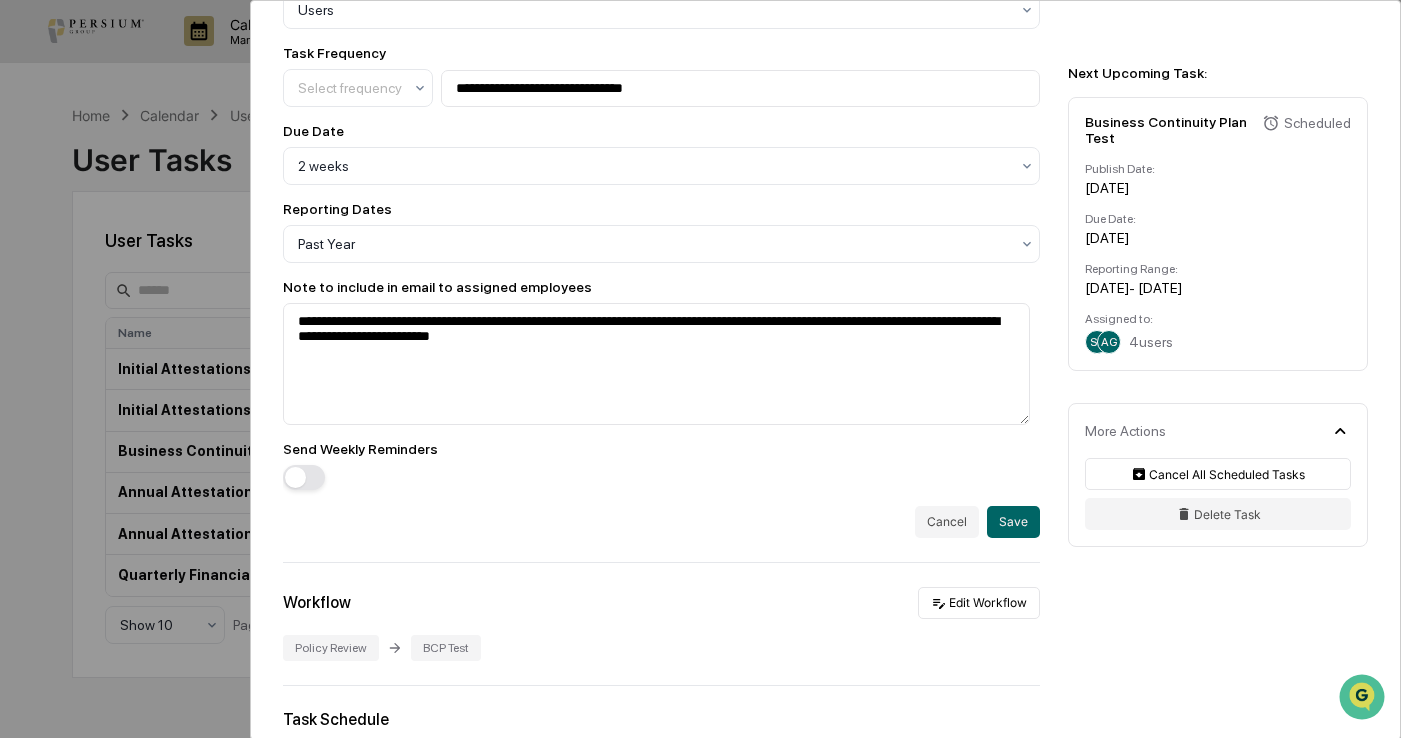 click on "Due Date" at bounding box center [661, 131] 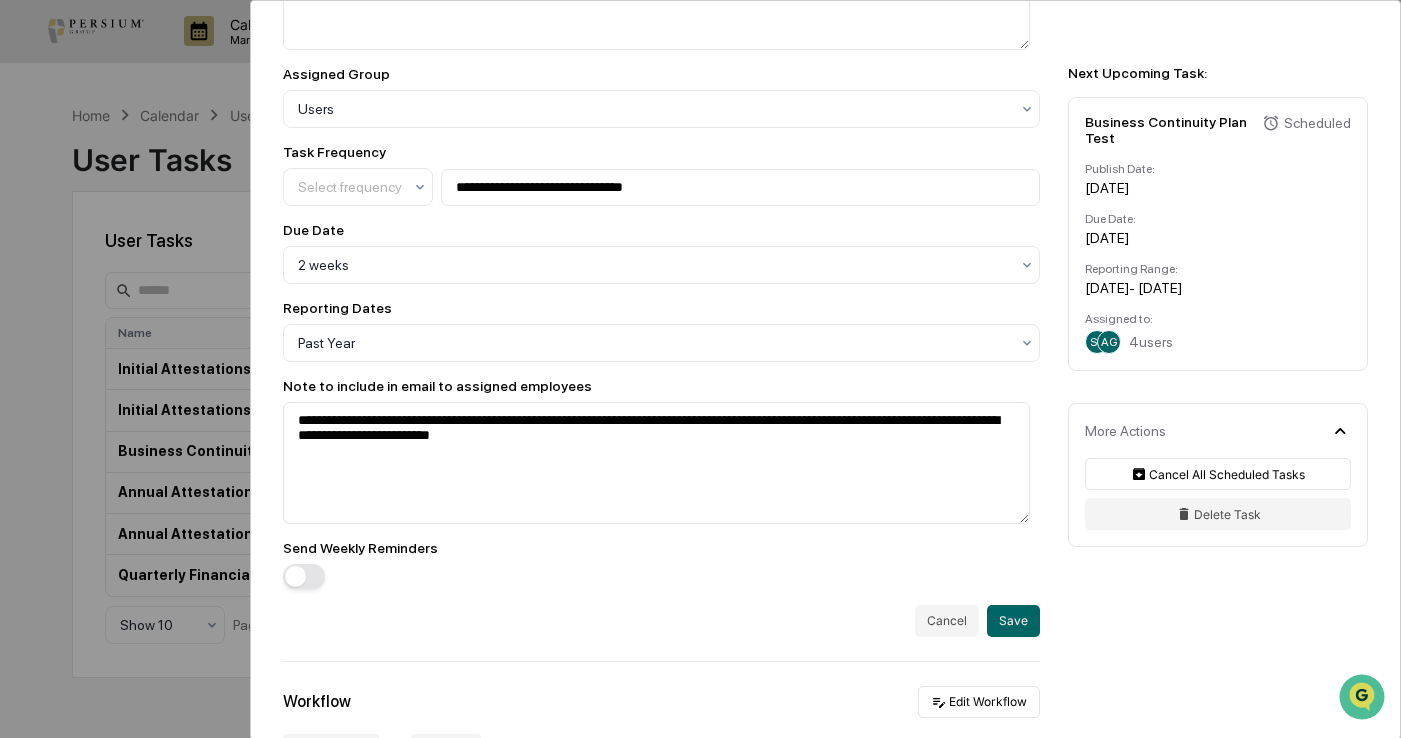 scroll, scrollTop: 200, scrollLeft: 0, axis: vertical 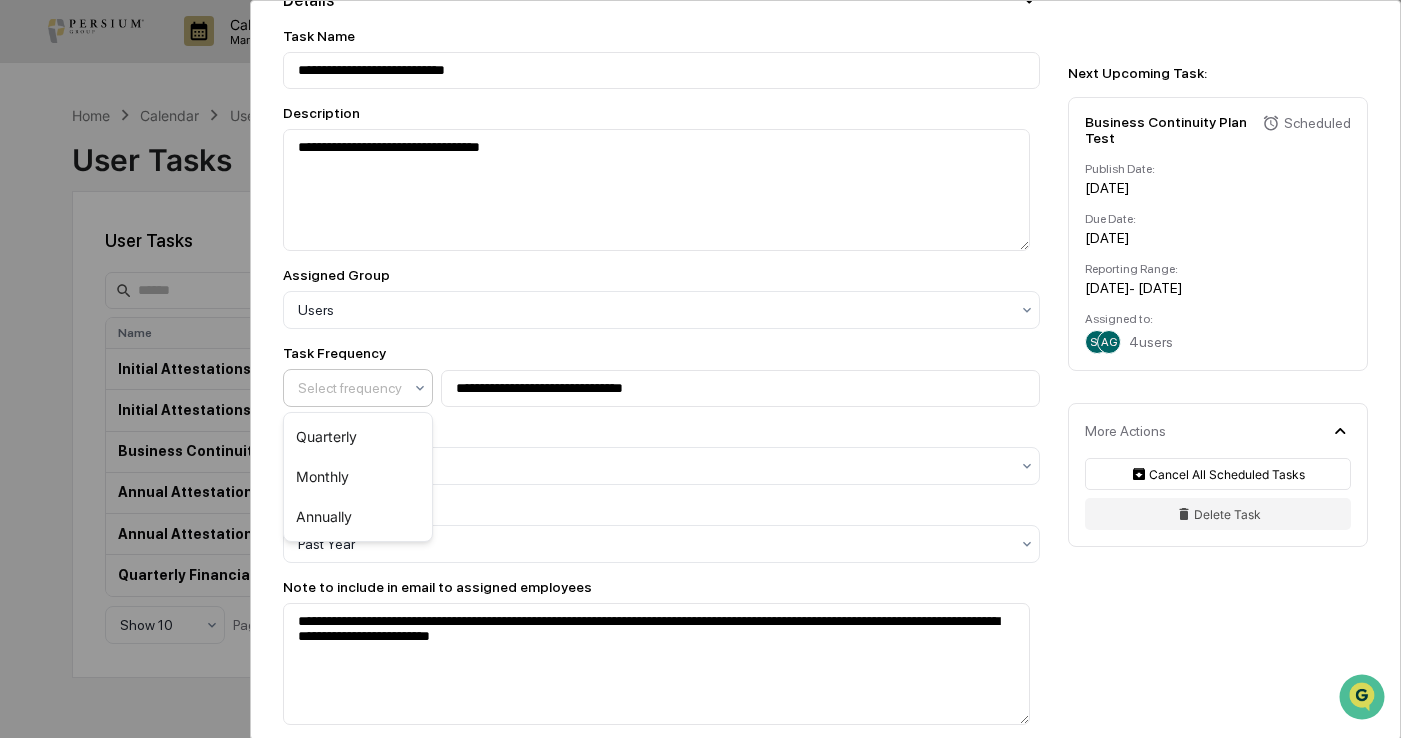 click at bounding box center (350, 388) 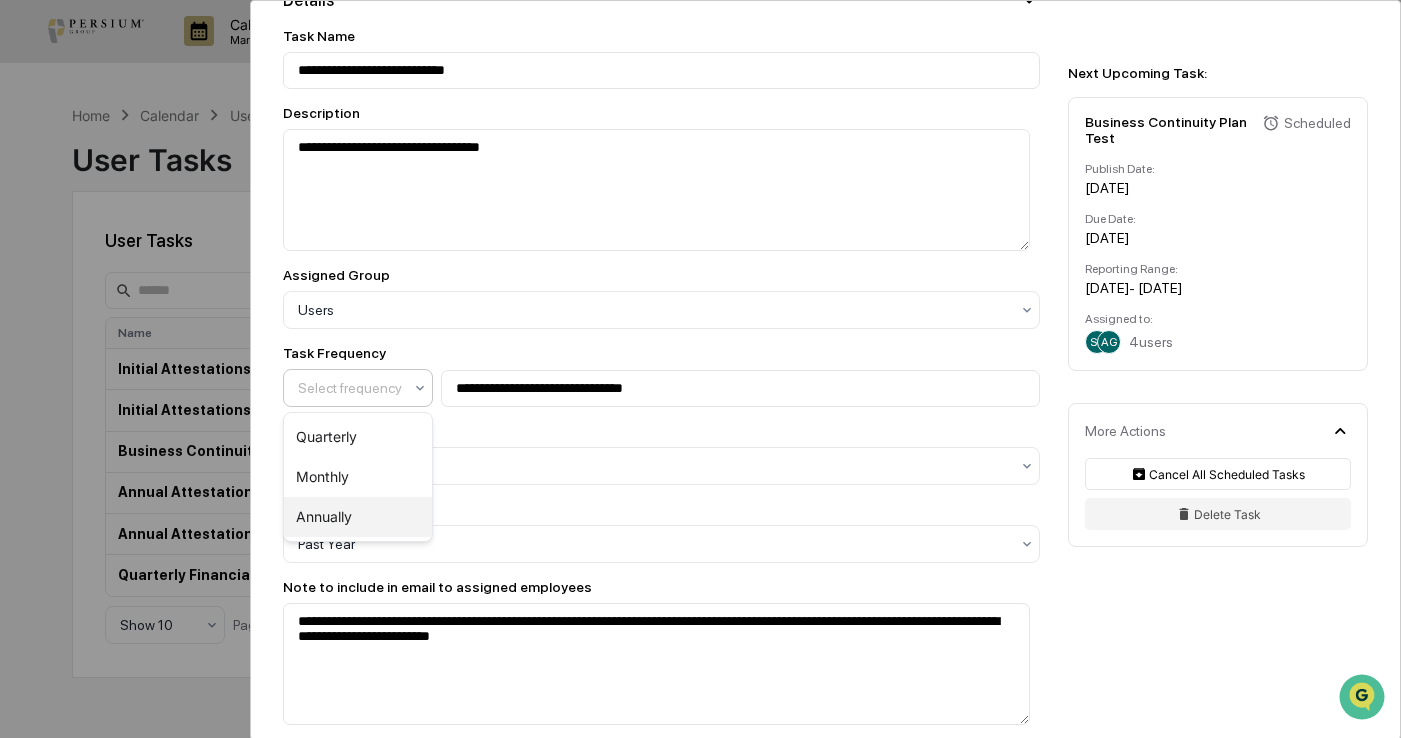 click on "Annually" at bounding box center (358, 517) 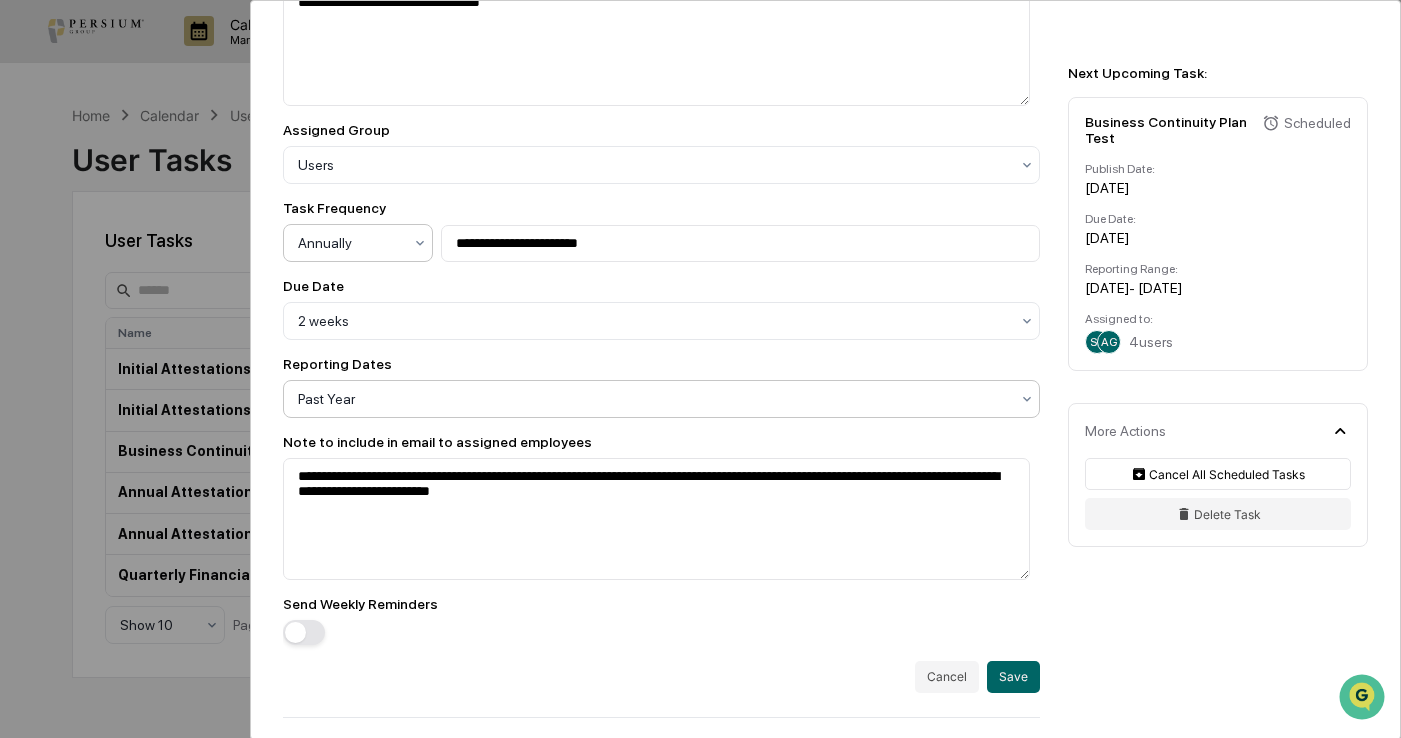 scroll, scrollTop: 600, scrollLeft: 0, axis: vertical 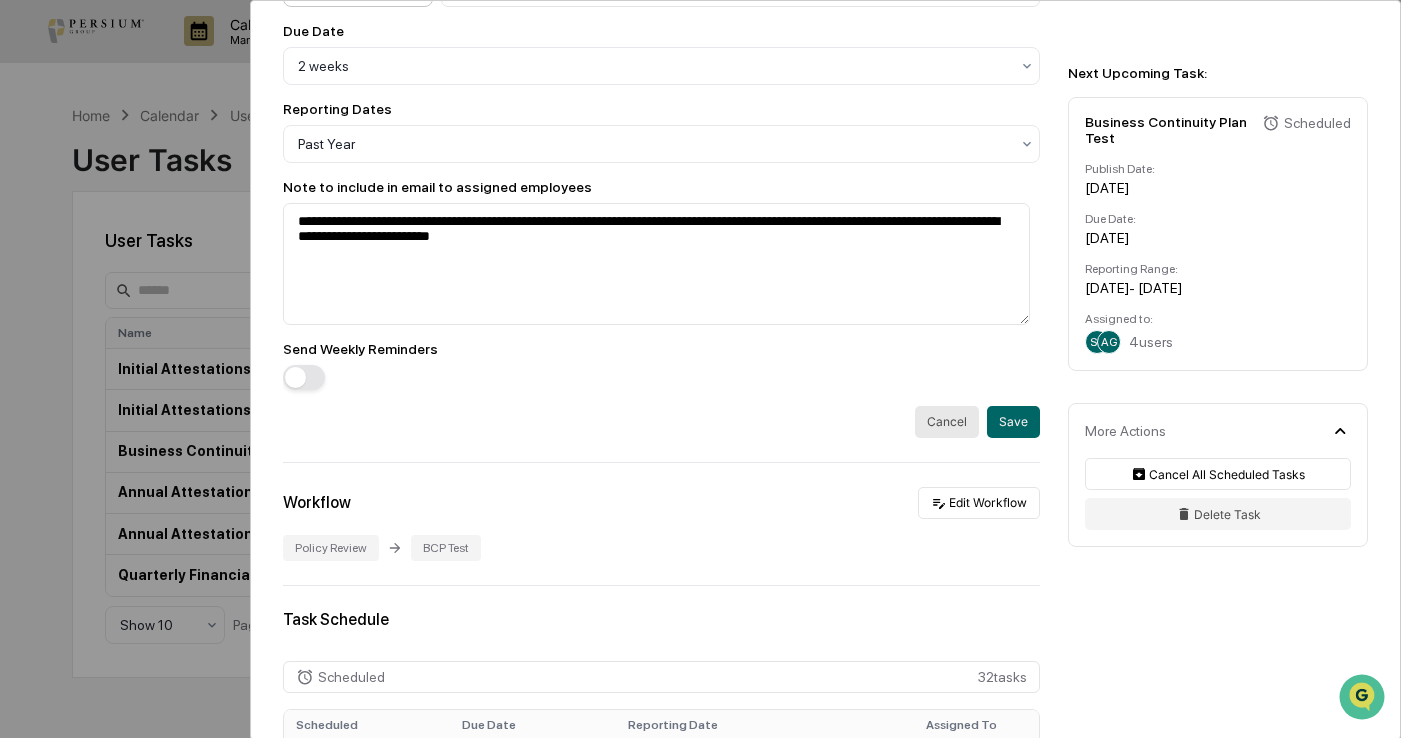 click on "Cancel" at bounding box center (947, 422) 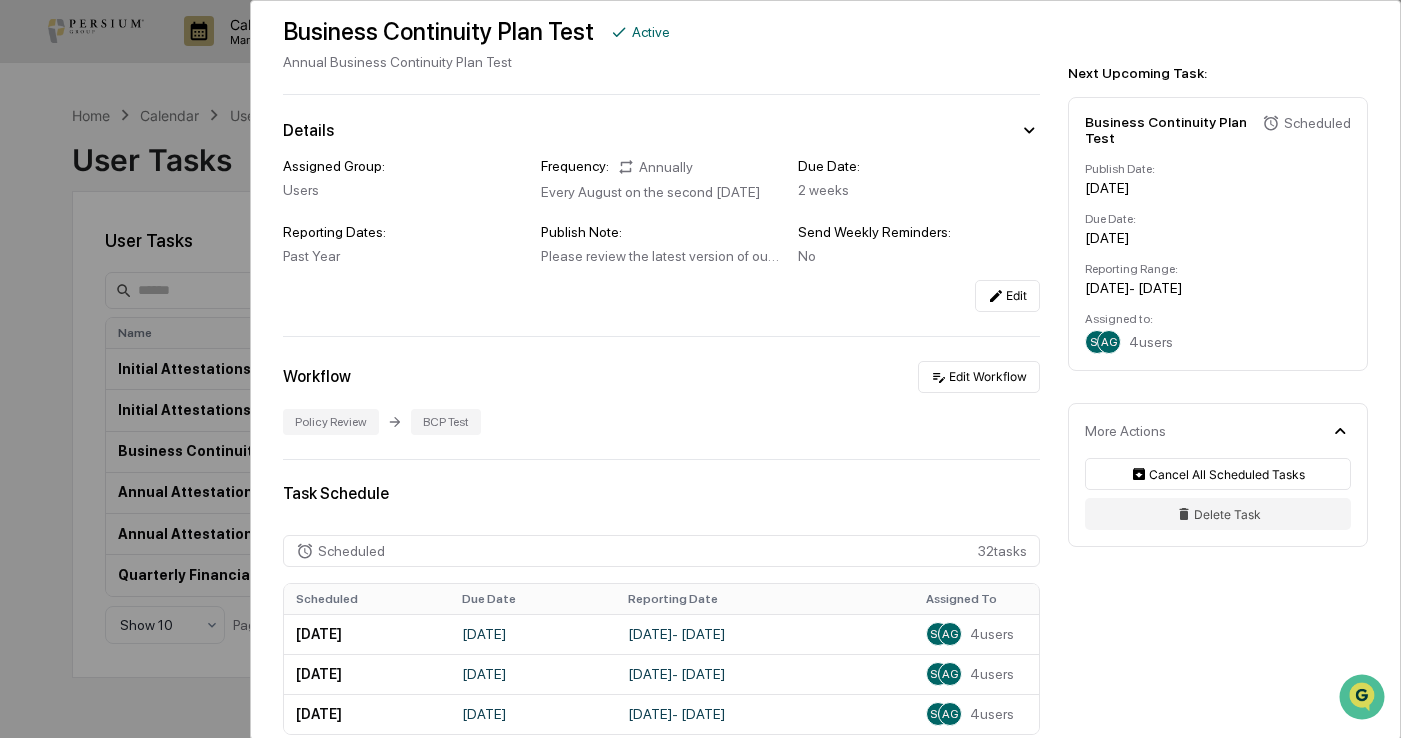 scroll, scrollTop: 0, scrollLeft: 0, axis: both 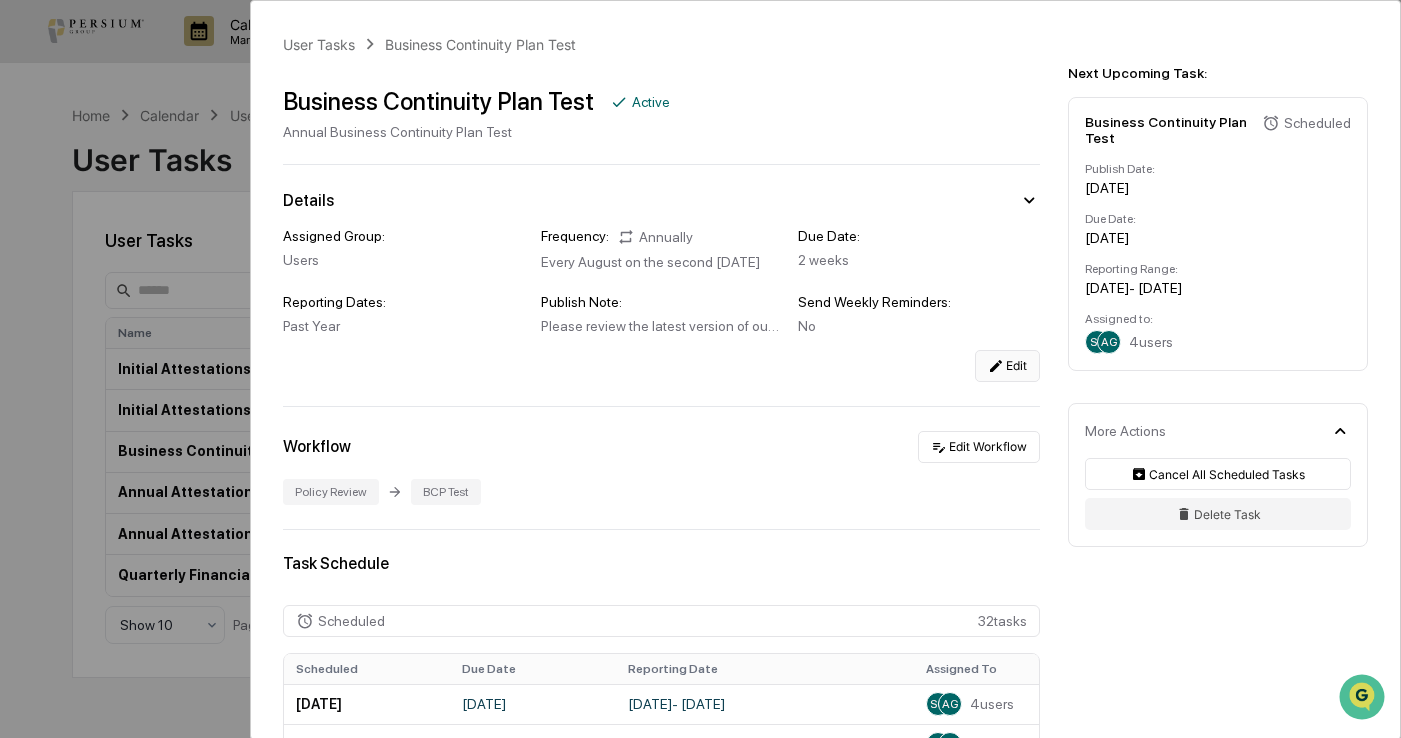 click on "Edit" at bounding box center [1007, 366] 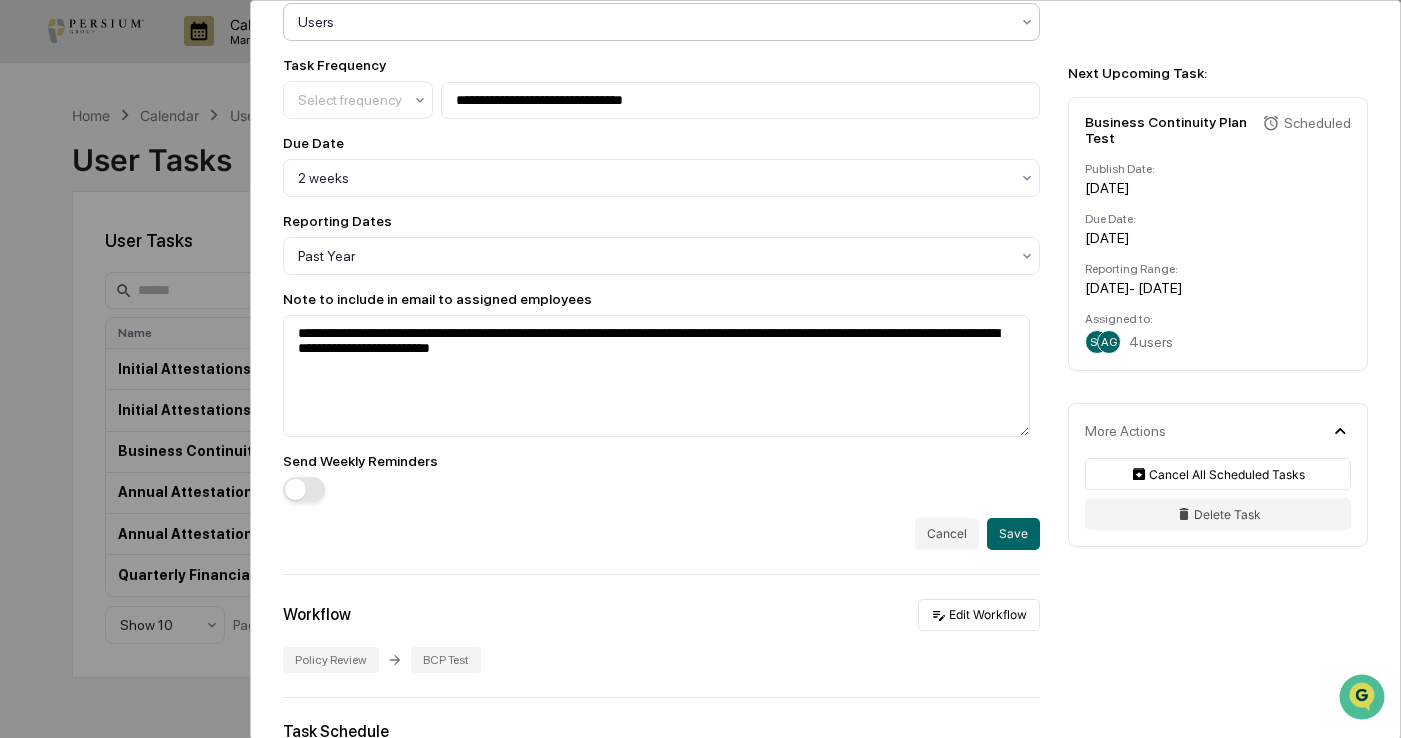 scroll, scrollTop: 500, scrollLeft: 0, axis: vertical 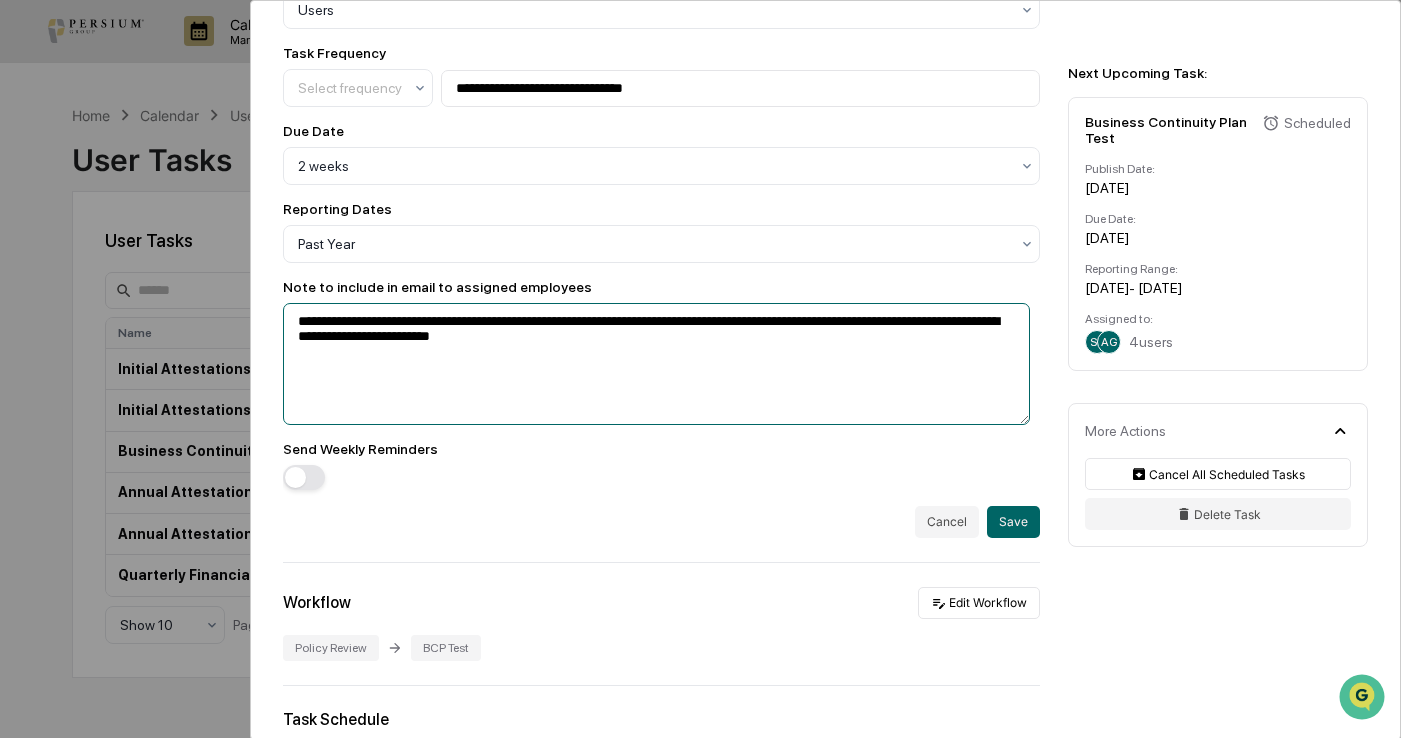 click on "**********" at bounding box center (656, 364) 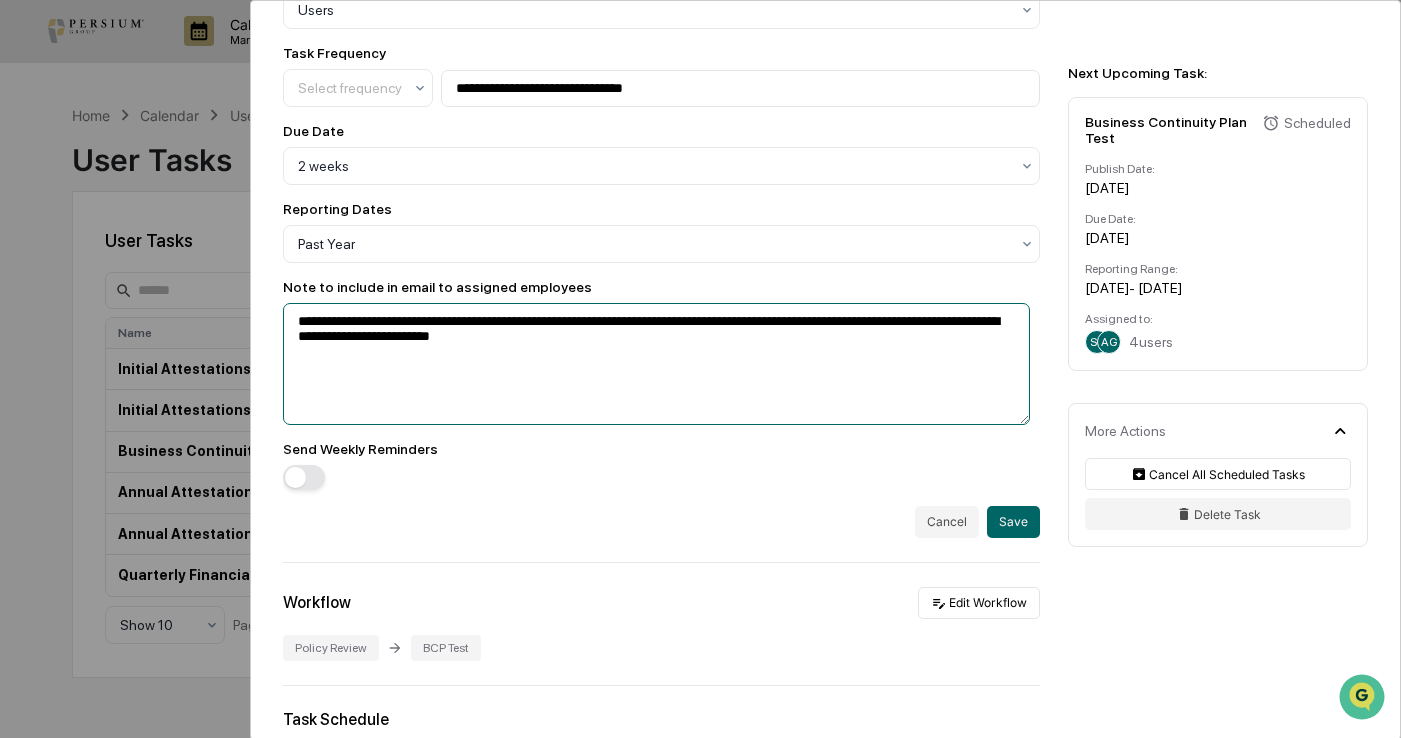 click on "**********" at bounding box center (656, 364) 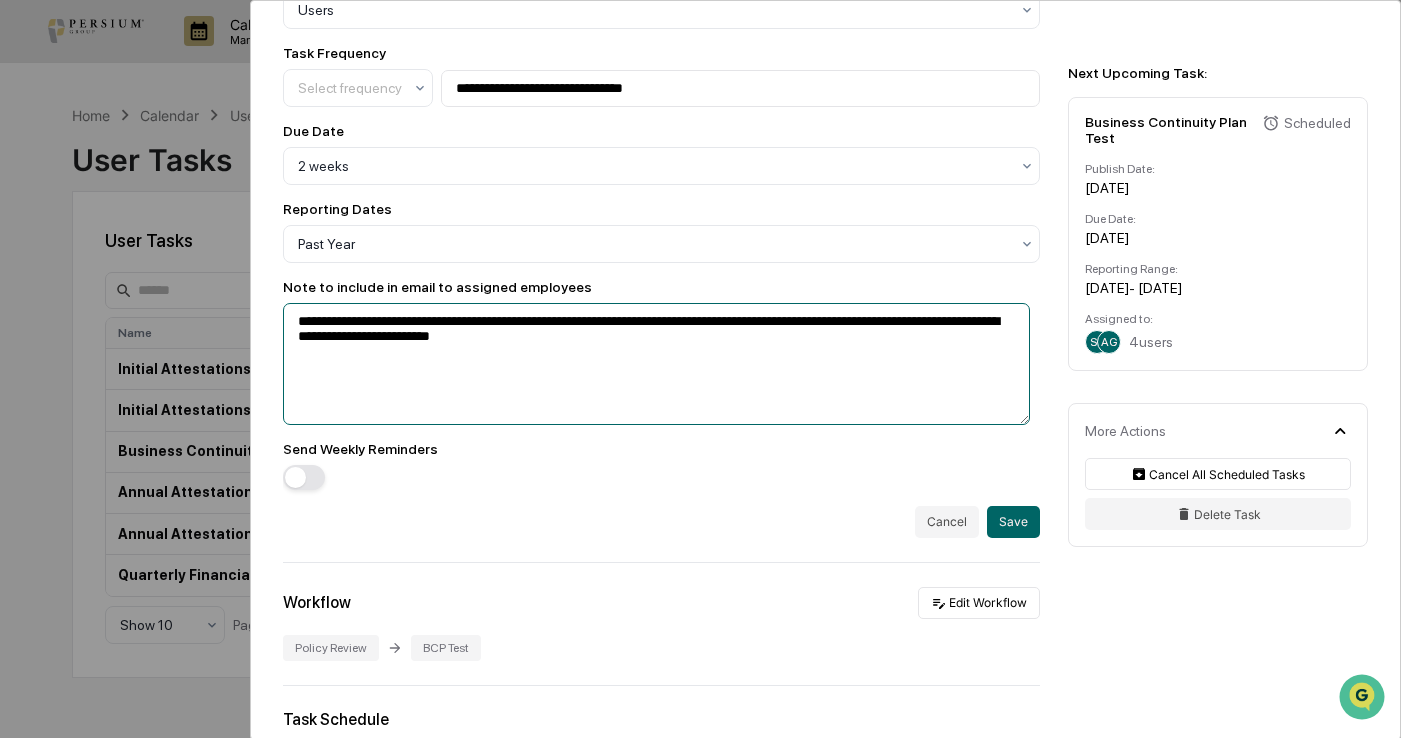 click on "**********" at bounding box center (656, 364) 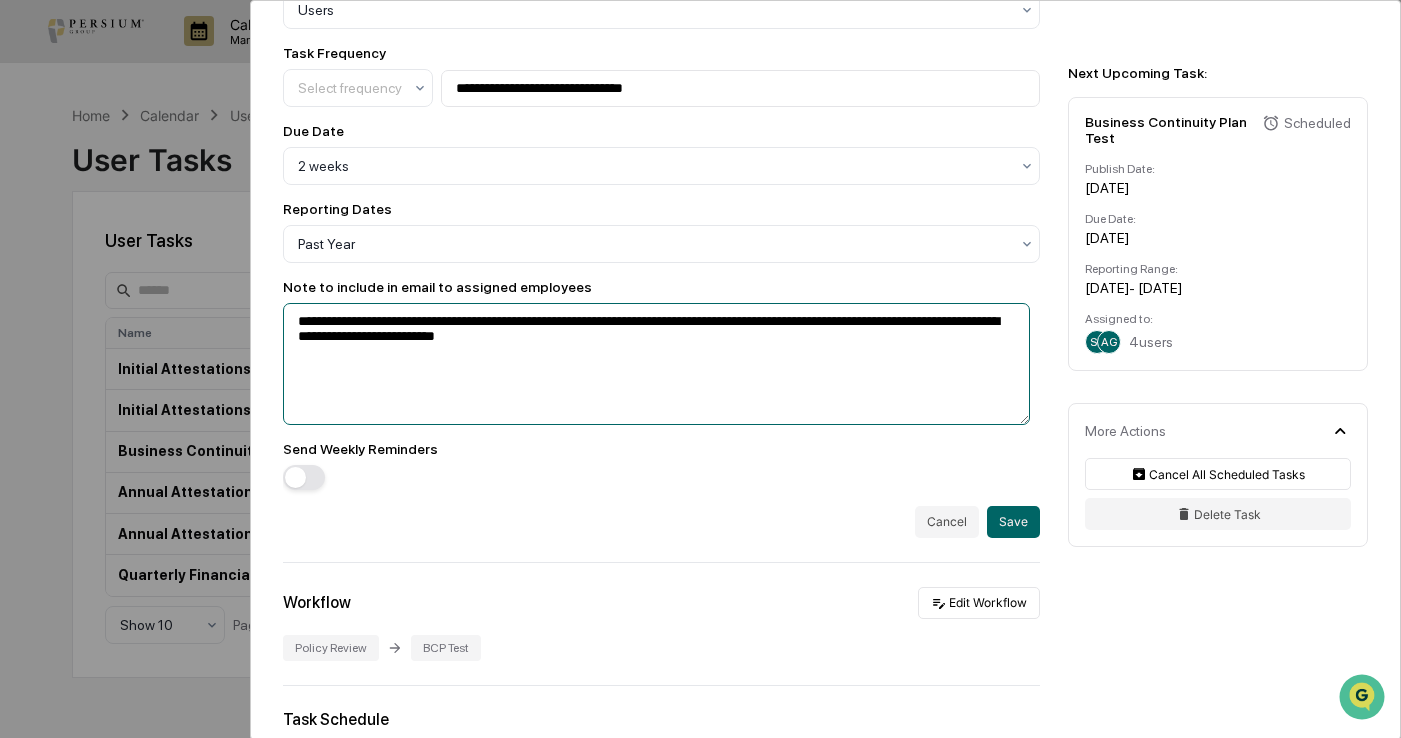 paste on "**********" 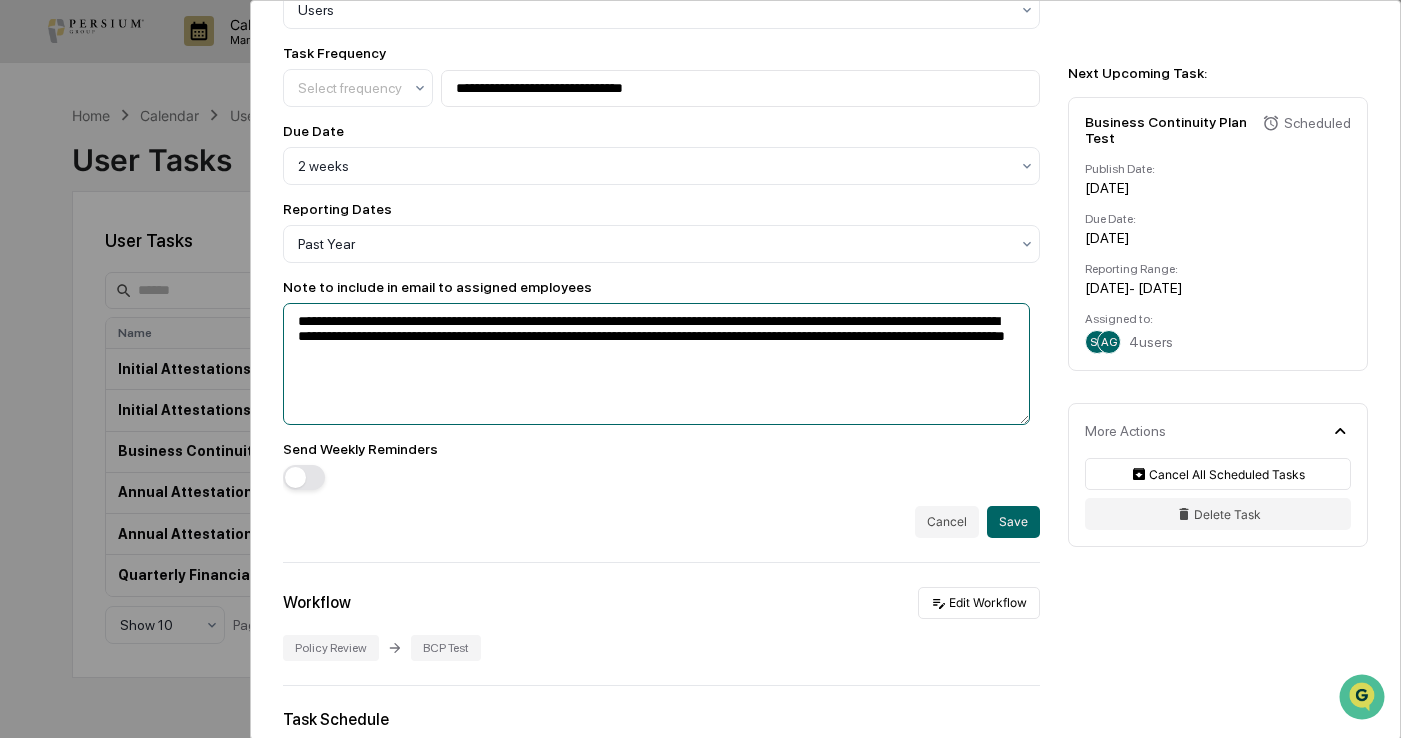 click on "**********" at bounding box center [656, 364] 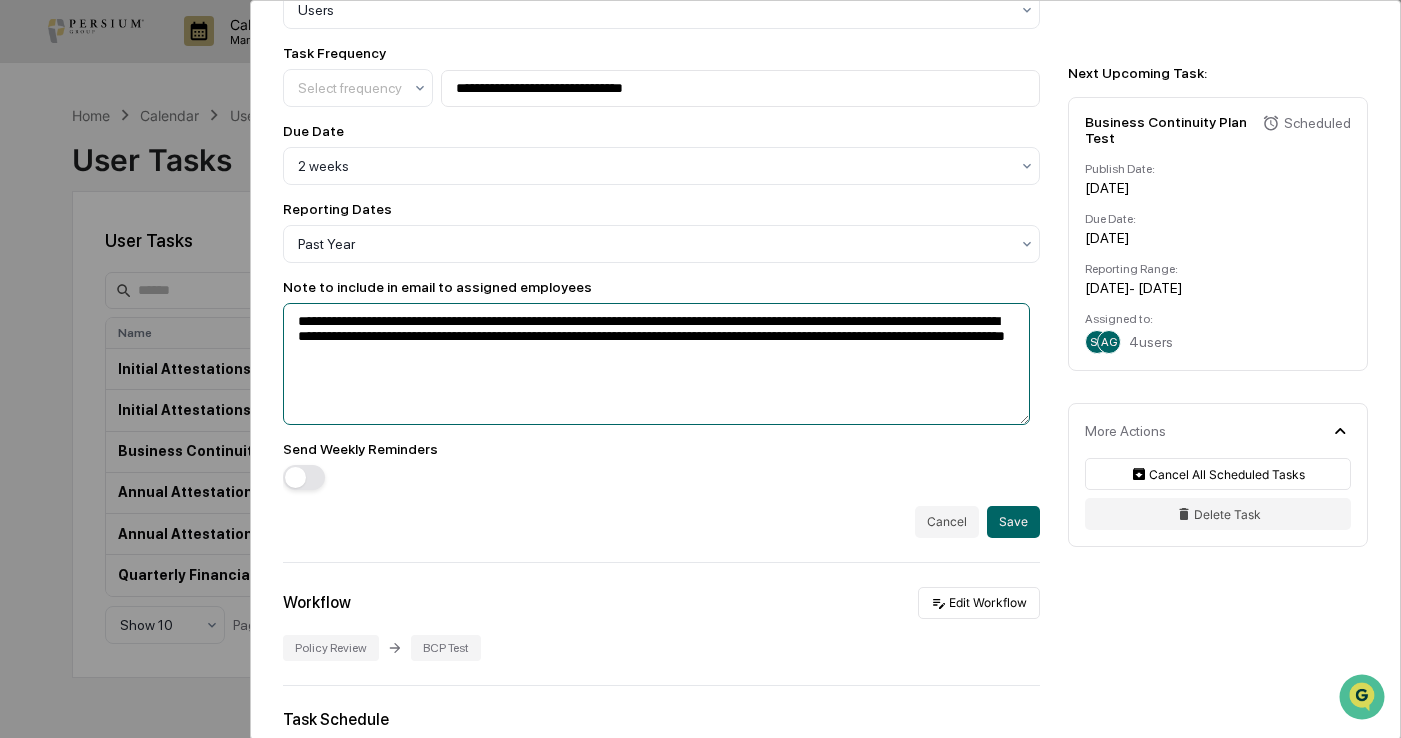 click on "**********" at bounding box center (656, 364) 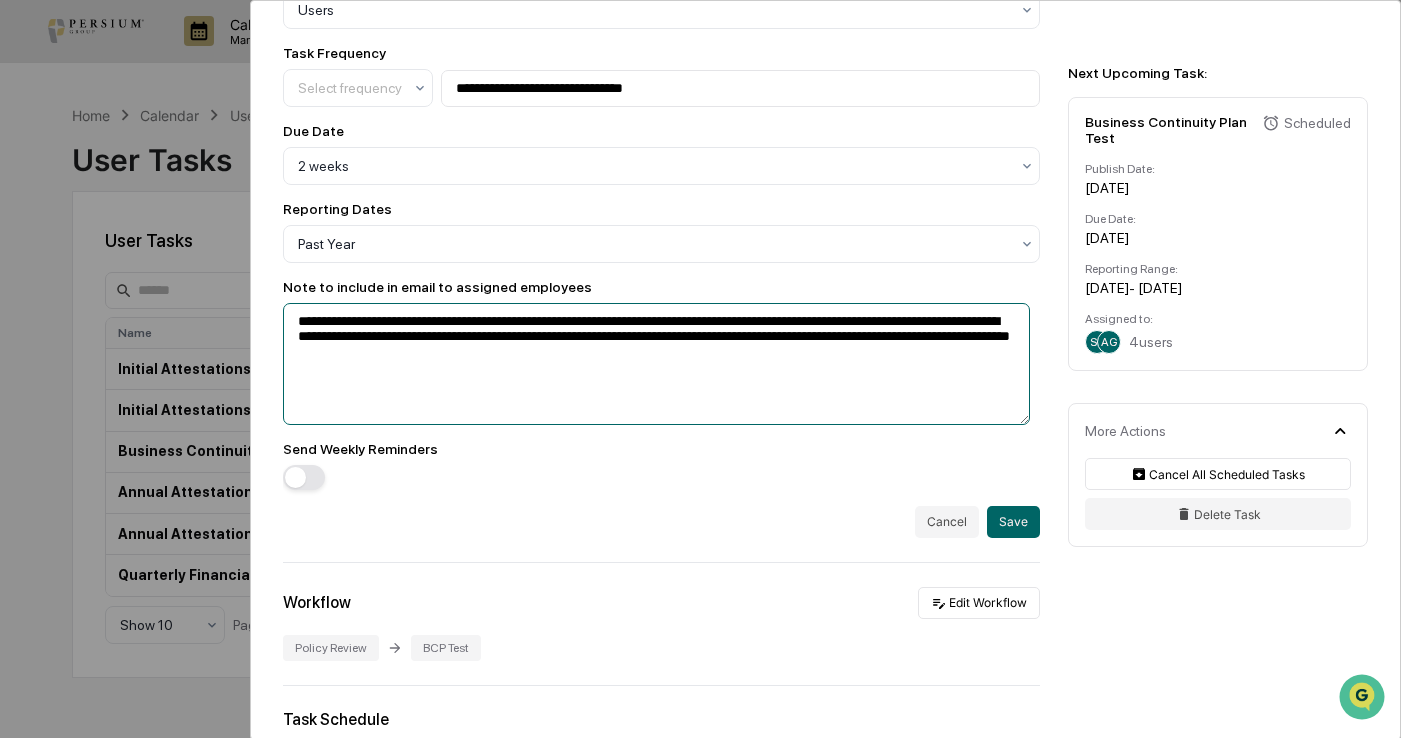 paste on "**********" 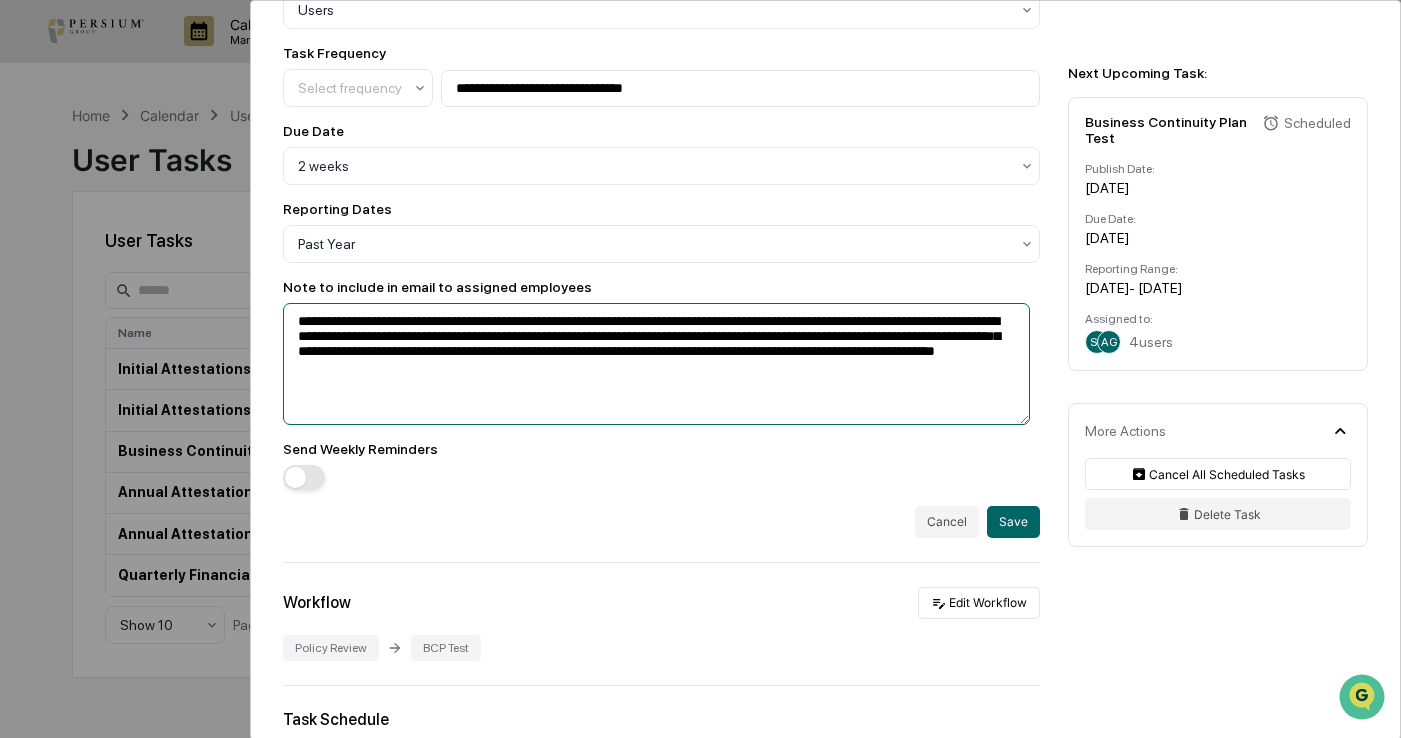click on "**********" at bounding box center [656, 364] 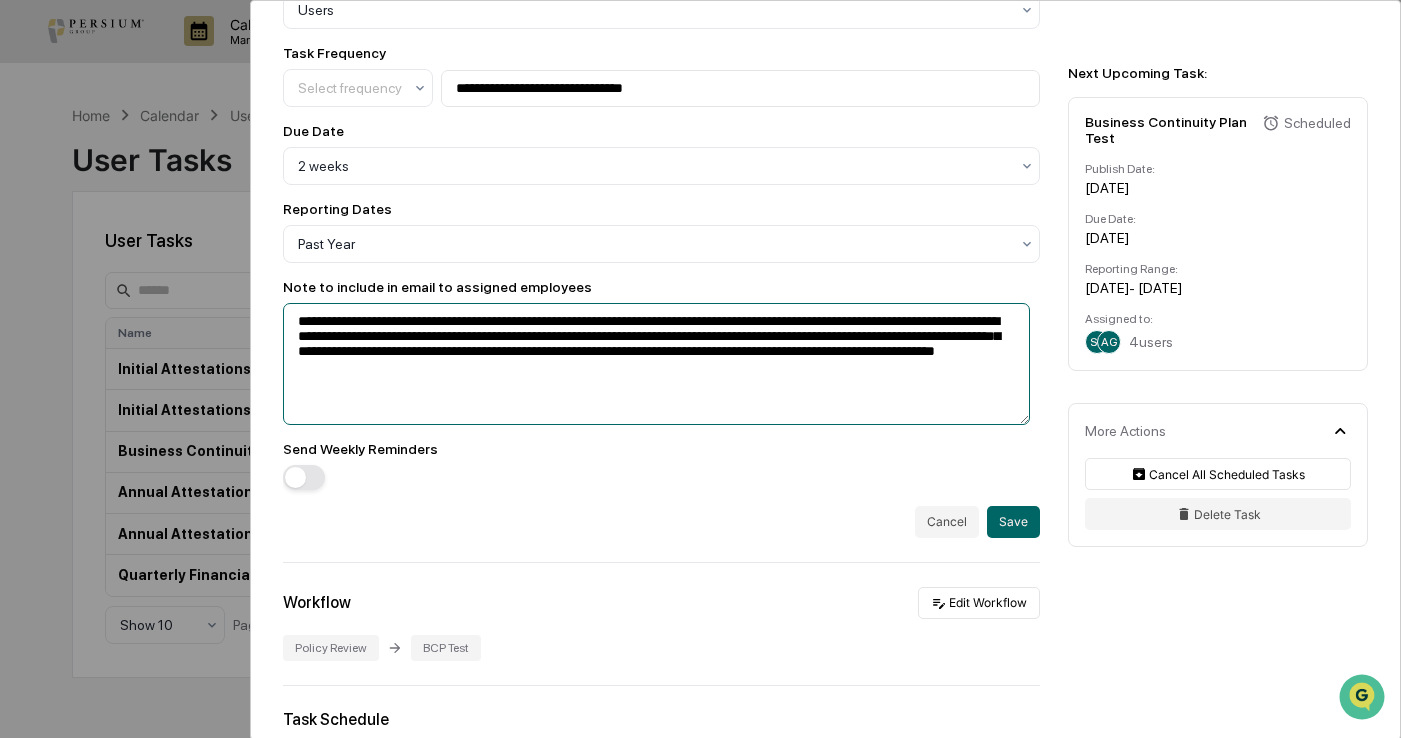 click on "**********" at bounding box center (656, 364) 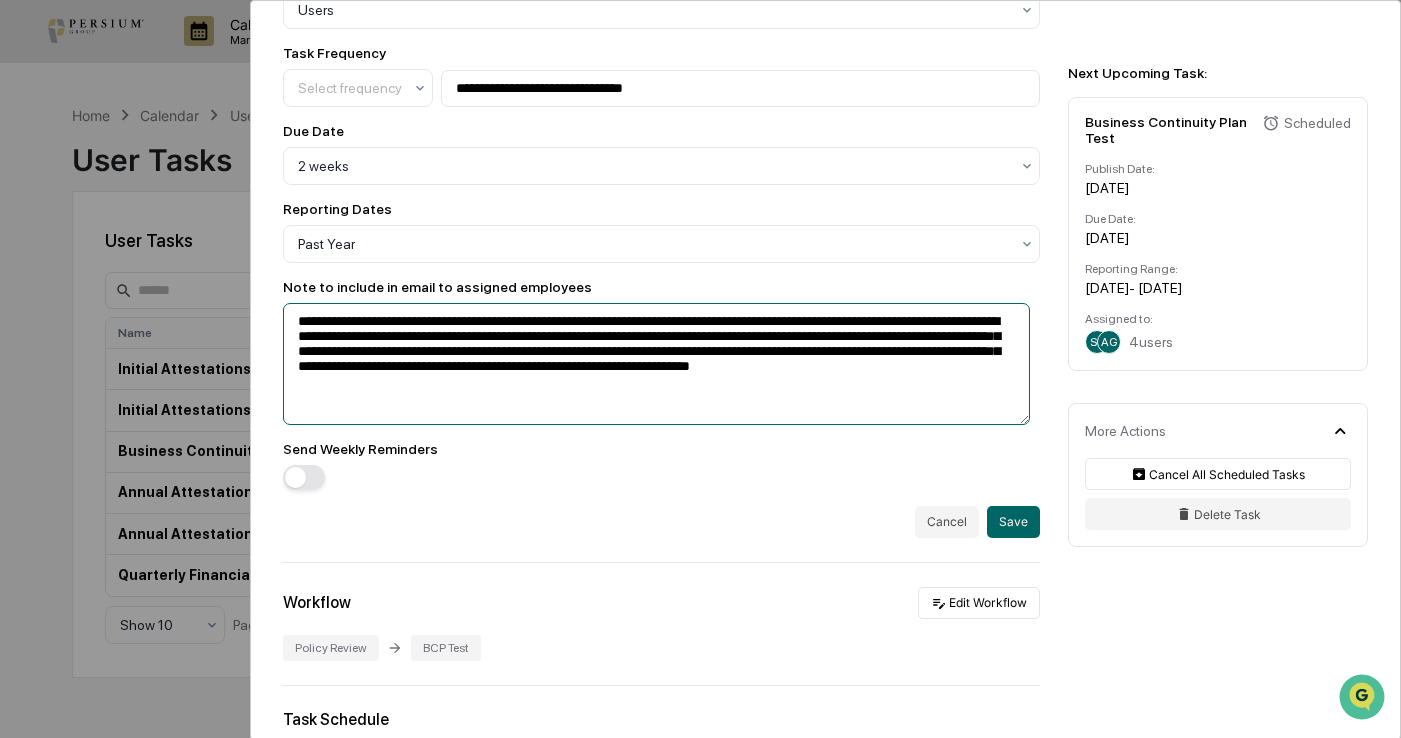 type on "**********" 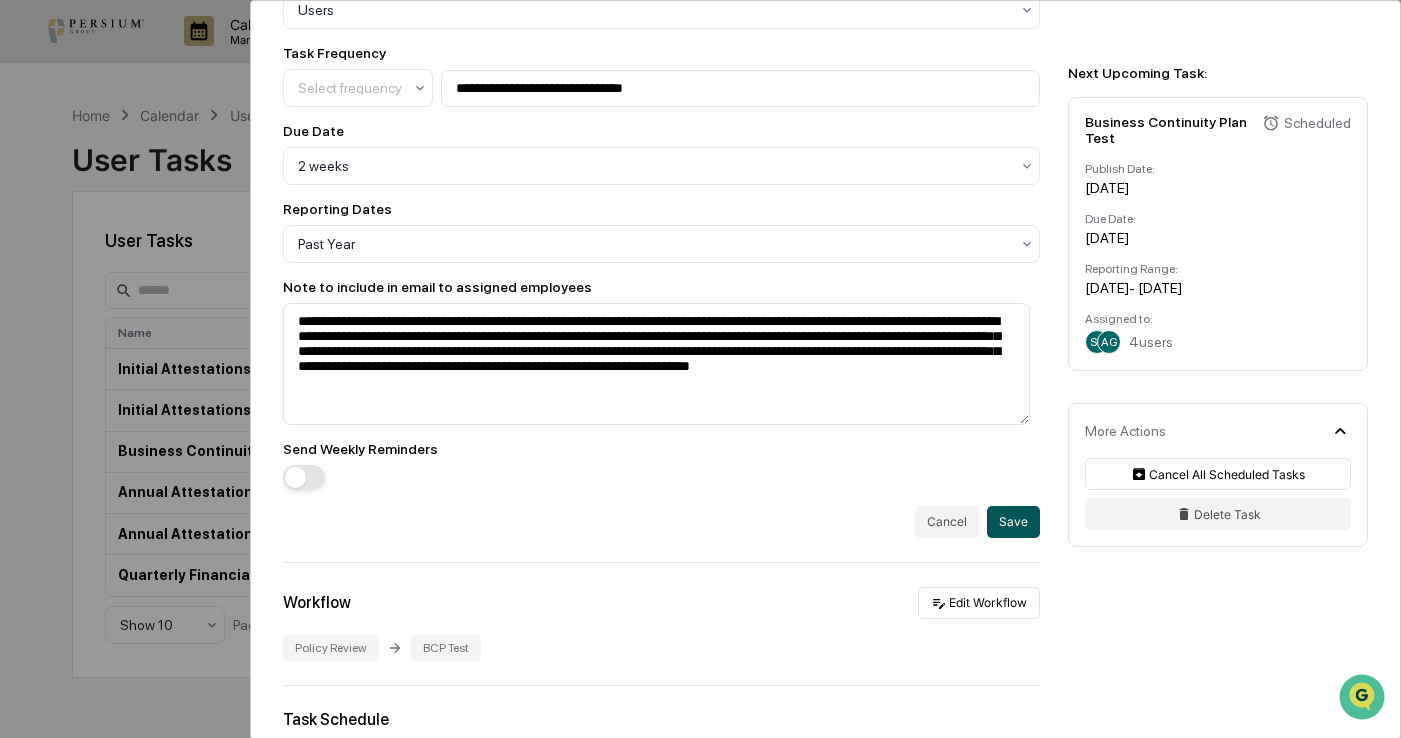click on "Save" at bounding box center [1013, 522] 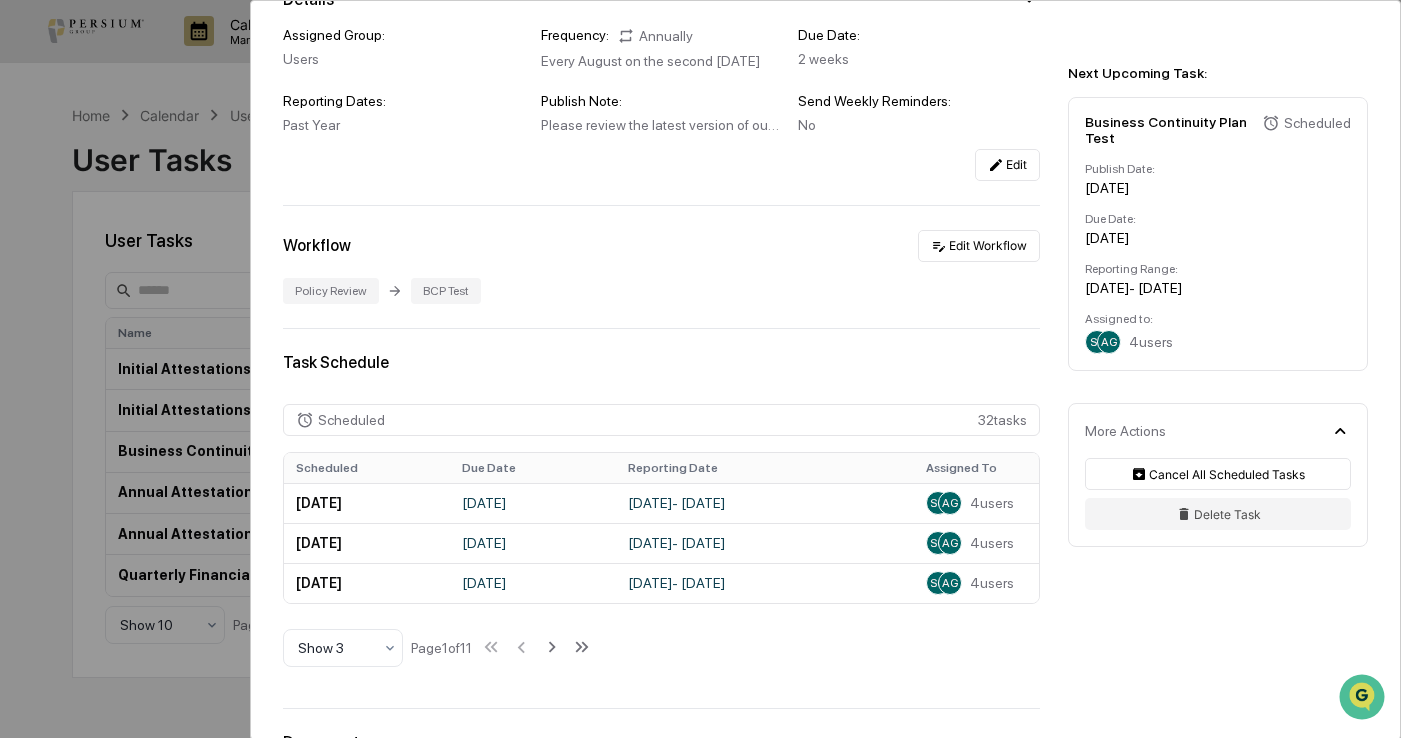 scroll, scrollTop: 0, scrollLeft: 0, axis: both 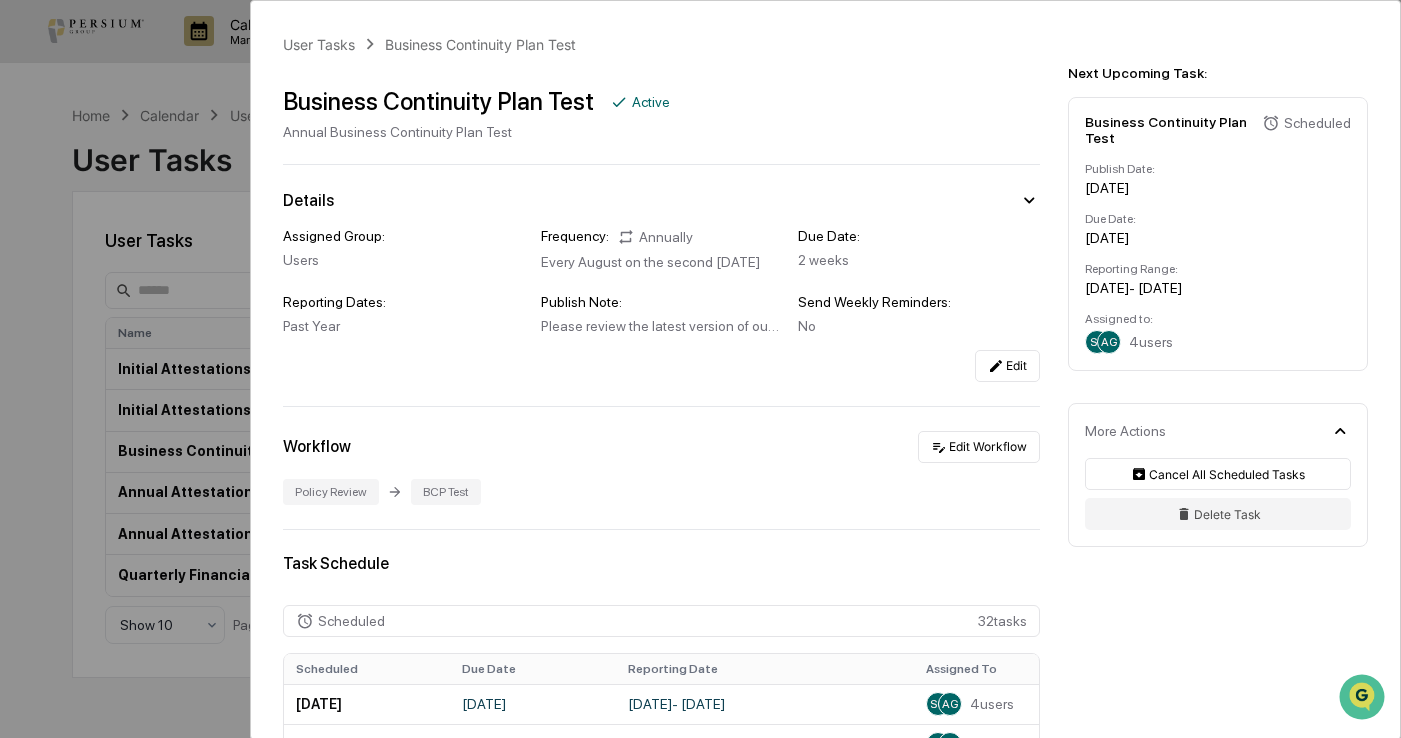 click on "User Tasks Business Continuity Plan Test Business Continuity Plan Test Active Annual Business Continuity Plan Test Details Assigned Group:  Users Frequency:    Annually Every August on the second [DATE] Due Date:  2 weeks Reporting Dates:  Past Year Publish Note:  Please review the latest version of our Business Continuity Plan and remotely test all systems used in your role from a location of your choice outside of the office. The remote location you choose should be accessible to you during a natural or man-made disaster (e.g. your home). Any issues that arise should be addressed immediately such that at the end of the testing period all systems are accessible. Our technology consultants, Network 1, will be available via phone and email to assist you. Send Weekly Reminders:  No Edit Workflow Edit Workflow Policy Review BCP Test Task Schedule Scheduled   32  task s Scheduled Due Date Reporting Date Assigned To [DATE] [DATE] July 1, 2025  -   [DATE] SG AG 4  users [DATE]  -" at bounding box center (700, 369) 